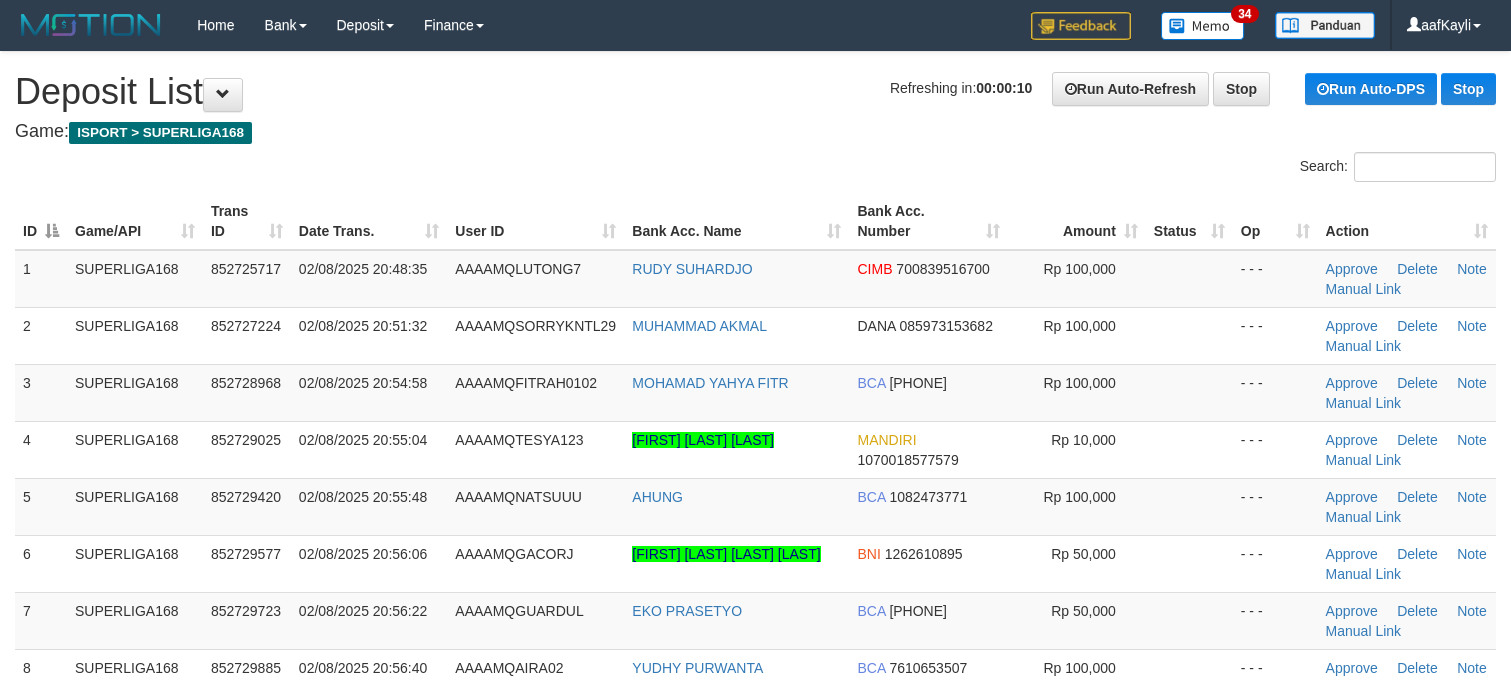 scroll, scrollTop: 0, scrollLeft: 0, axis: both 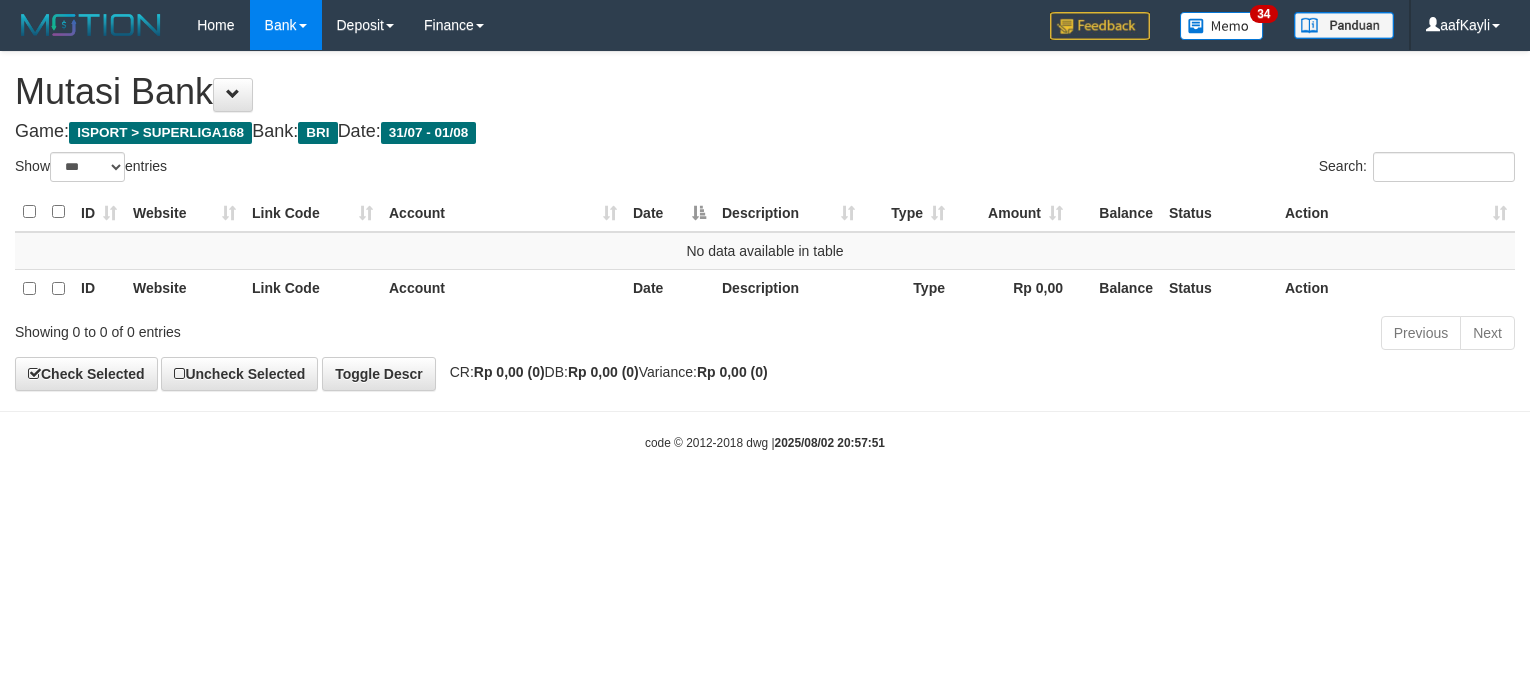 select on "***" 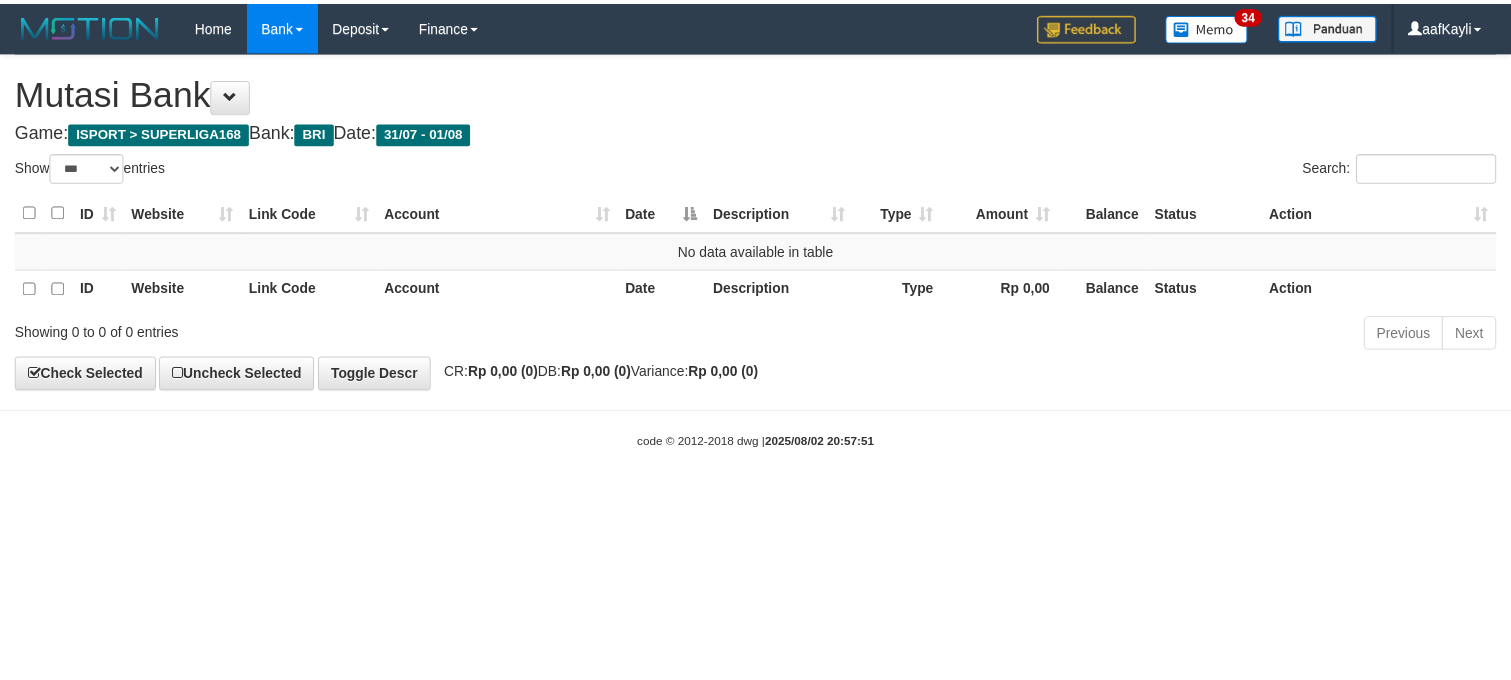 scroll, scrollTop: 0, scrollLeft: 0, axis: both 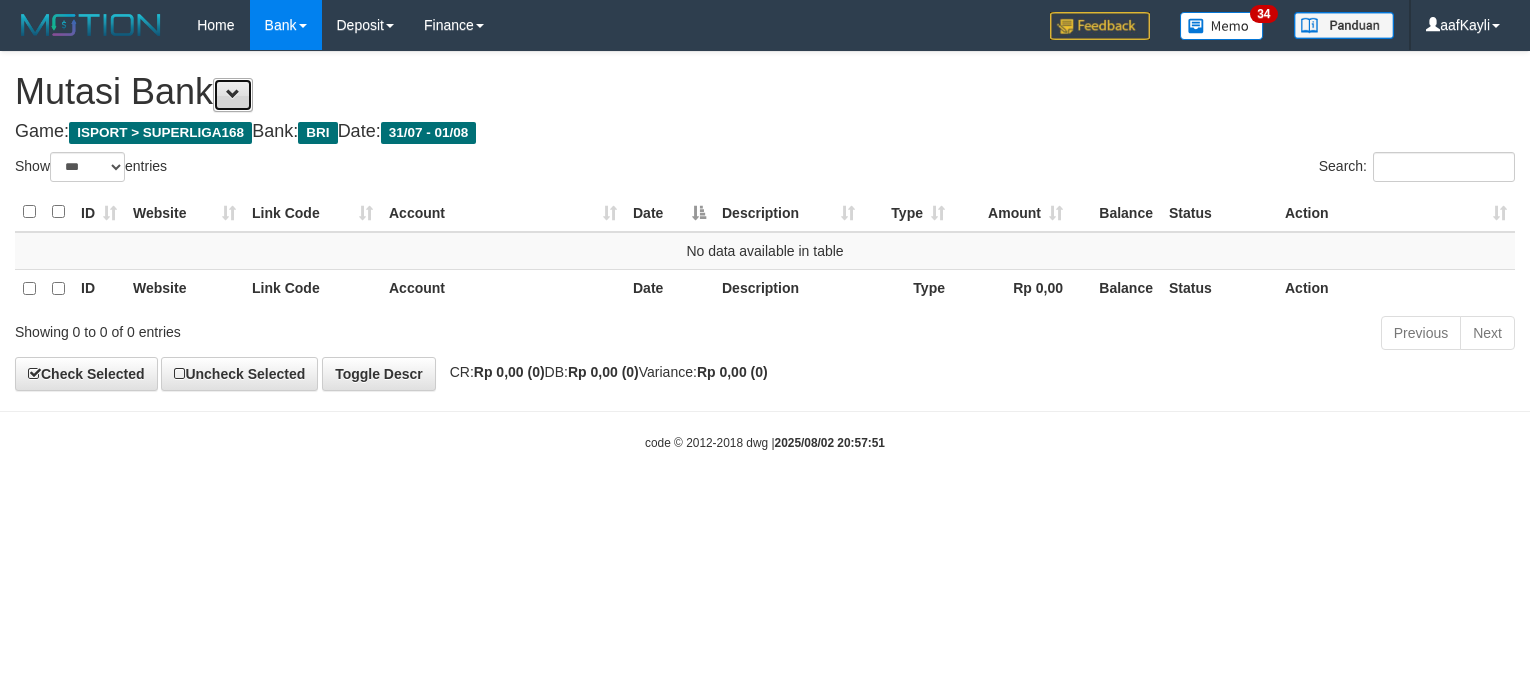 click at bounding box center (233, 95) 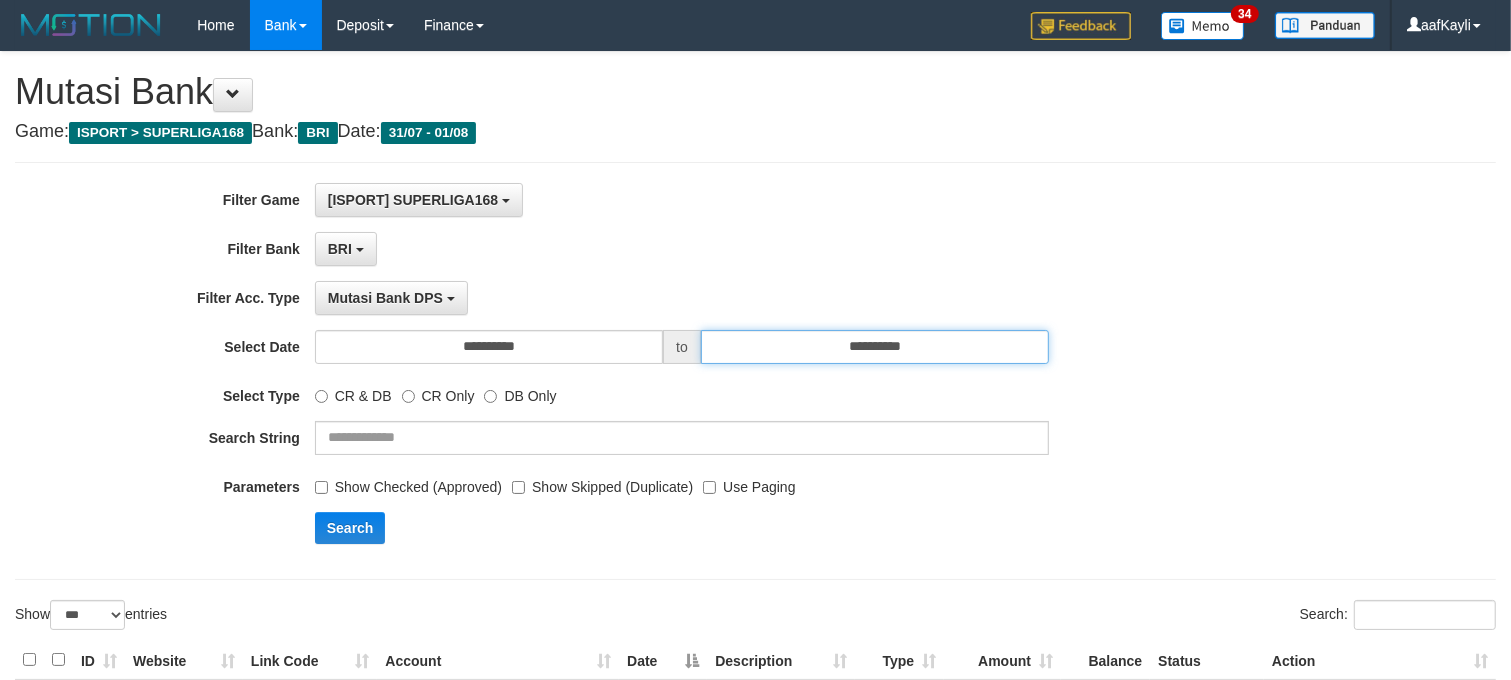 click on "**********" at bounding box center (875, 347) 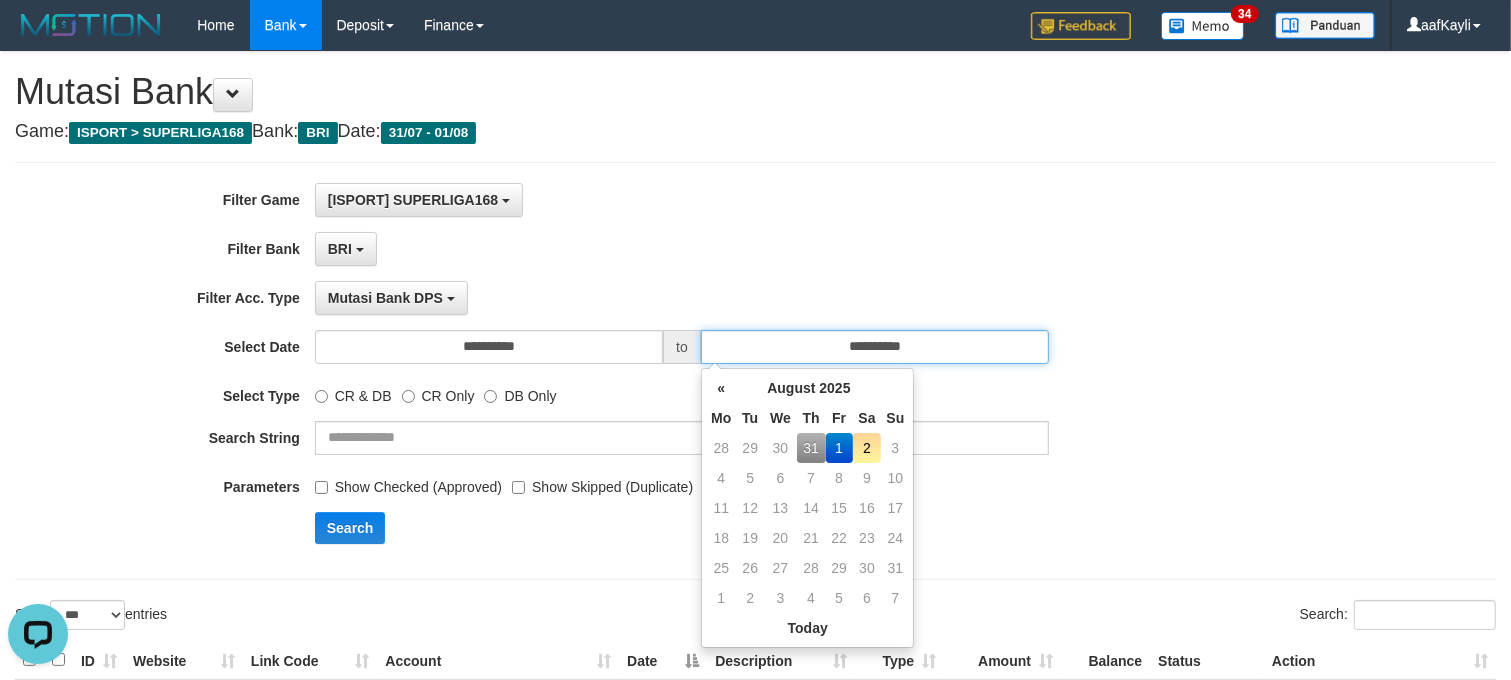 scroll, scrollTop: 0, scrollLeft: 0, axis: both 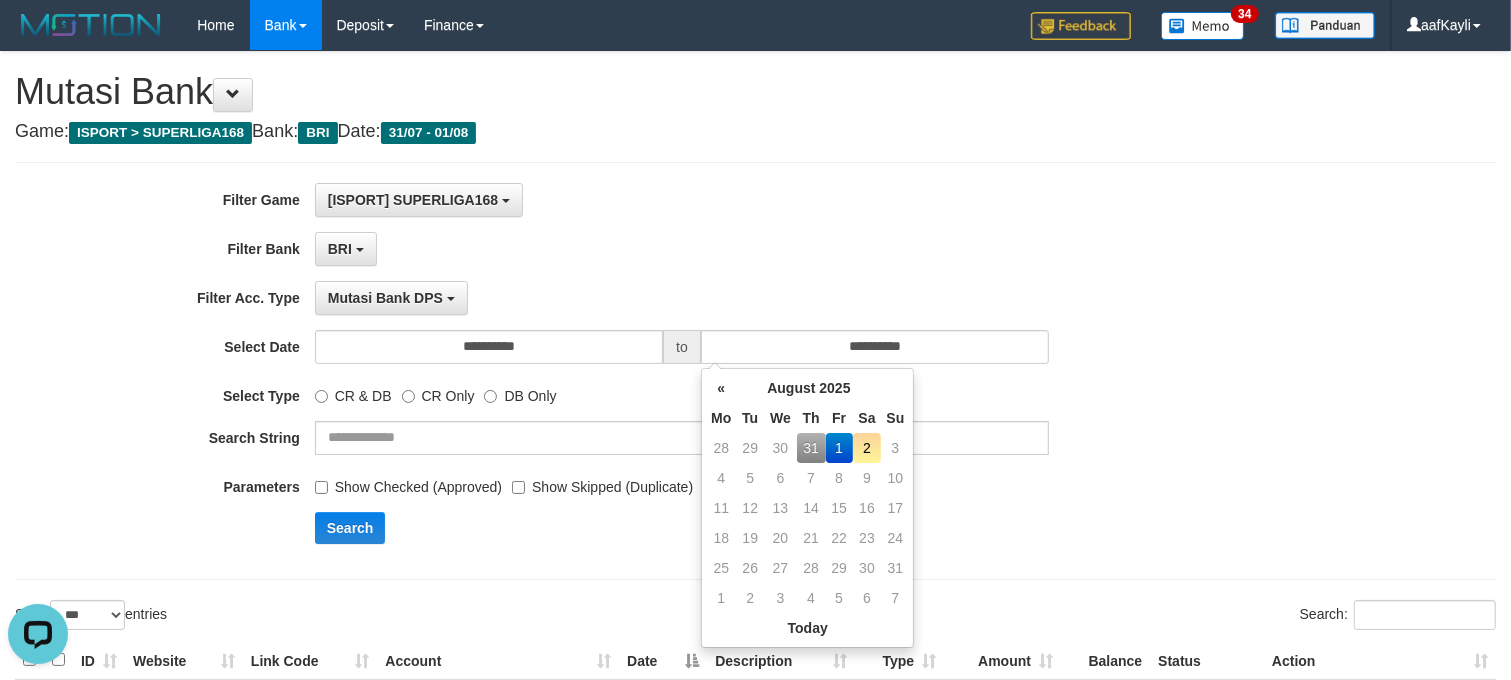 click on "2" at bounding box center (867, 448) 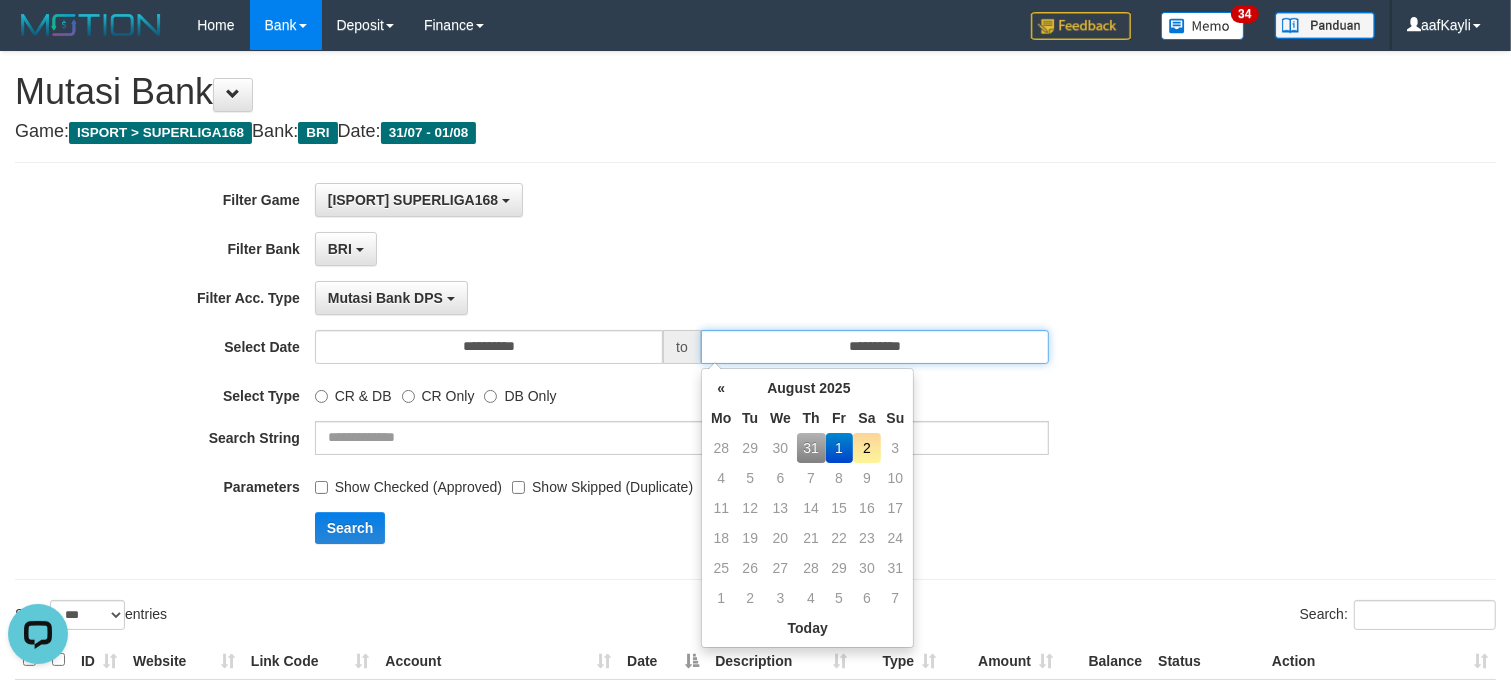 type on "**********" 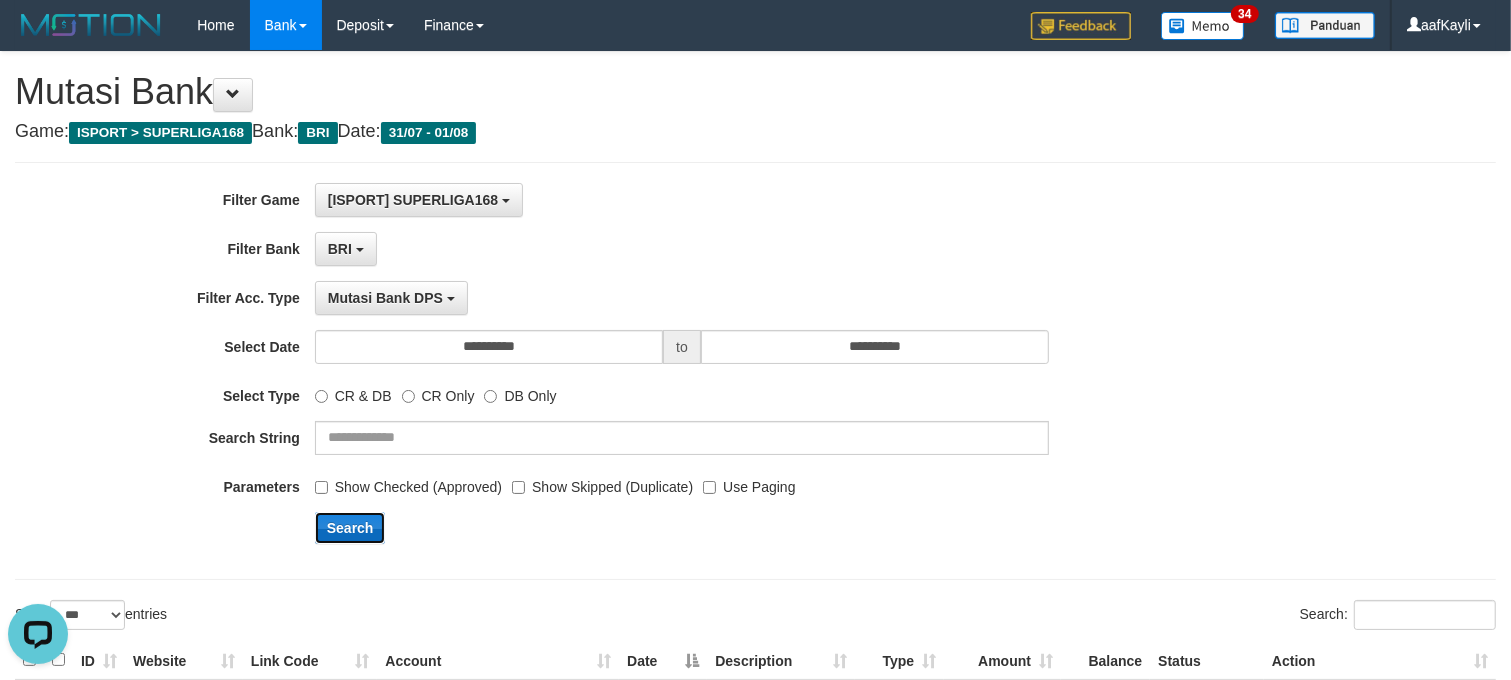 click on "Search" at bounding box center [350, 528] 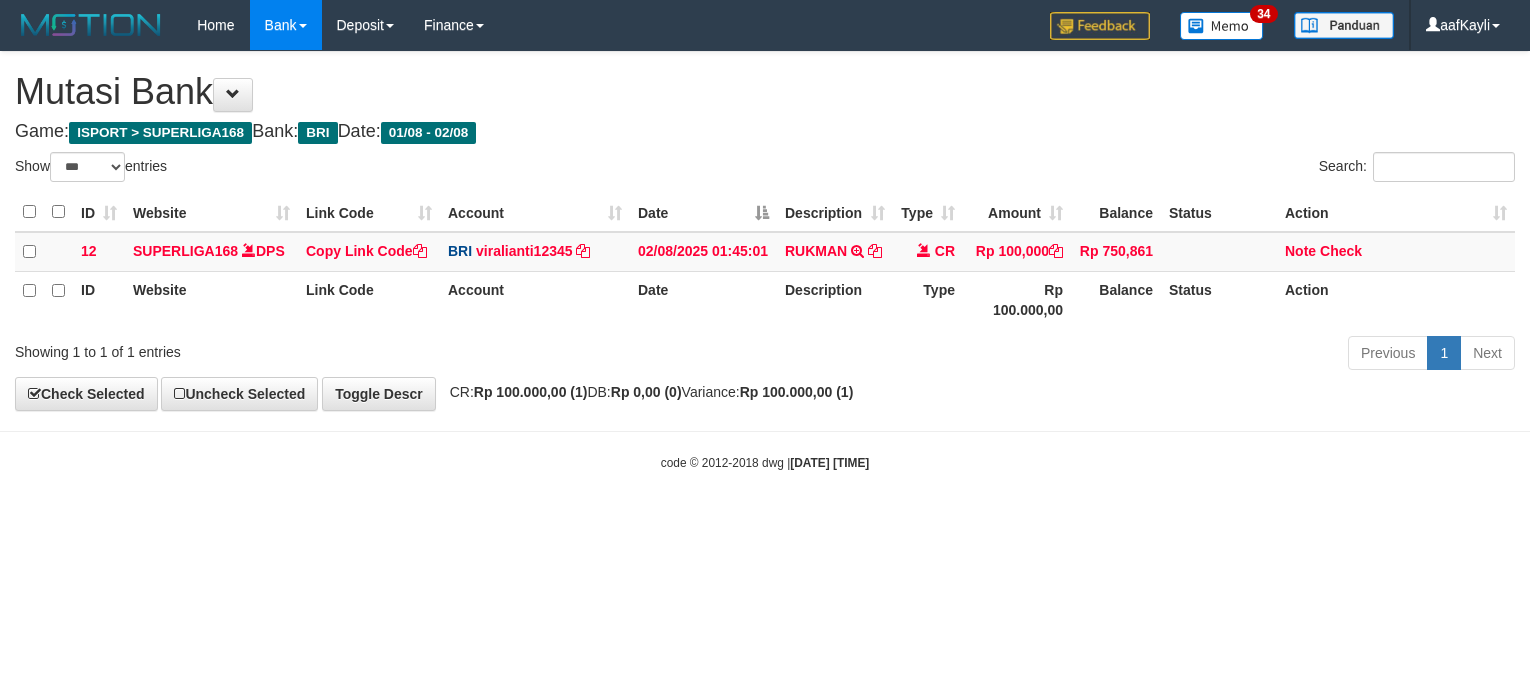 select on "***" 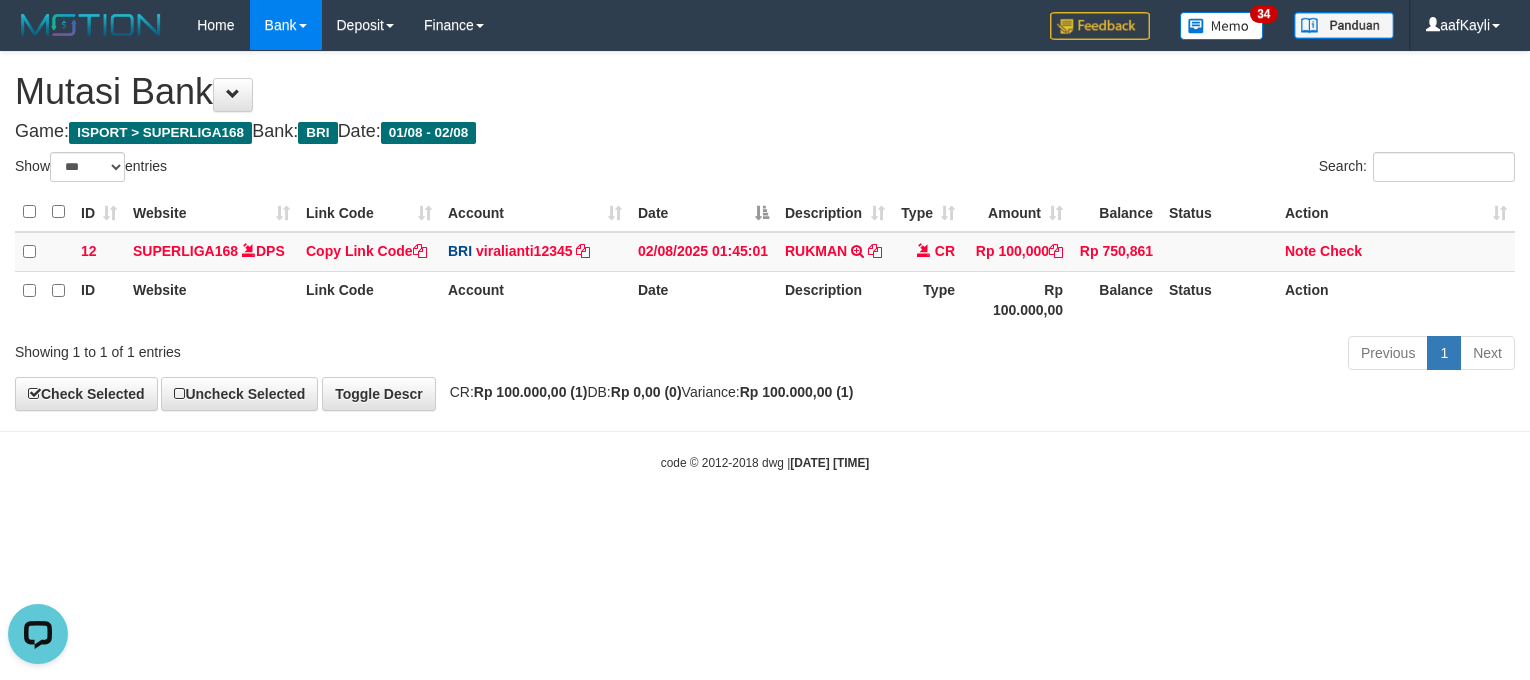 scroll, scrollTop: 0, scrollLeft: 0, axis: both 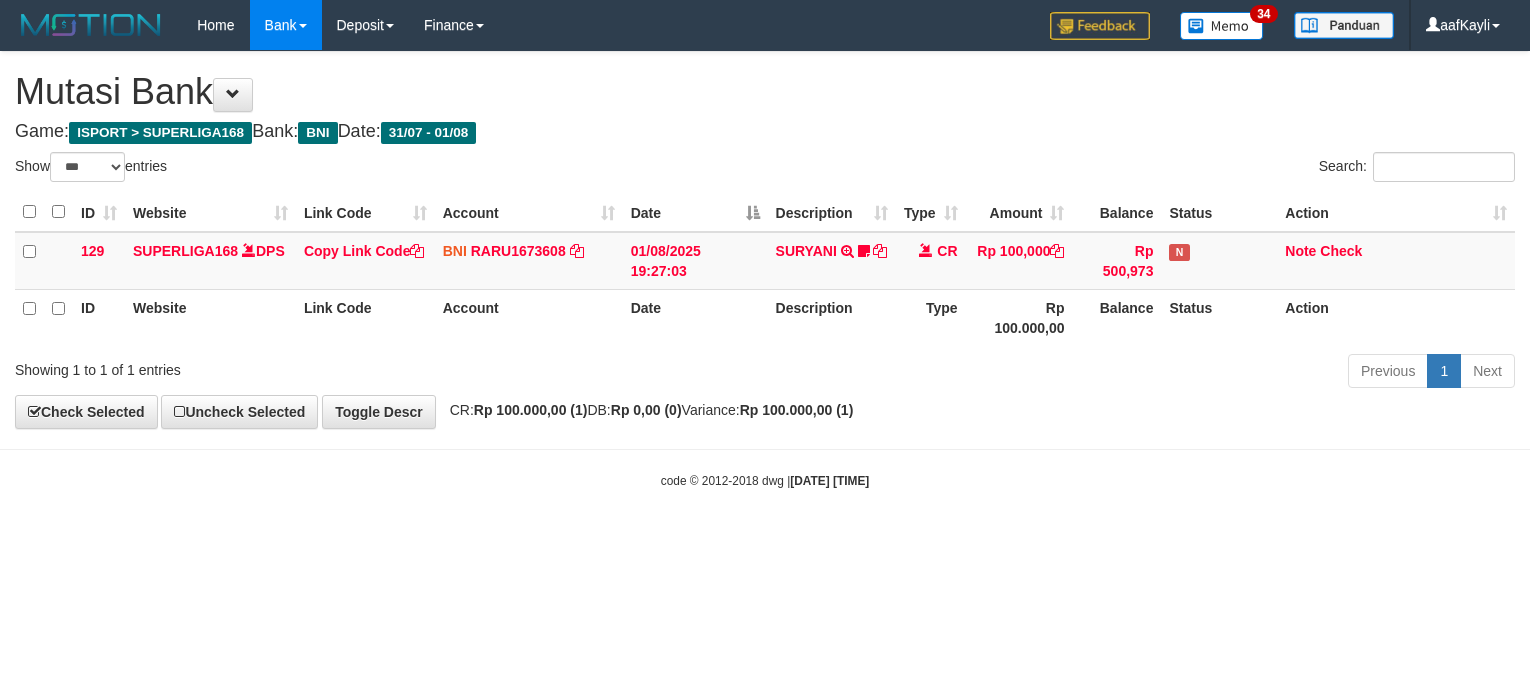 select on "***" 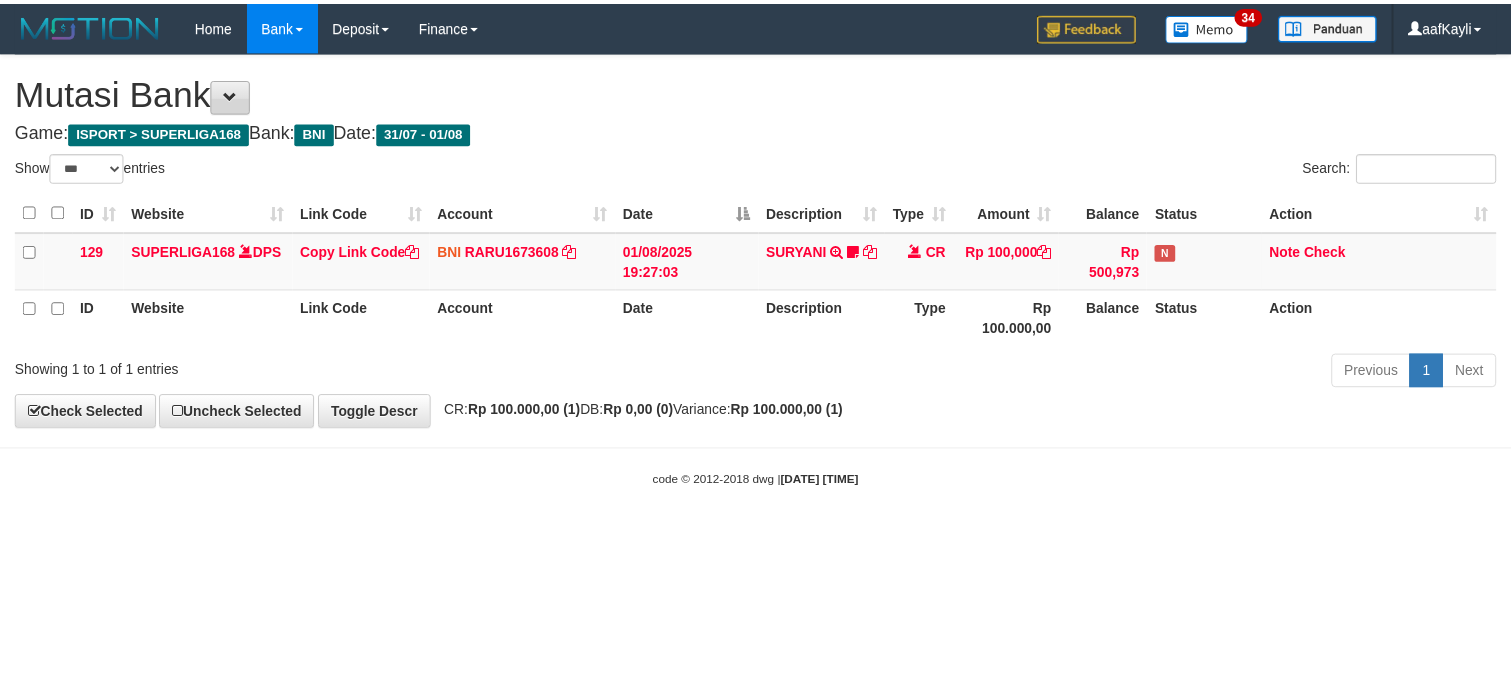 scroll, scrollTop: 0, scrollLeft: 0, axis: both 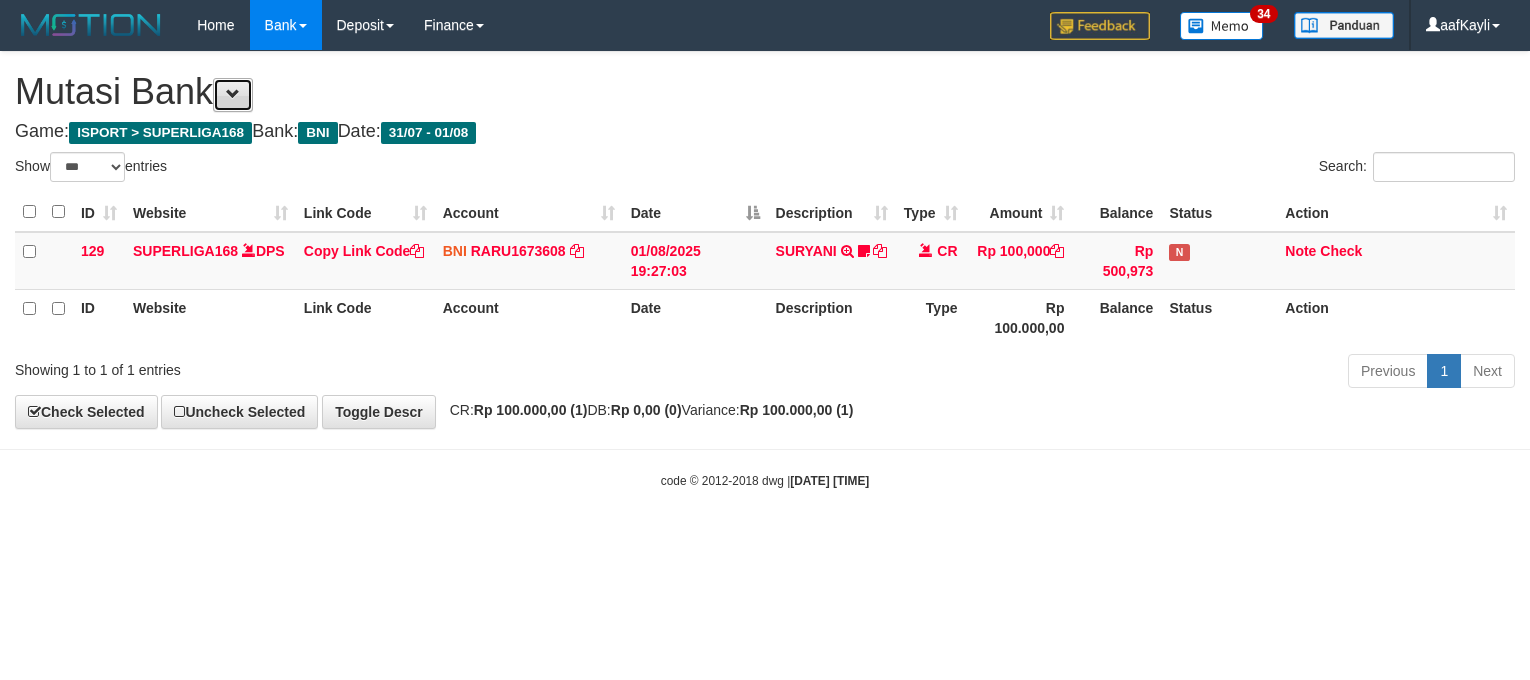 click at bounding box center (233, 94) 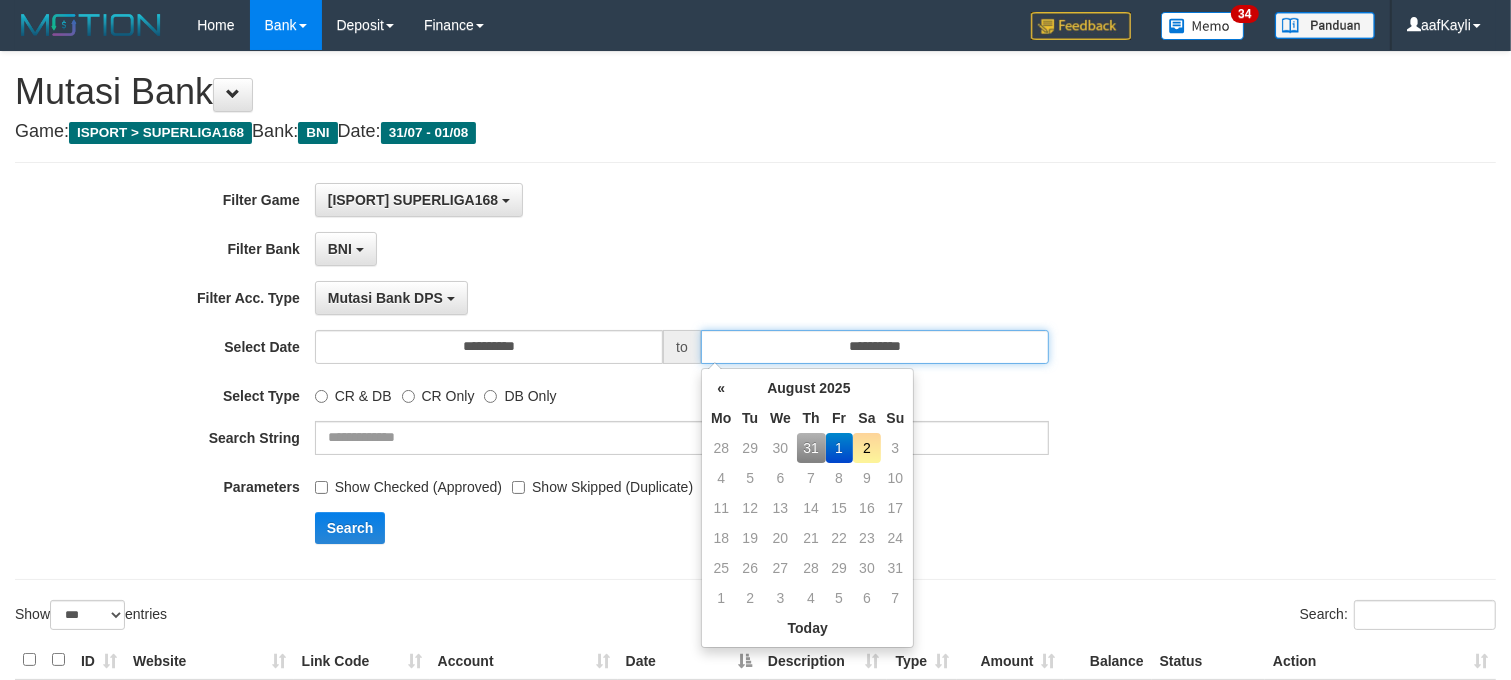 click on "**********" at bounding box center (875, 347) 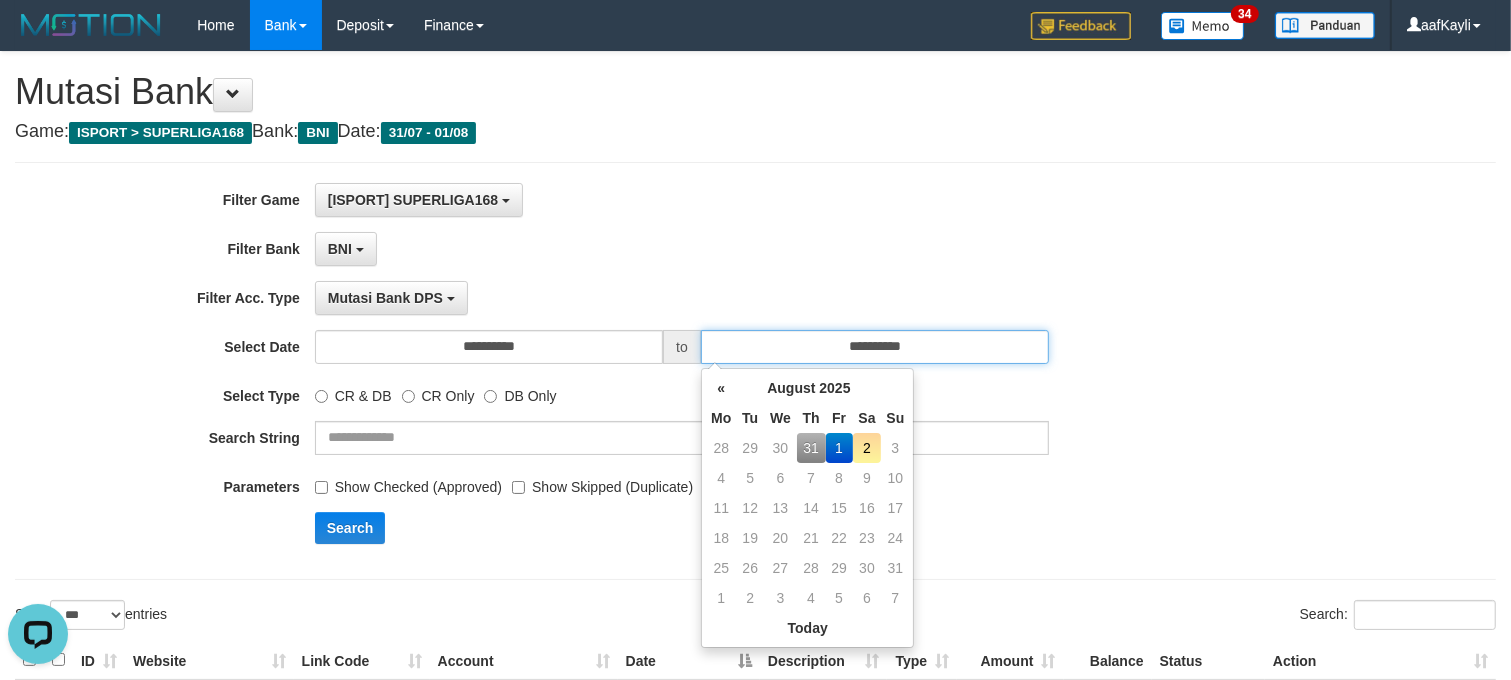 scroll, scrollTop: 0, scrollLeft: 0, axis: both 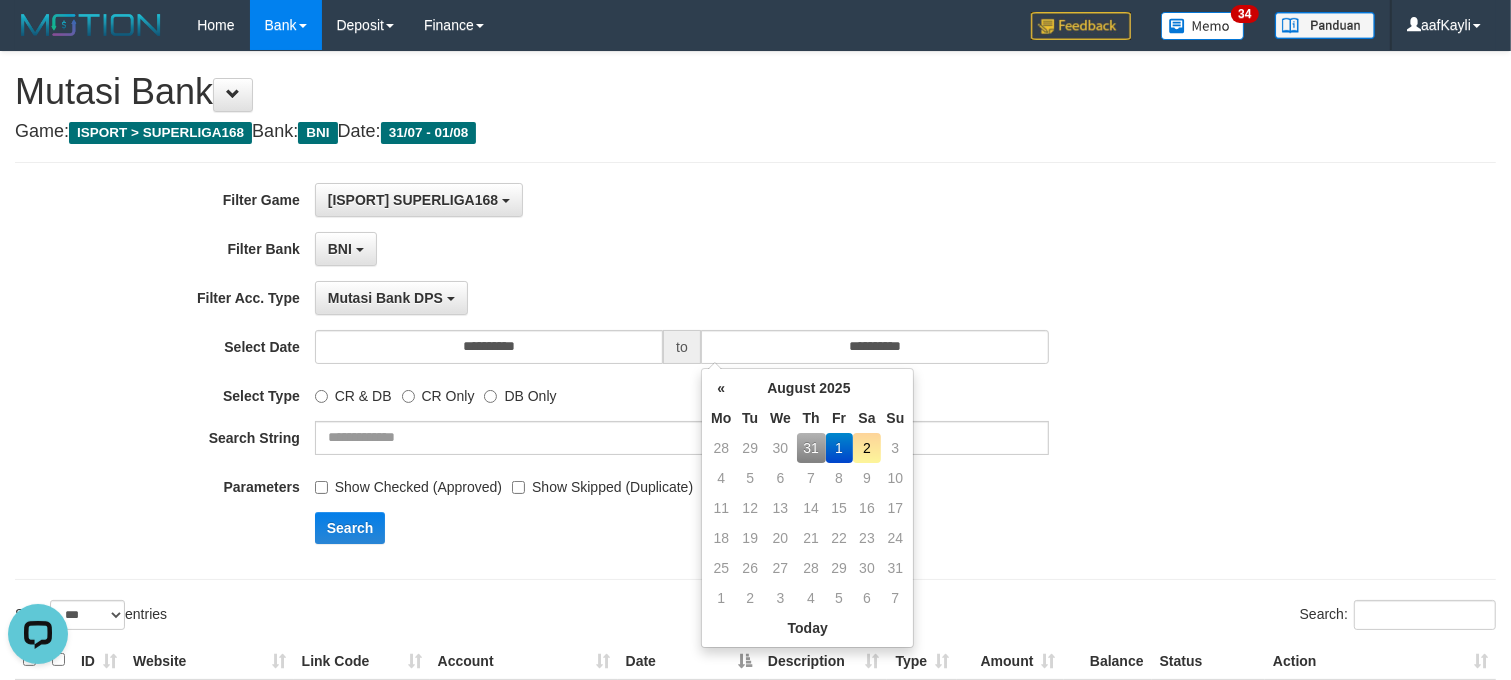 click on "2" at bounding box center (867, 448) 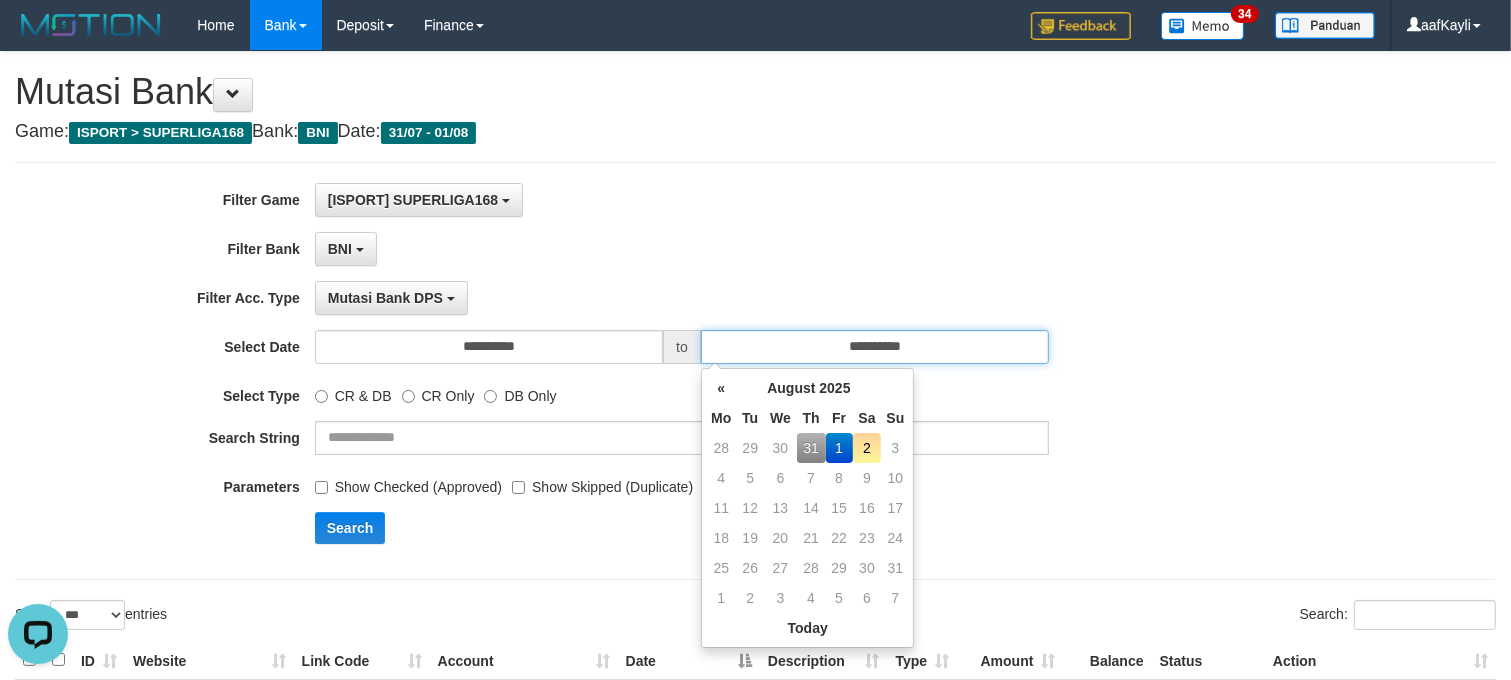 type on "**********" 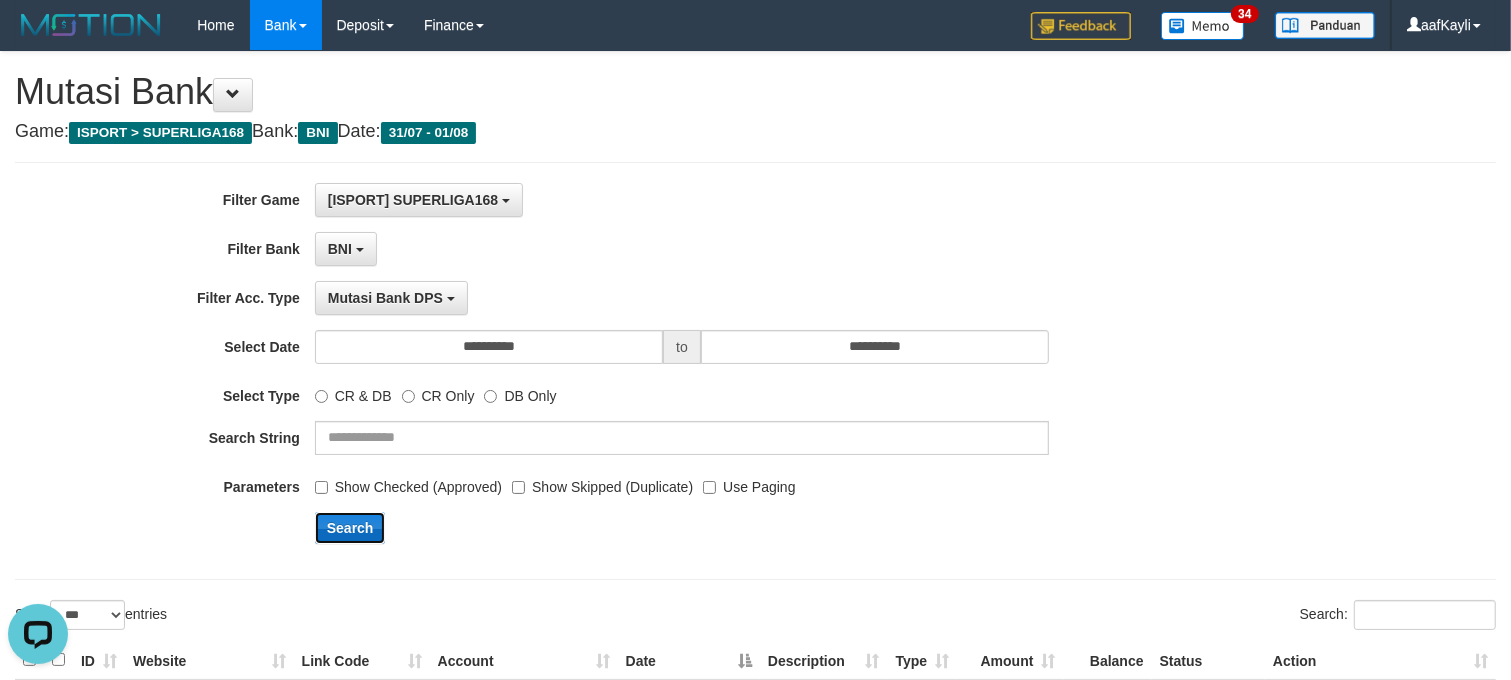 click on "Search" at bounding box center (350, 528) 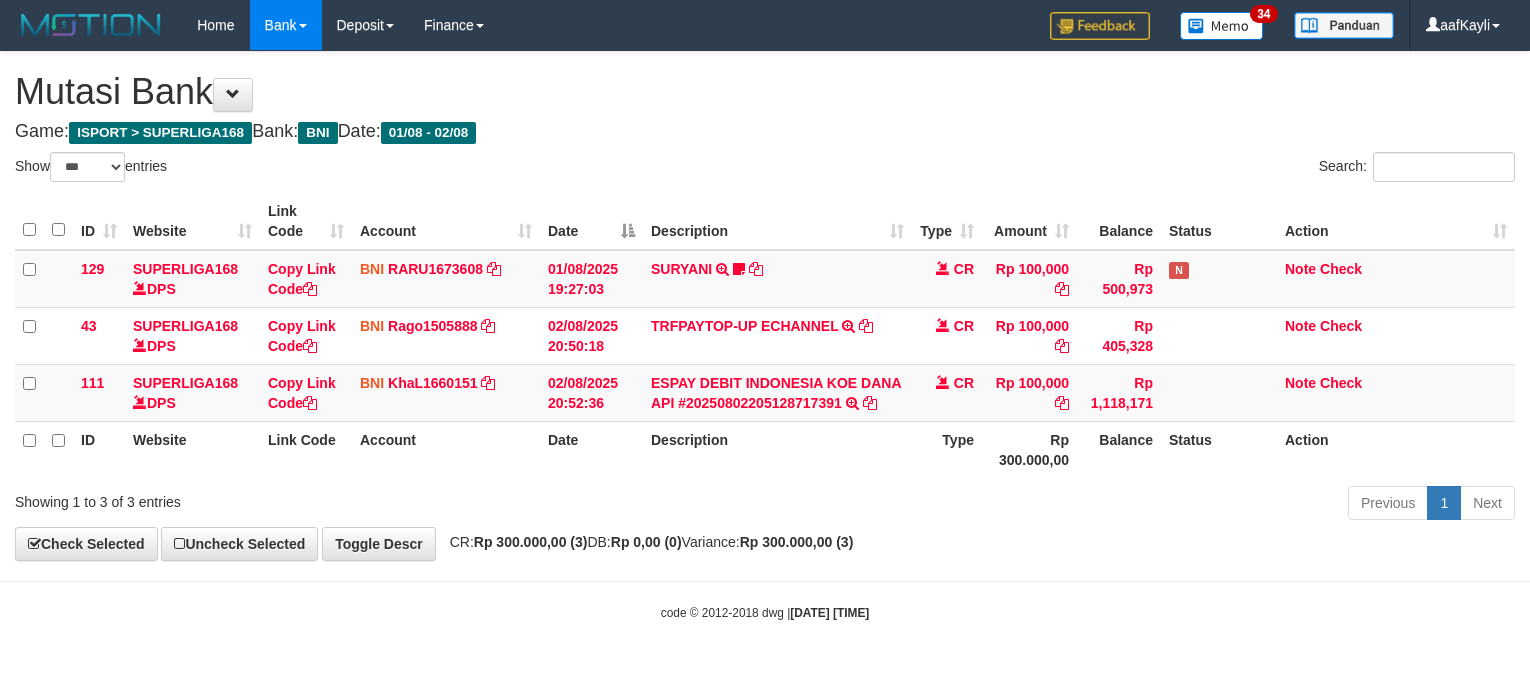 select on "***" 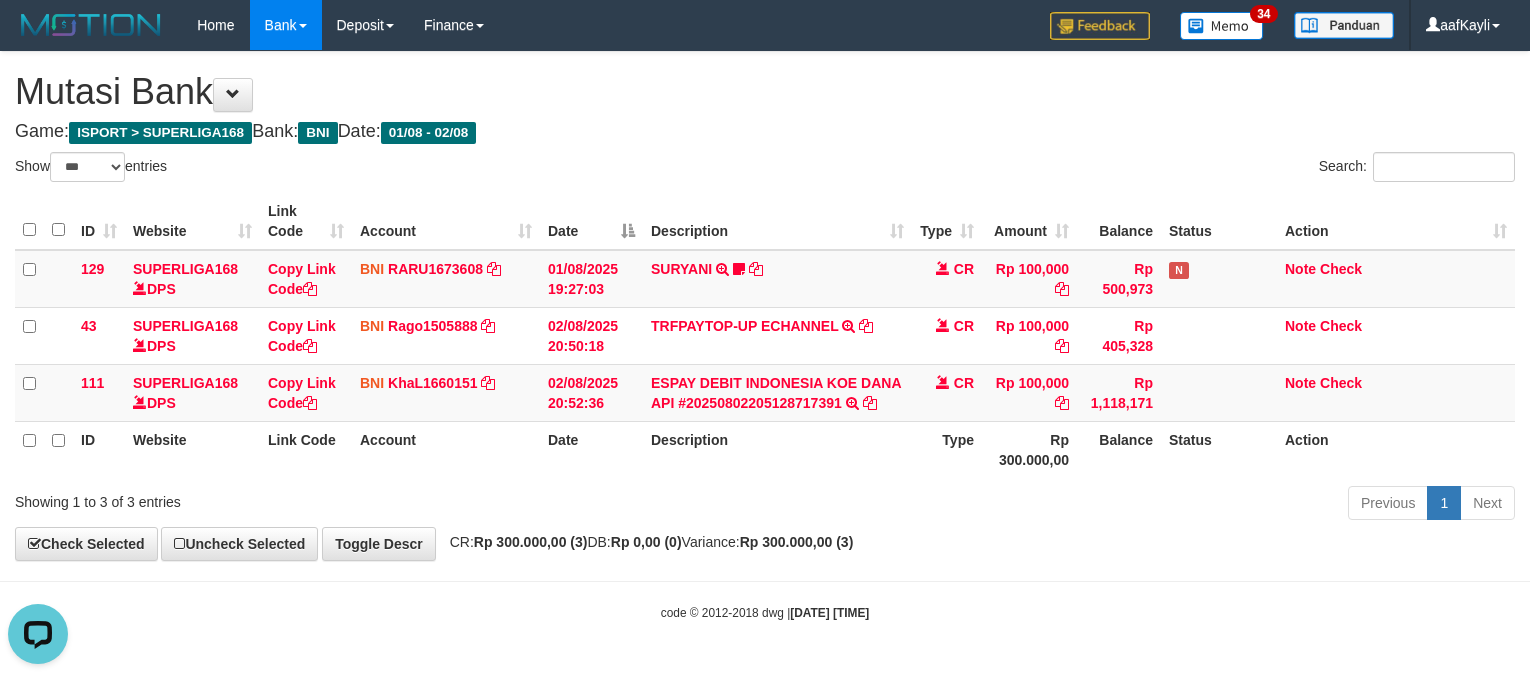 scroll, scrollTop: 0, scrollLeft: 0, axis: both 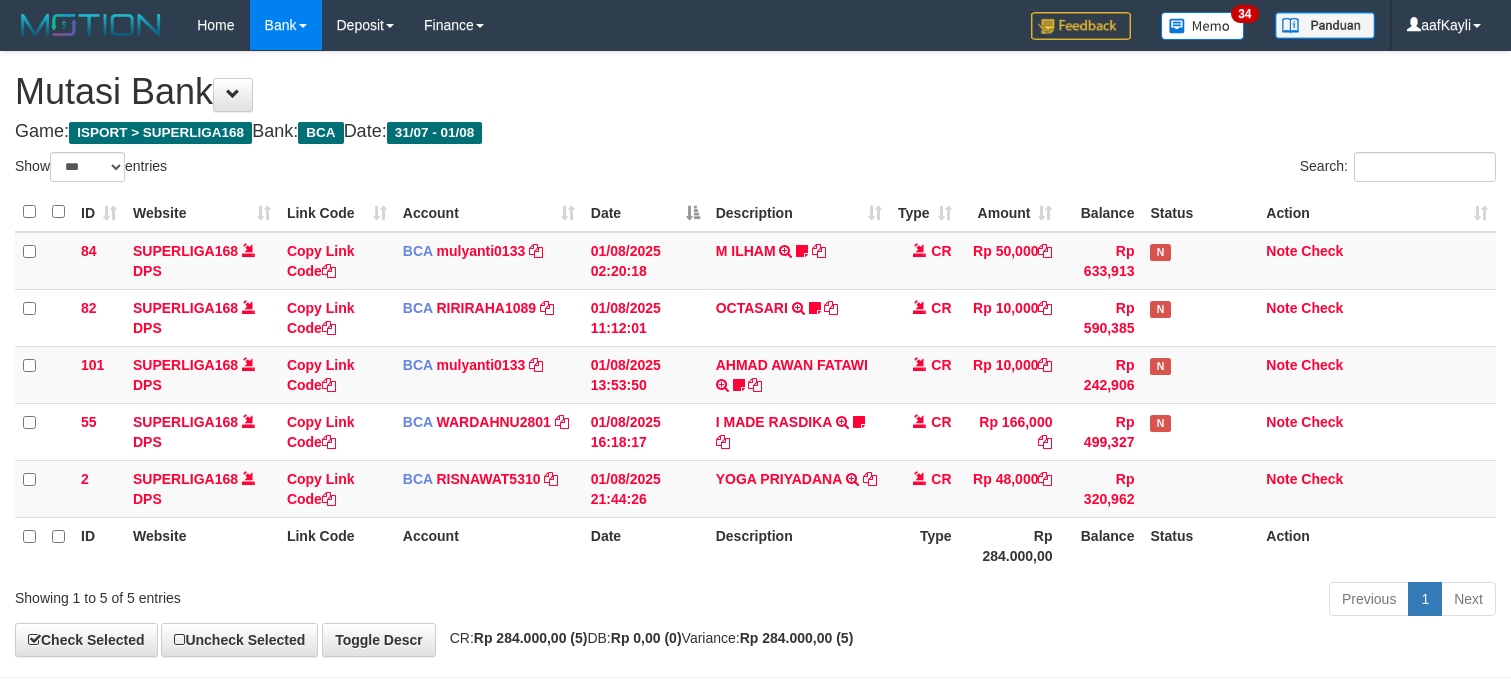 select on "***" 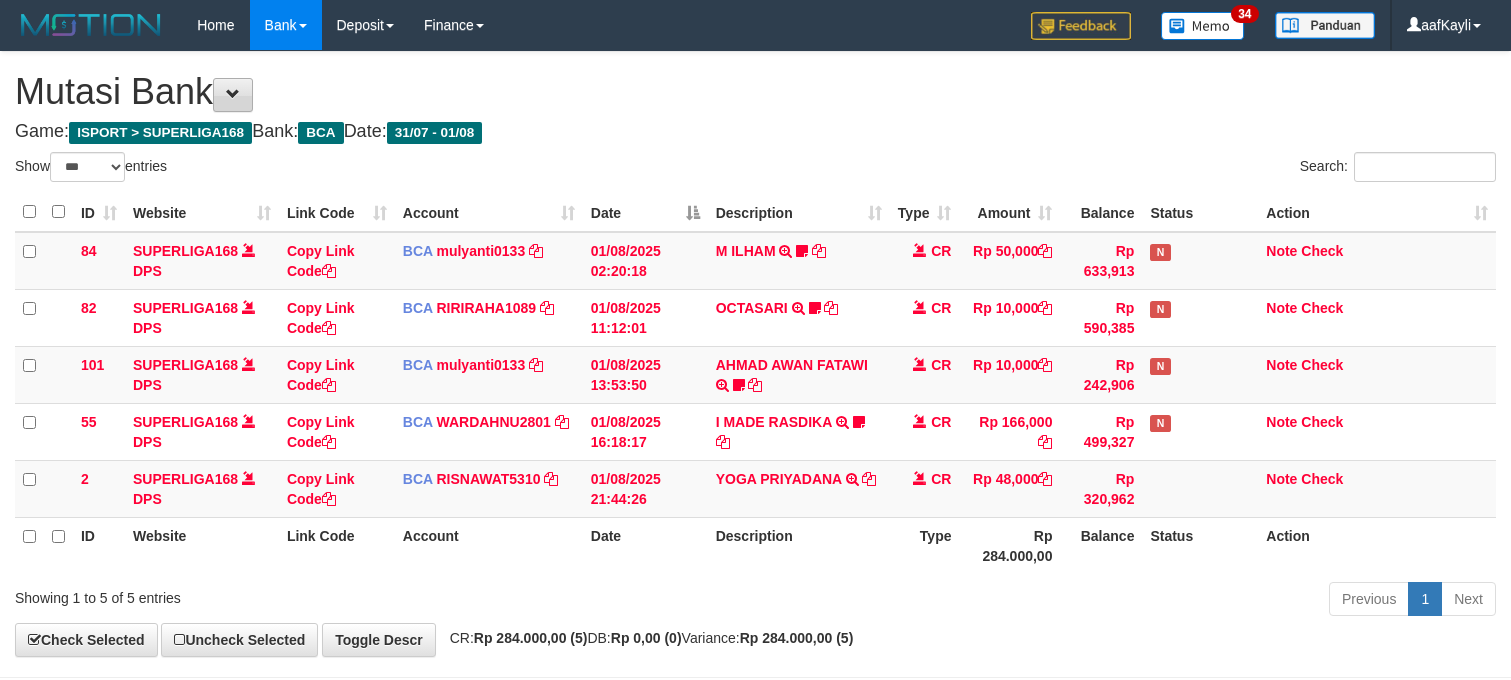 scroll, scrollTop: 0, scrollLeft: 0, axis: both 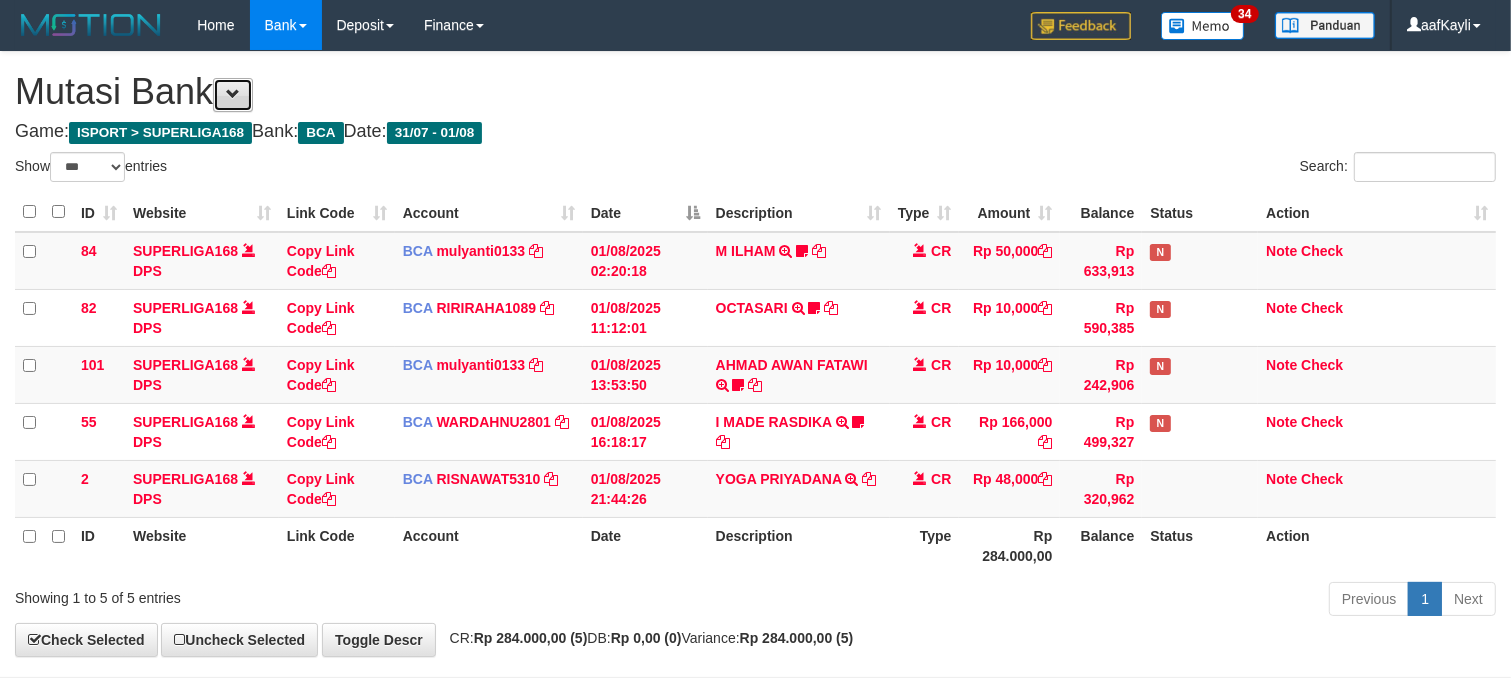 click at bounding box center [233, 94] 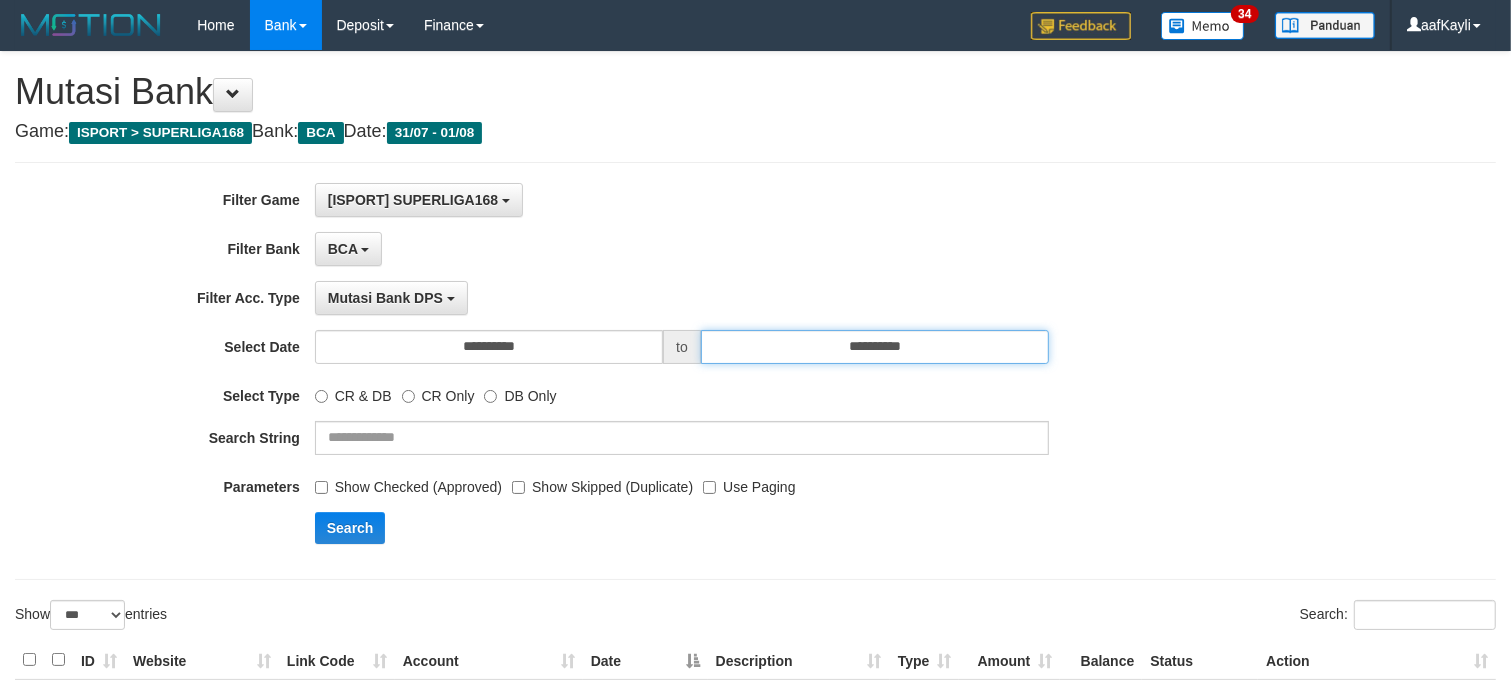 click on "**********" at bounding box center (875, 347) 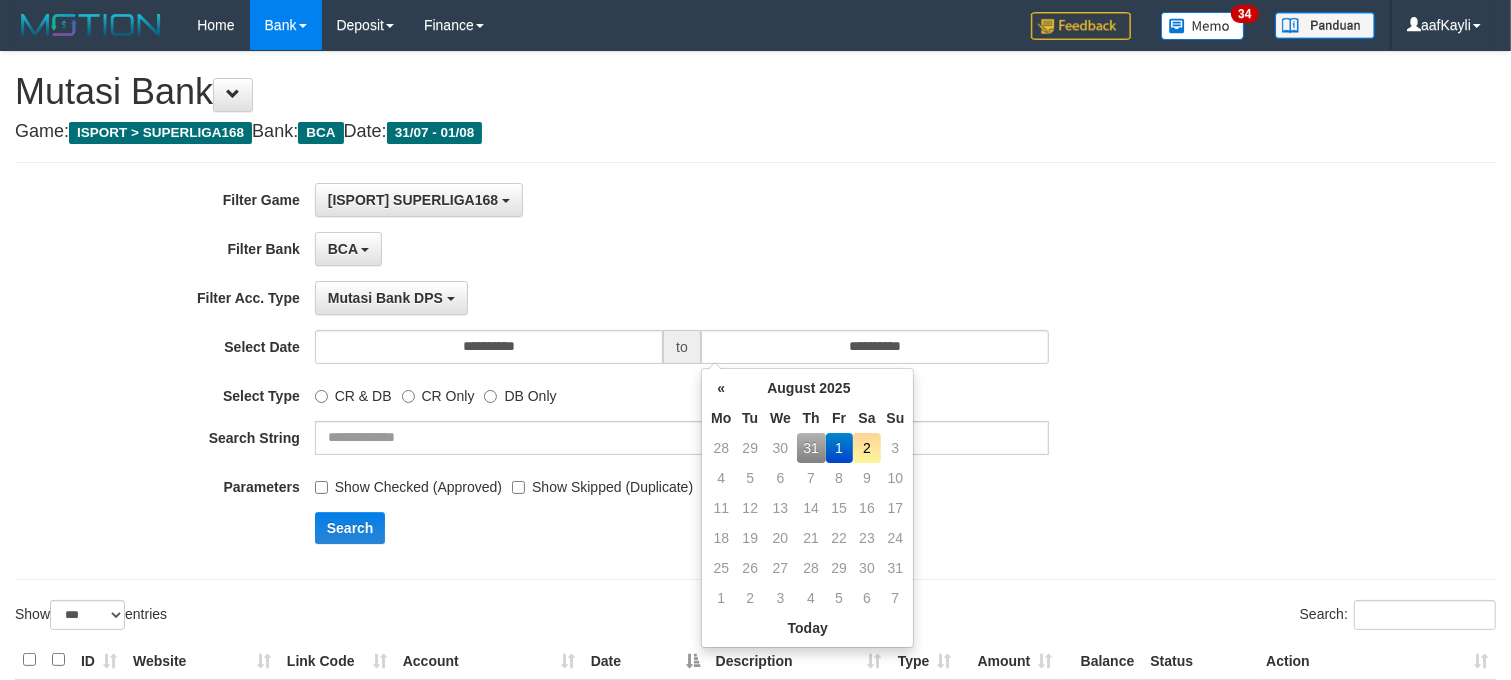 click on "2" at bounding box center [867, 448] 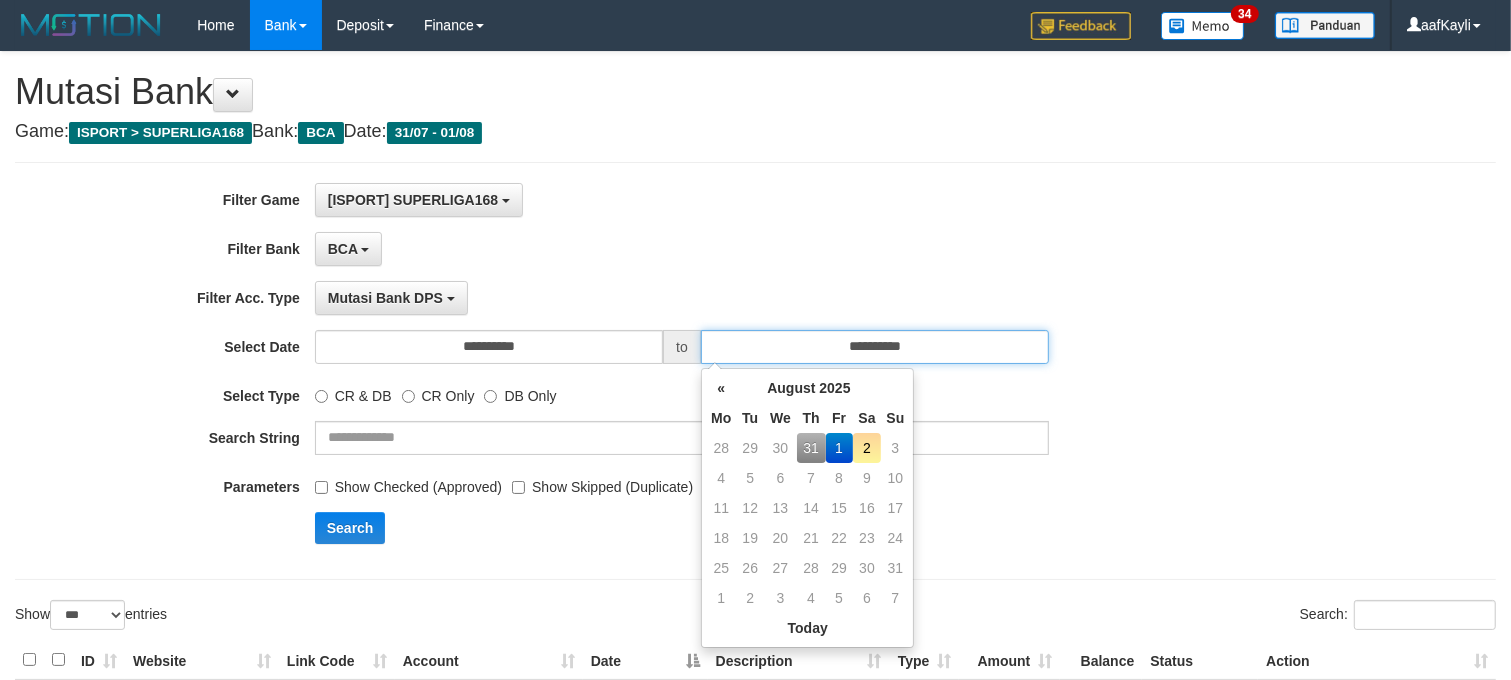 type on "**********" 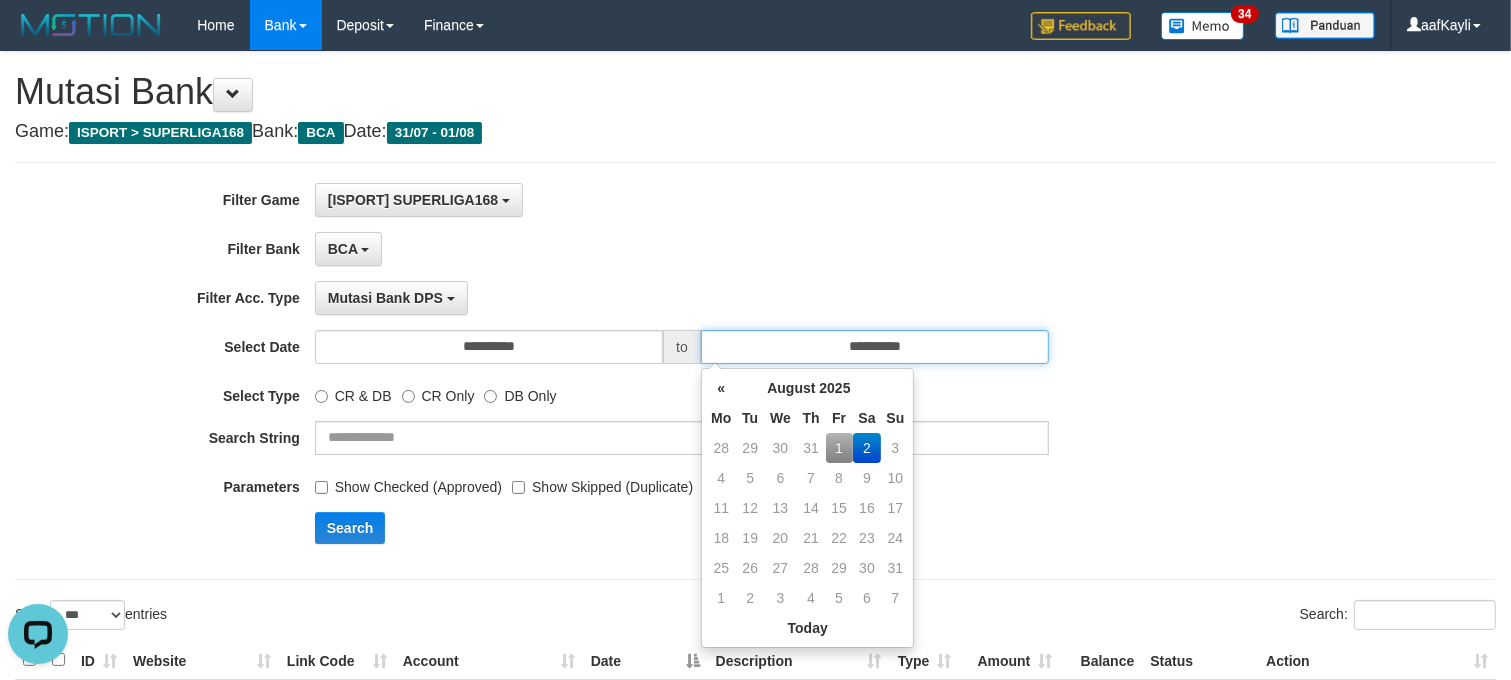 scroll, scrollTop: 0, scrollLeft: 0, axis: both 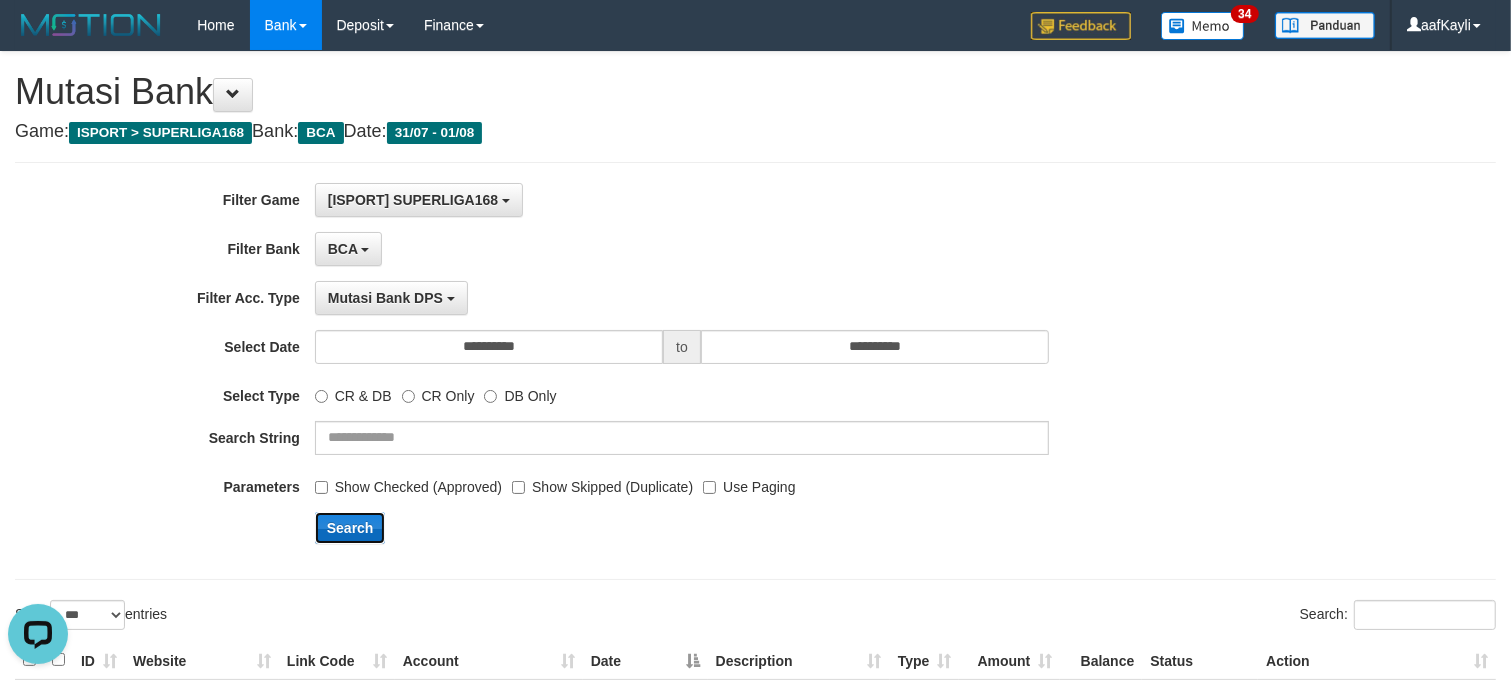 click on "Search" at bounding box center [350, 528] 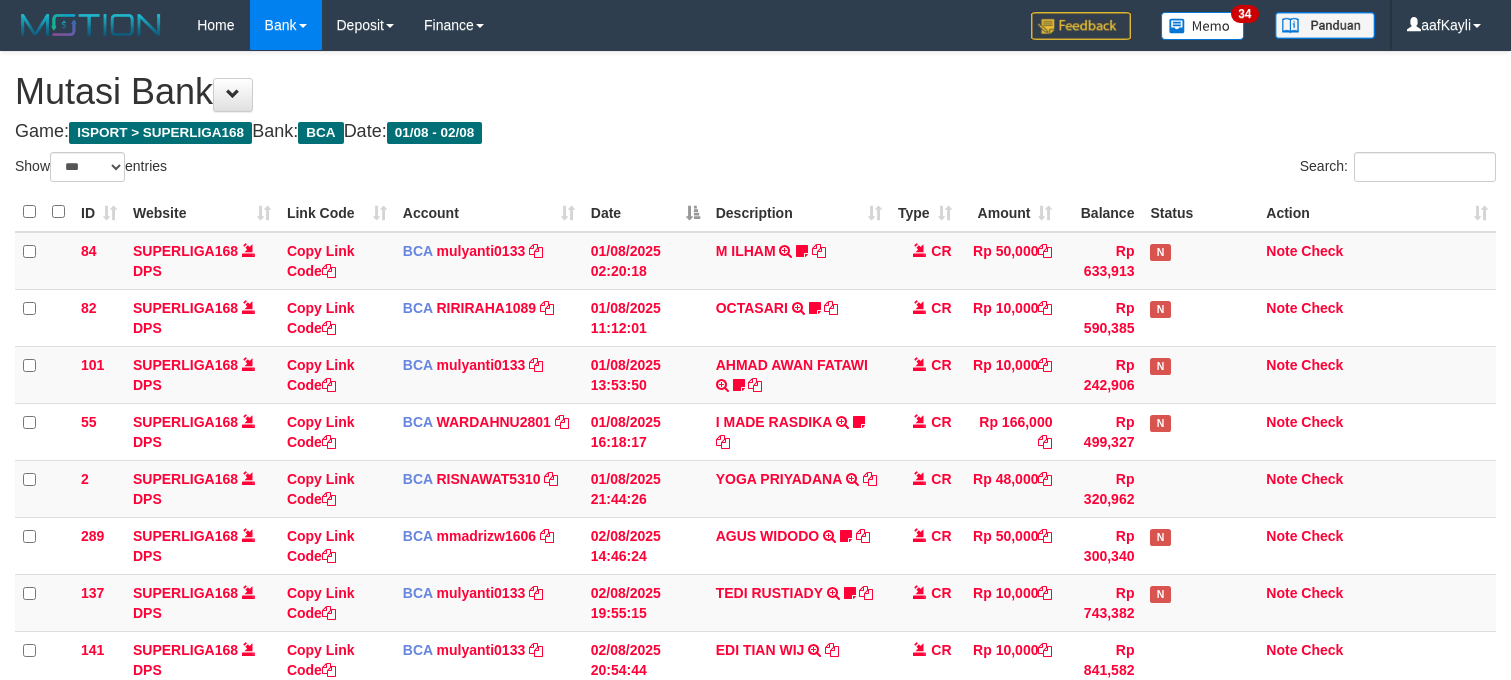 select on "***" 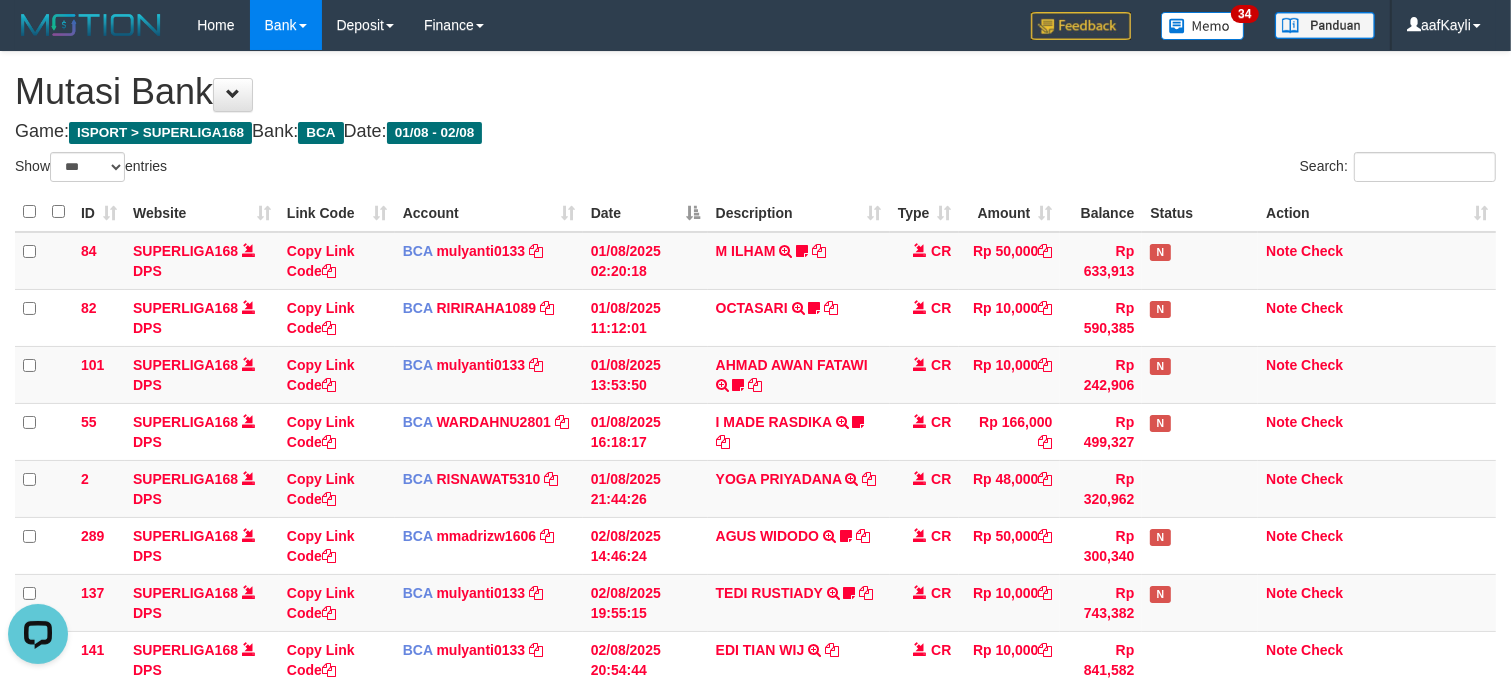 scroll, scrollTop: 0, scrollLeft: 0, axis: both 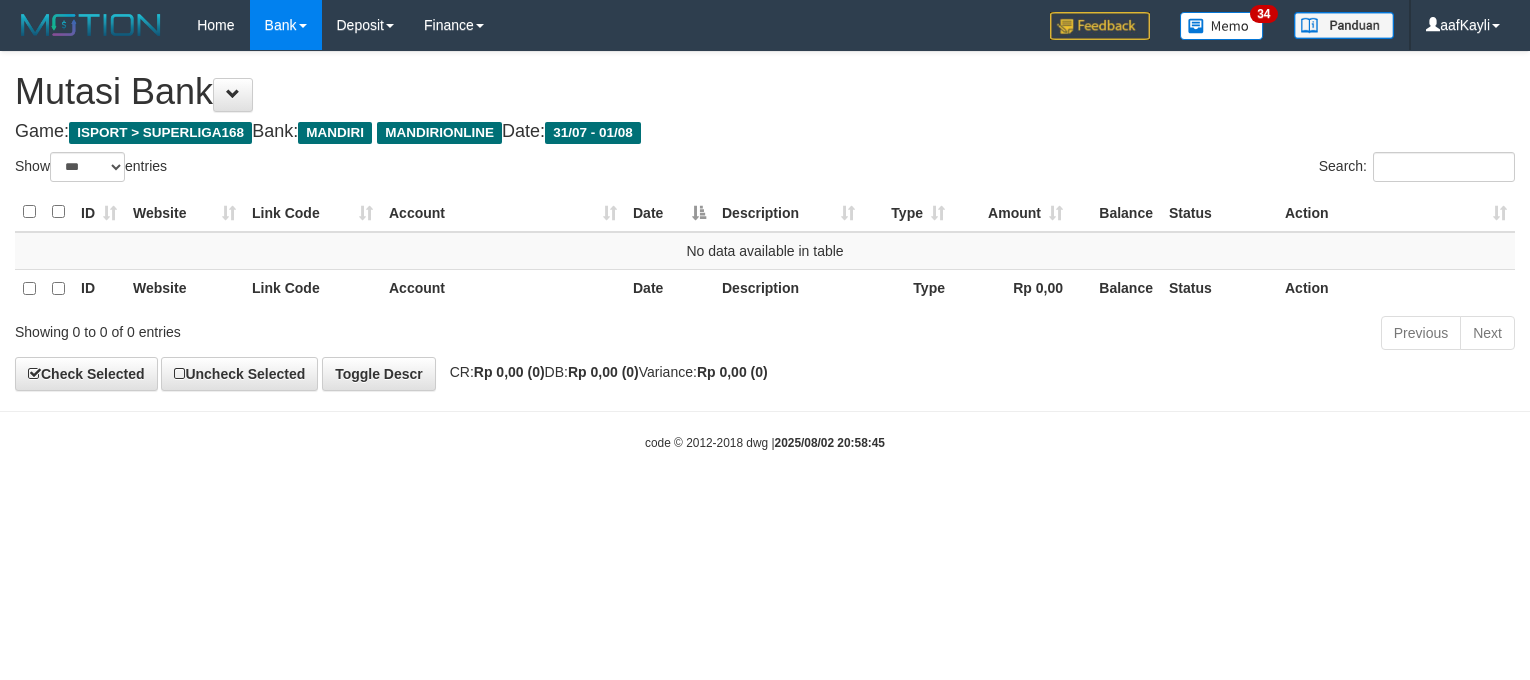 select on "***" 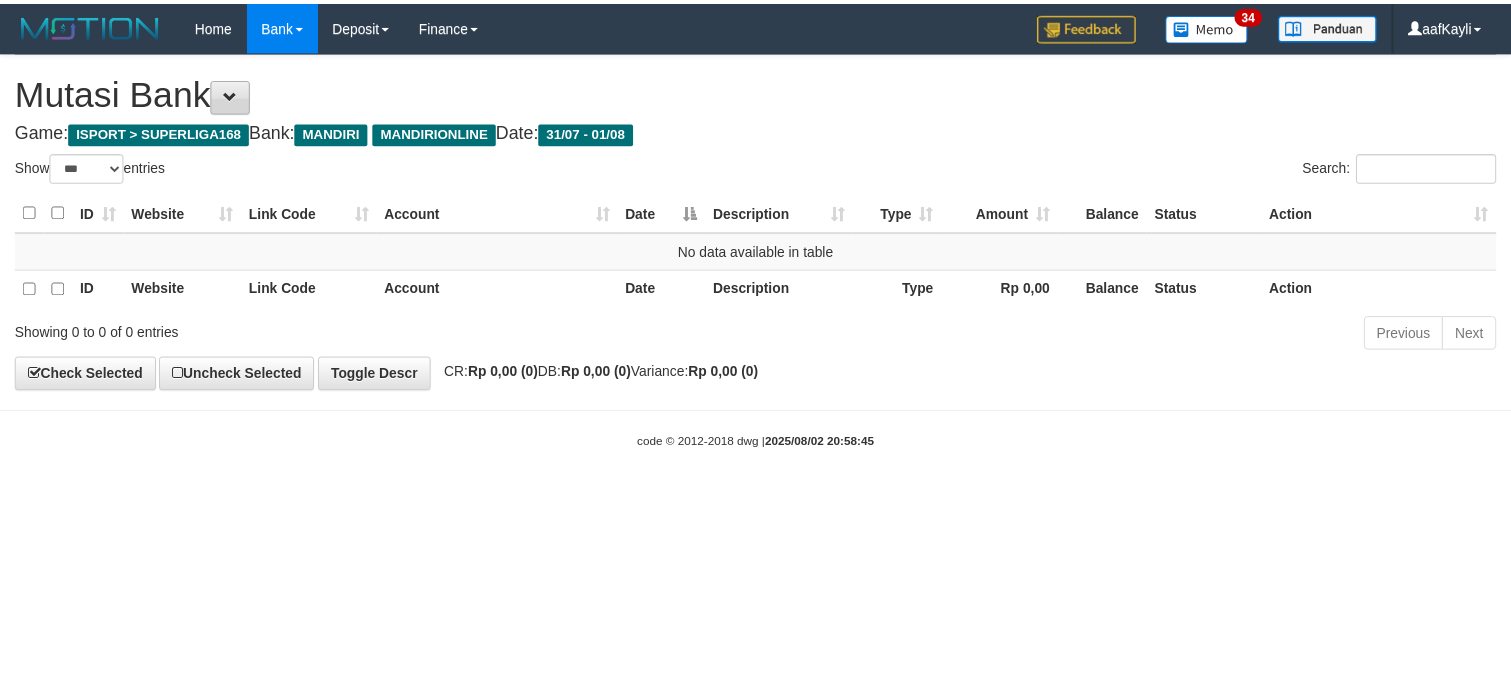 scroll, scrollTop: 0, scrollLeft: 0, axis: both 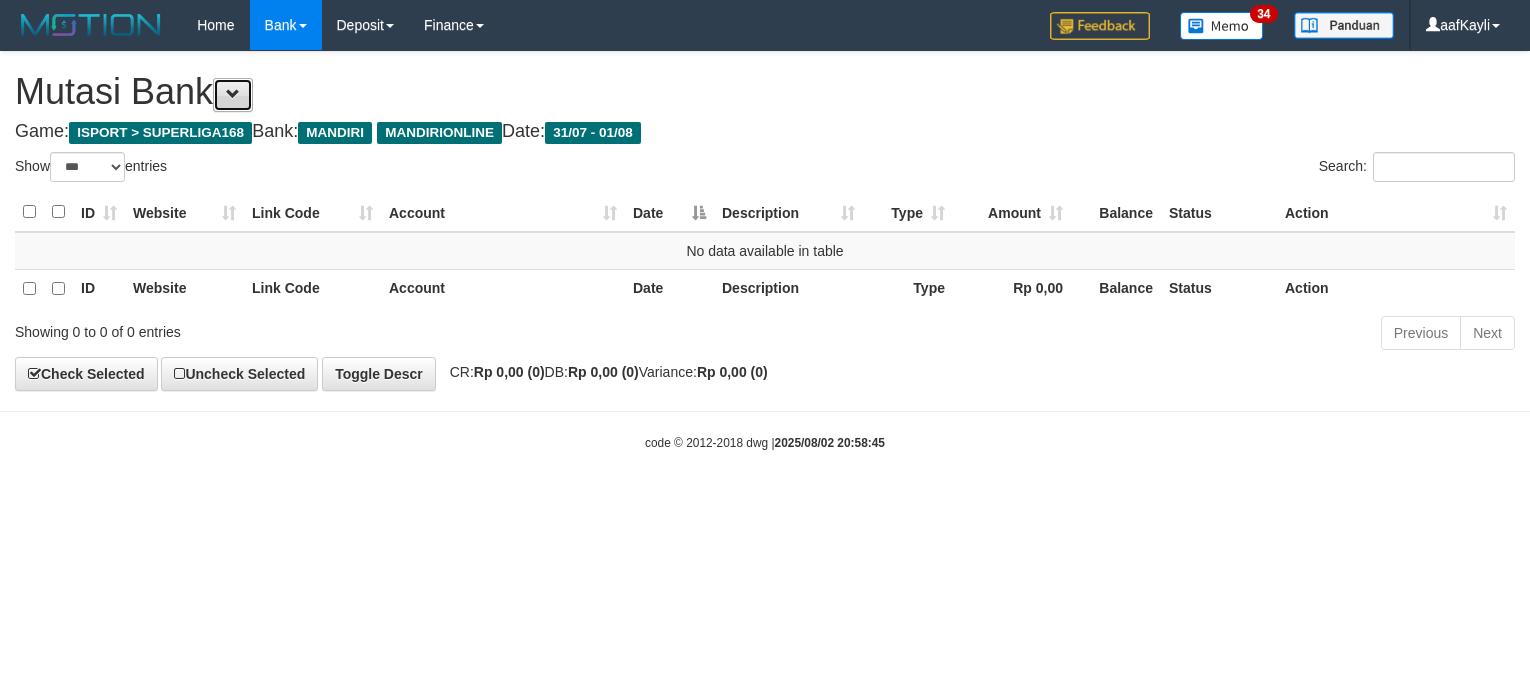 click at bounding box center (233, 94) 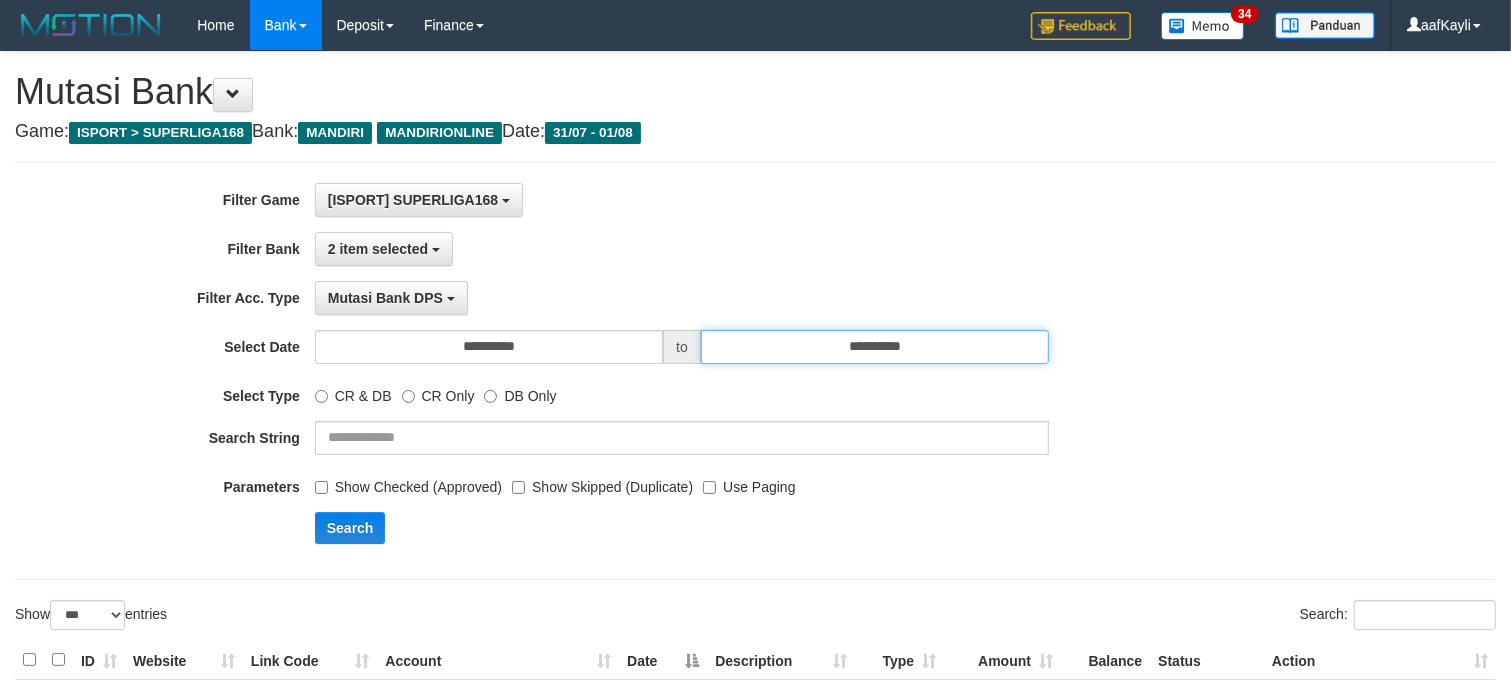 click on "**********" at bounding box center (875, 347) 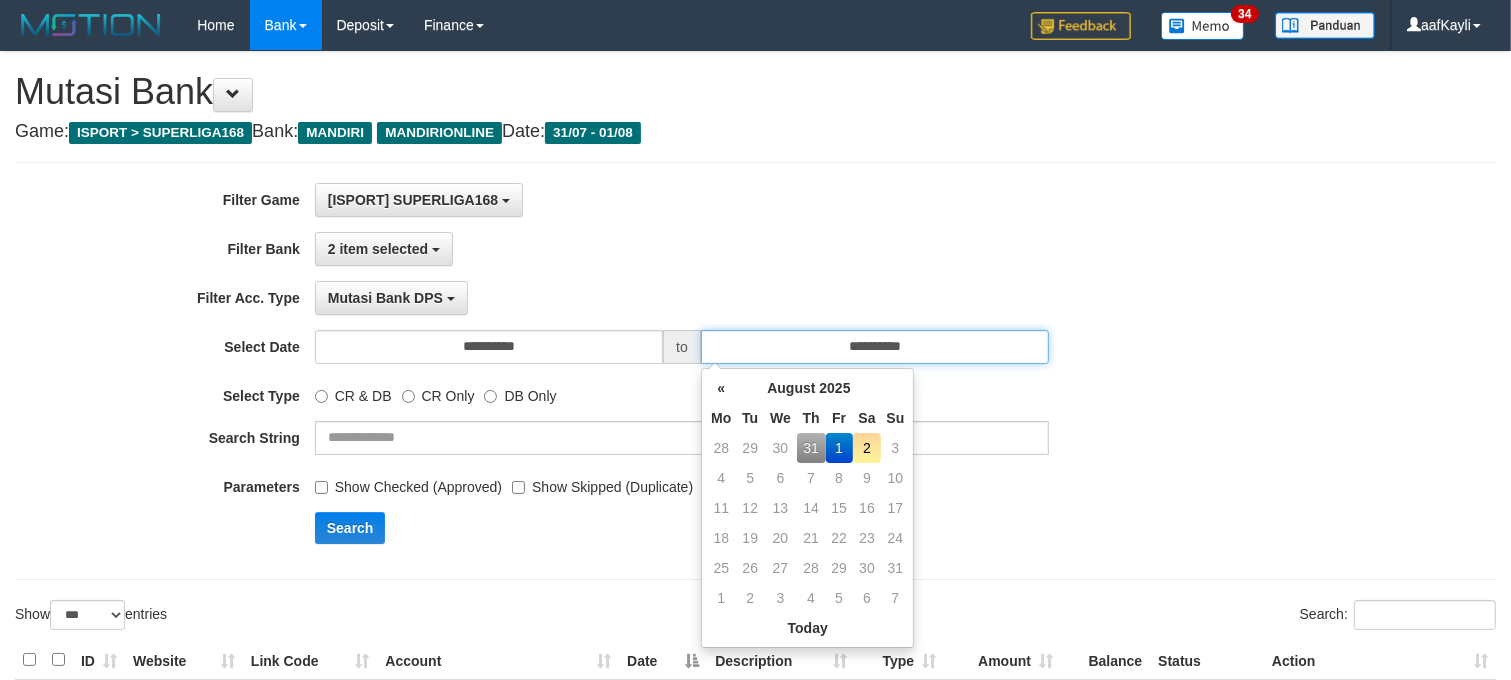 click on "**********" at bounding box center (875, 347) 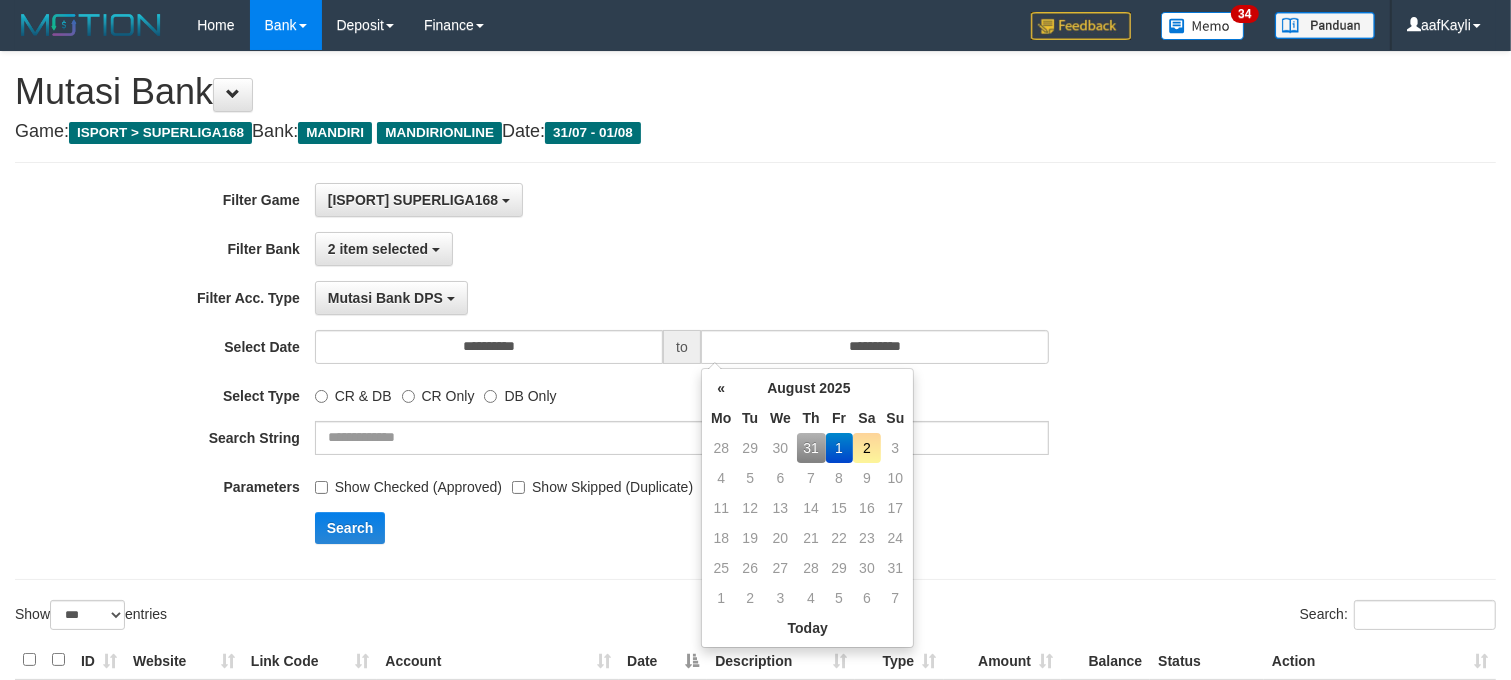 click on "28 29 30 31 1 2 3" at bounding box center [807, 448] 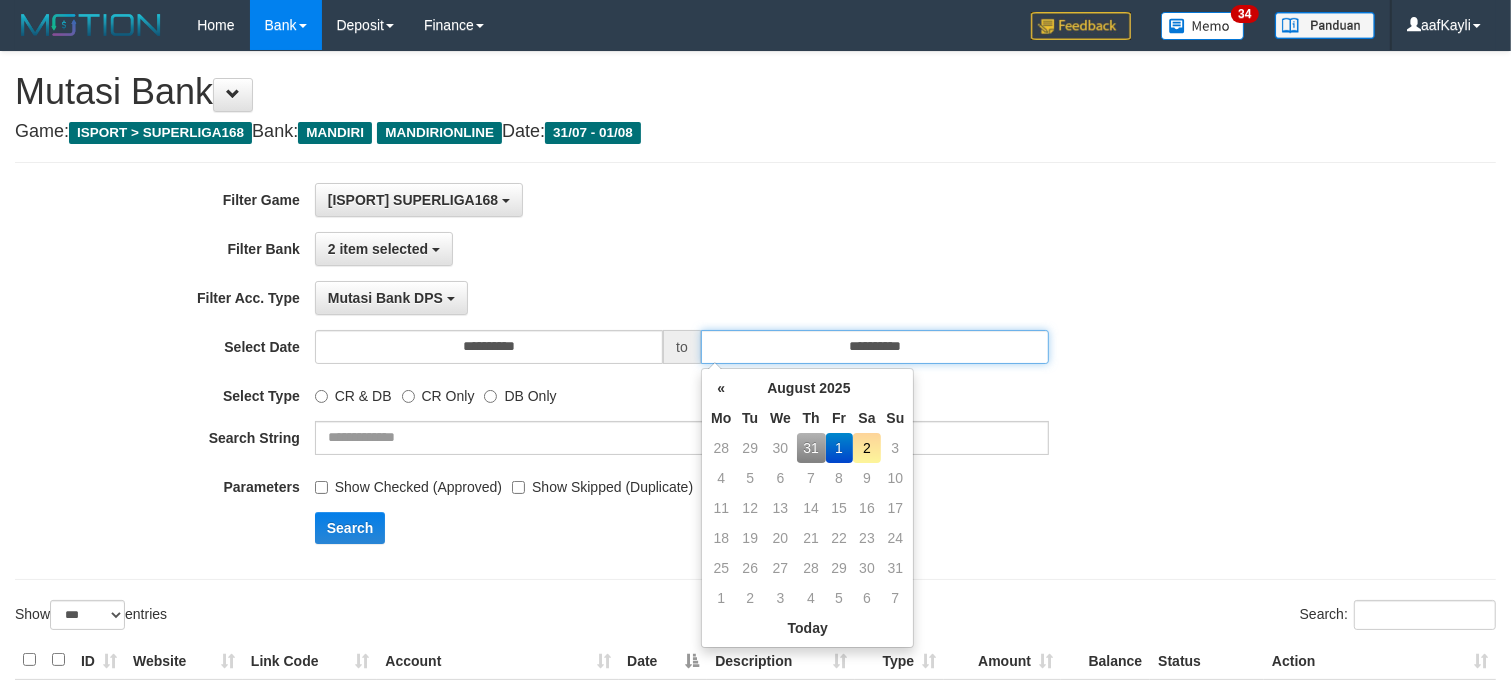 type on "**********" 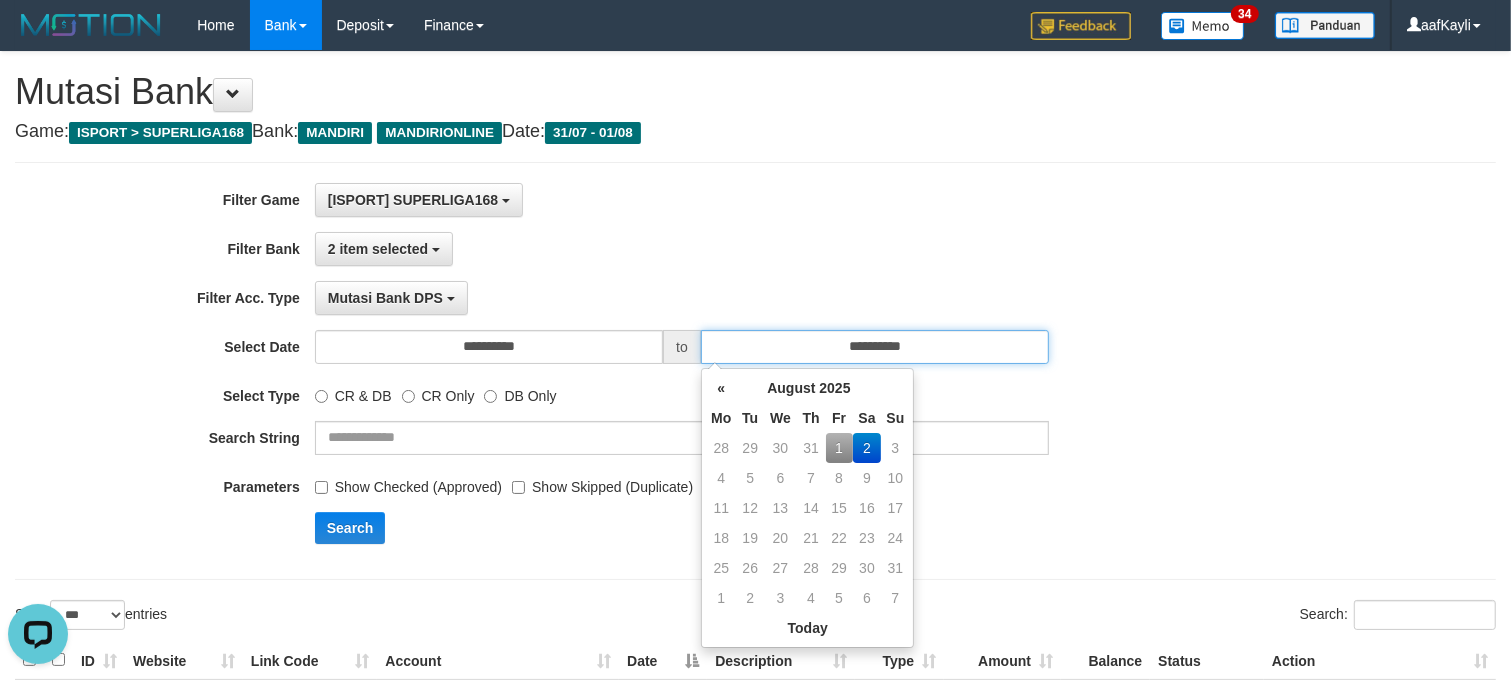 scroll, scrollTop: 0, scrollLeft: 0, axis: both 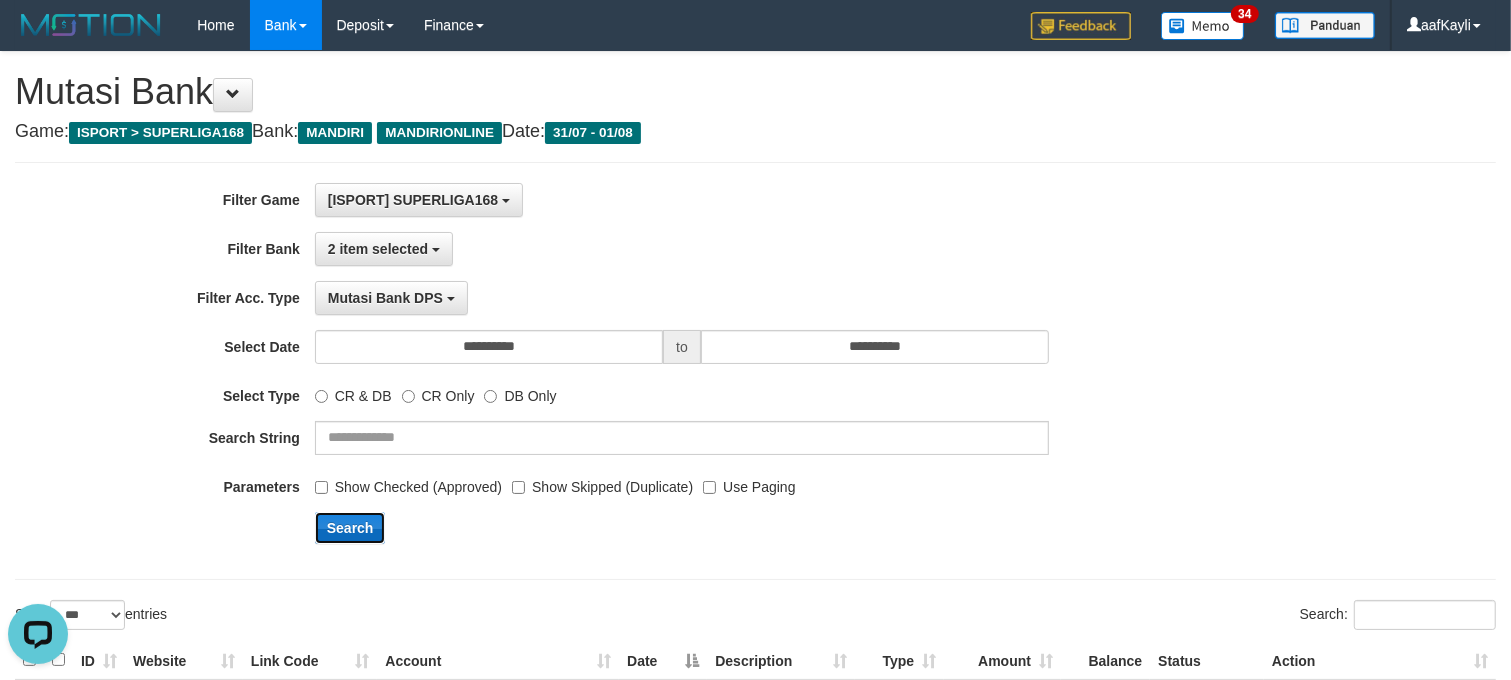 click on "Search" at bounding box center (350, 528) 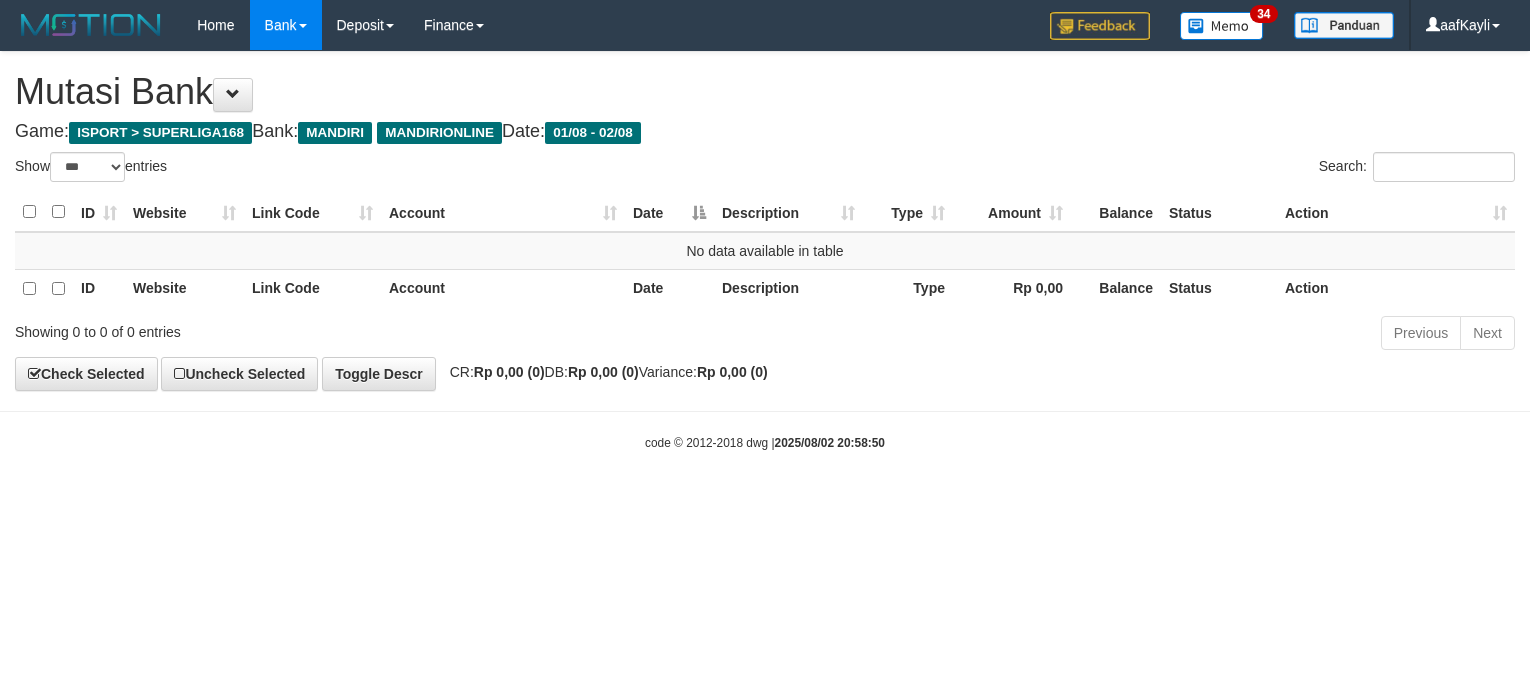 select on "***" 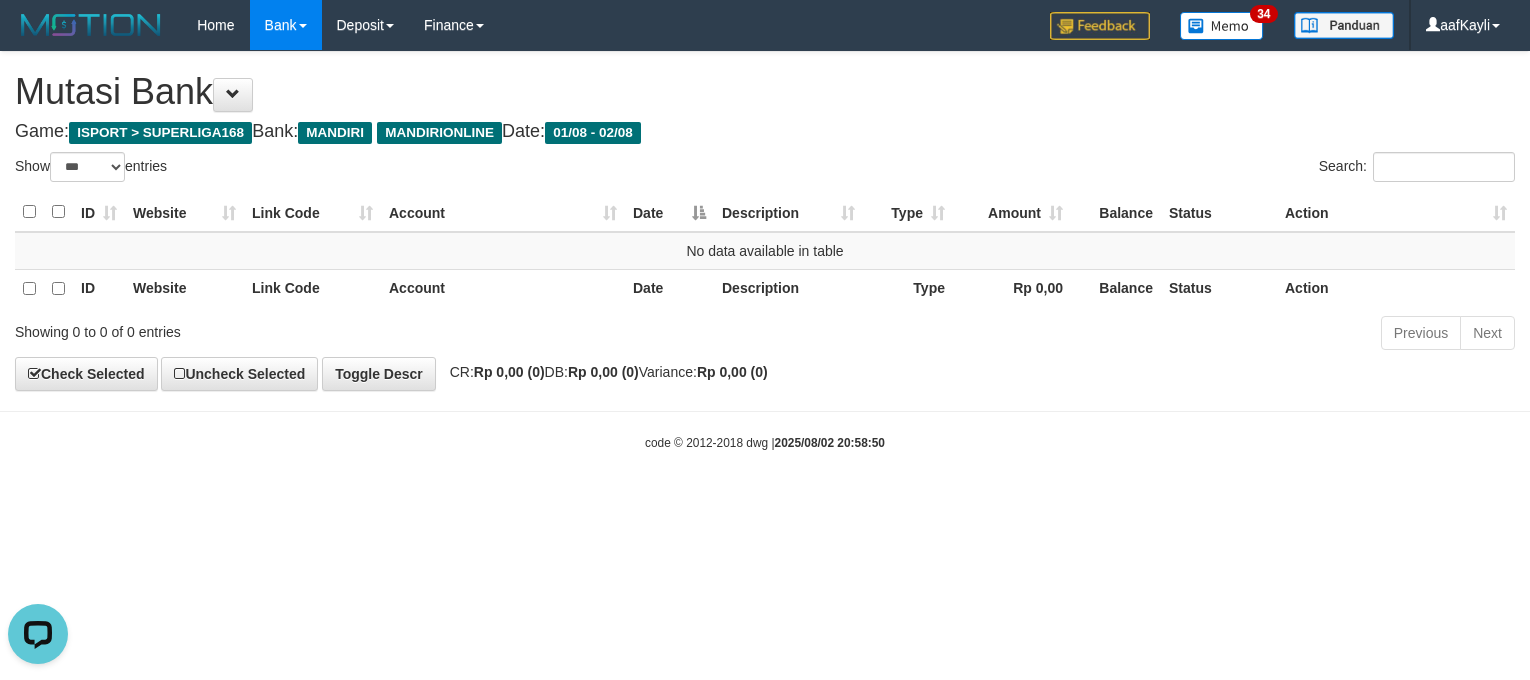 scroll, scrollTop: 0, scrollLeft: 0, axis: both 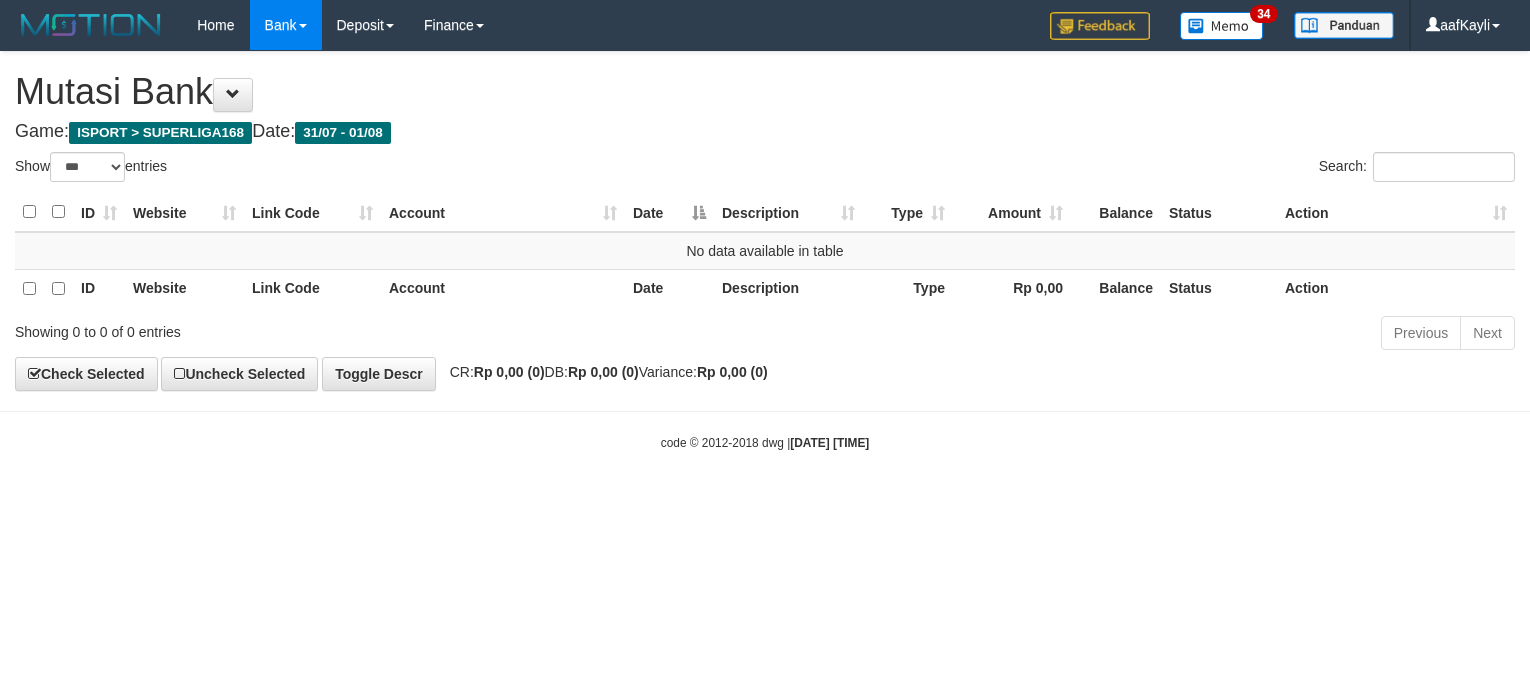 select on "***" 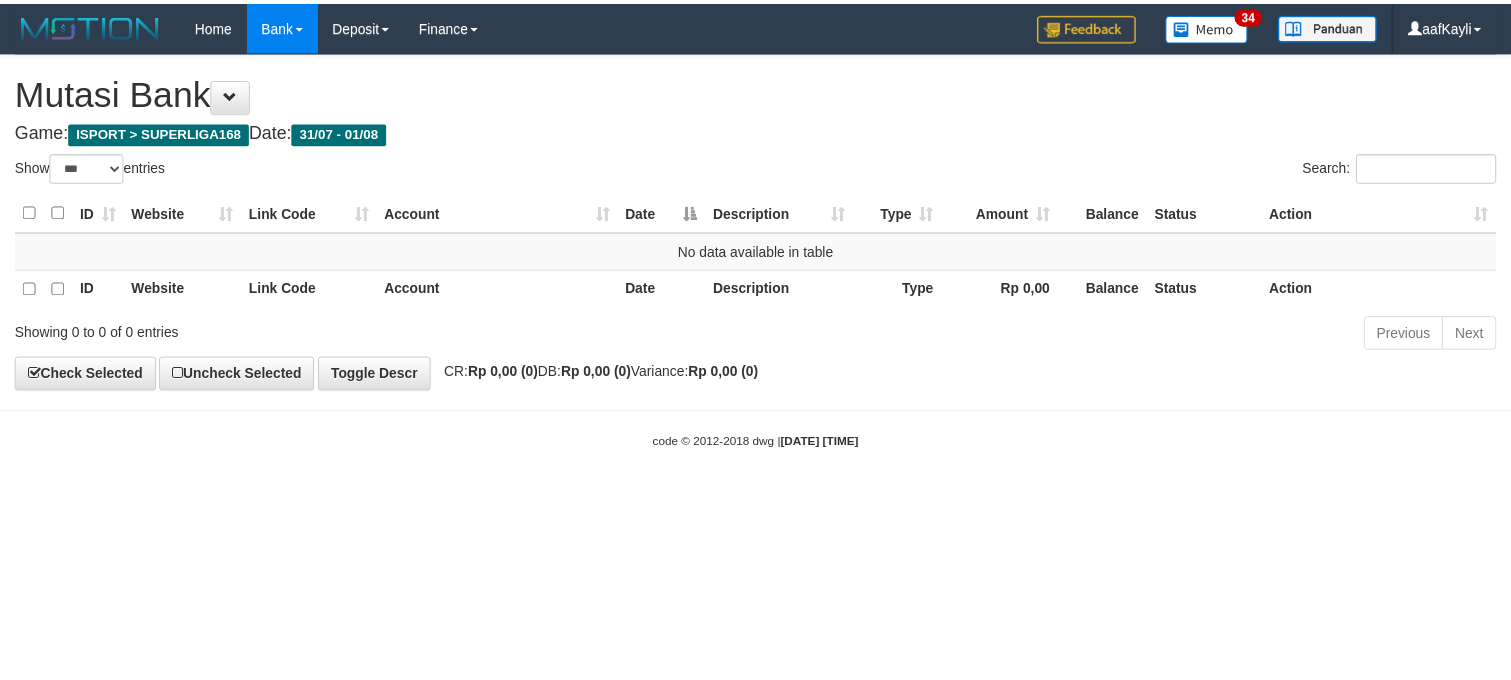scroll, scrollTop: 0, scrollLeft: 0, axis: both 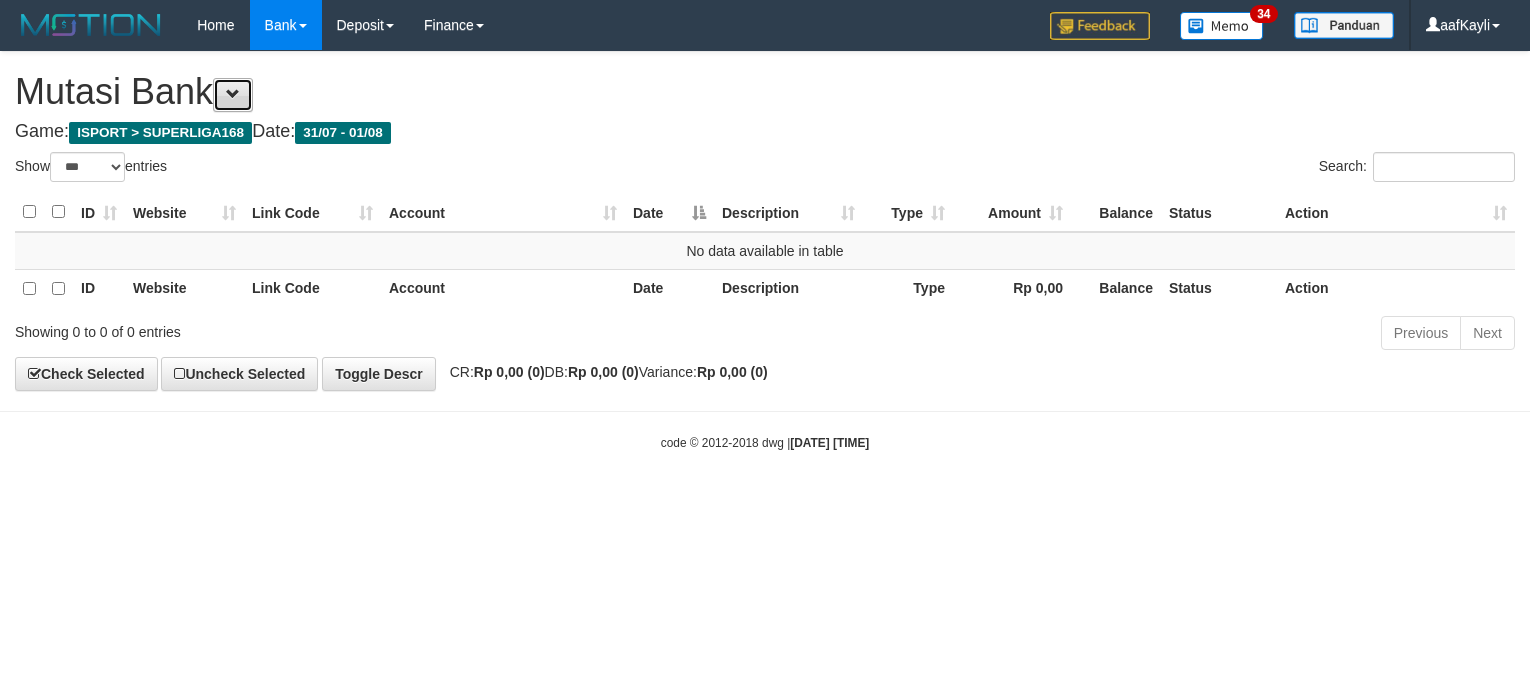 click at bounding box center [233, 94] 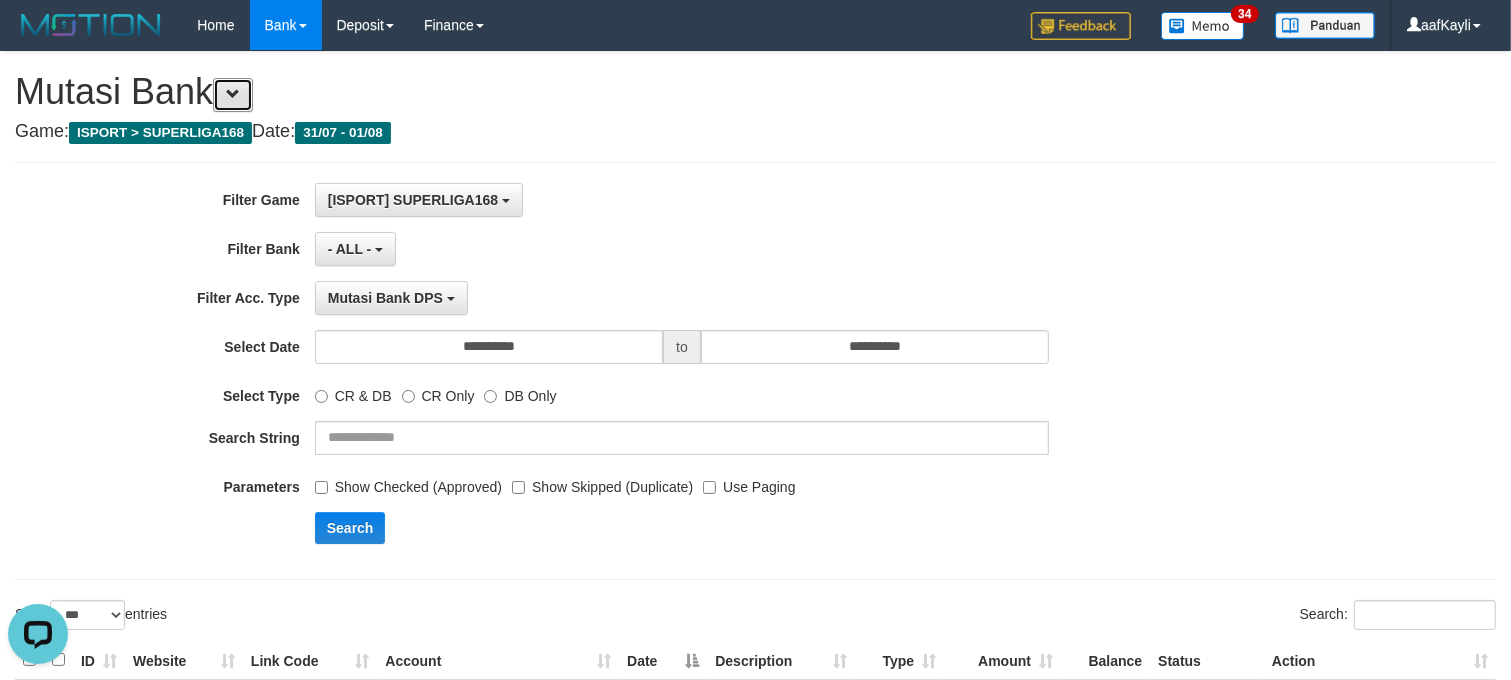 scroll, scrollTop: 0, scrollLeft: 0, axis: both 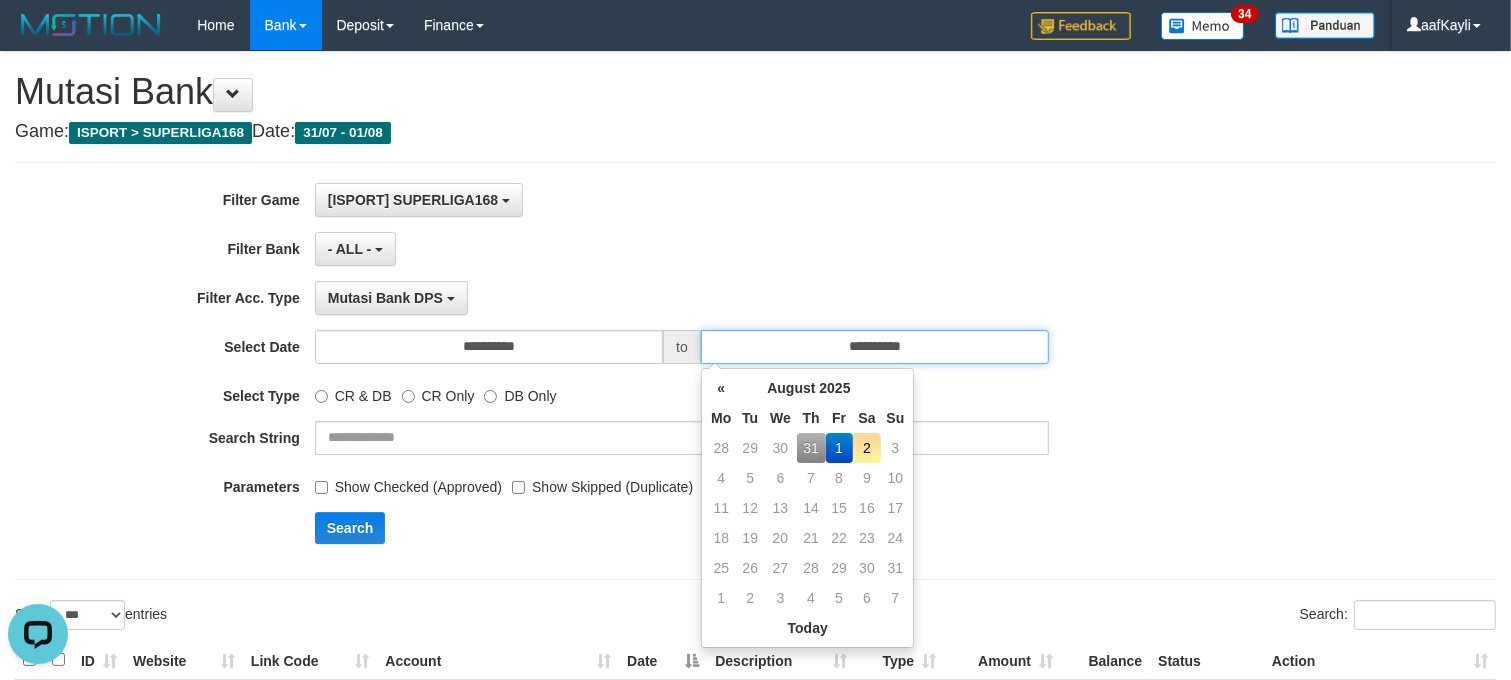 click on "**********" at bounding box center (875, 347) 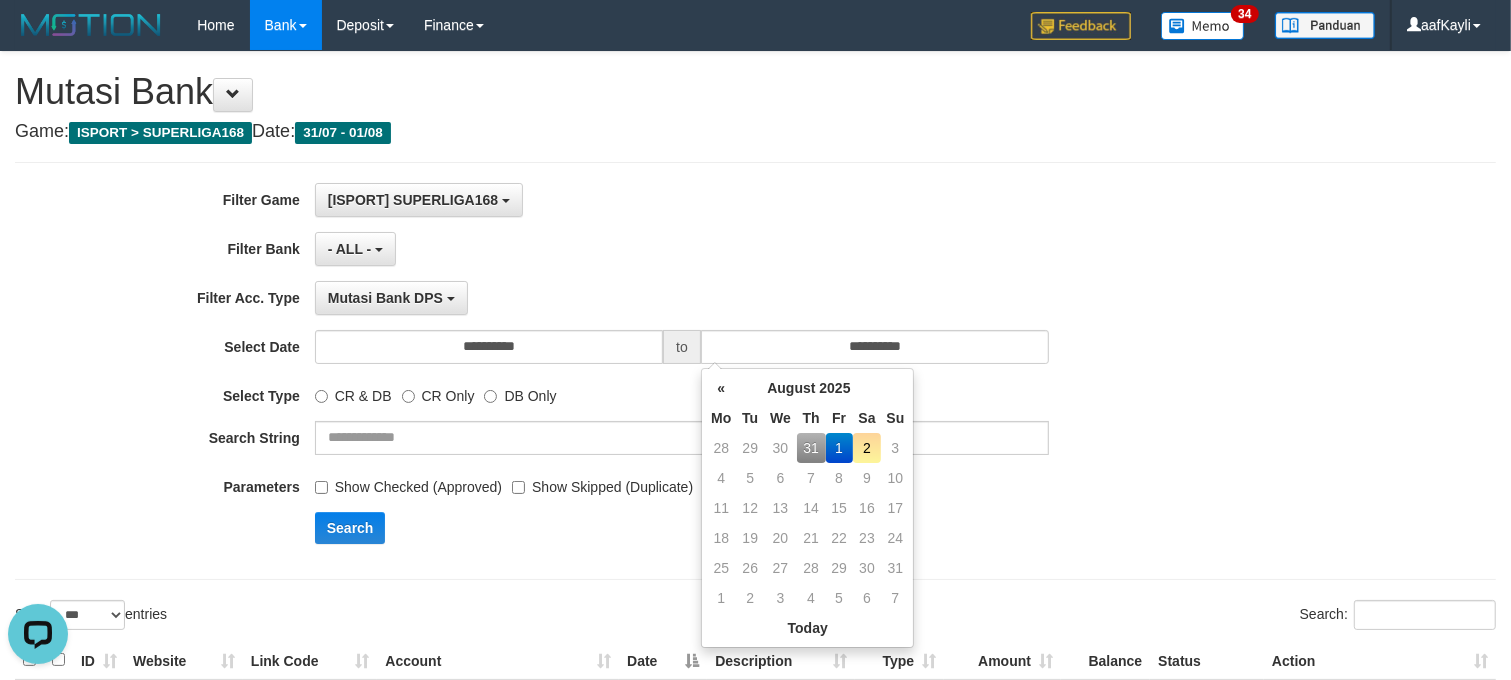 click on "2" at bounding box center (867, 448) 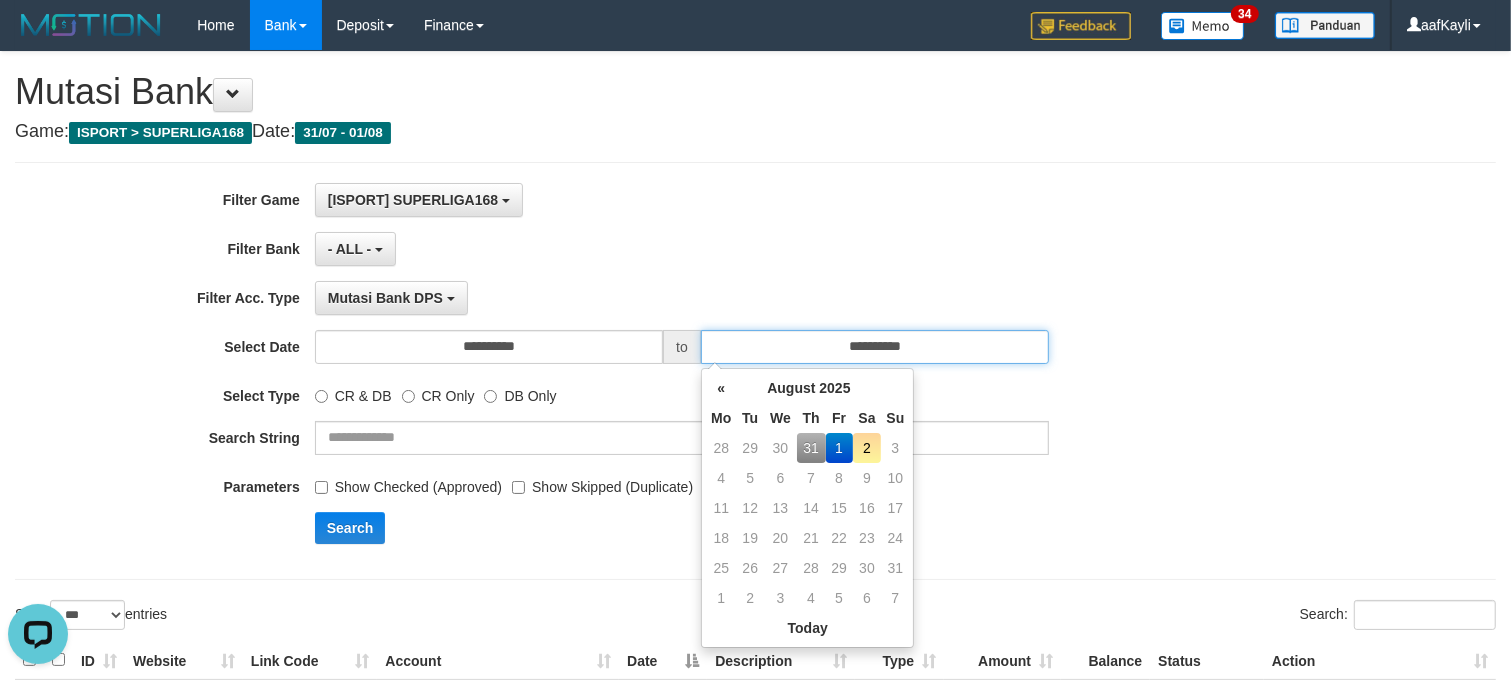 type on "**********" 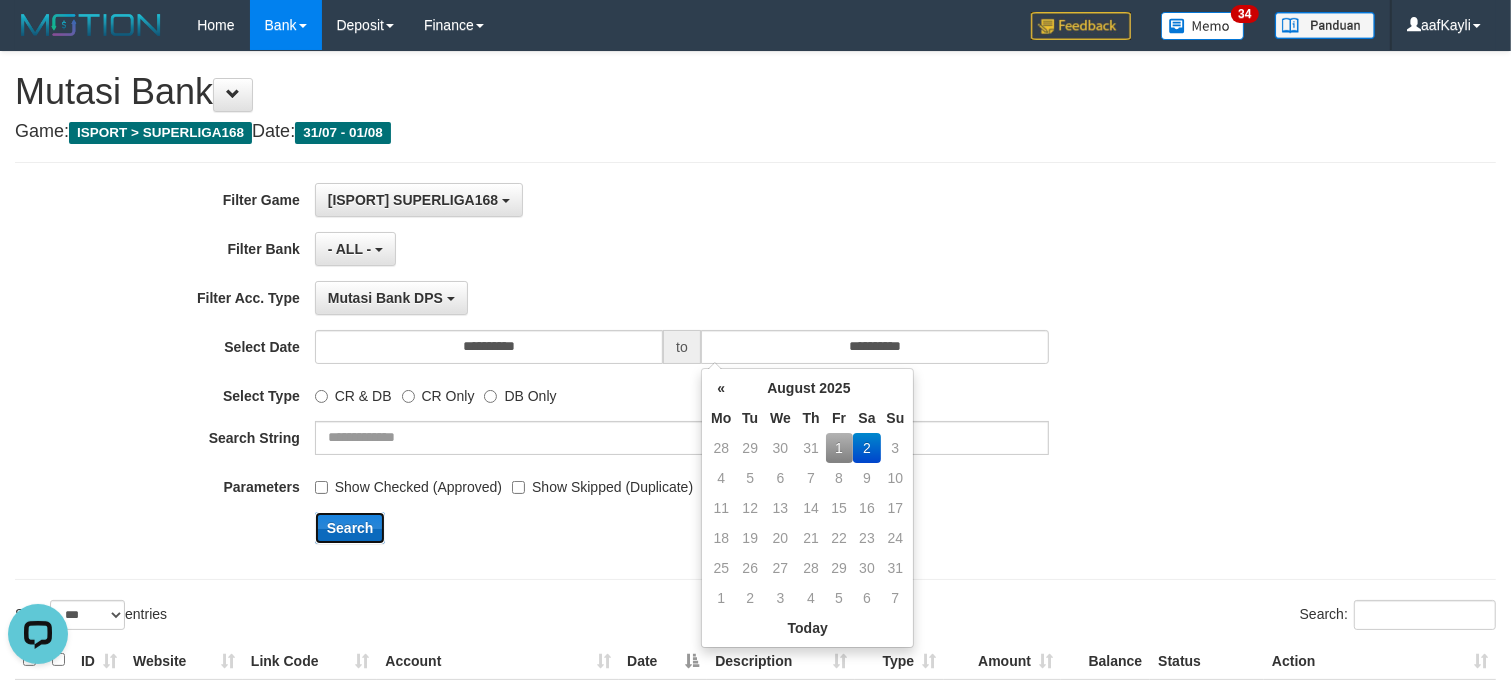 click on "Search" at bounding box center (350, 528) 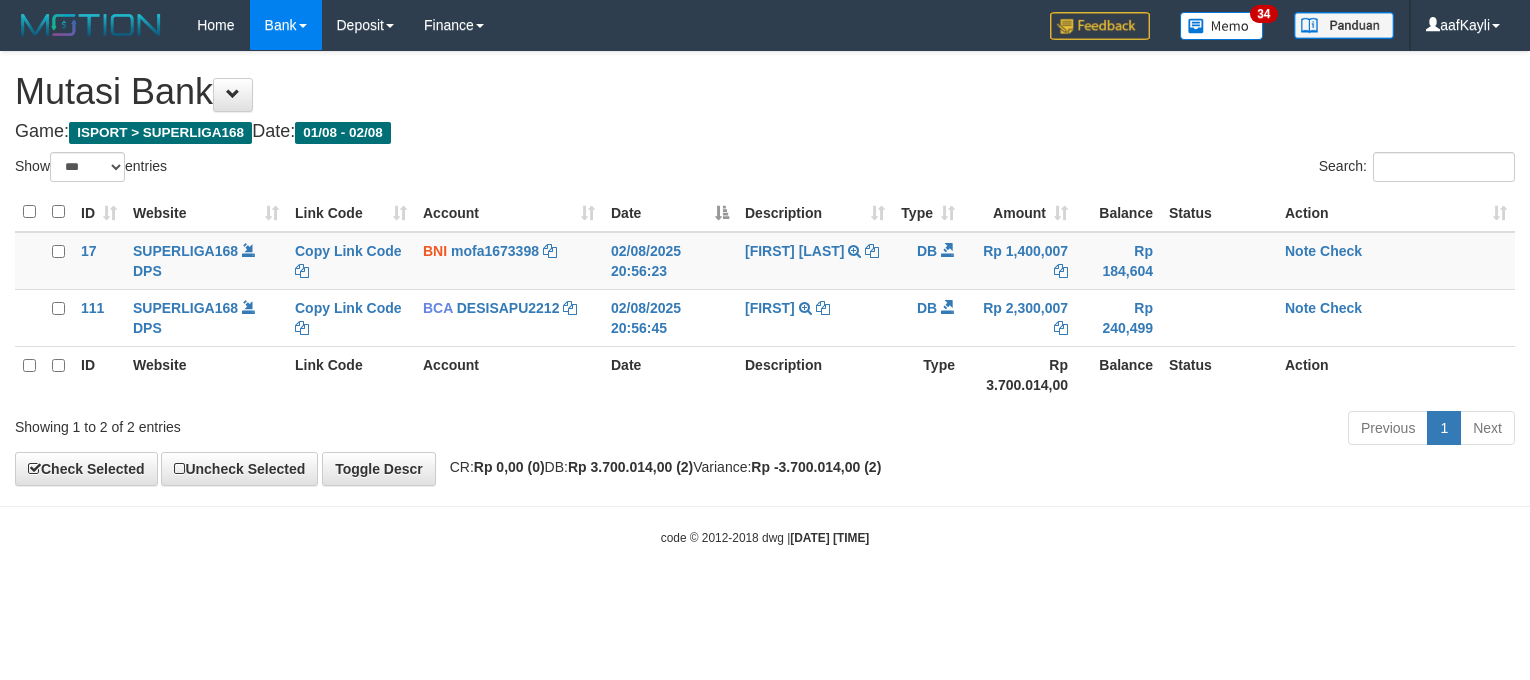 select on "***" 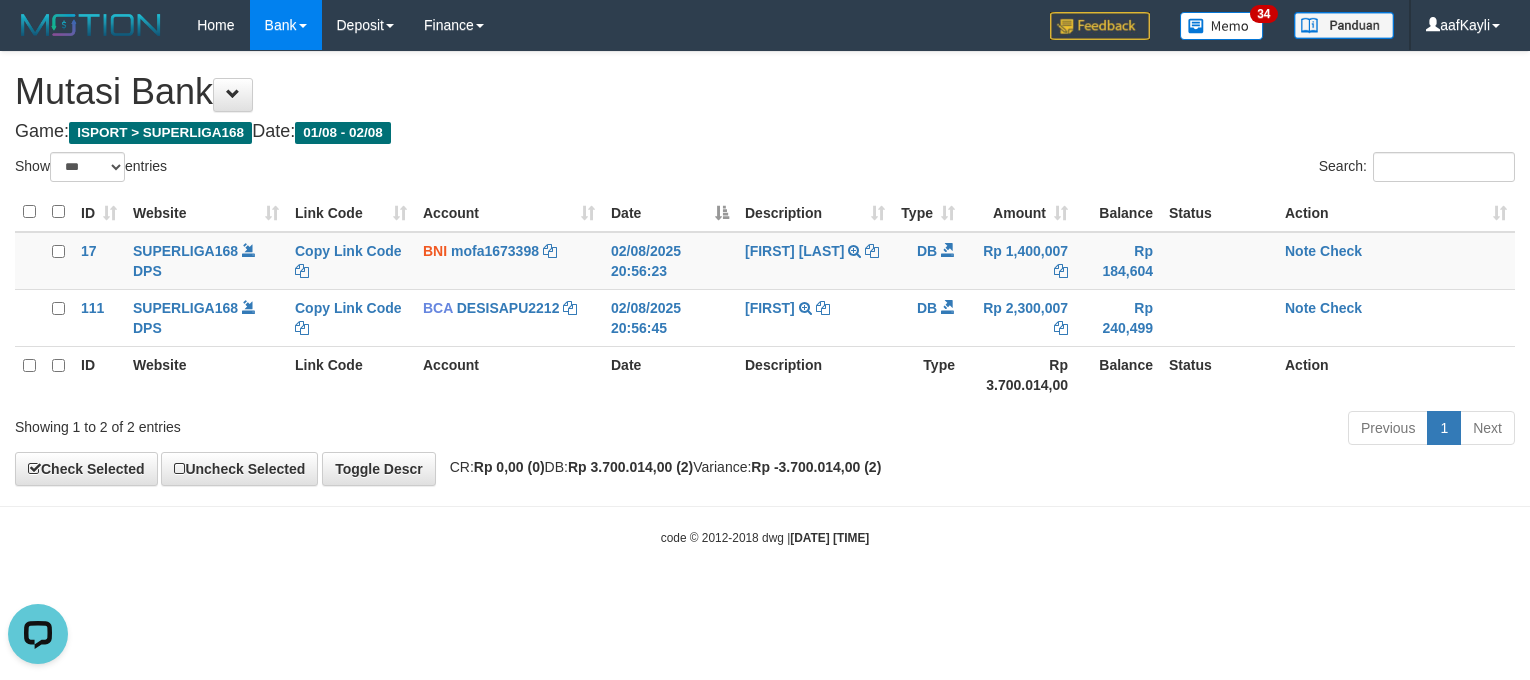 scroll, scrollTop: 0, scrollLeft: 0, axis: both 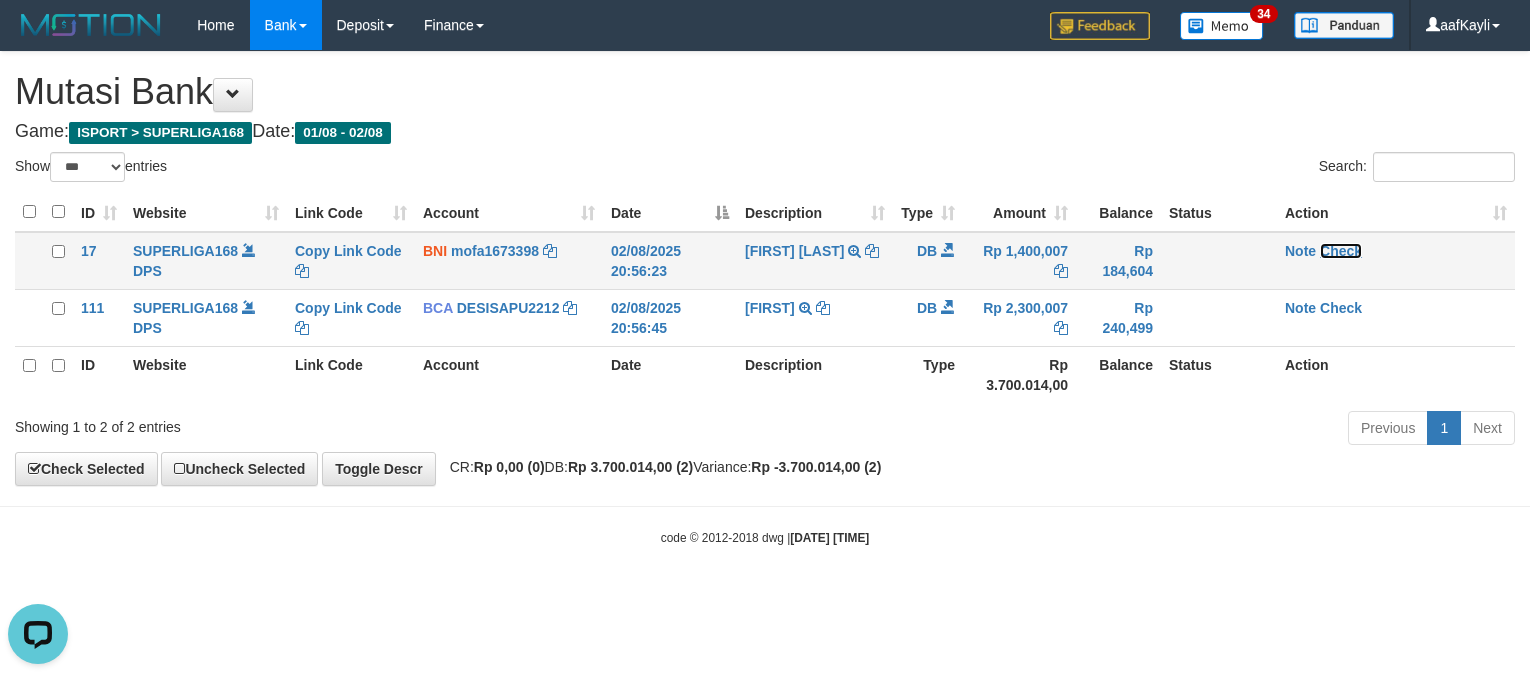 click on "Check" at bounding box center [1341, 251] 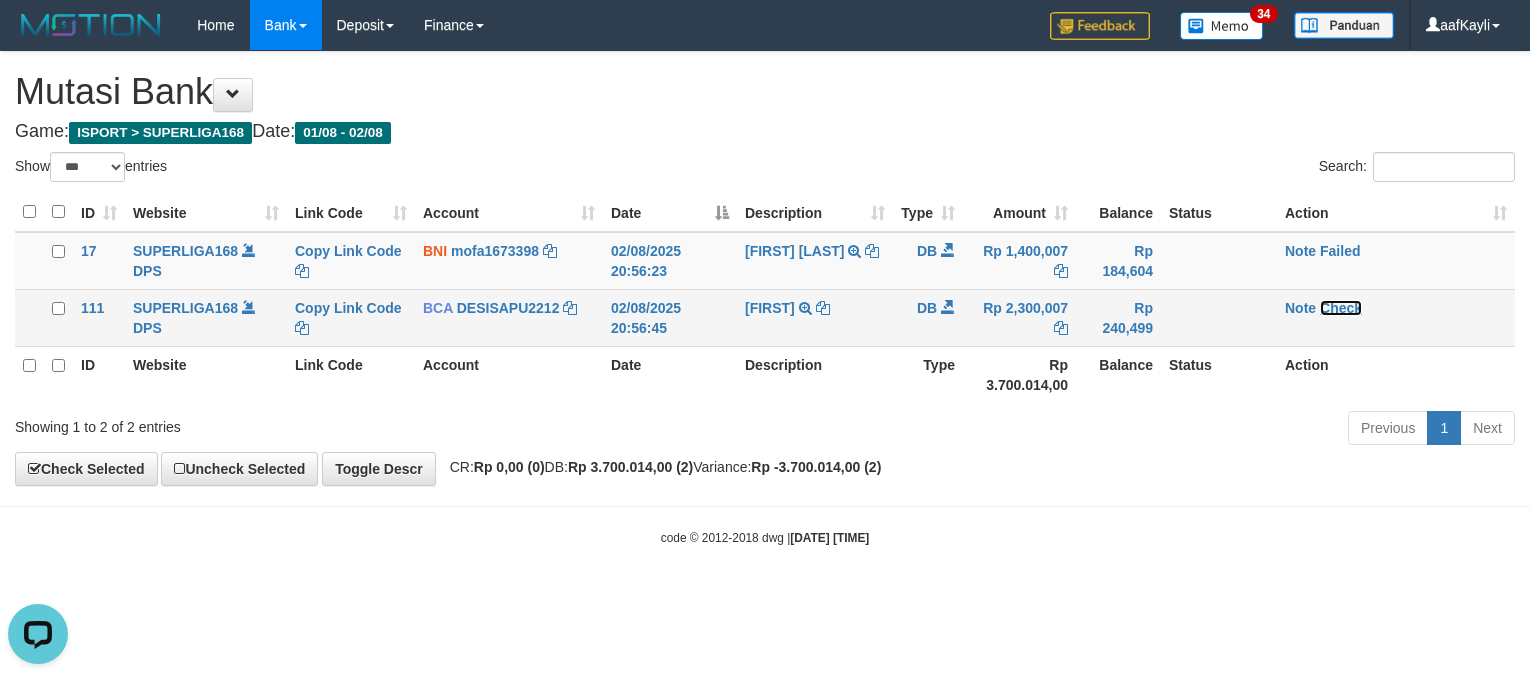 click on "Check" at bounding box center [1341, 308] 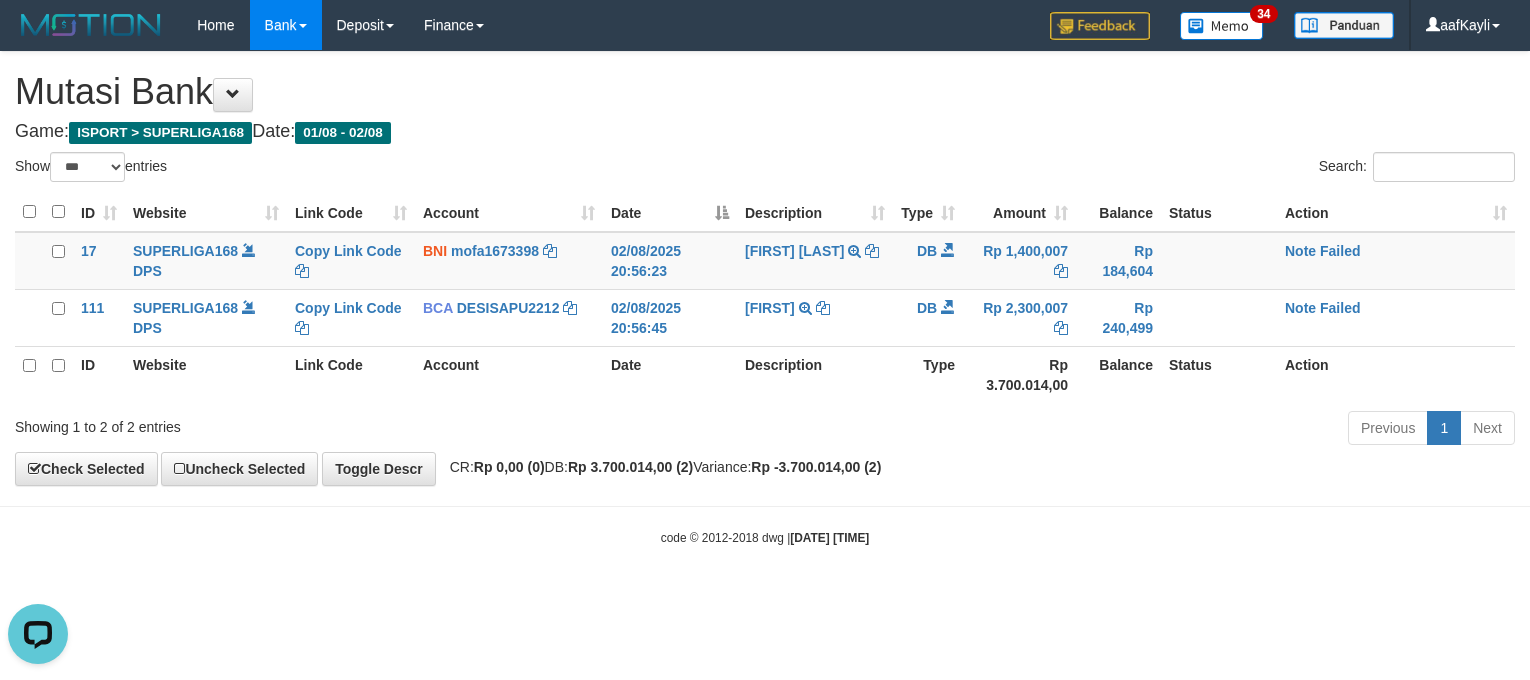 click on "Toggle navigation
Home
Bank
Account List
Load
By Website
Group
[ISPORT]													SUPERLIGA168
By Load Group (DPS)
34" at bounding box center [765, 298] 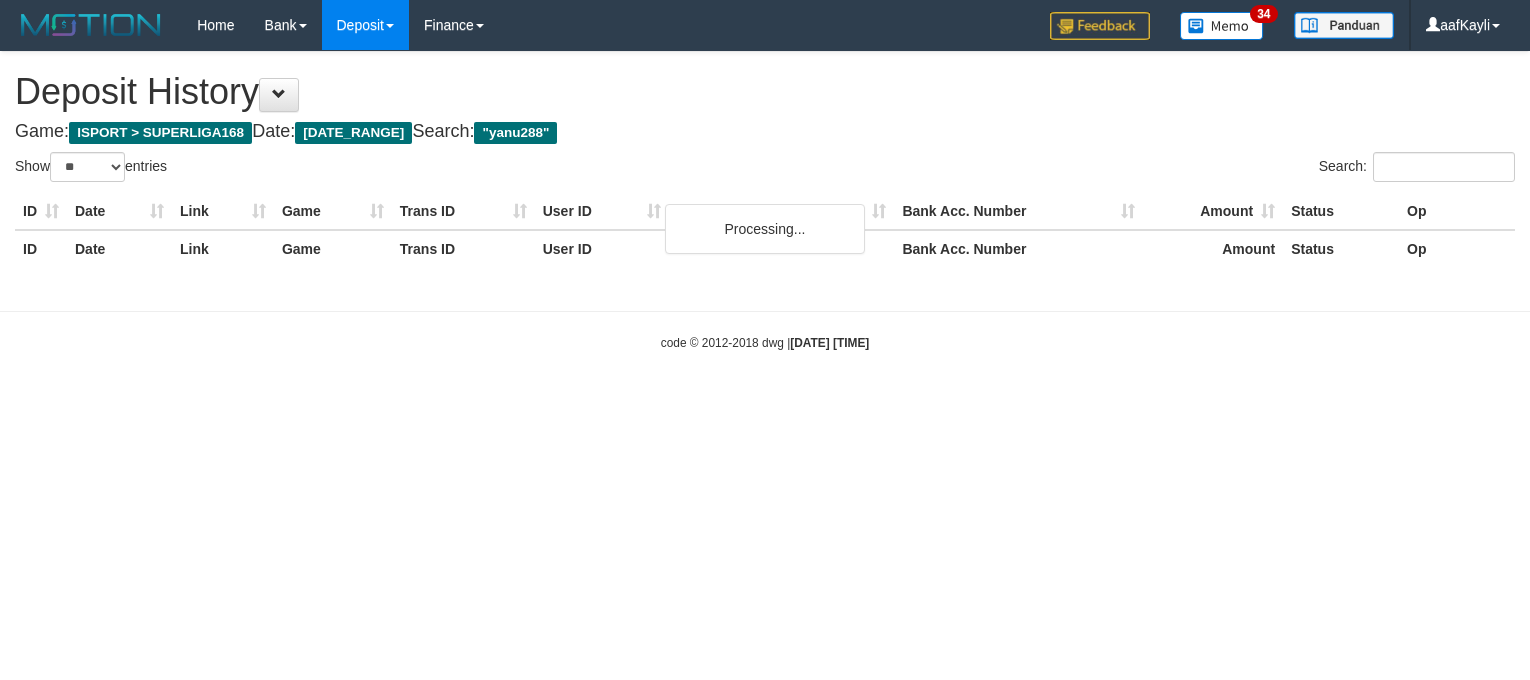 select on "**" 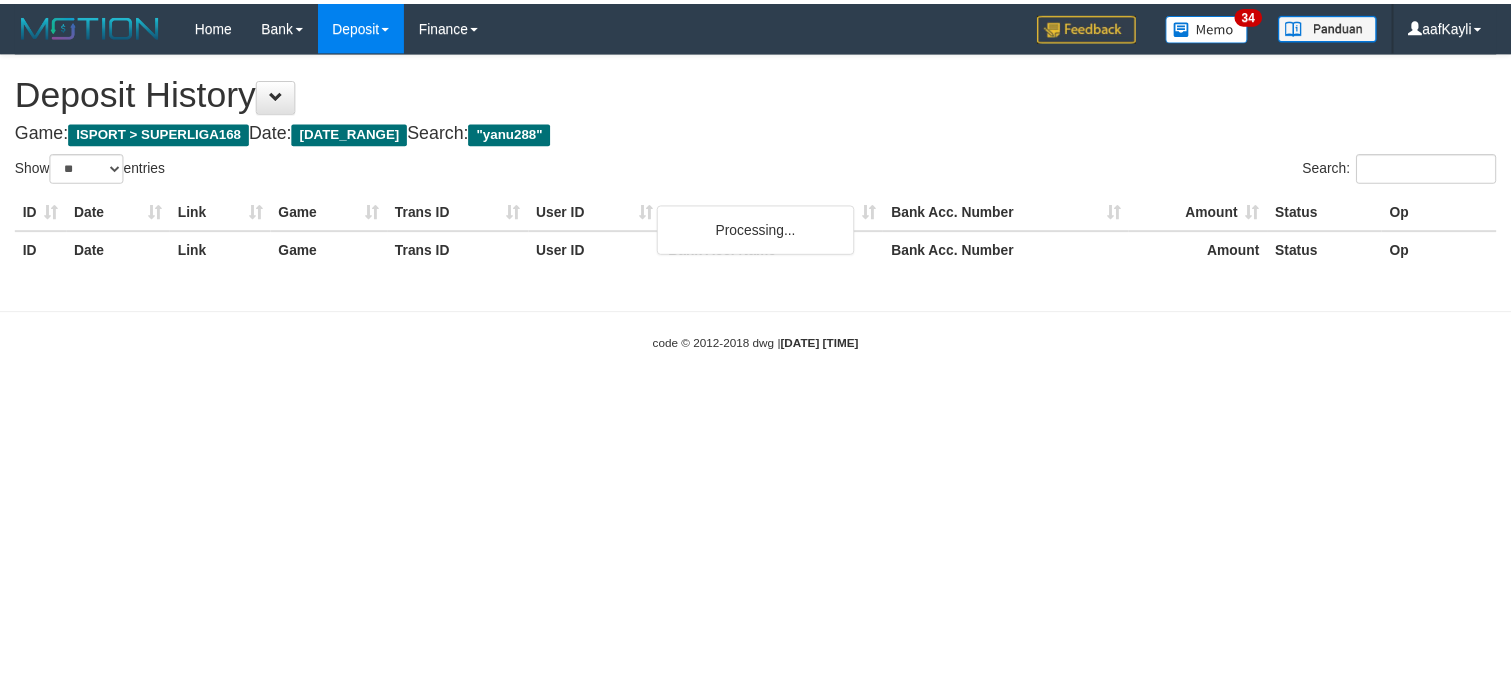 scroll, scrollTop: 0, scrollLeft: 0, axis: both 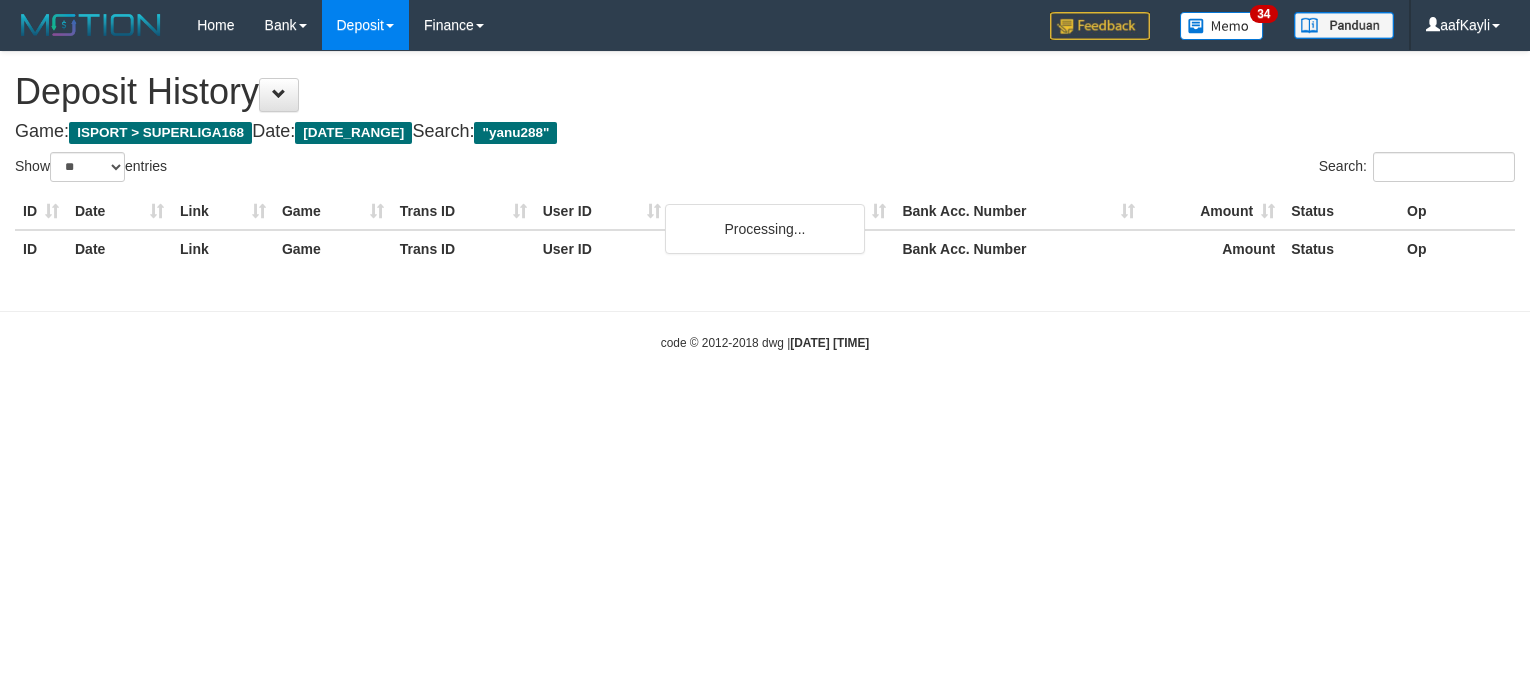 click at bounding box center [279, 94] 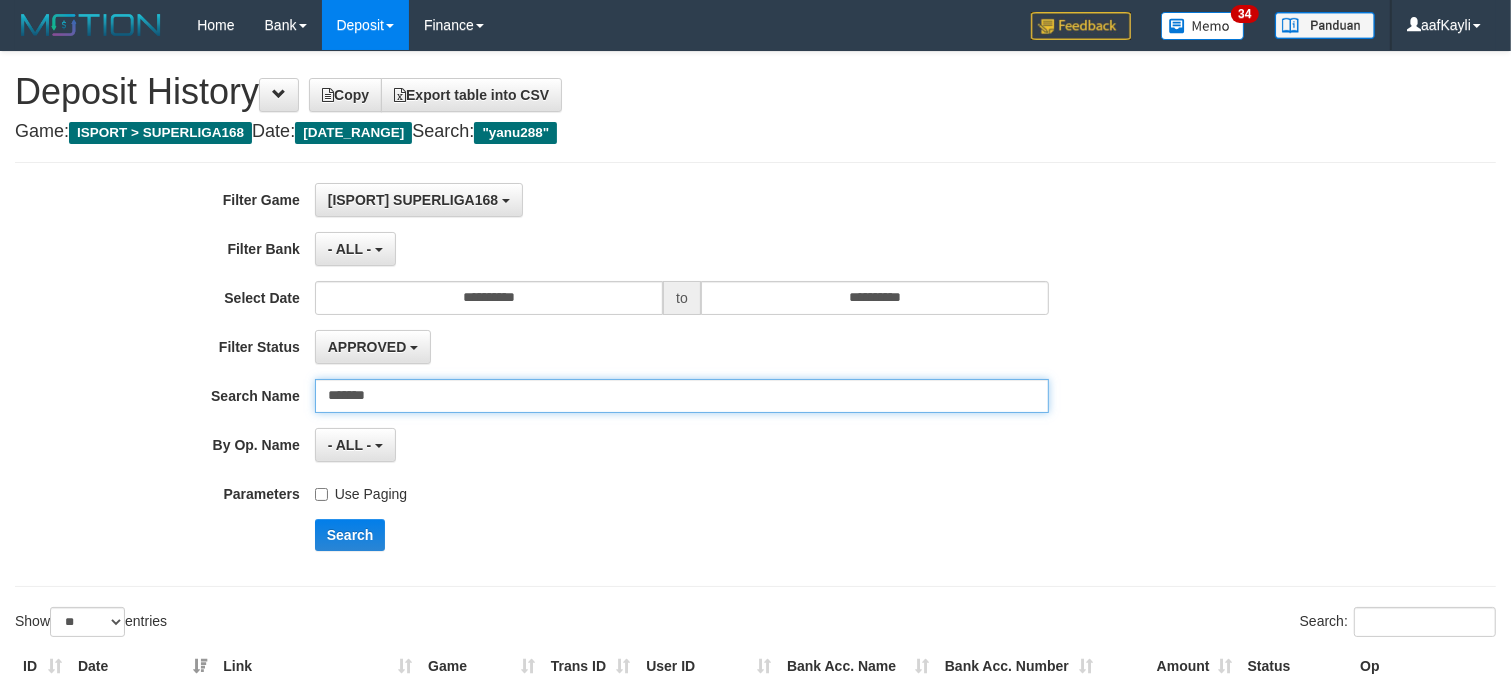 click on "*******" at bounding box center [682, 396] 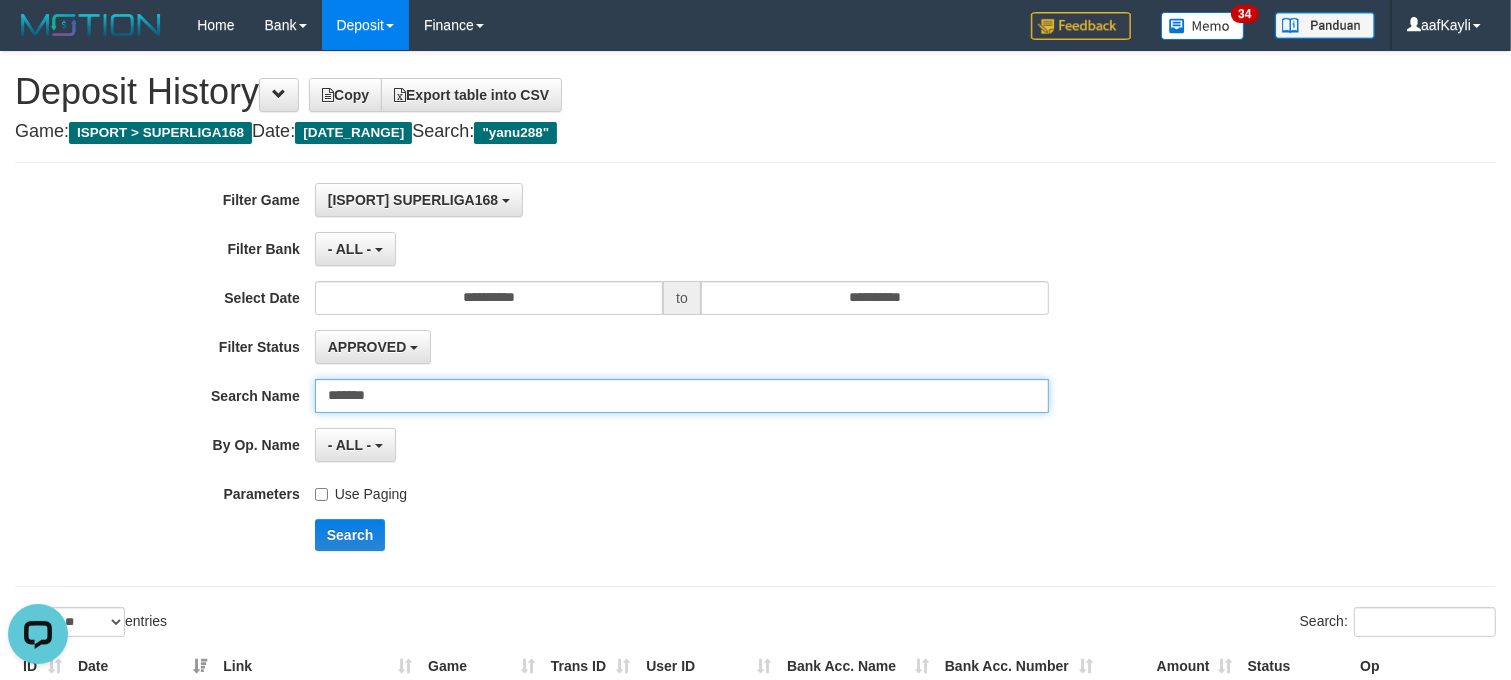 scroll, scrollTop: 0, scrollLeft: 0, axis: both 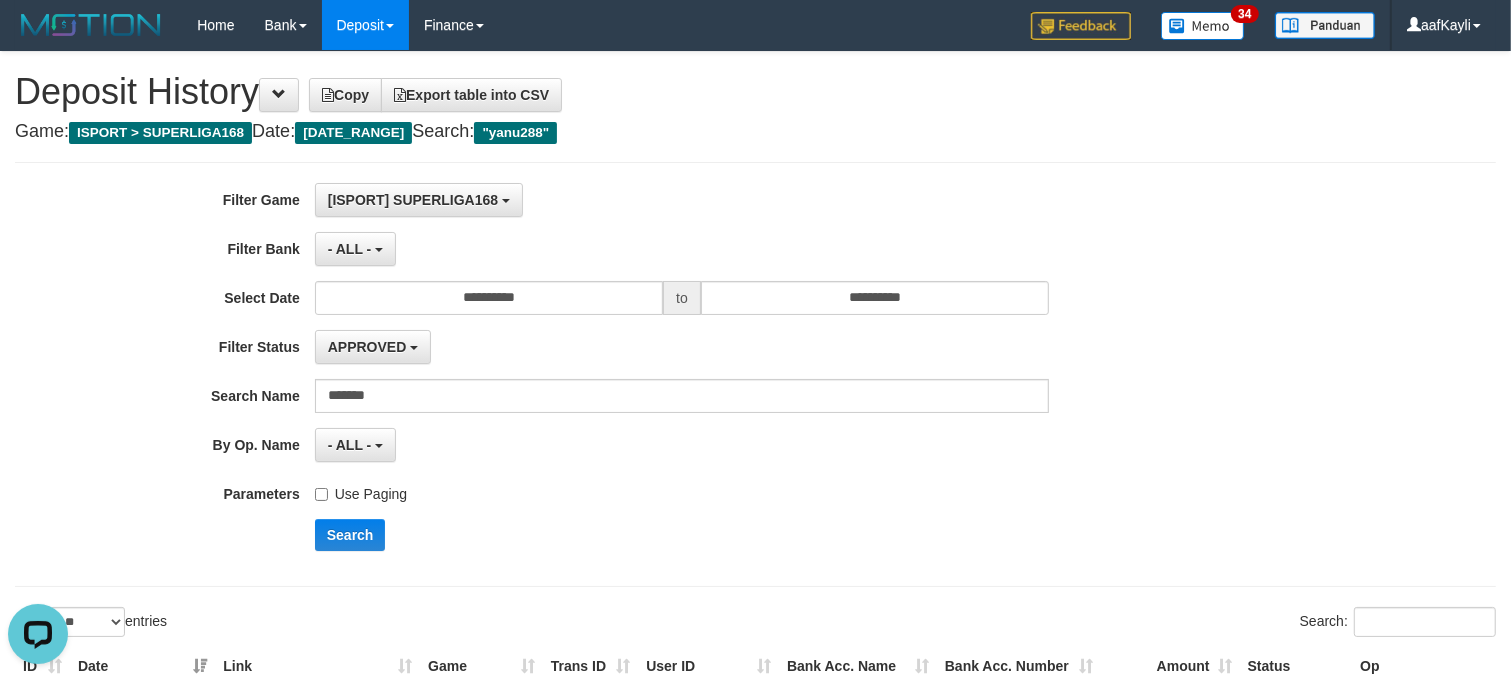 click on "Search" at bounding box center (787, 535) 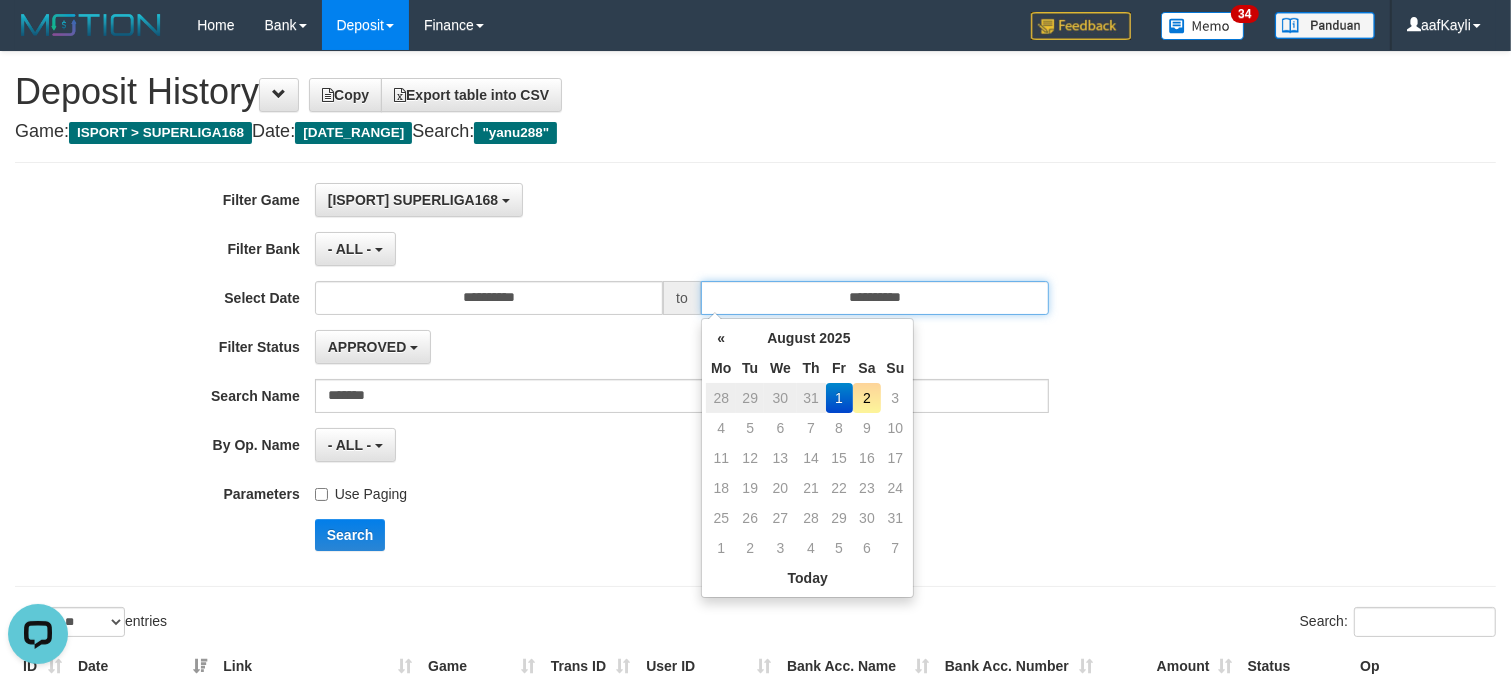 click on "**********" at bounding box center [875, 298] 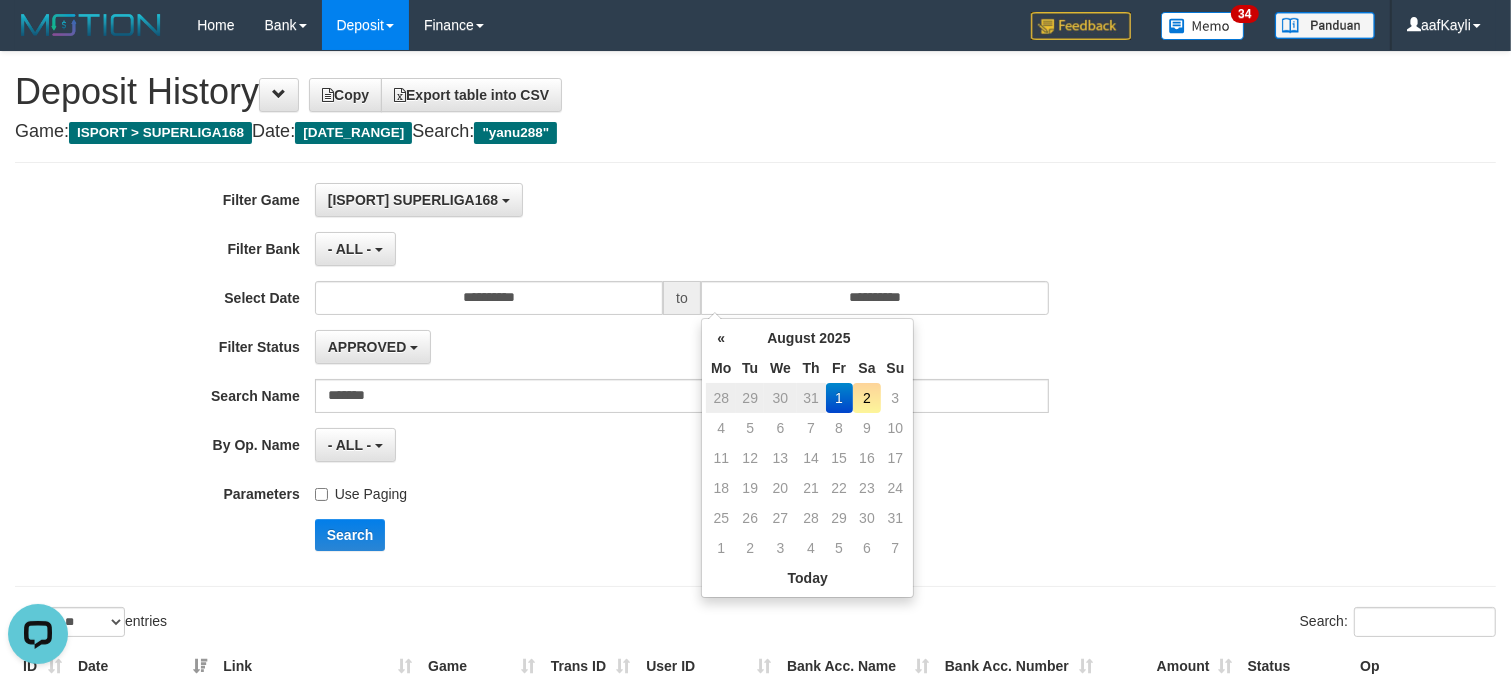 click on "2" at bounding box center (867, 398) 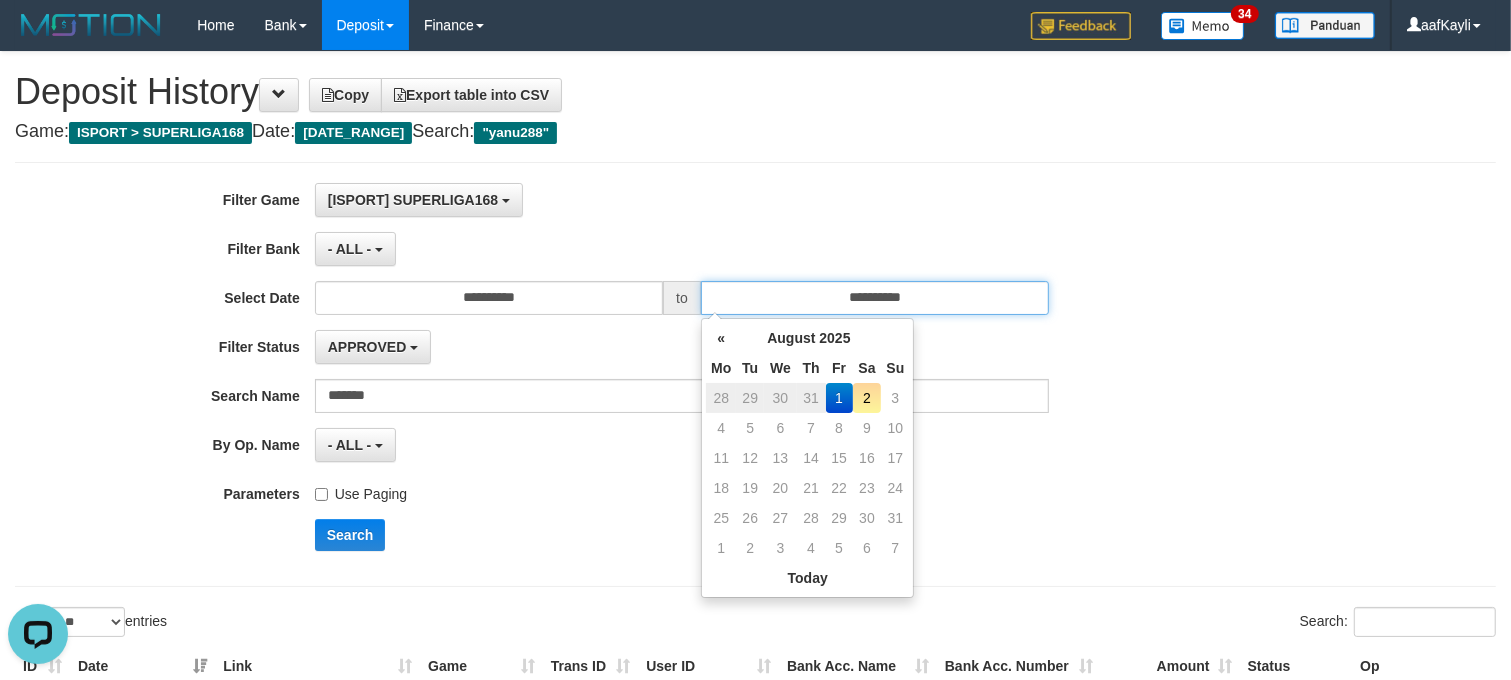 type on "**********" 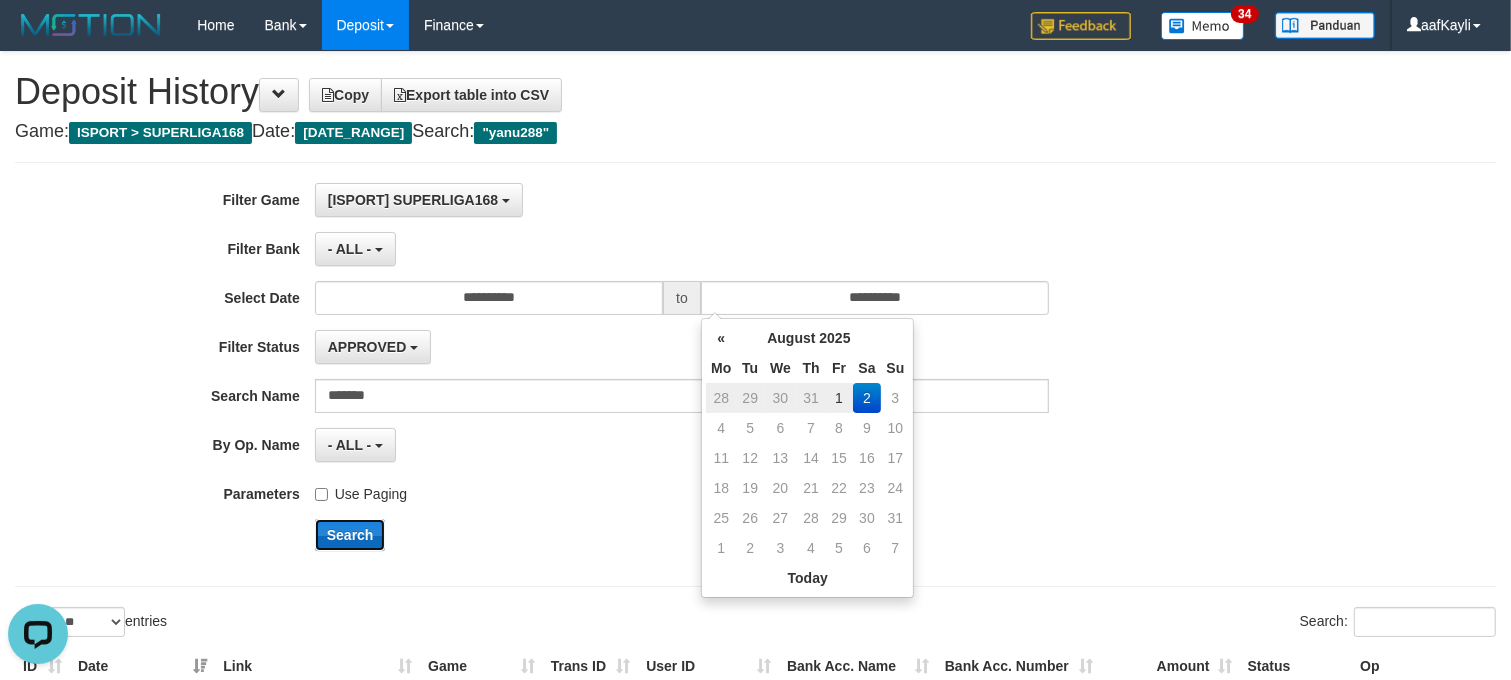 click on "Search" at bounding box center [350, 535] 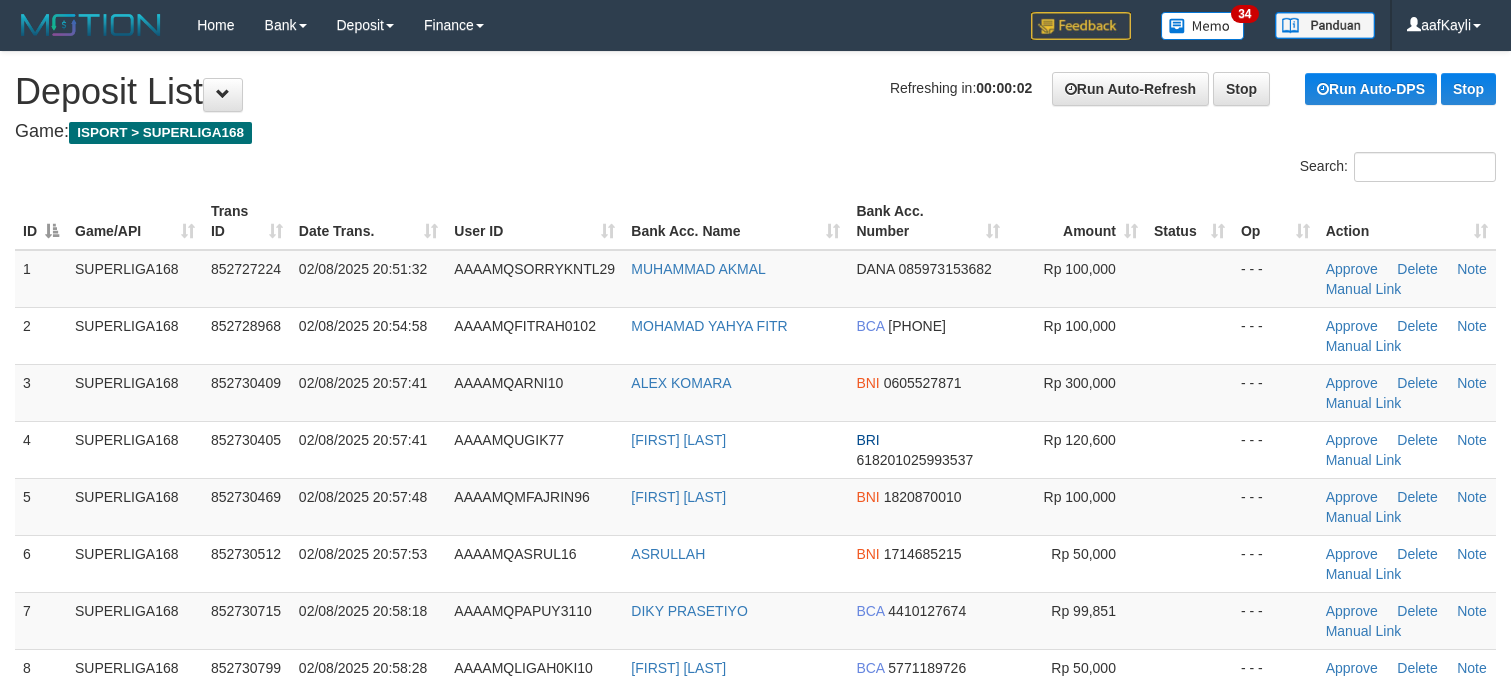 scroll, scrollTop: 0, scrollLeft: 0, axis: both 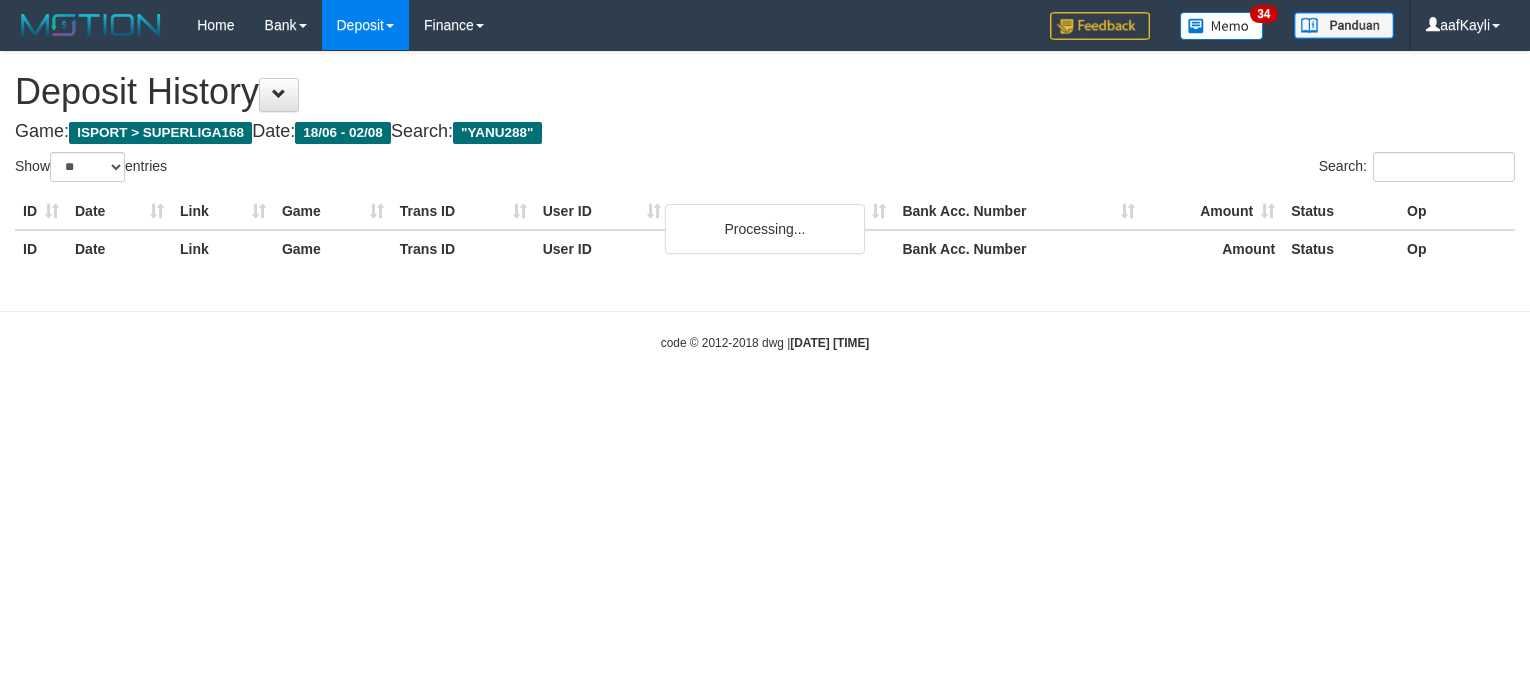 select on "**" 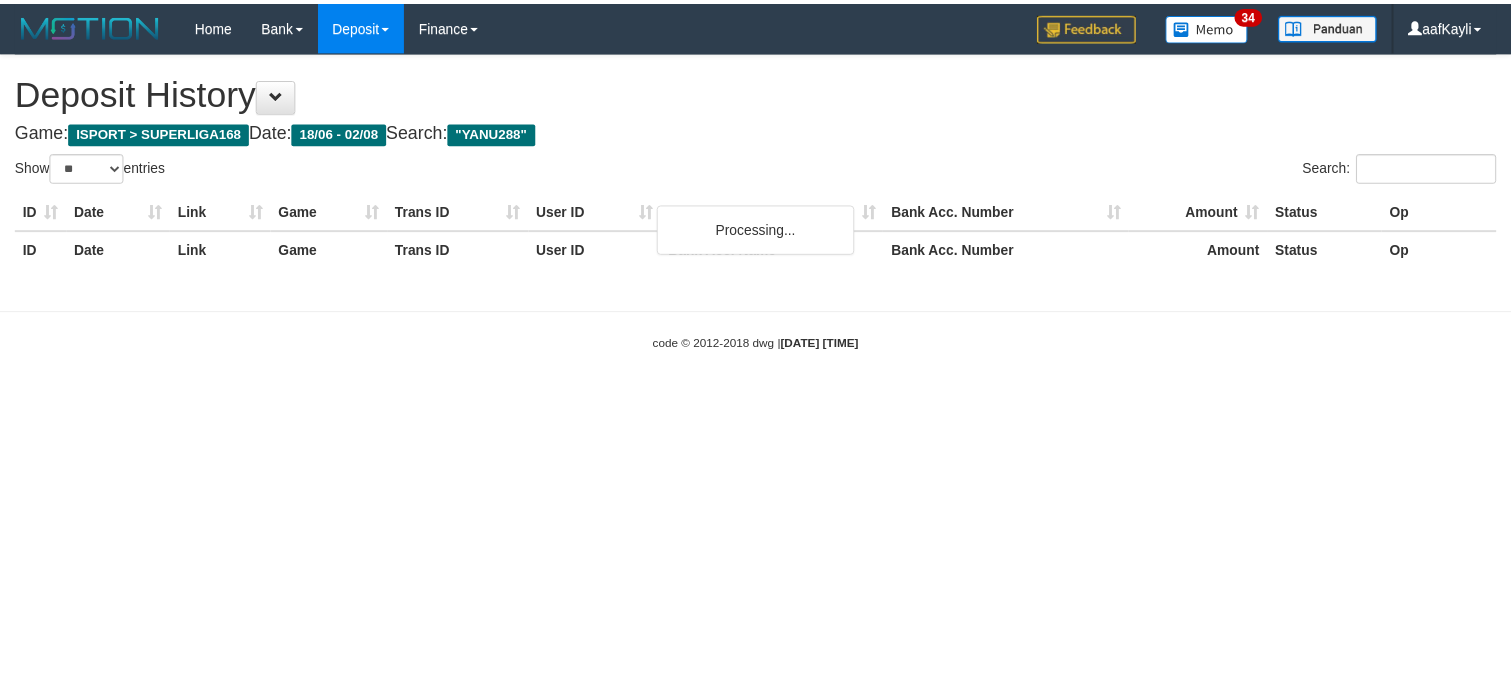 scroll, scrollTop: 0, scrollLeft: 0, axis: both 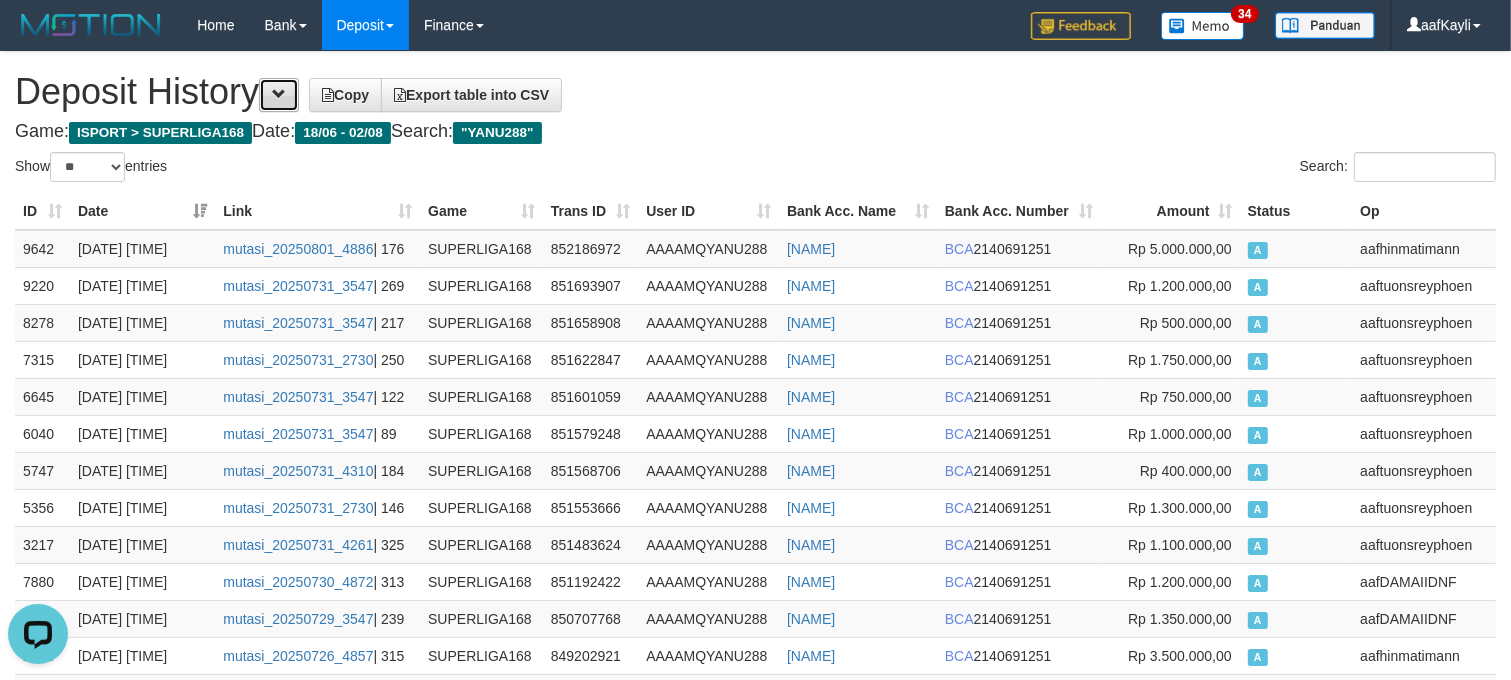 click at bounding box center [279, 94] 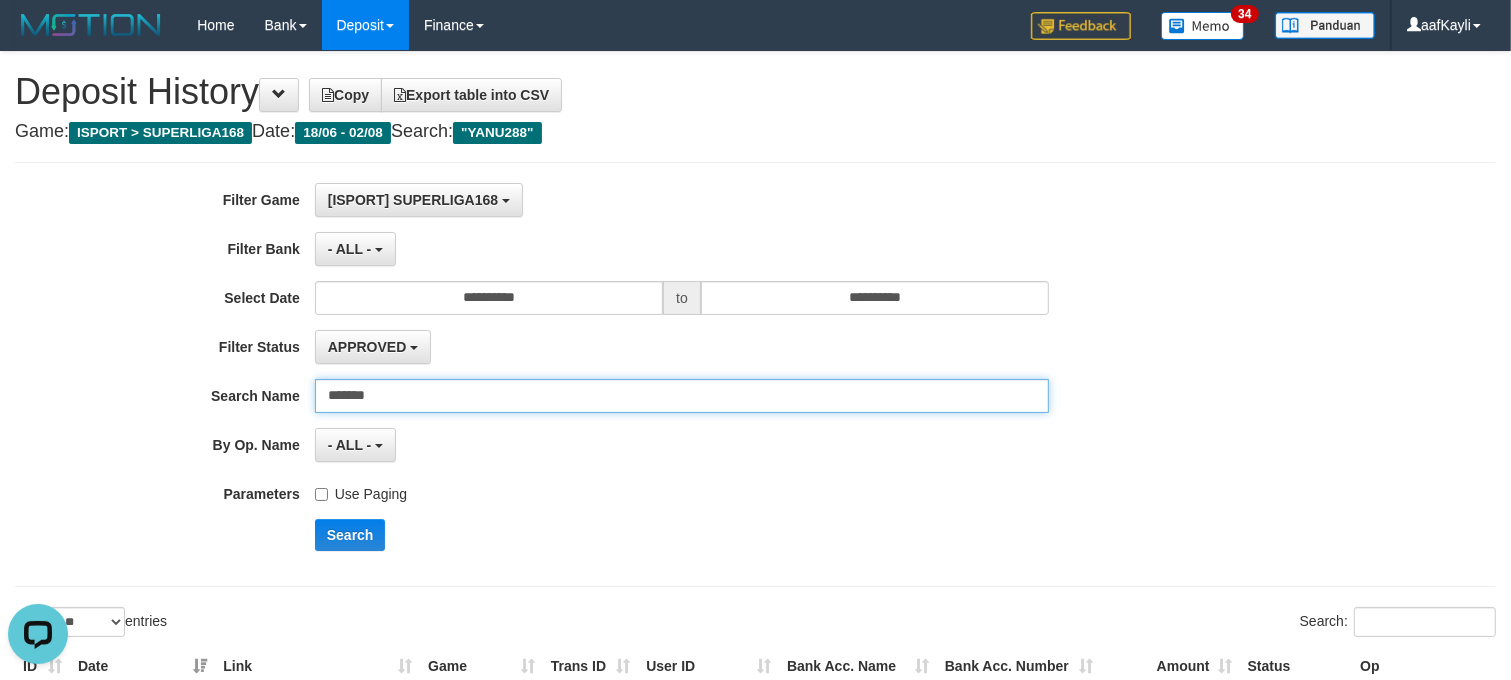 drag, startPoint x: 165, startPoint y: 405, endPoint x: 90, endPoint y: 420, distance: 76.48529 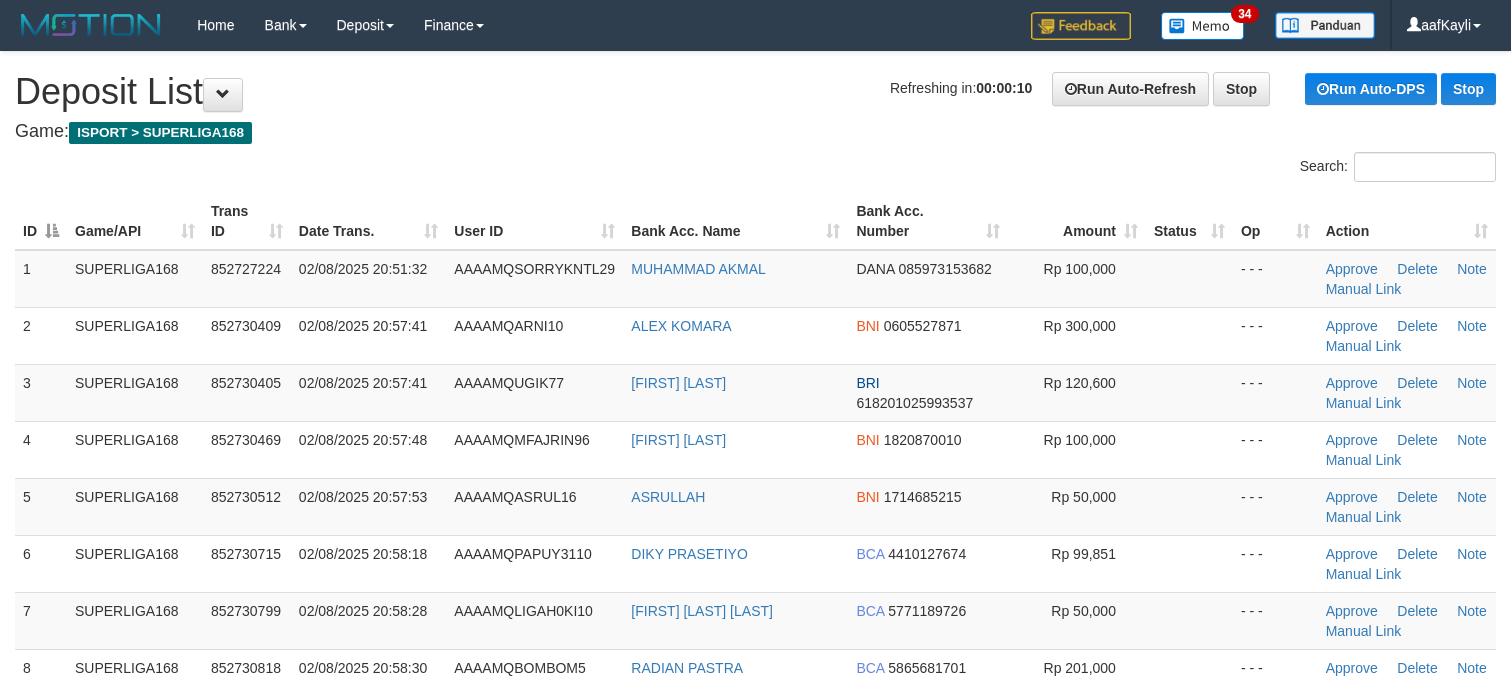 scroll, scrollTop: 0, scrollLeft: 0, axis: both 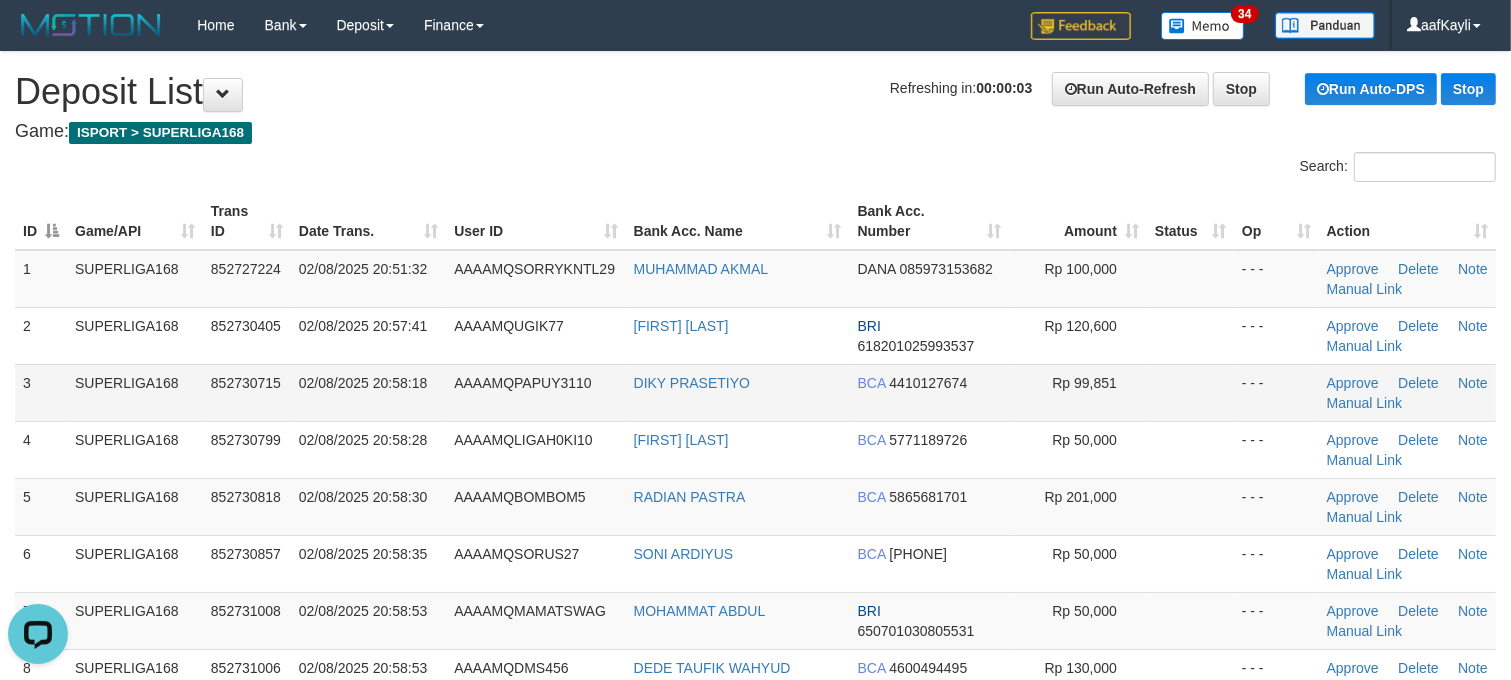 click at bounding box center (1190, 392) 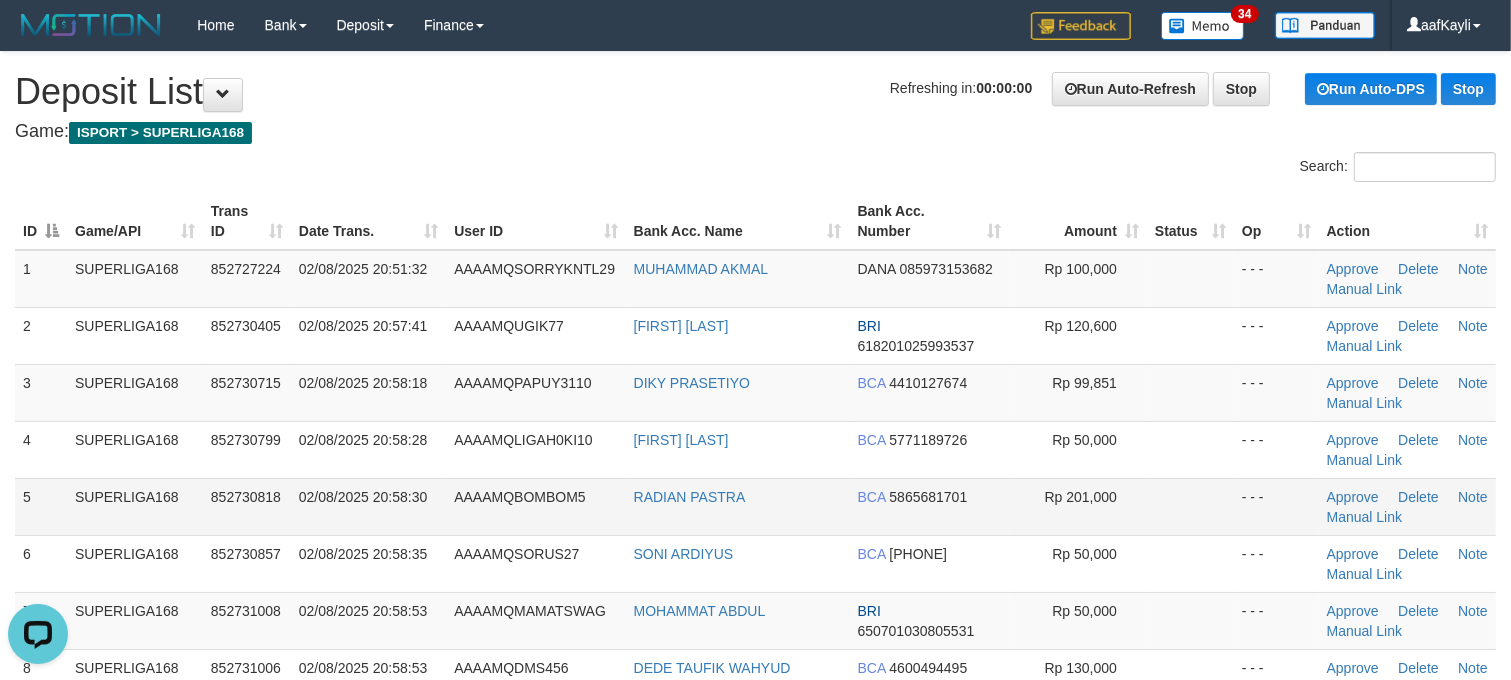 click at bounding box center [1190, 506] 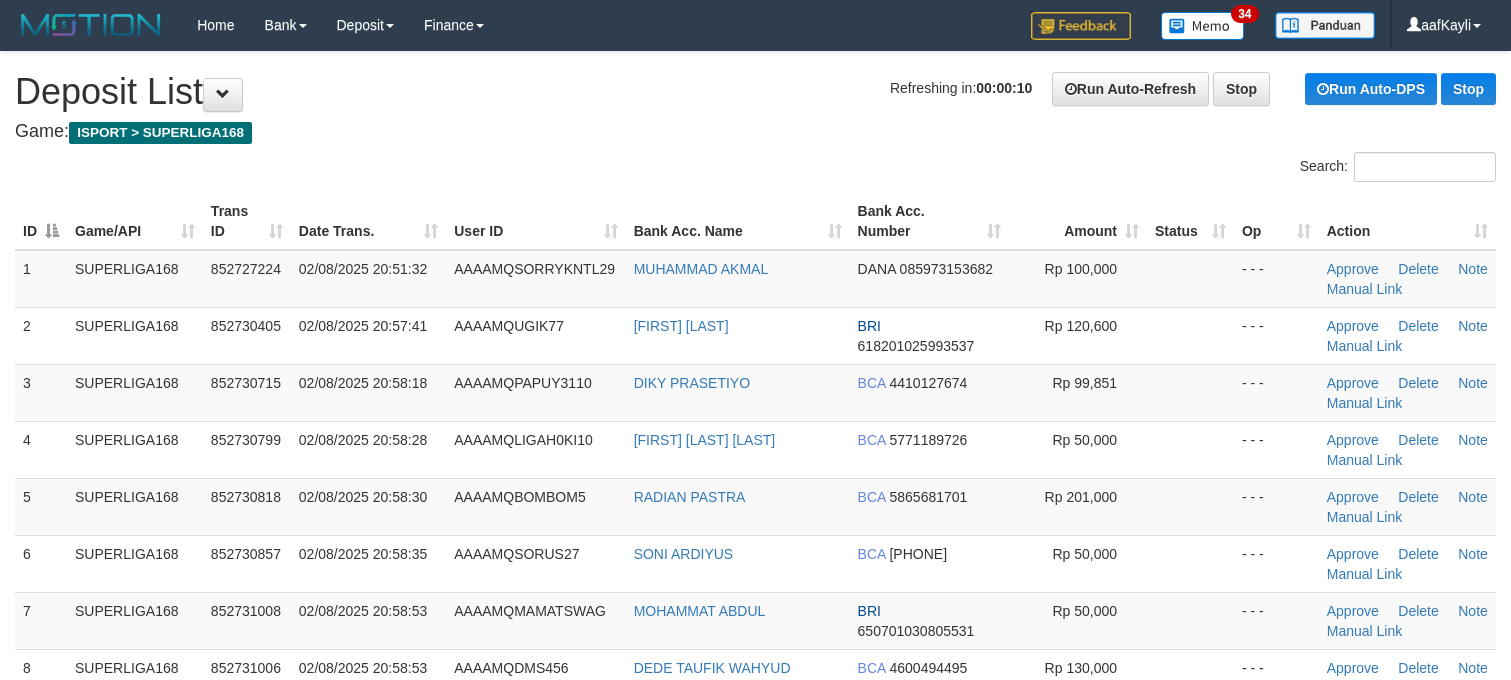scroll, scrollTop: 0, scrollLeft: 0, axis: both 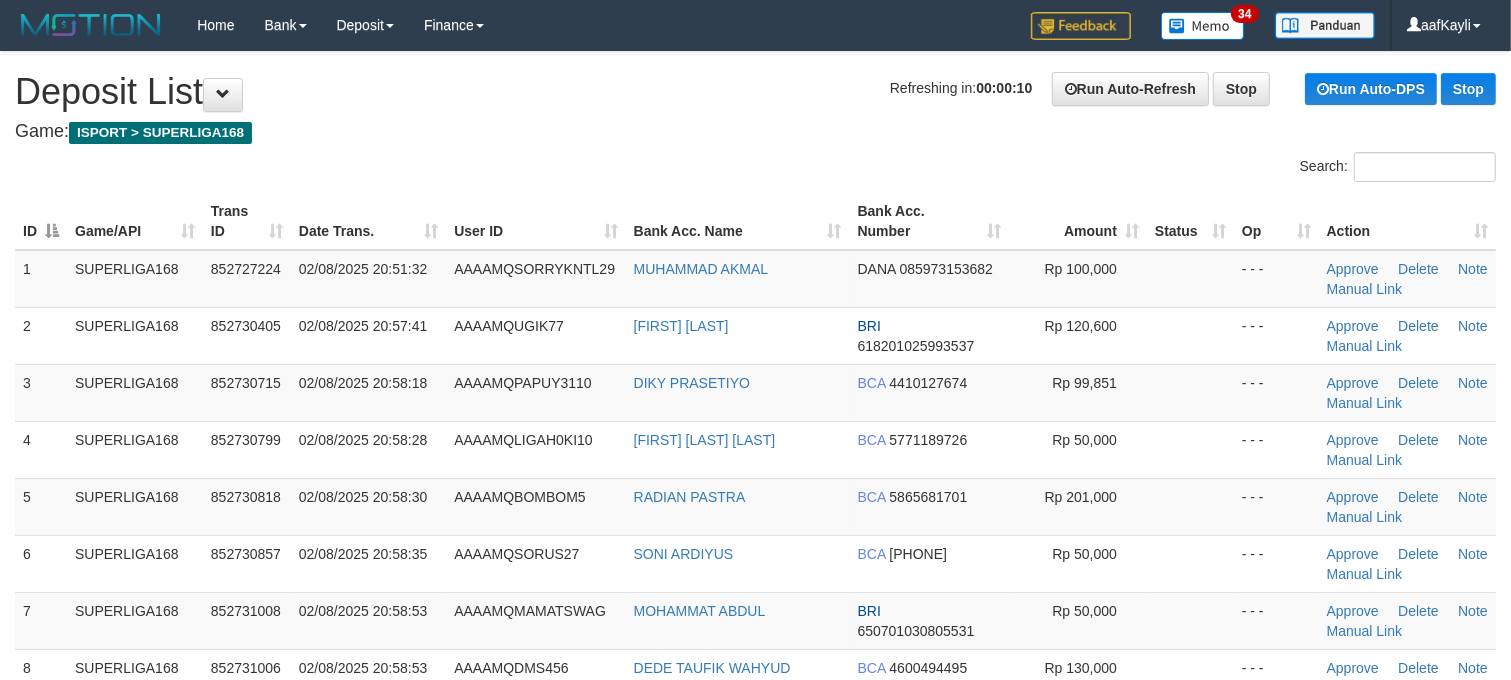 click at bounding box center (1190, 563) 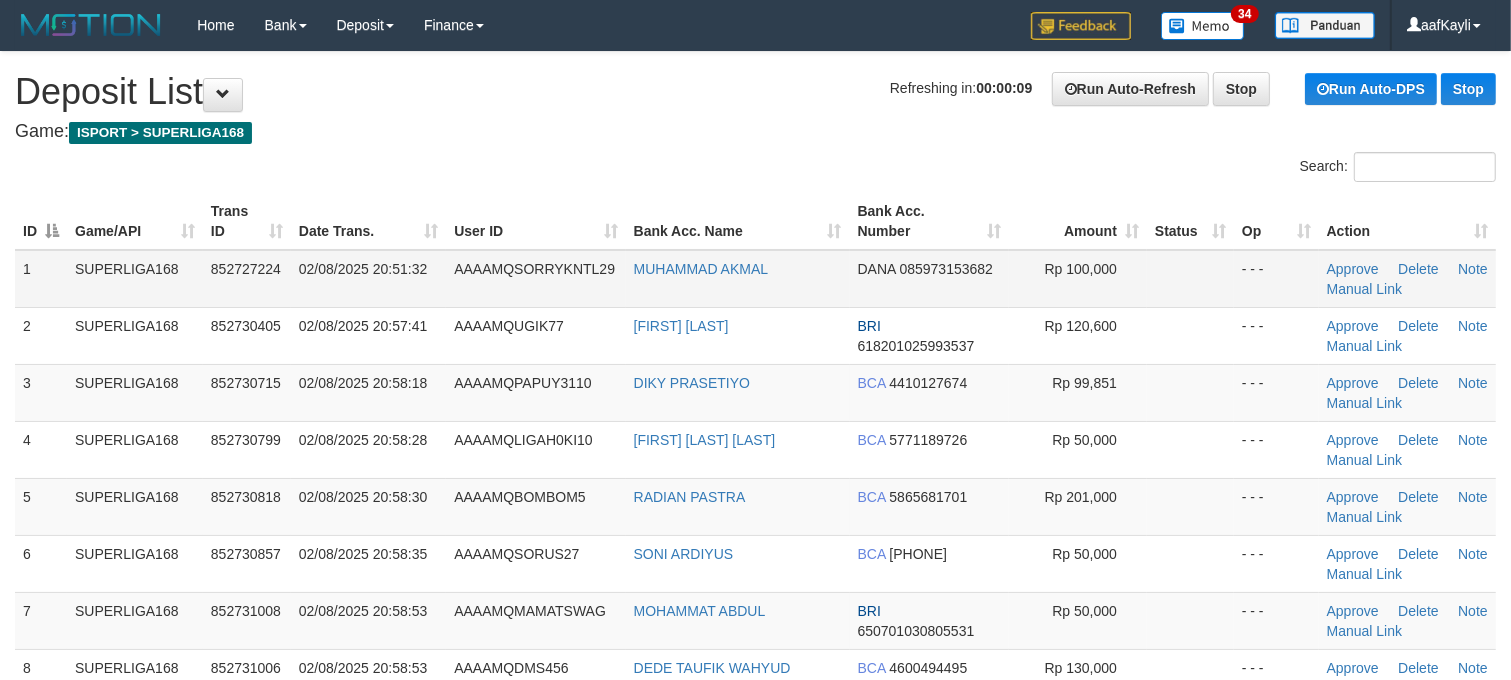 click at bounding box center [1190, 279] 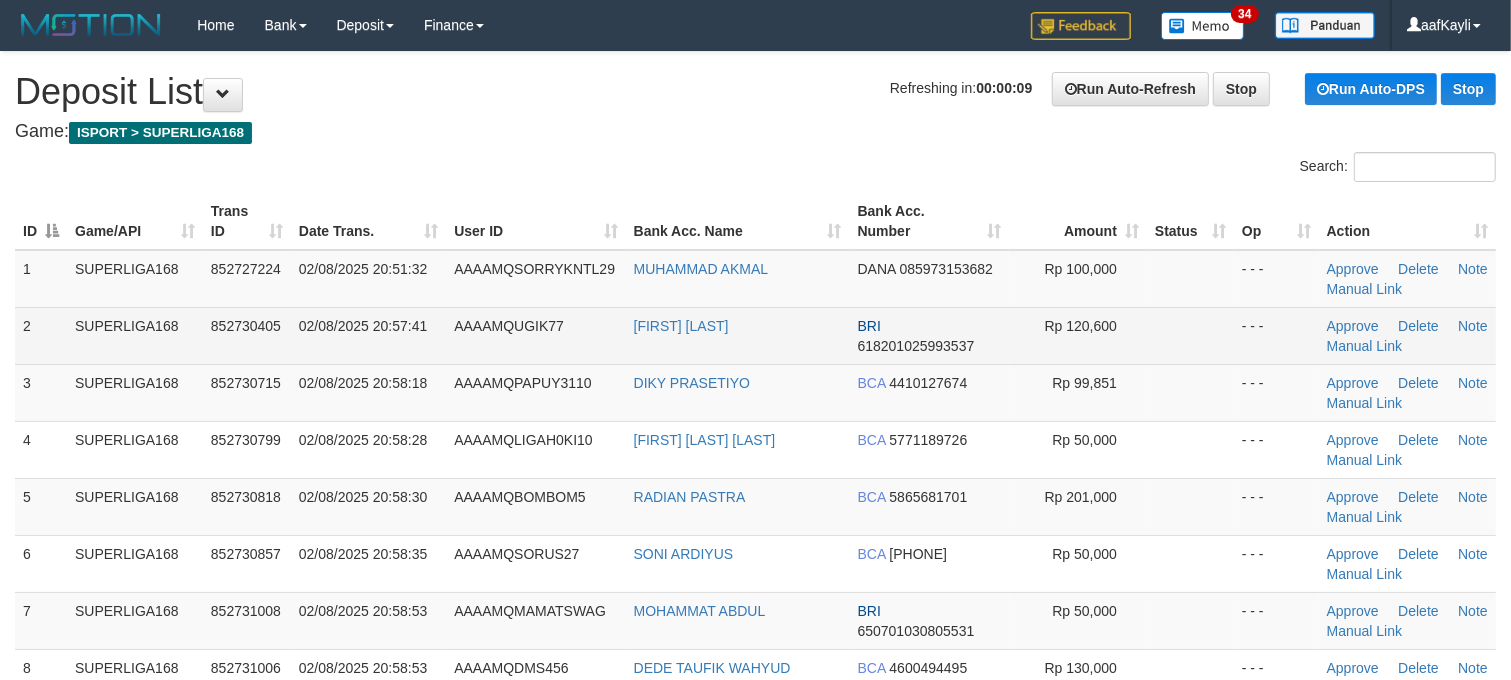 click at bounding box center (1190, 335) 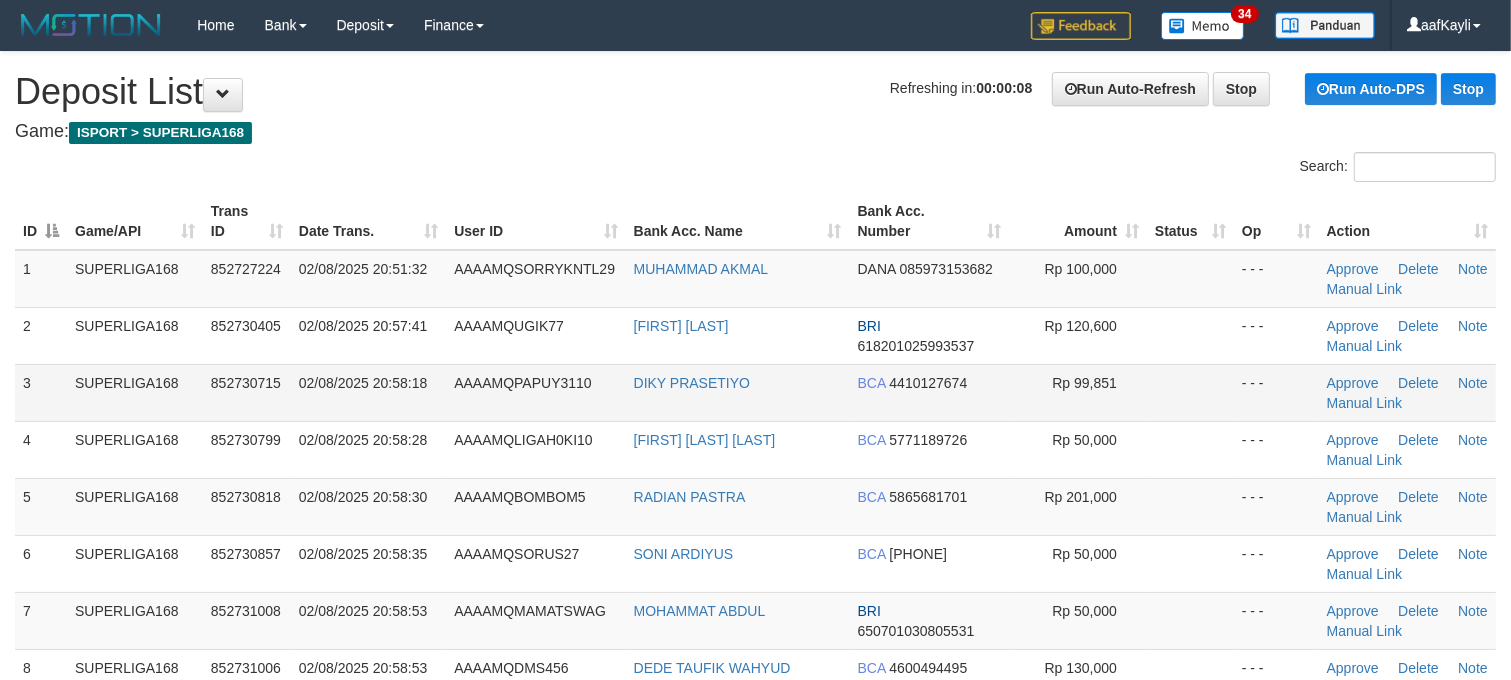 click at bounding box center [1190, 392] 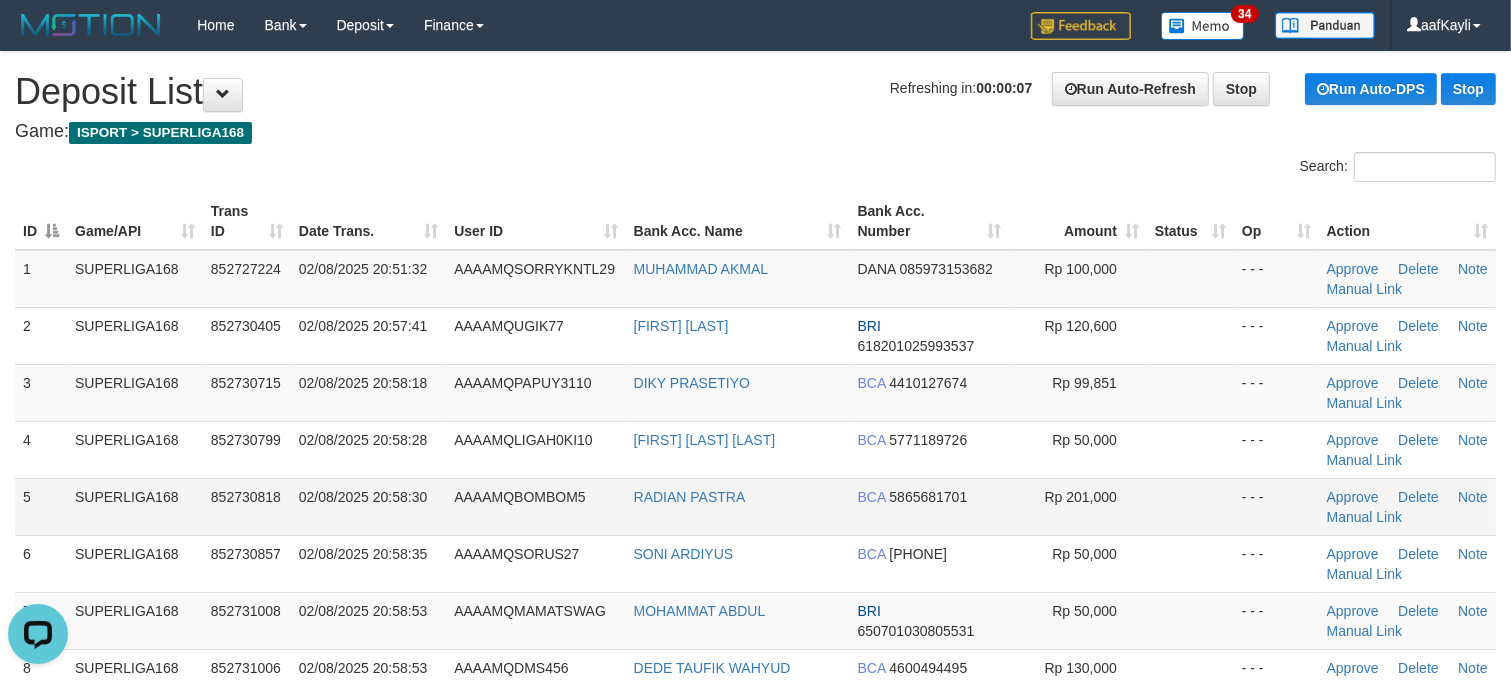 scroll, scrollTop: 0, scrollLeft: 0, axis: both 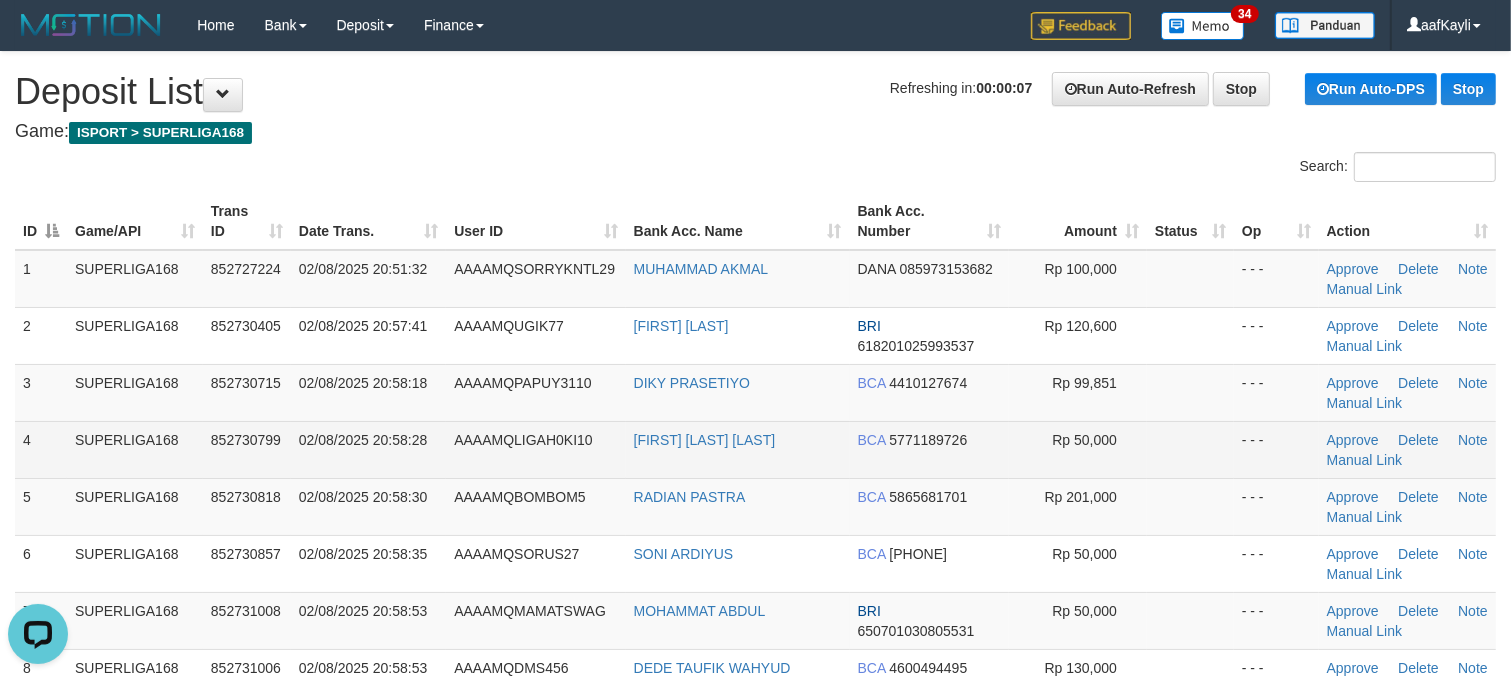 click at bounding box center [1190, 449] 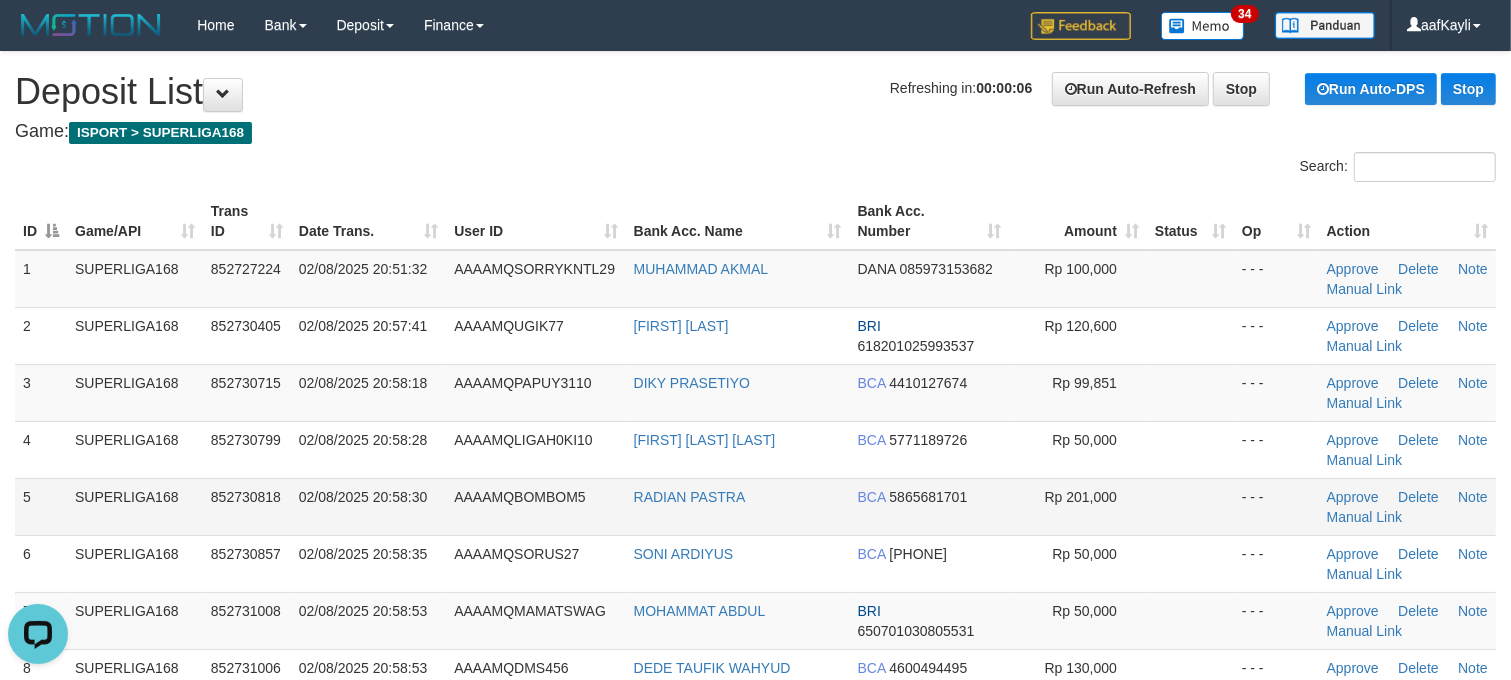 click at bounding box center [1190, 506] 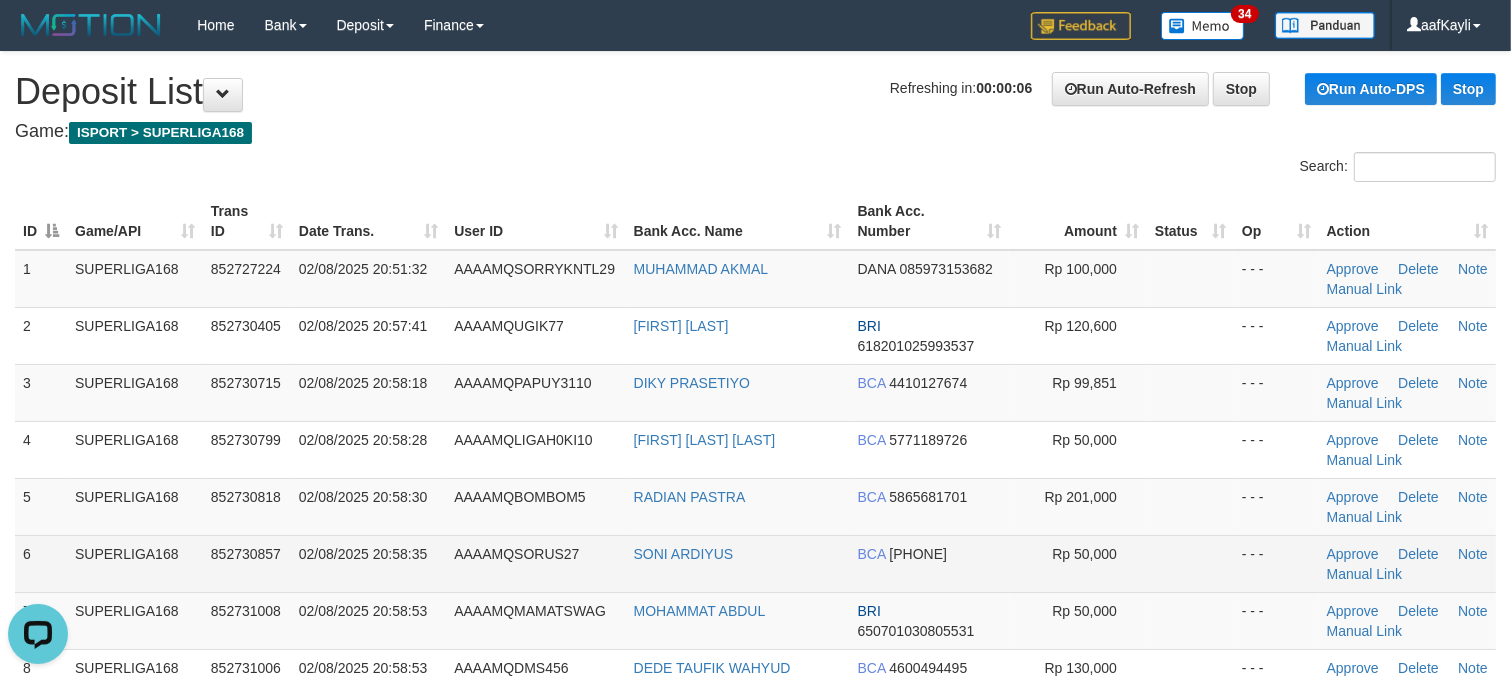 click at bounding box center (1190, 563) 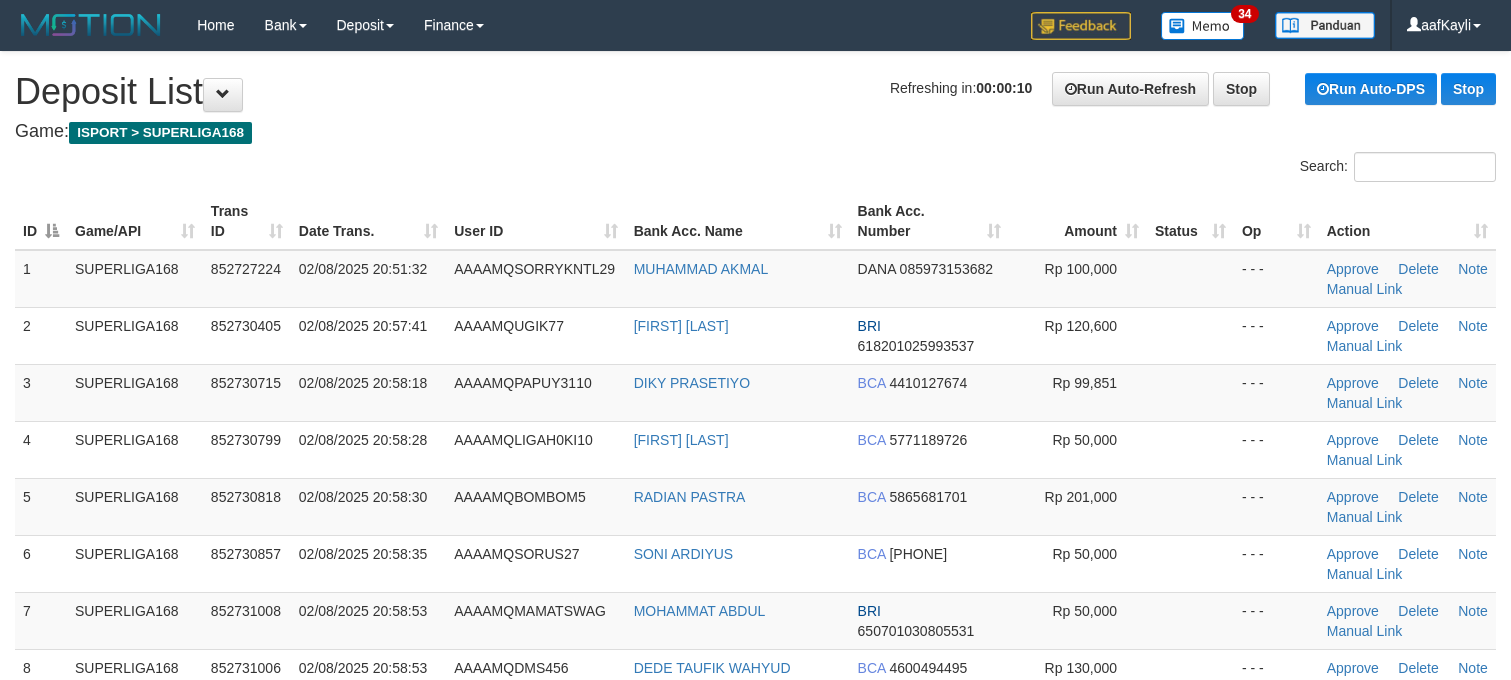 scroll, scrollTop: 0, scrollLeft: 0, axis: both 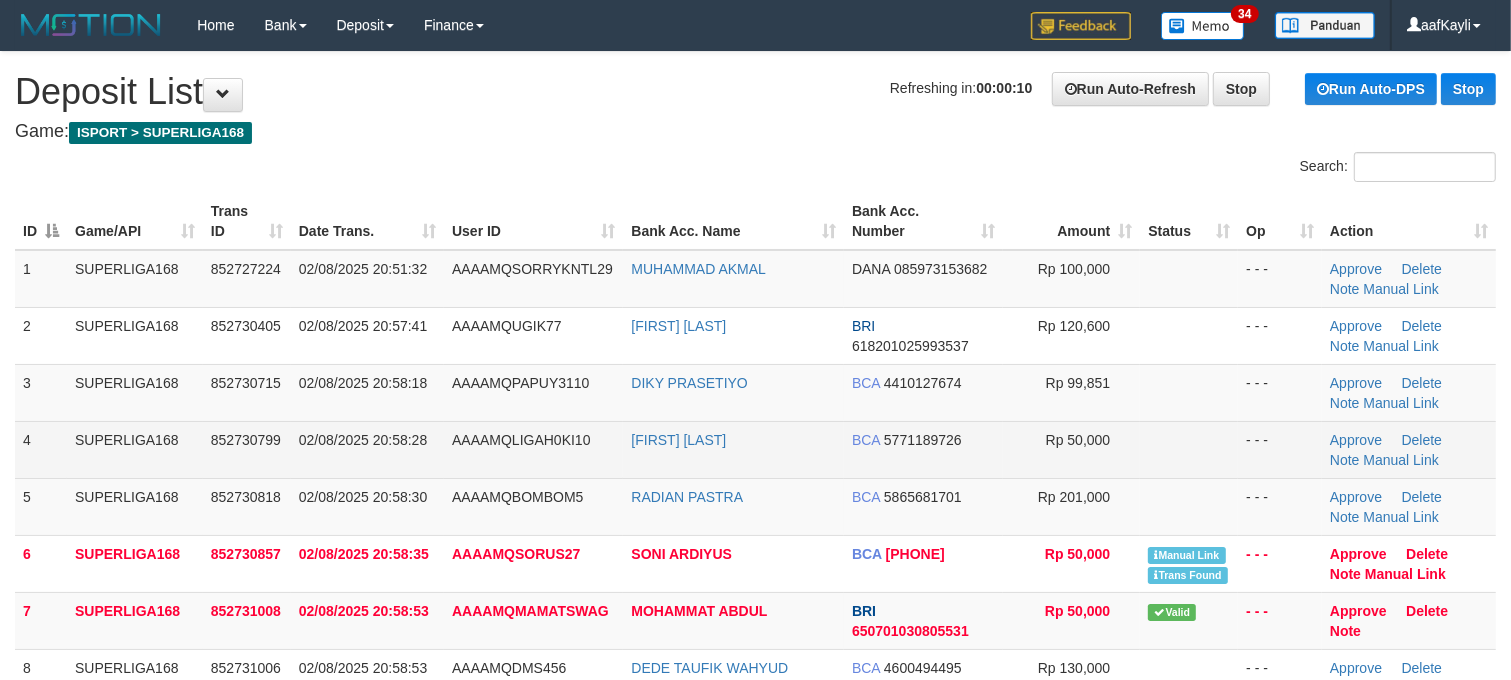 drag, startPoint x: 0, startPoint y: 0, endPoint x: 1120, endPoint y: 430, distance: 1199.7083 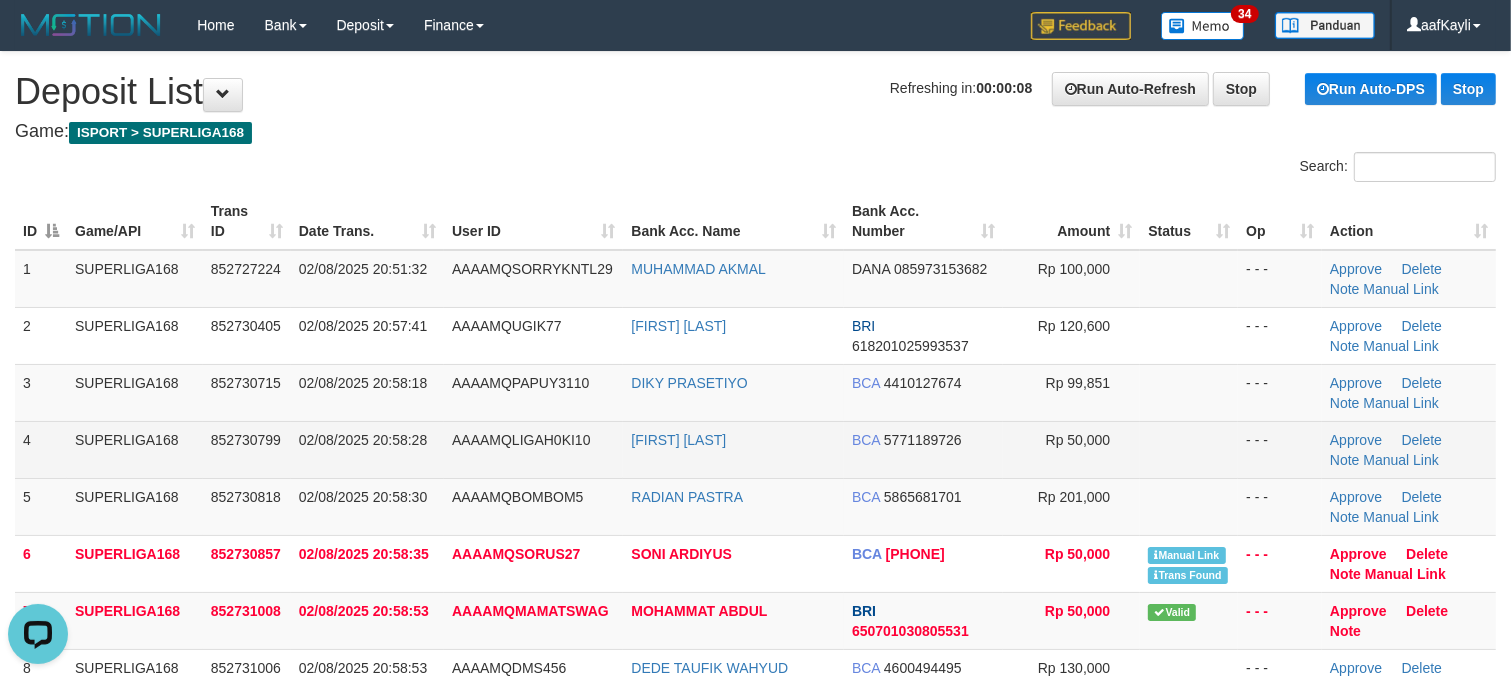scroll, scrollTop: 0, scrollLeft: 0, axis: both 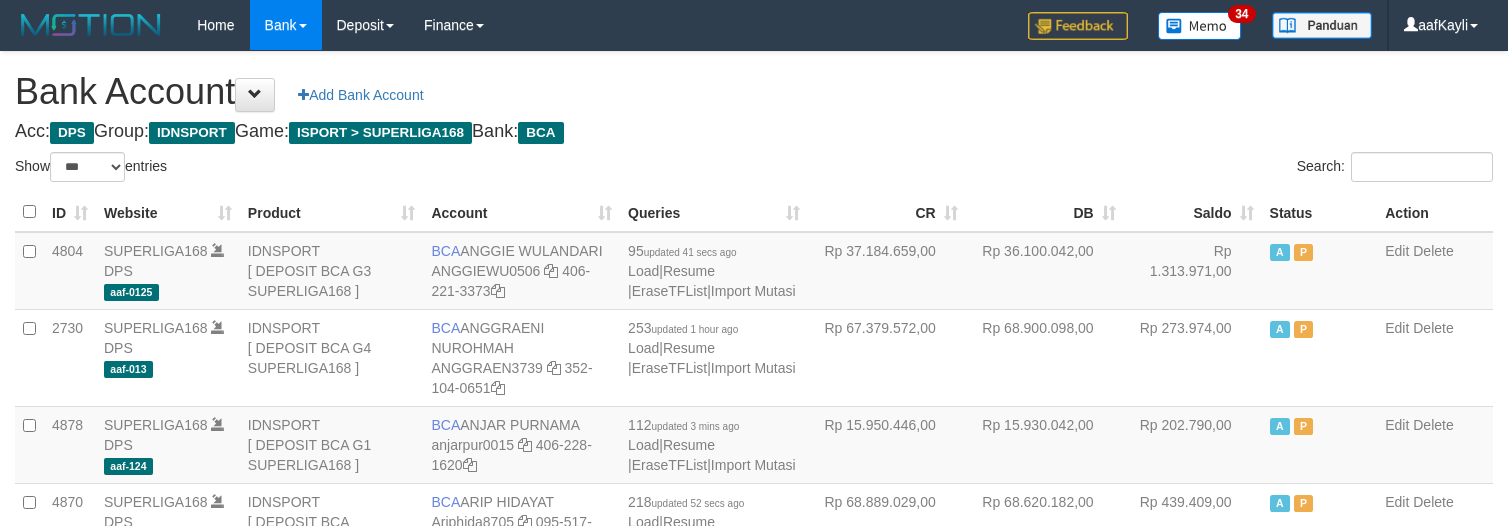 select on "***" 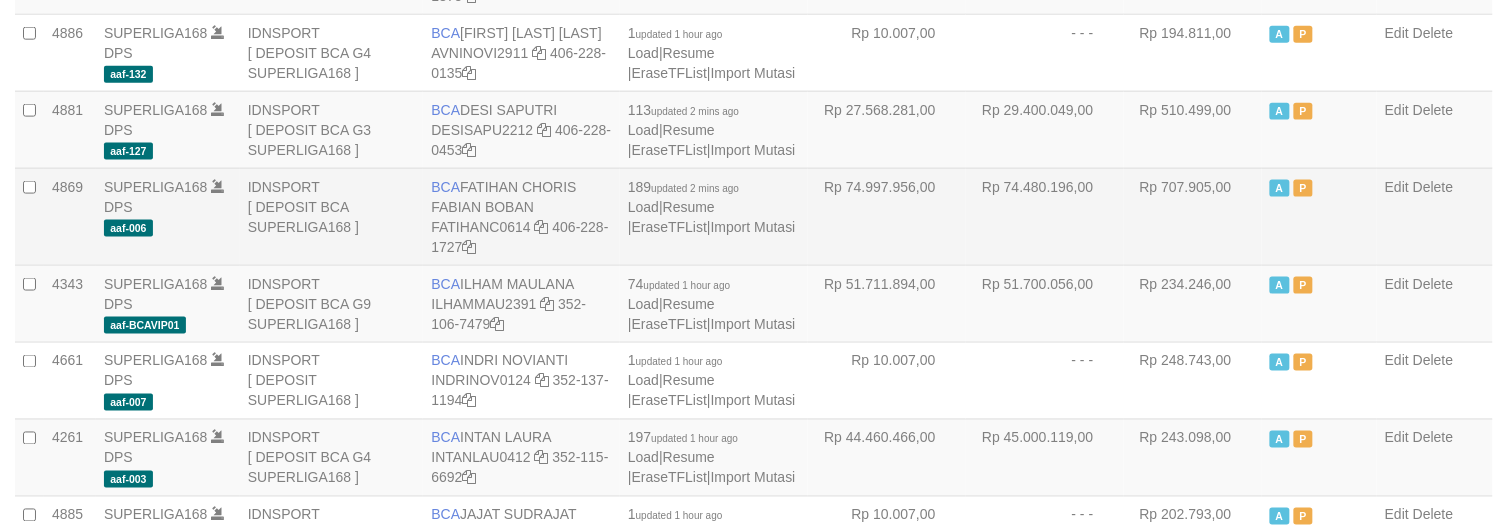 drag, startPoint x: 0, startPoint y: 0, endPoint x: 1158, endPoint y: 223, distance: 1179.2765 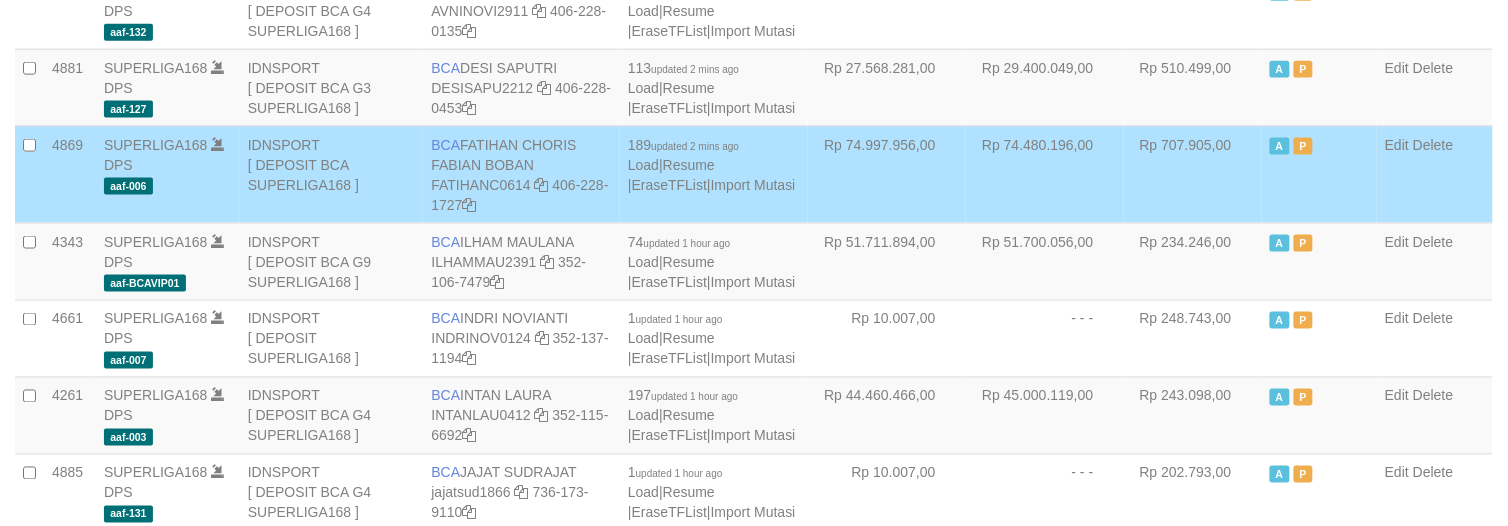 scroll, scrollTop: 2598, scrollLeft: 0, axis: vertical 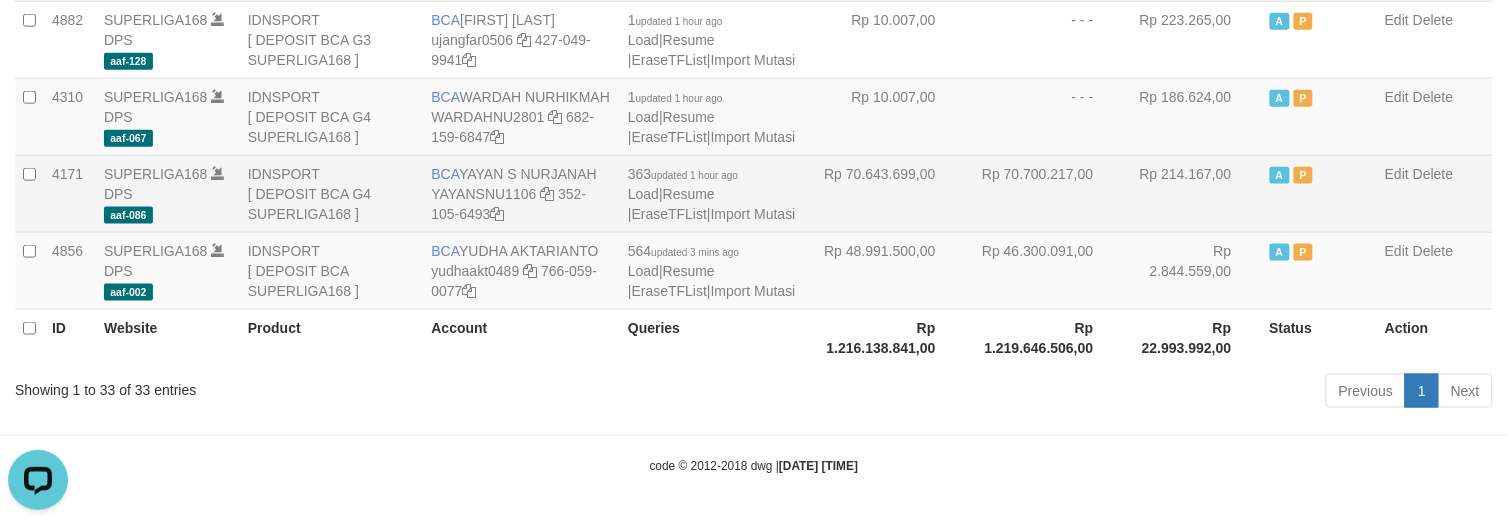 click on "Rp 214.167,00" at bounding box center [1193, 193] 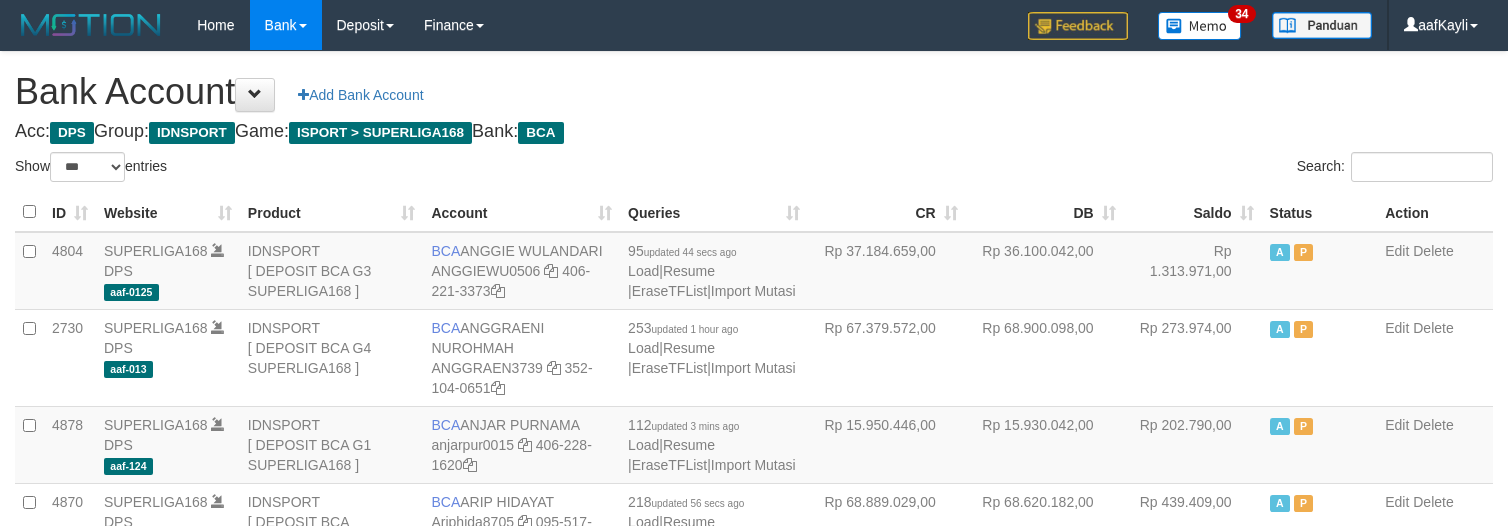 select on "***" 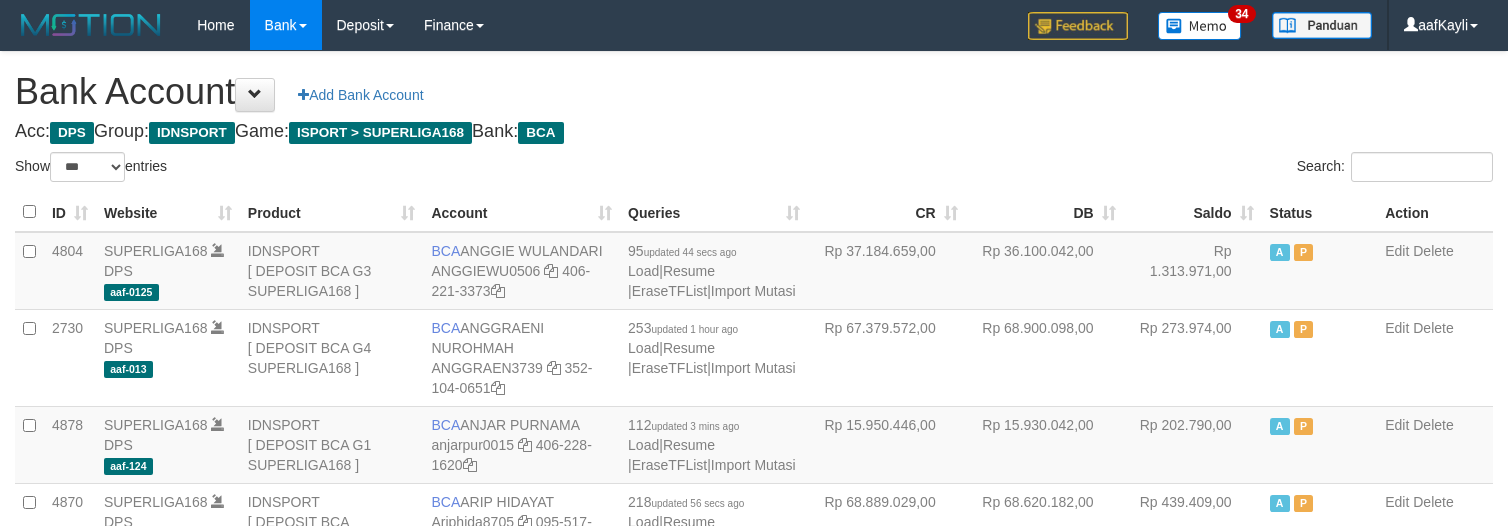 scroll, scrollTop: 2598, scrollLeft: 0, axis: vertical 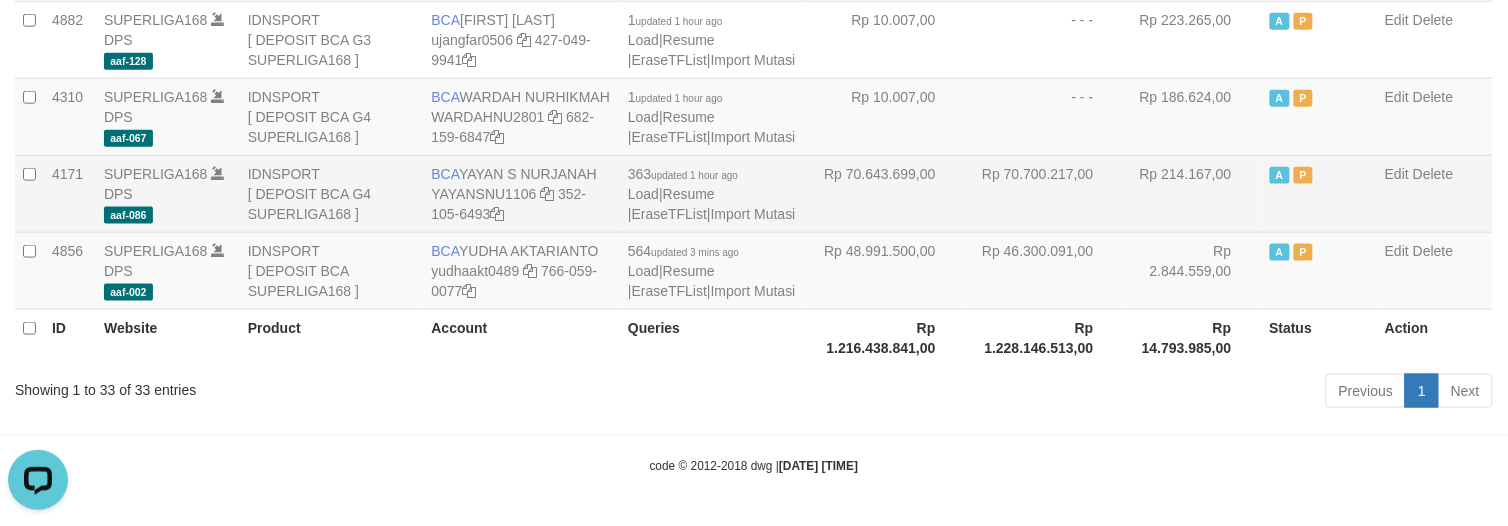 click on "Rp 214.167,00" at bounding box center [1193, 193] 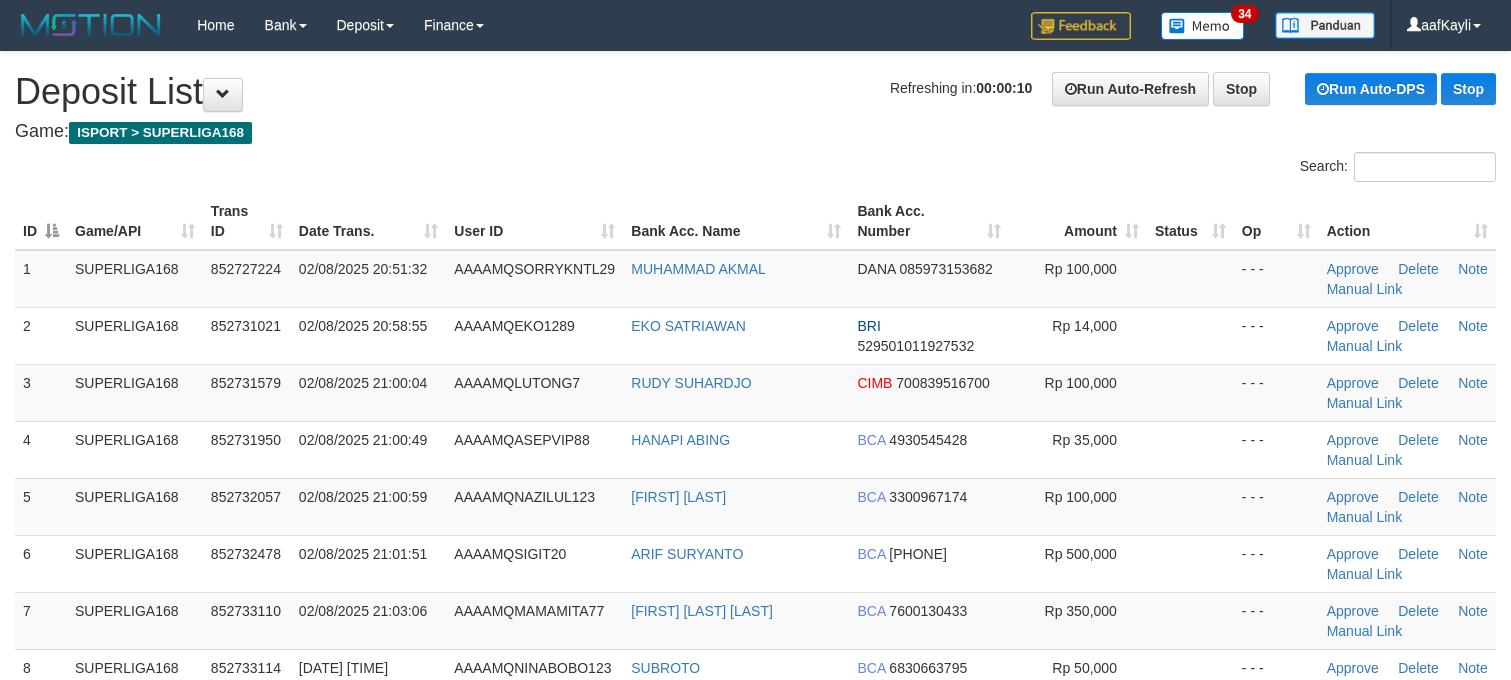 scroll, scrollTop: 0, scrollLeft: 0, axis: both 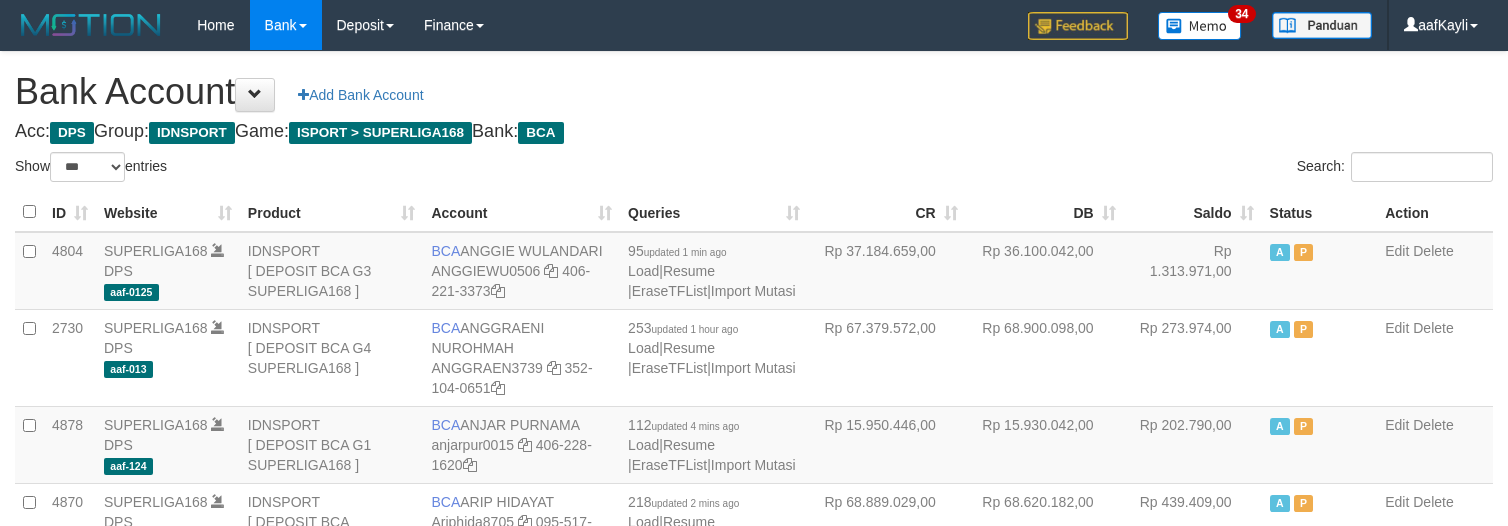 select on "***" 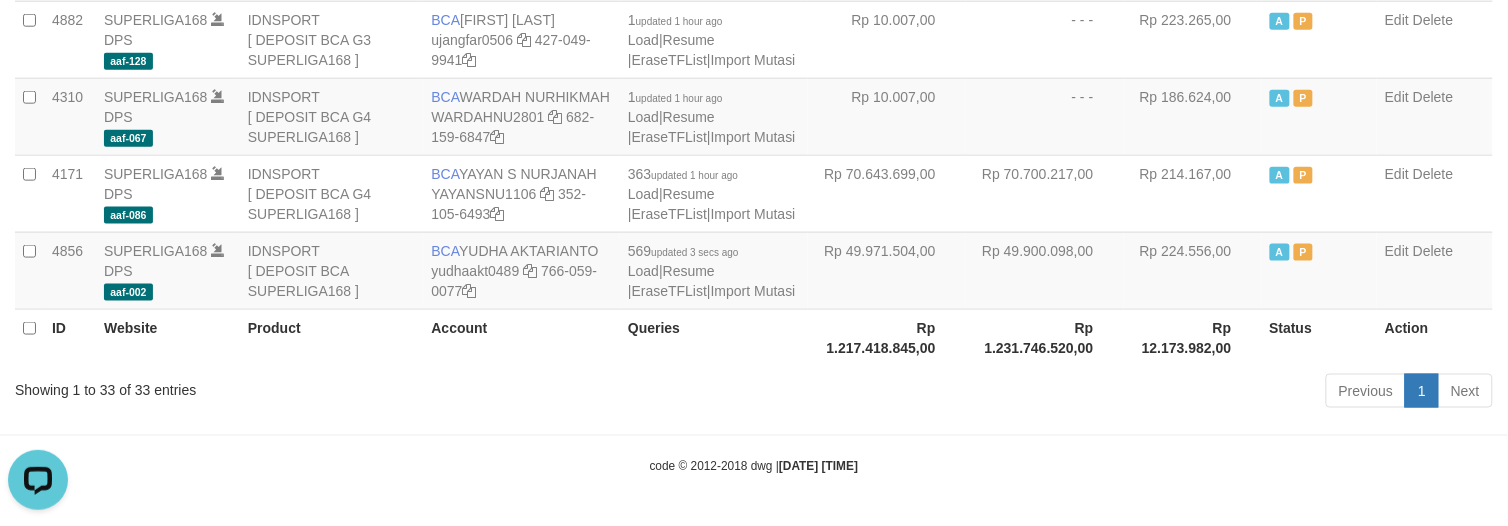 scroll, scrollTop: 0, scrollLeft: 0, axis: both 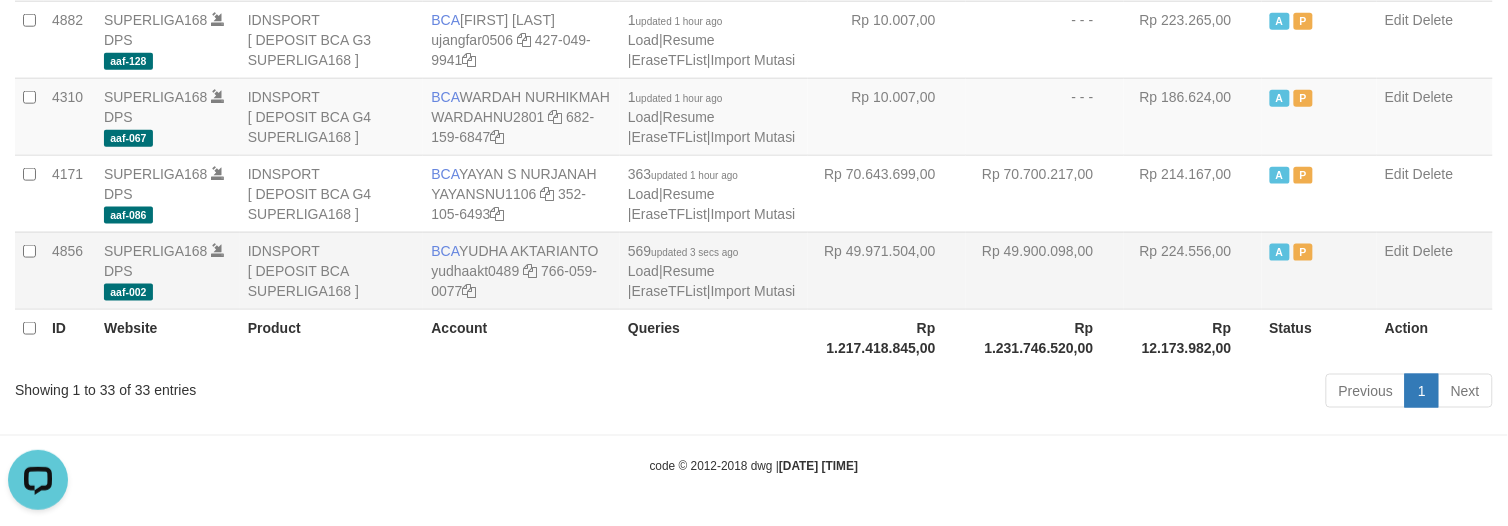 click on "Rp 224.556,00" at bounding box center [1193, 270] 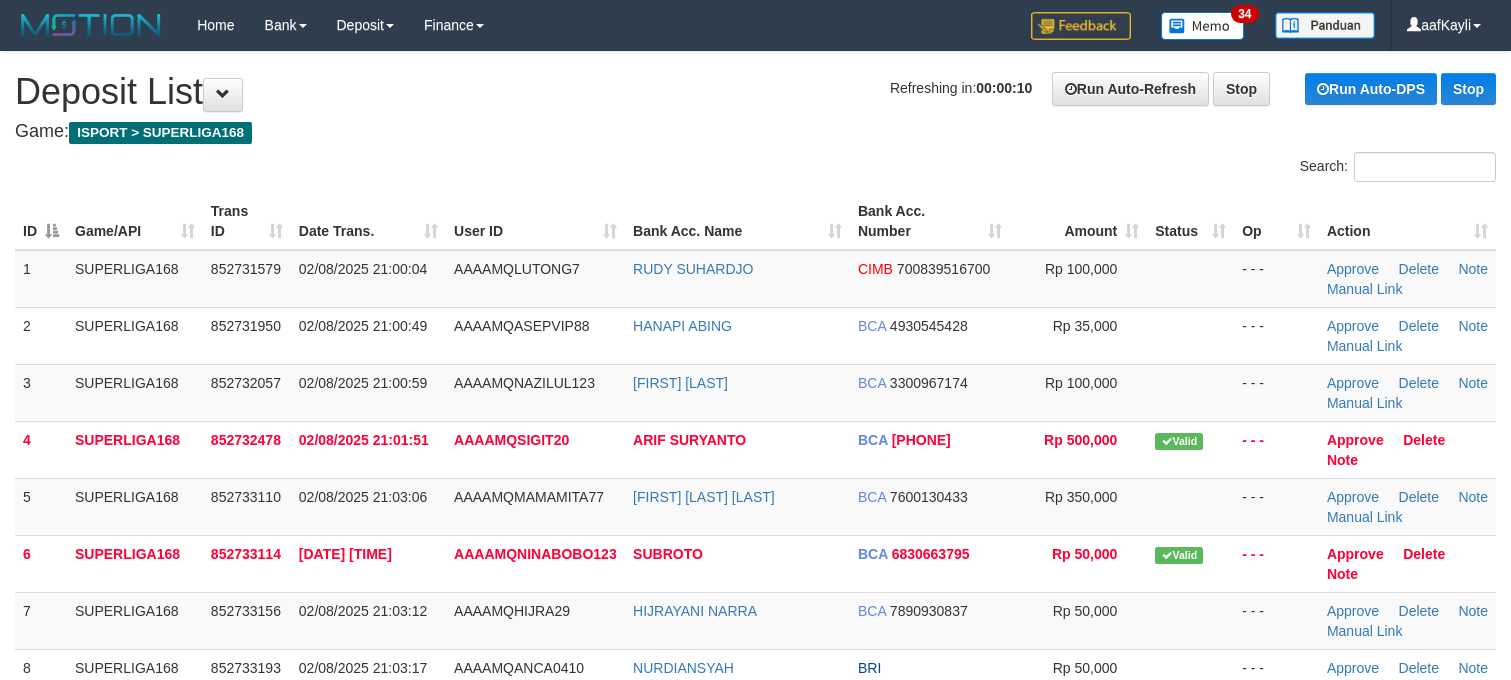 scroll, scrollTop: 0, scrollLeft: 0, axis: both 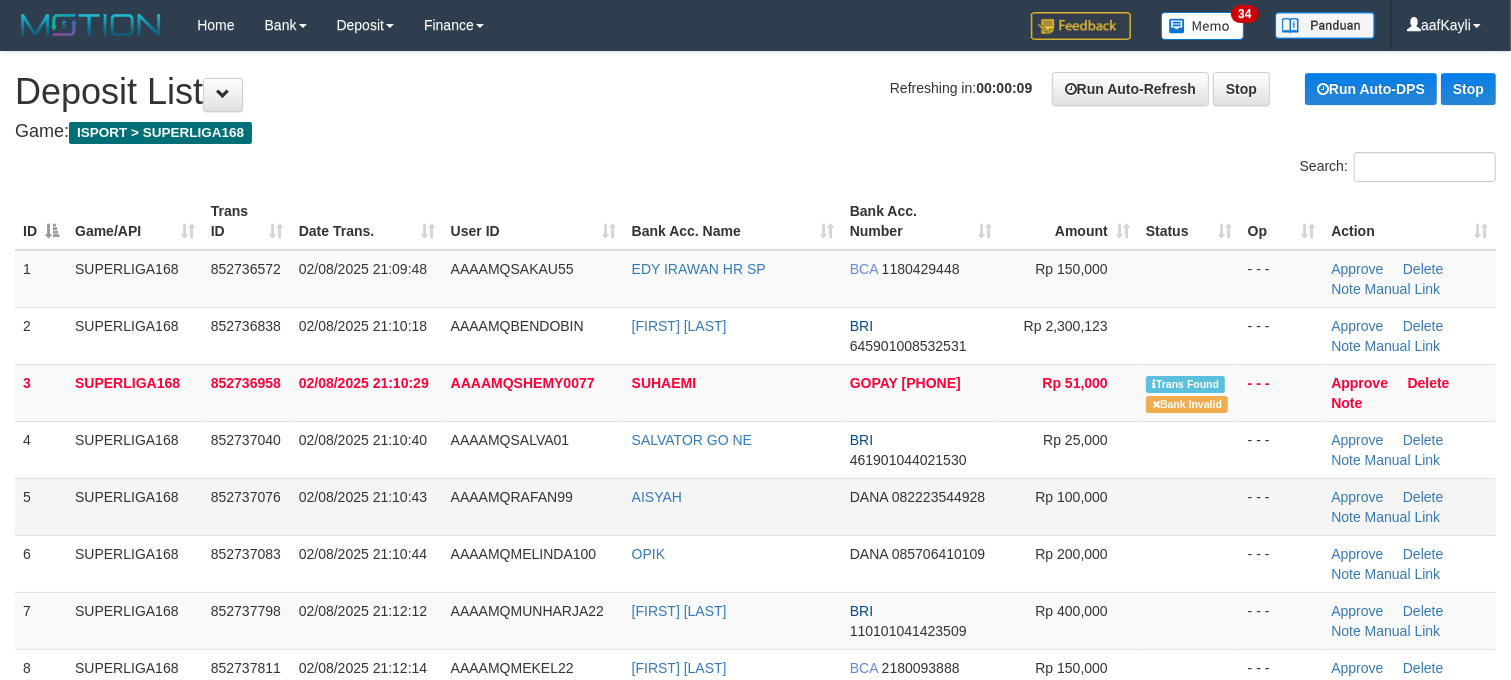drag, startPoint x: 1227, startPoint y: 510, endPoint x: 1131, endPoint y: 502, distance: 96.332756 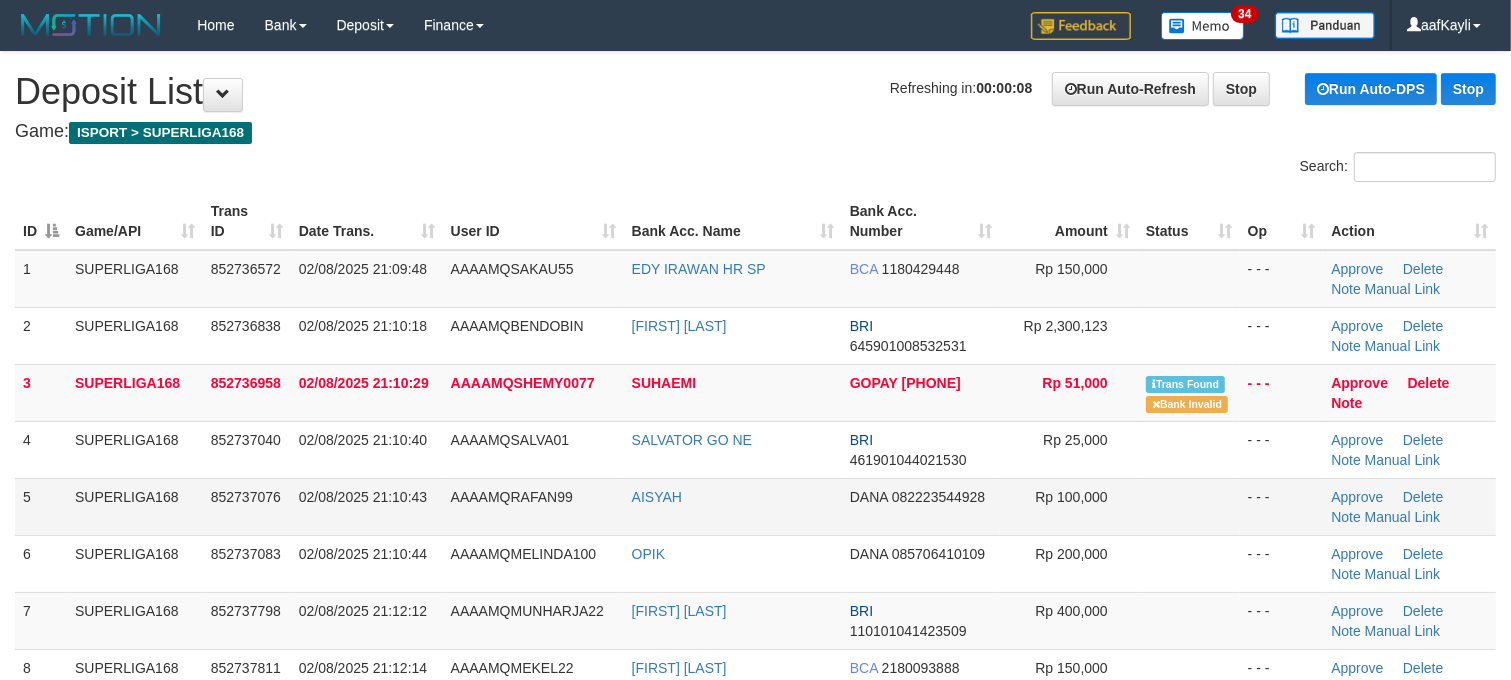 click at bounding box center [1189, 506] 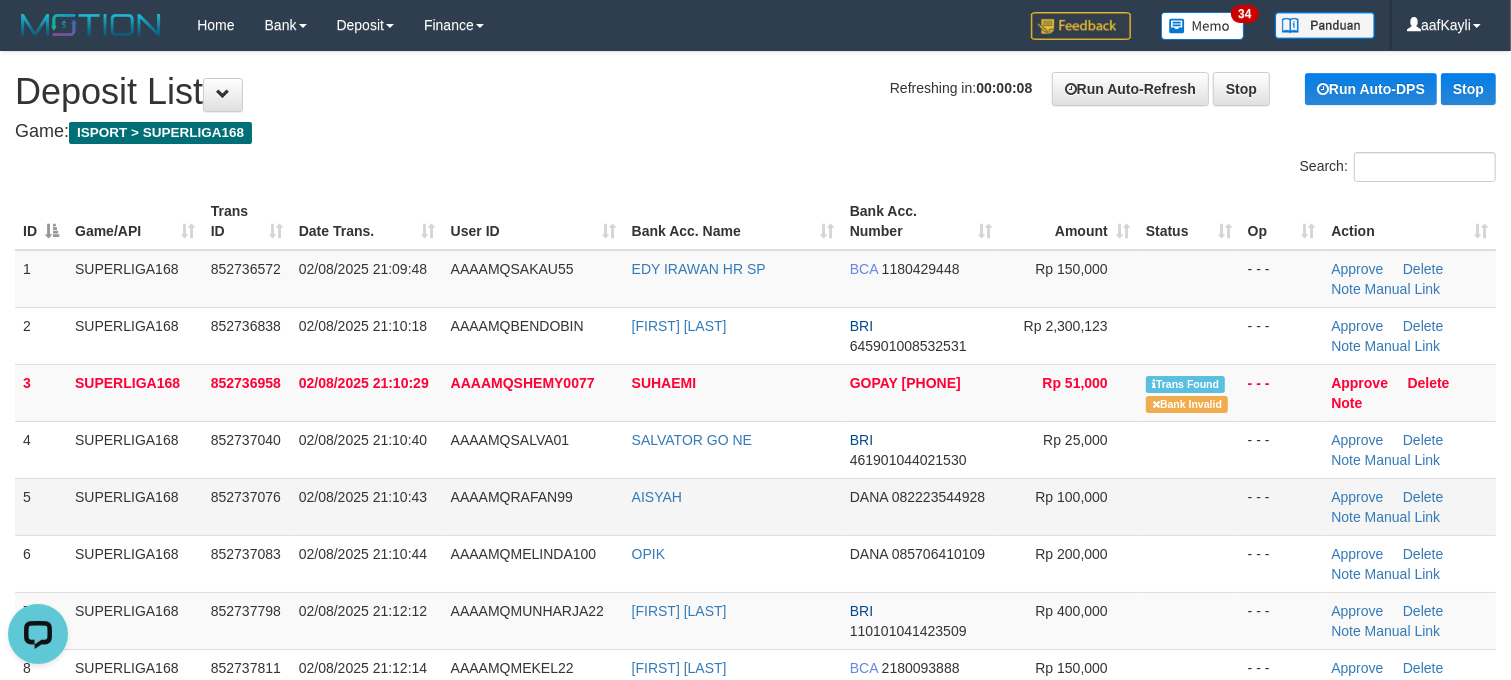scroll, scrollTop: 0, scrollLeft: 0, axis: both 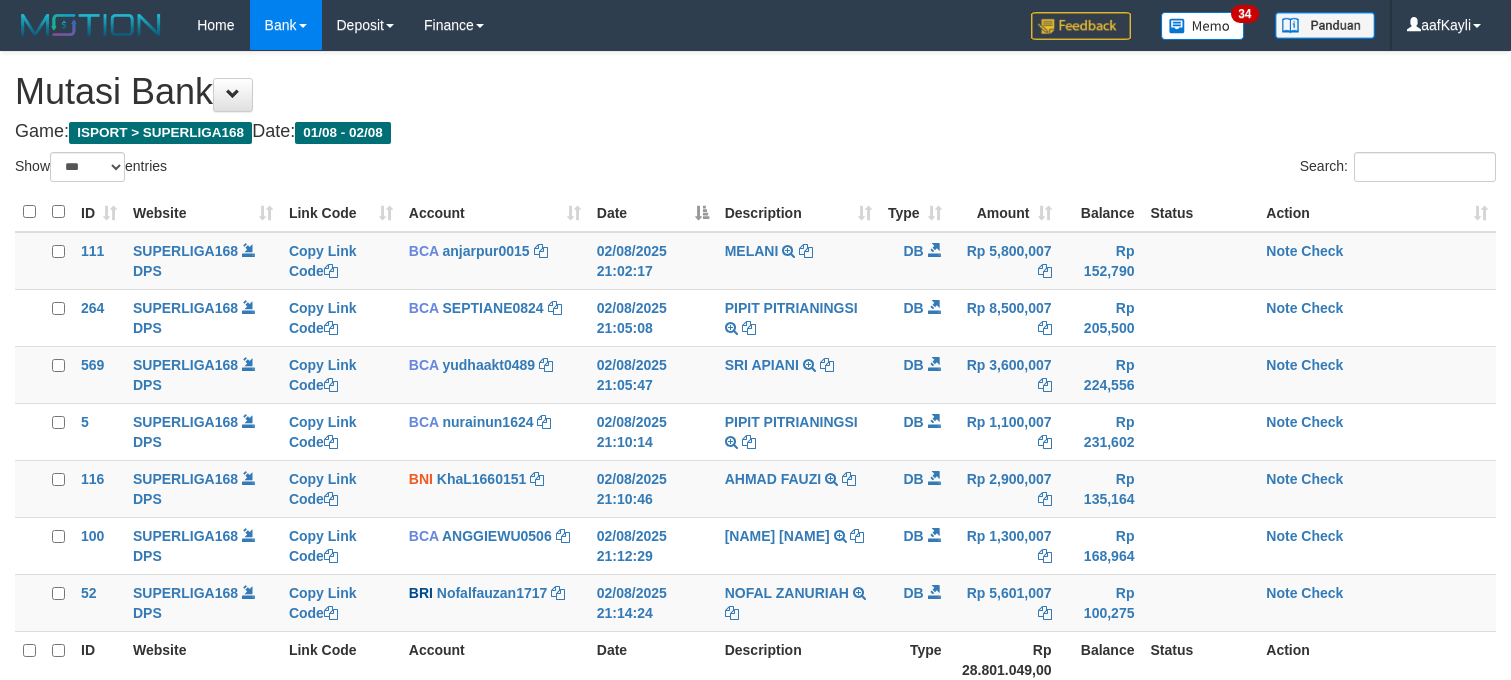 select on "***" 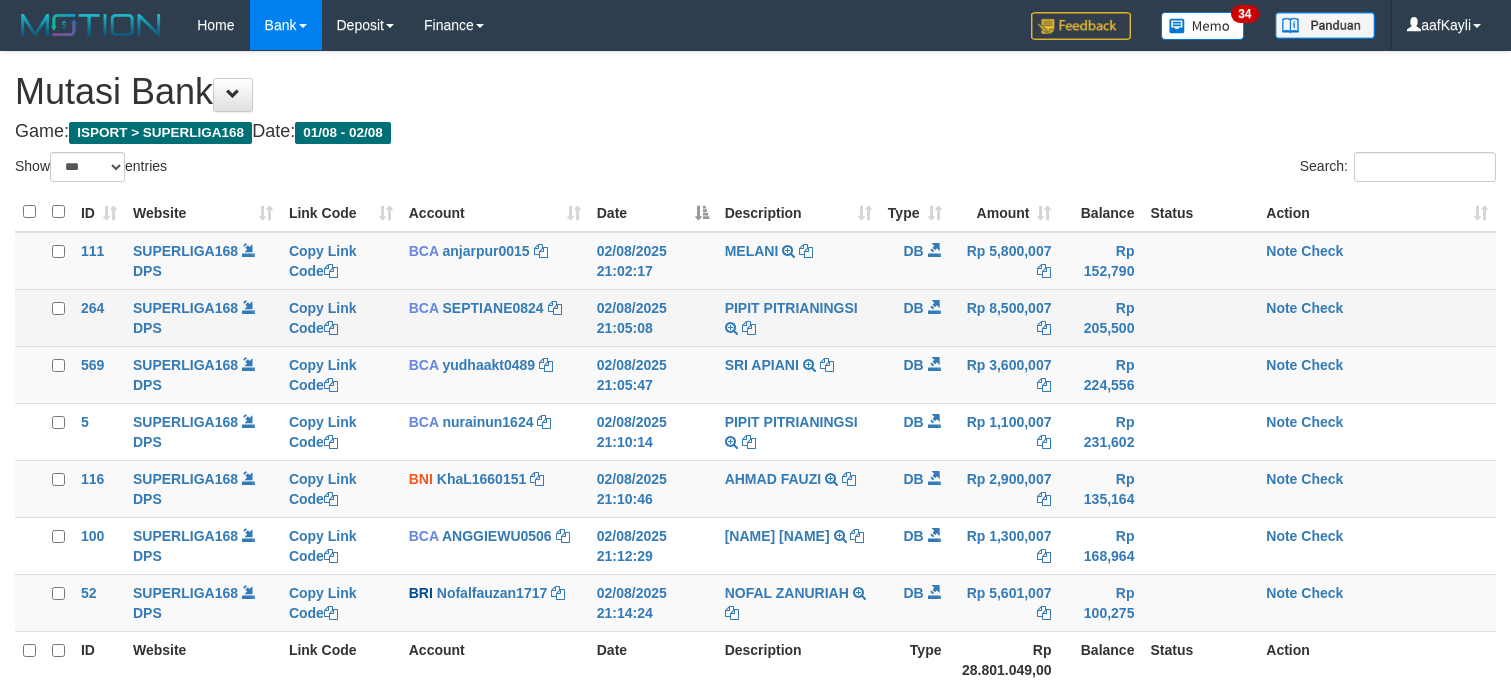 scroll, scrollTop: 0, scrollLeft: 0, axis: both 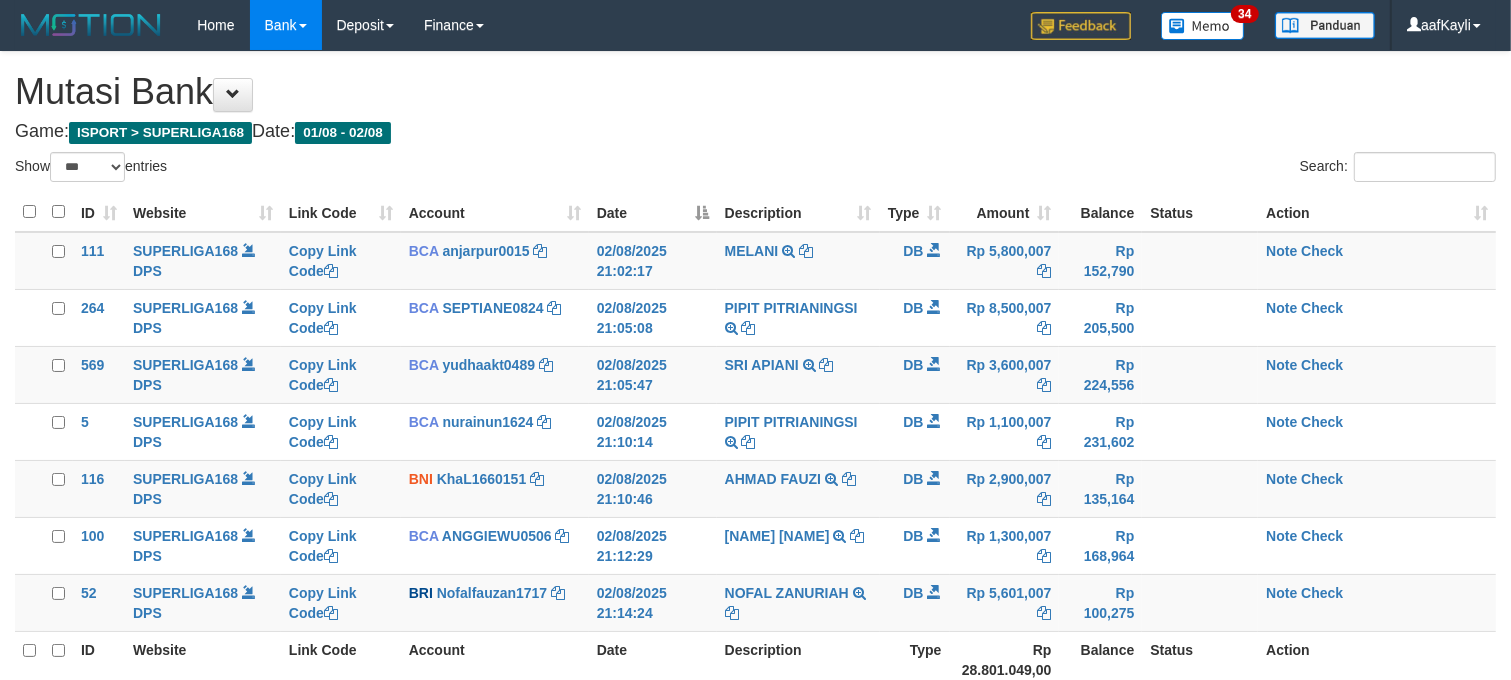 click on "Search:" at bounding box center (1134, 169) 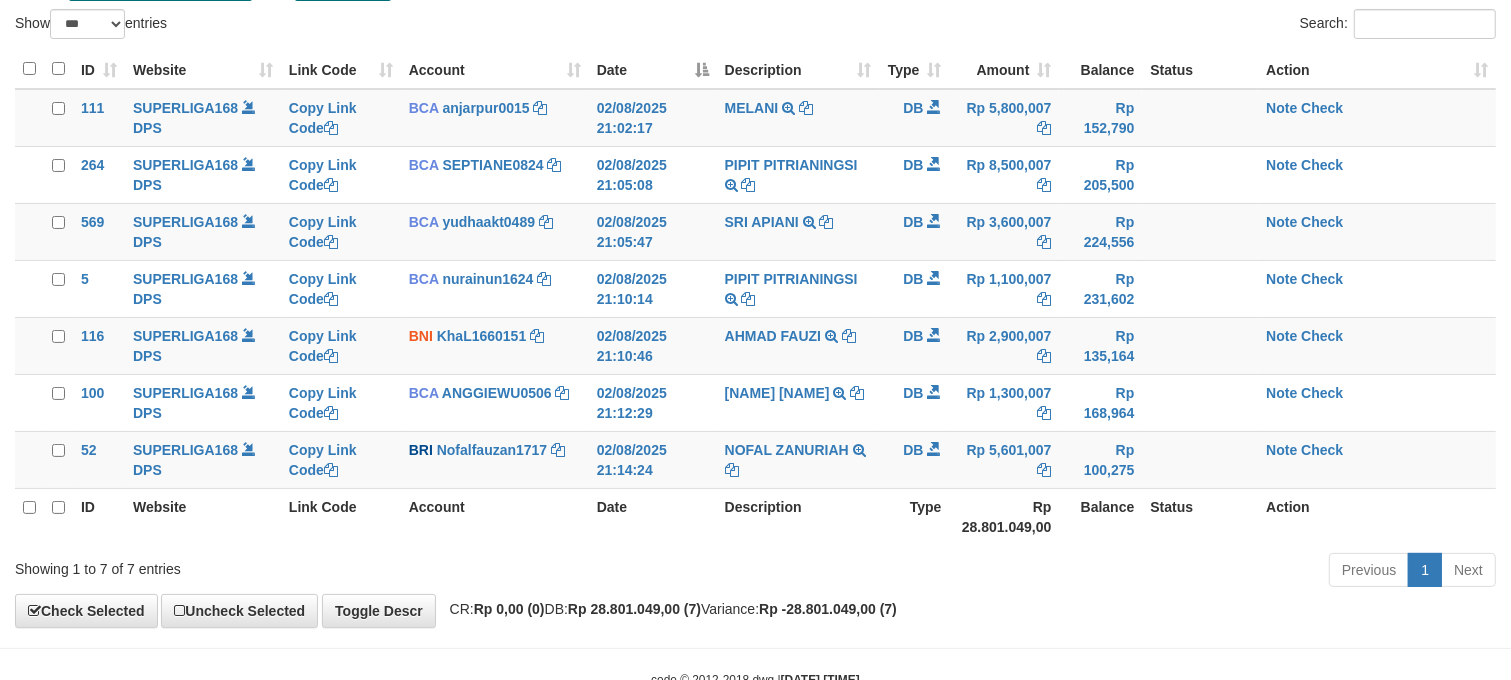 scroll, scrollTop: 203, scrollLeft: 0, axis: vertical 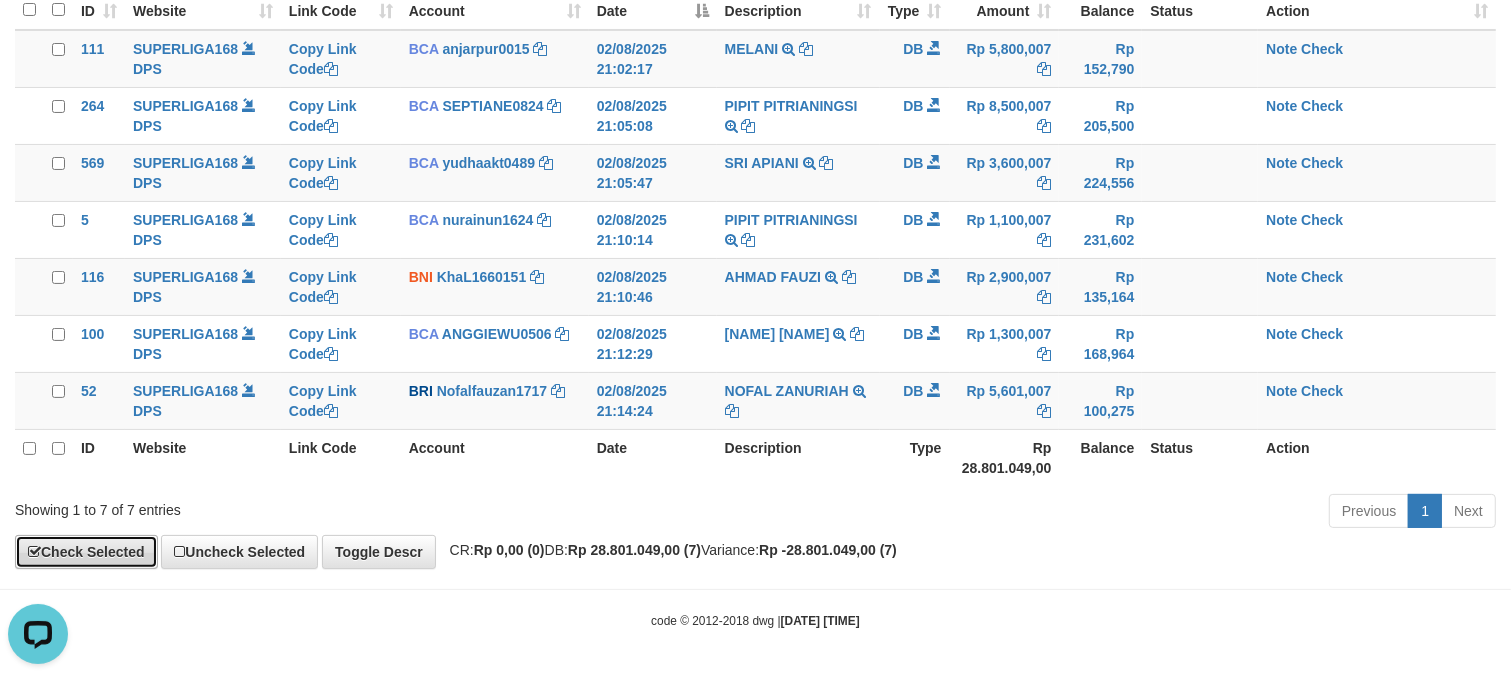 click on "Check Selected" at bounding box center [86, 552] 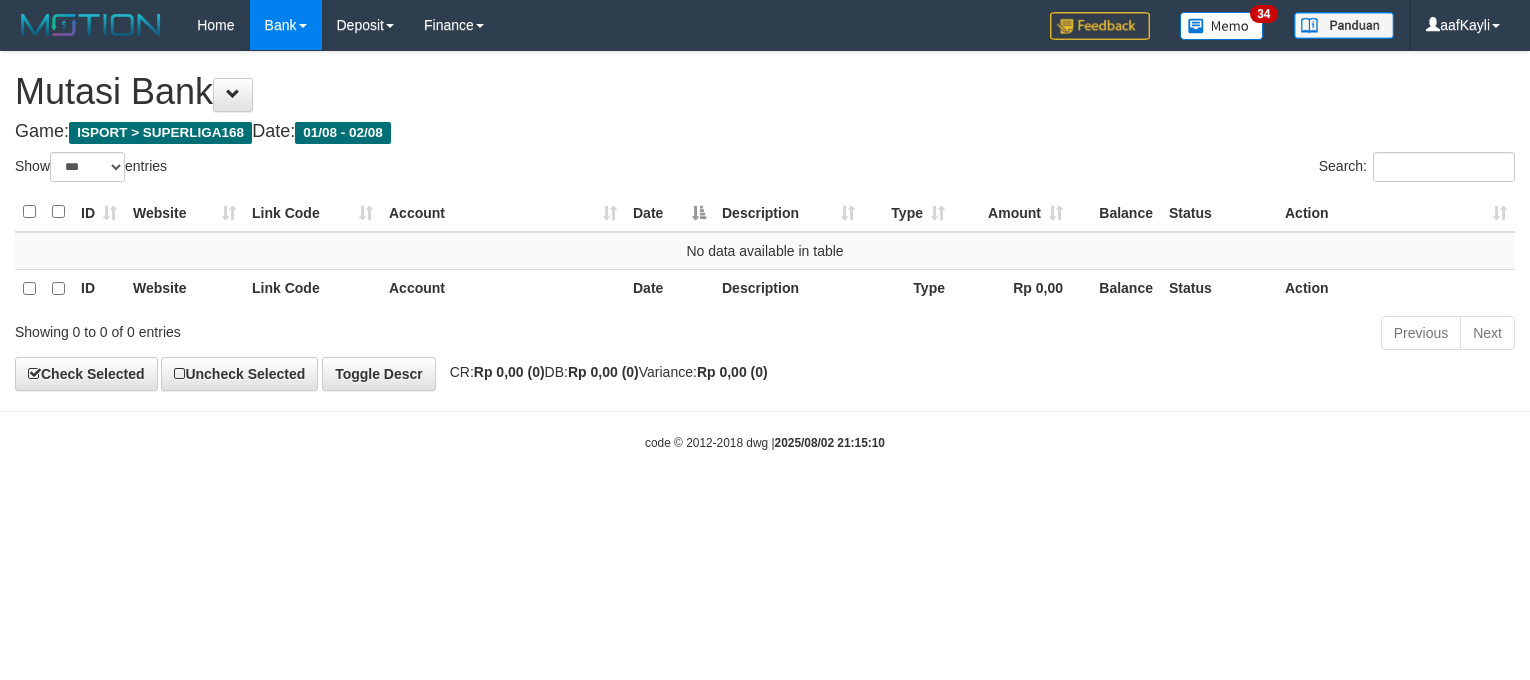 select on "***" 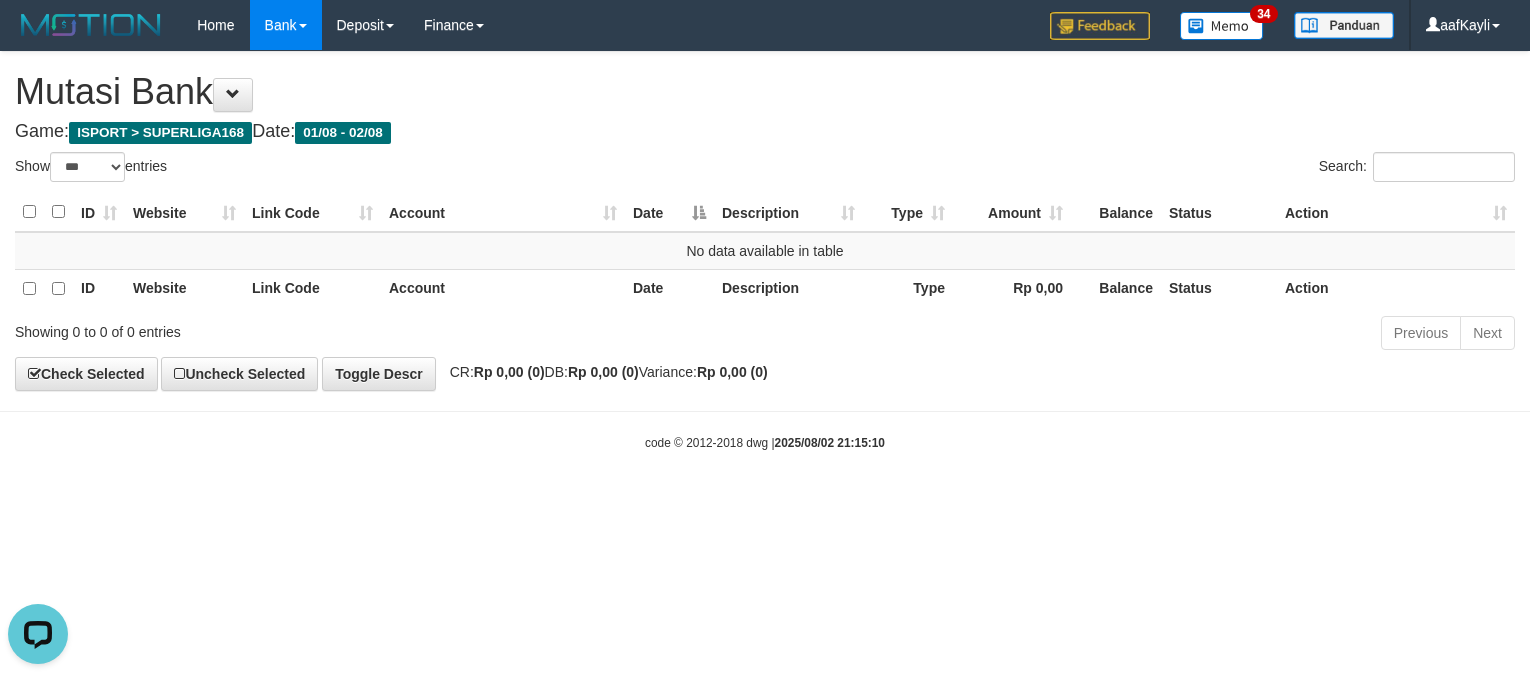 scroll, scrollTop: 0, scrollLeft: 0, axis: both 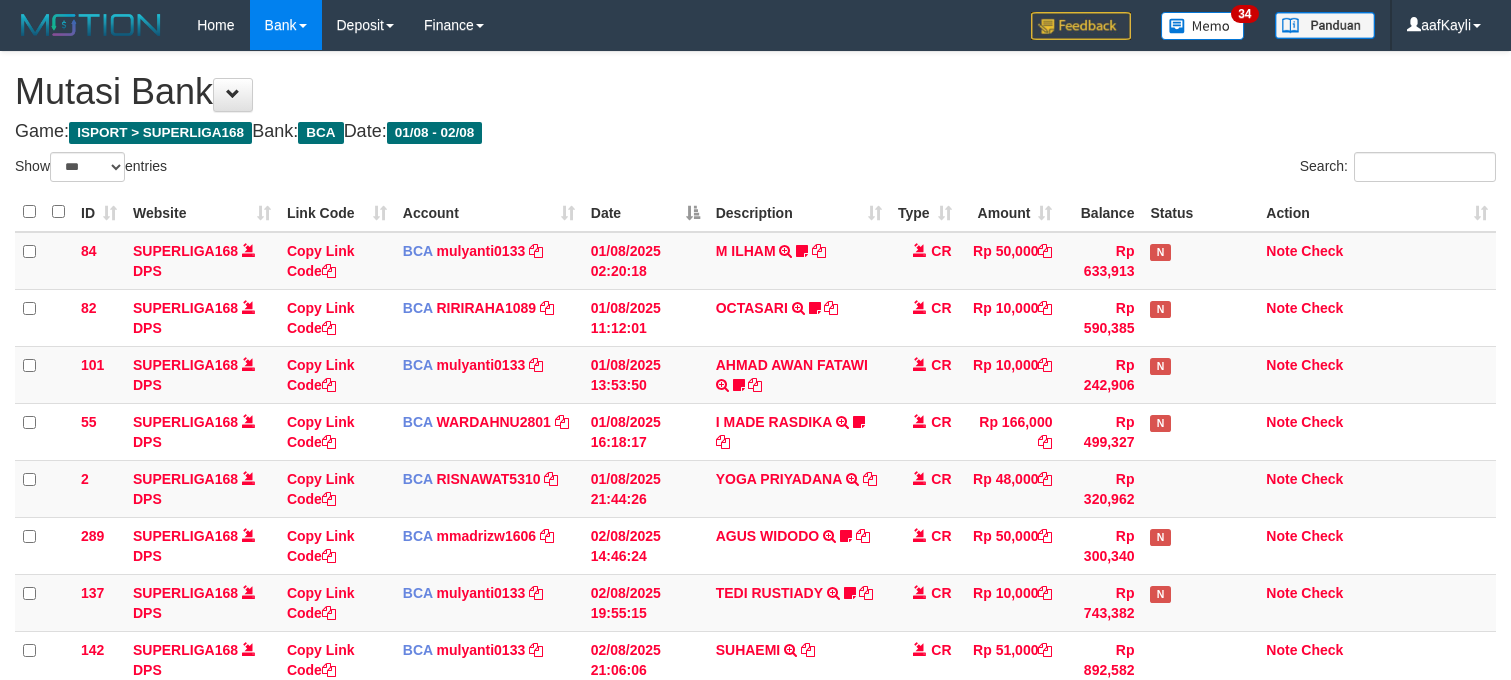 select on "***" 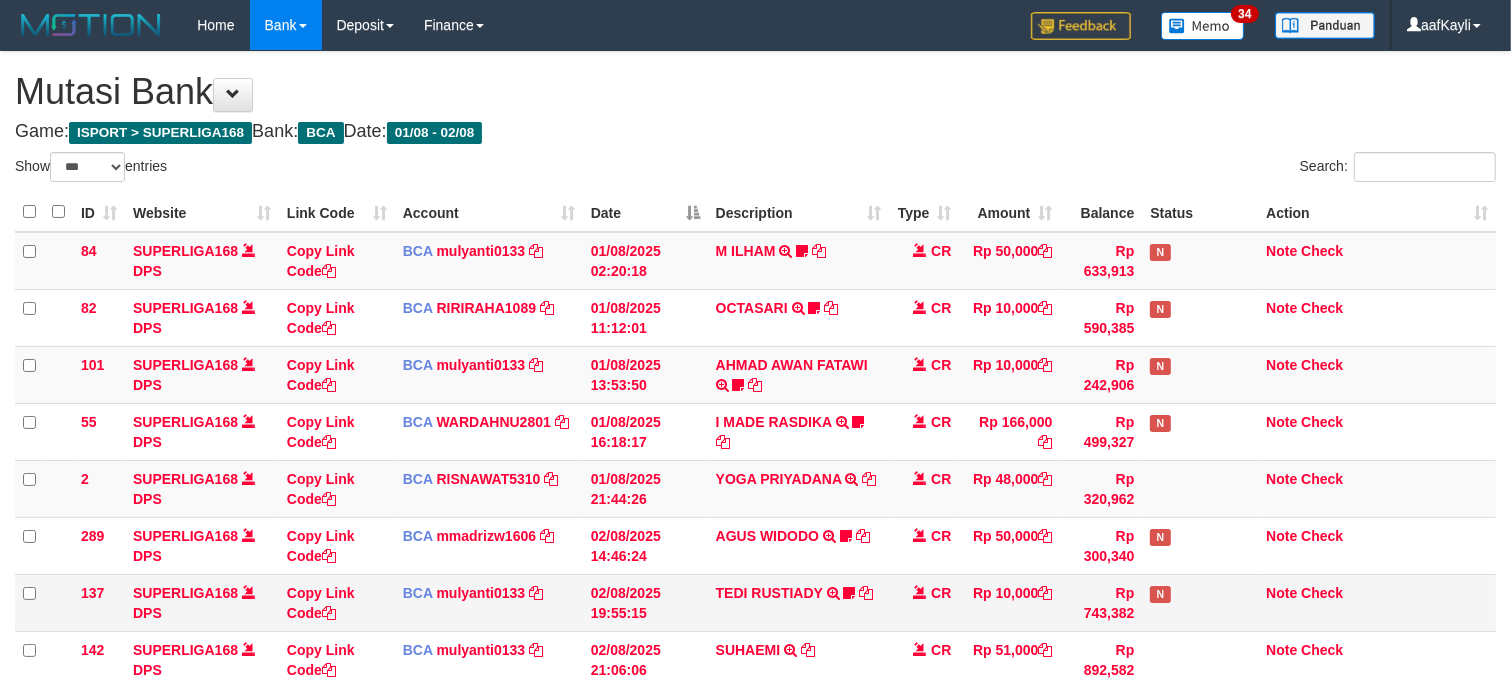 scroll, scrollTop: 261, scrollLeft: 0, axis: vertical 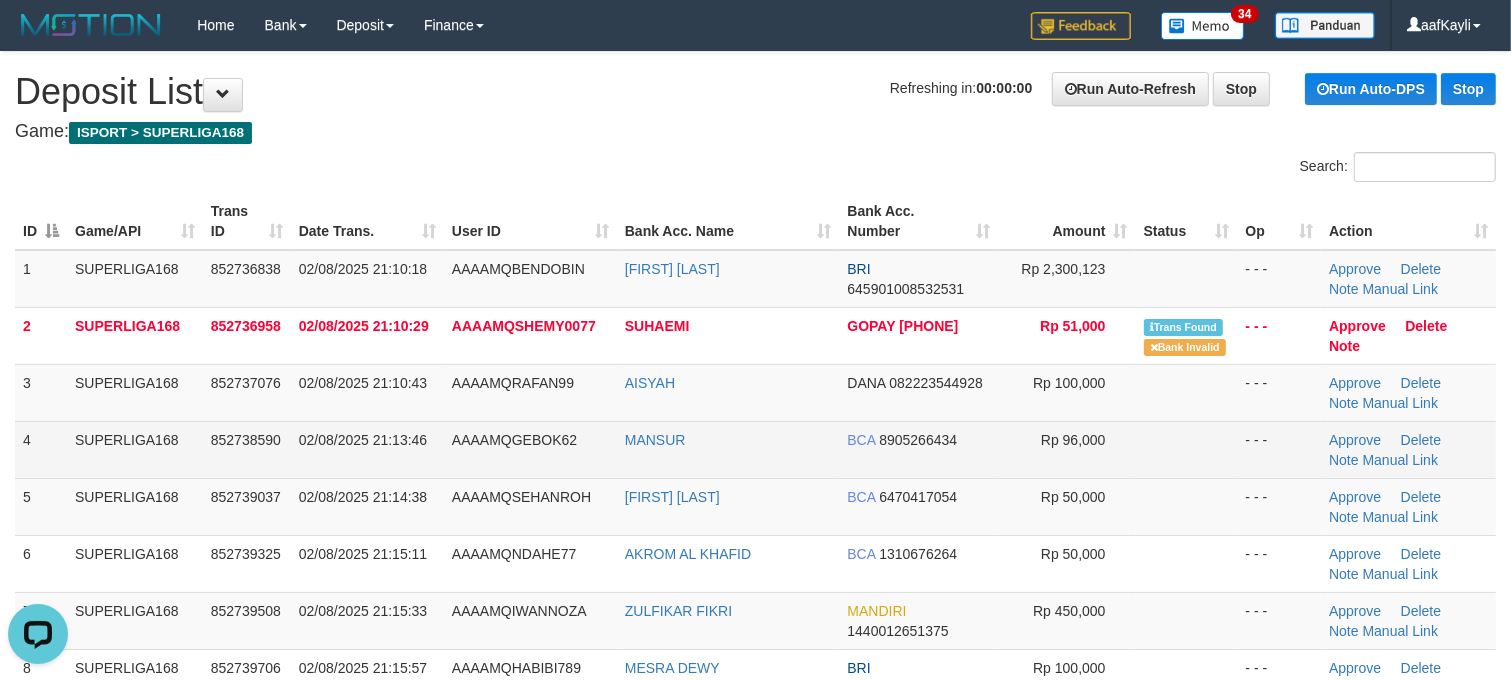 click at bounding box center (1187, 449) 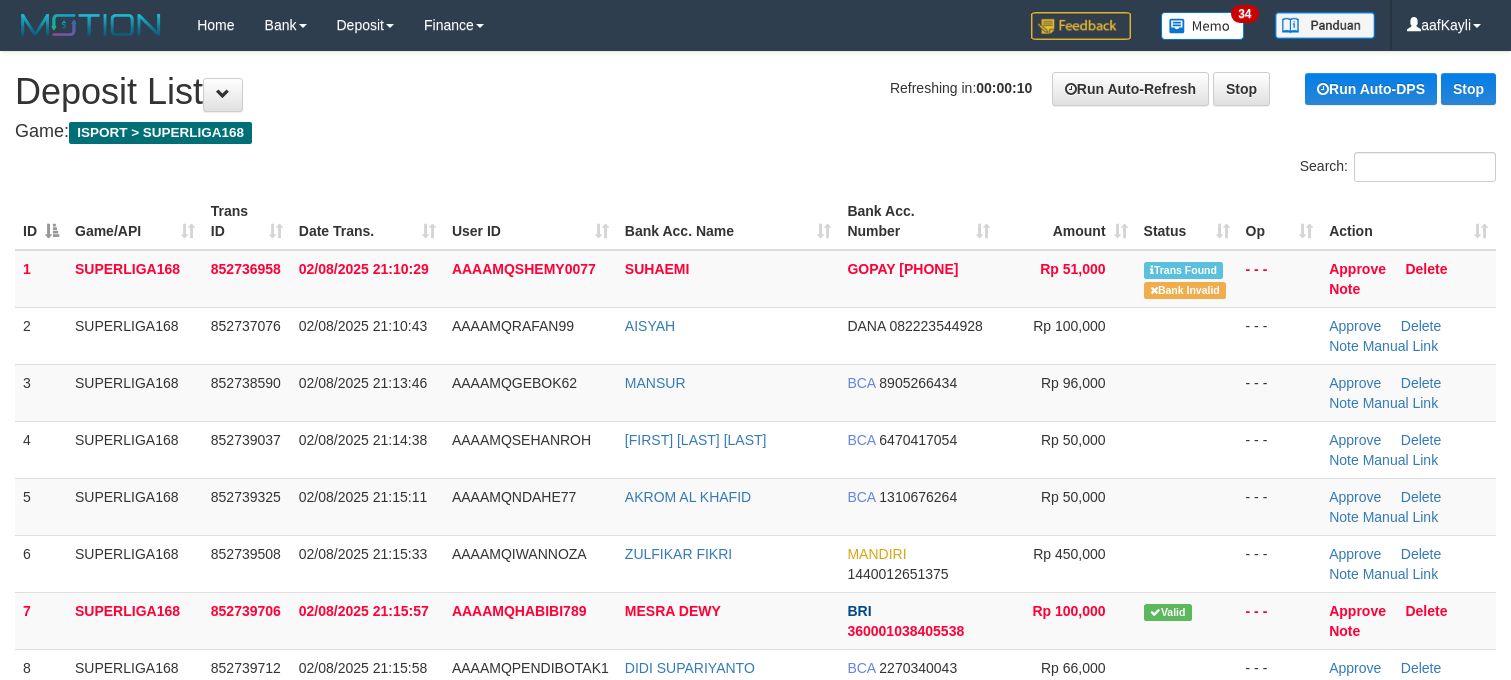 scroll, scrollTop: 0, scrollLeft: 0, axis: both 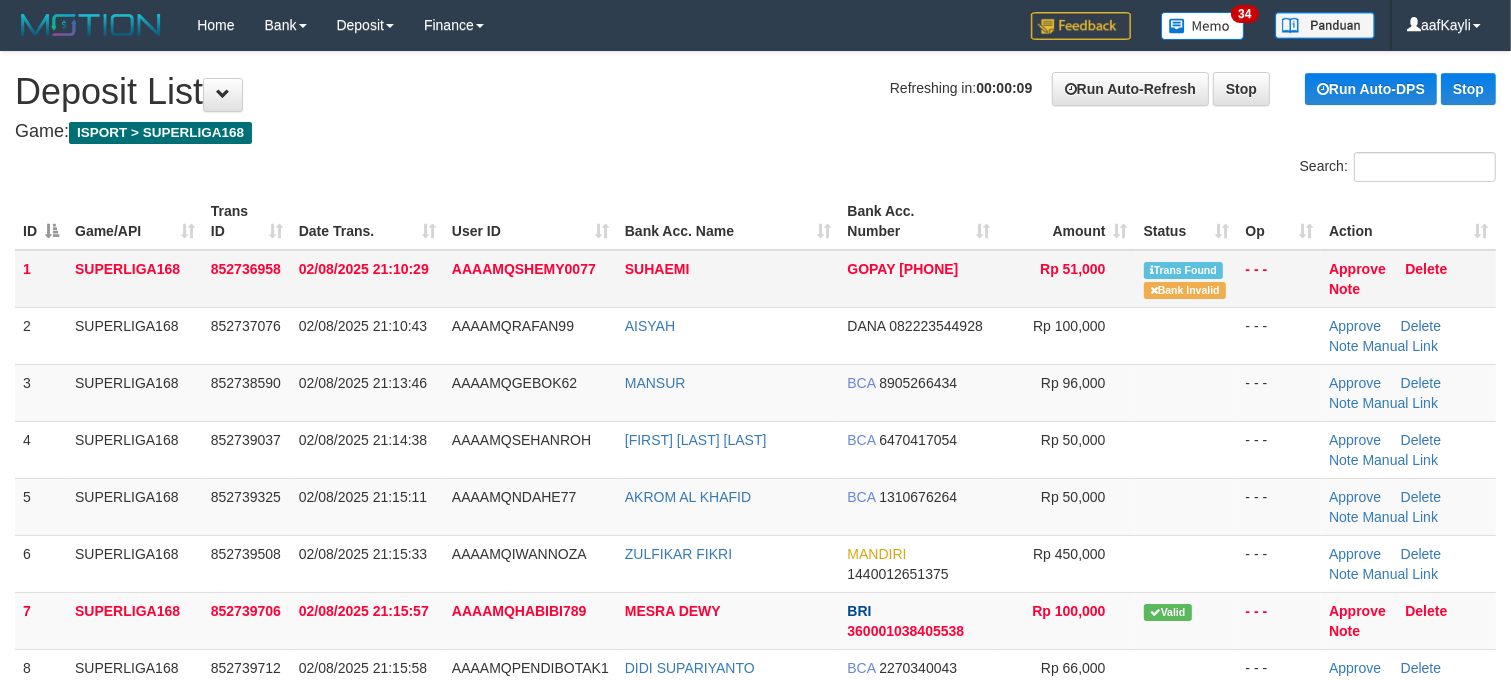 click on "SUHAEMI" at bounding box center [728, 279] 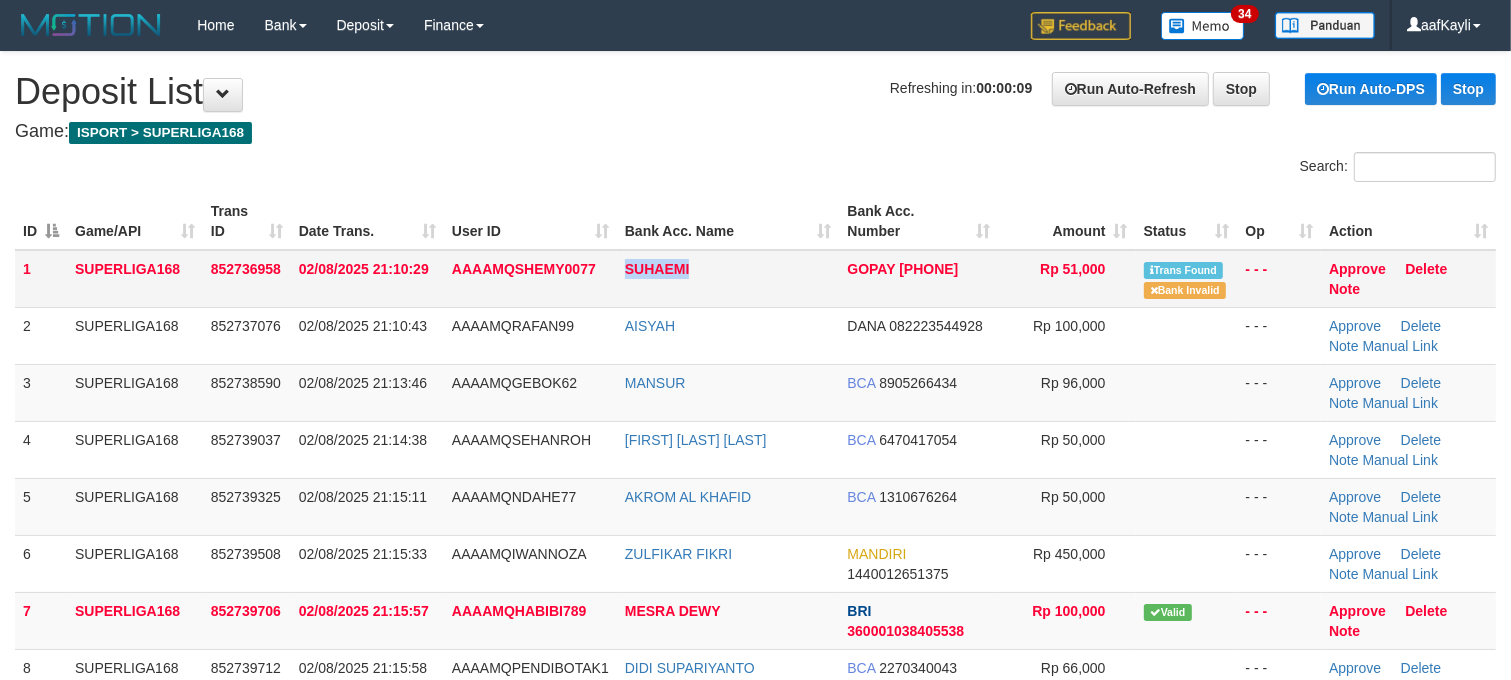 click on "SUHAEMI" at bounding box center (728, 279) 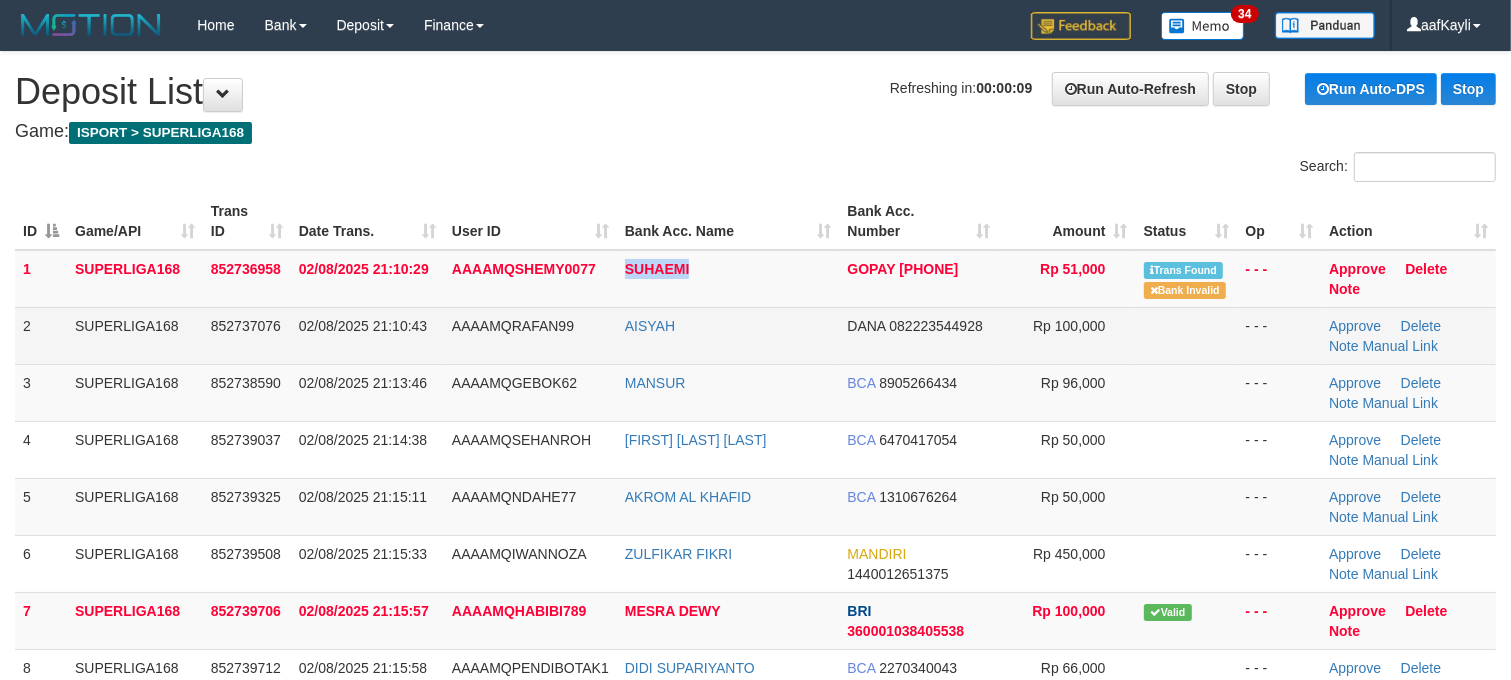 copy on "SUHAEMI" 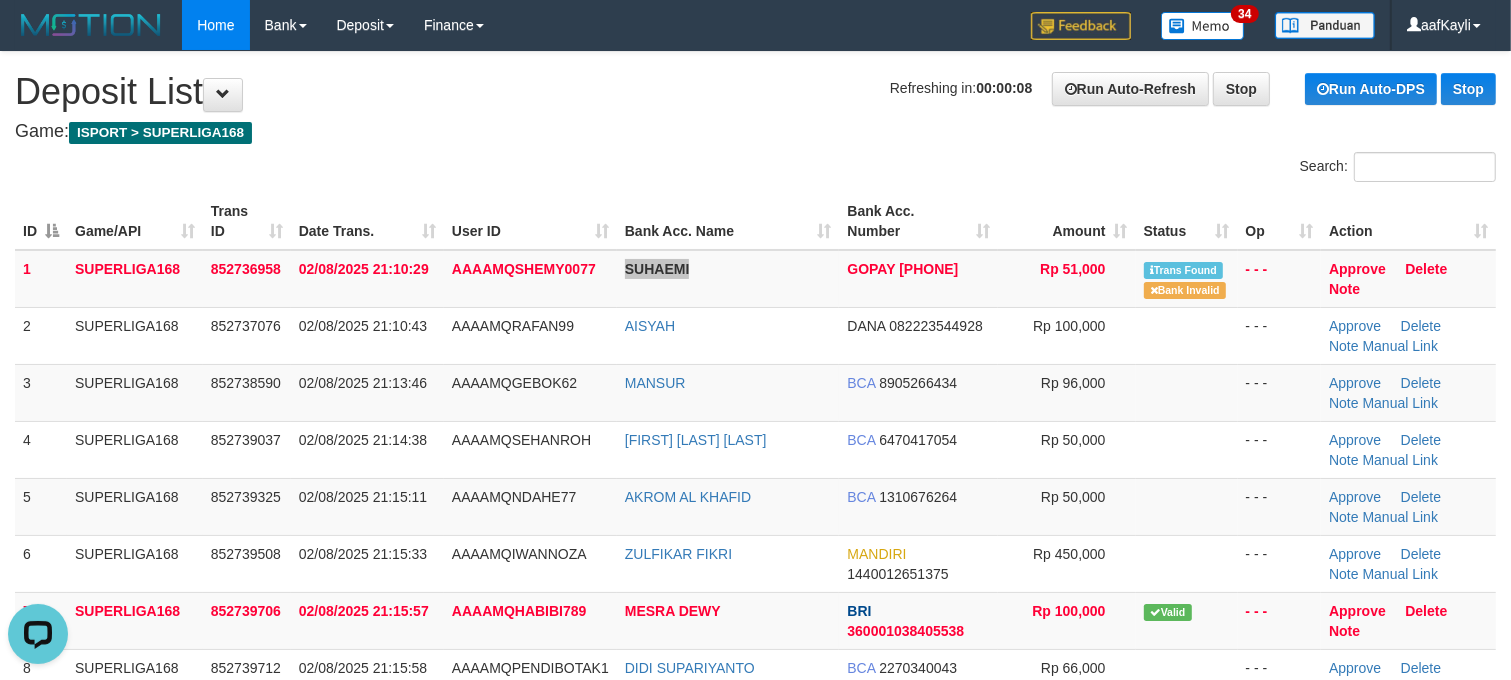 scroll, scrollTop: 0, scrollLeft: 0, axis: both 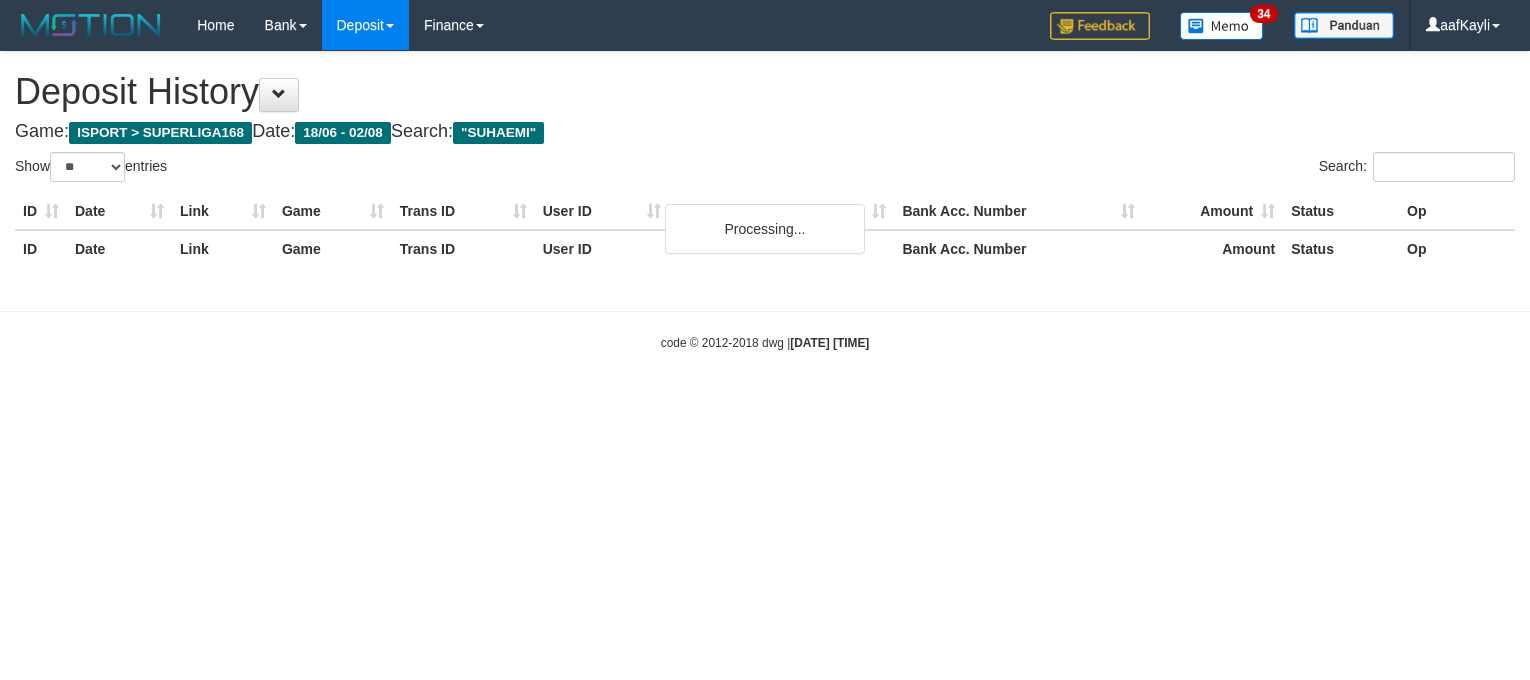 select on "**" 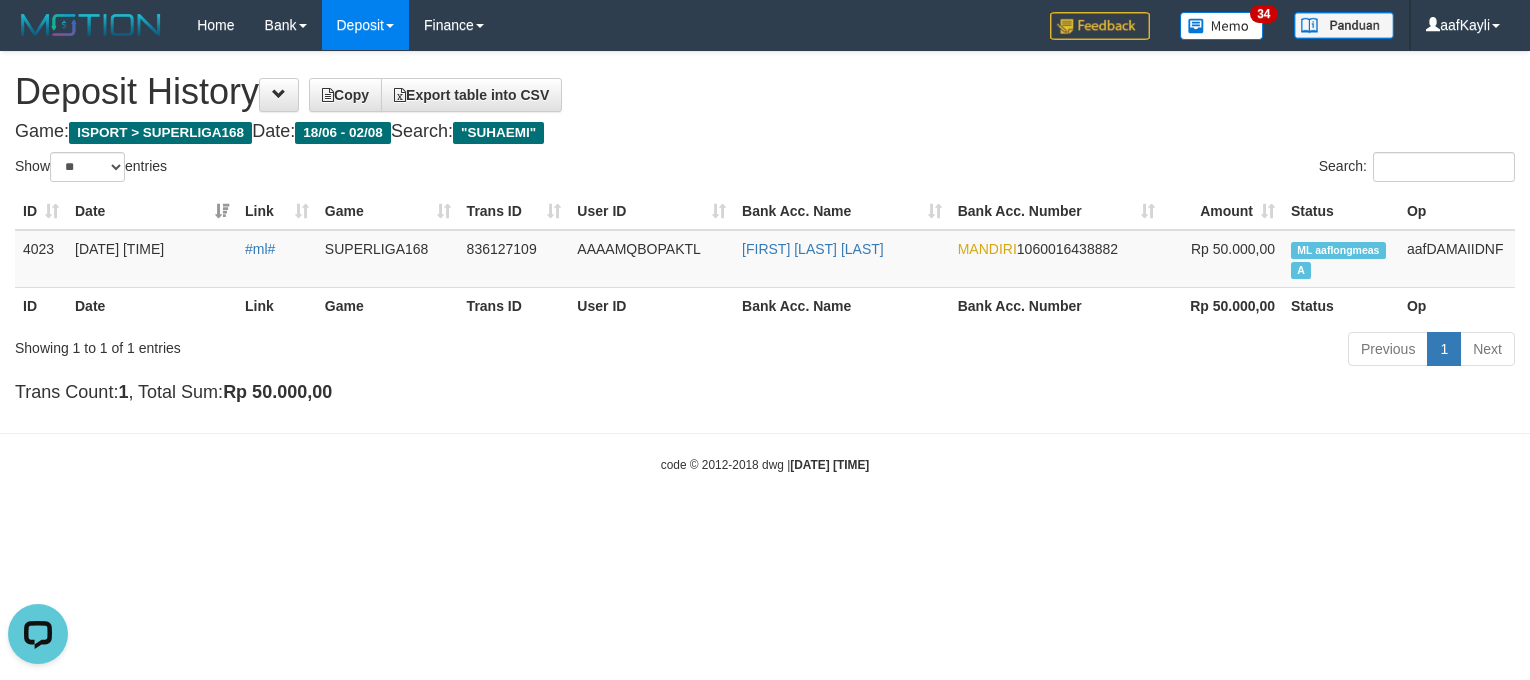 scroll, scrollTop: 0, scrollLeft: 0, axis: both 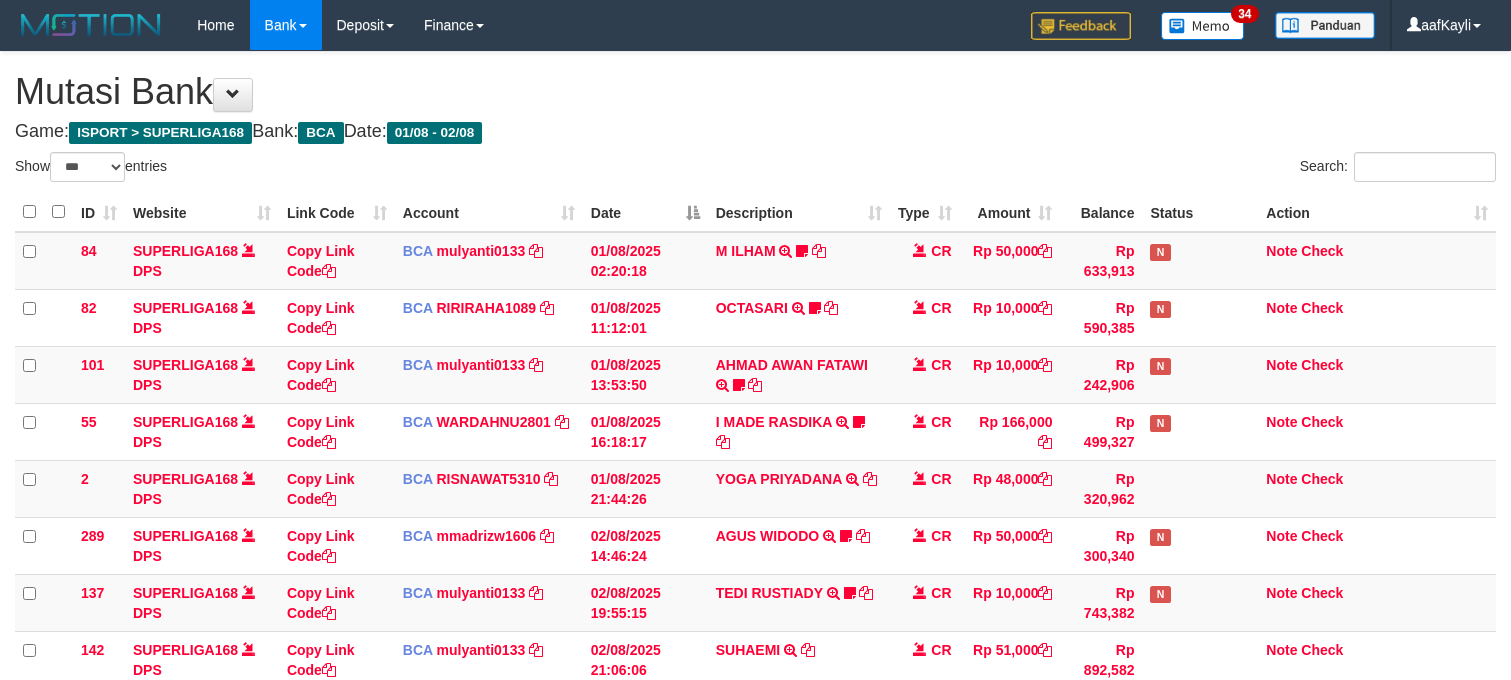 select on "***" 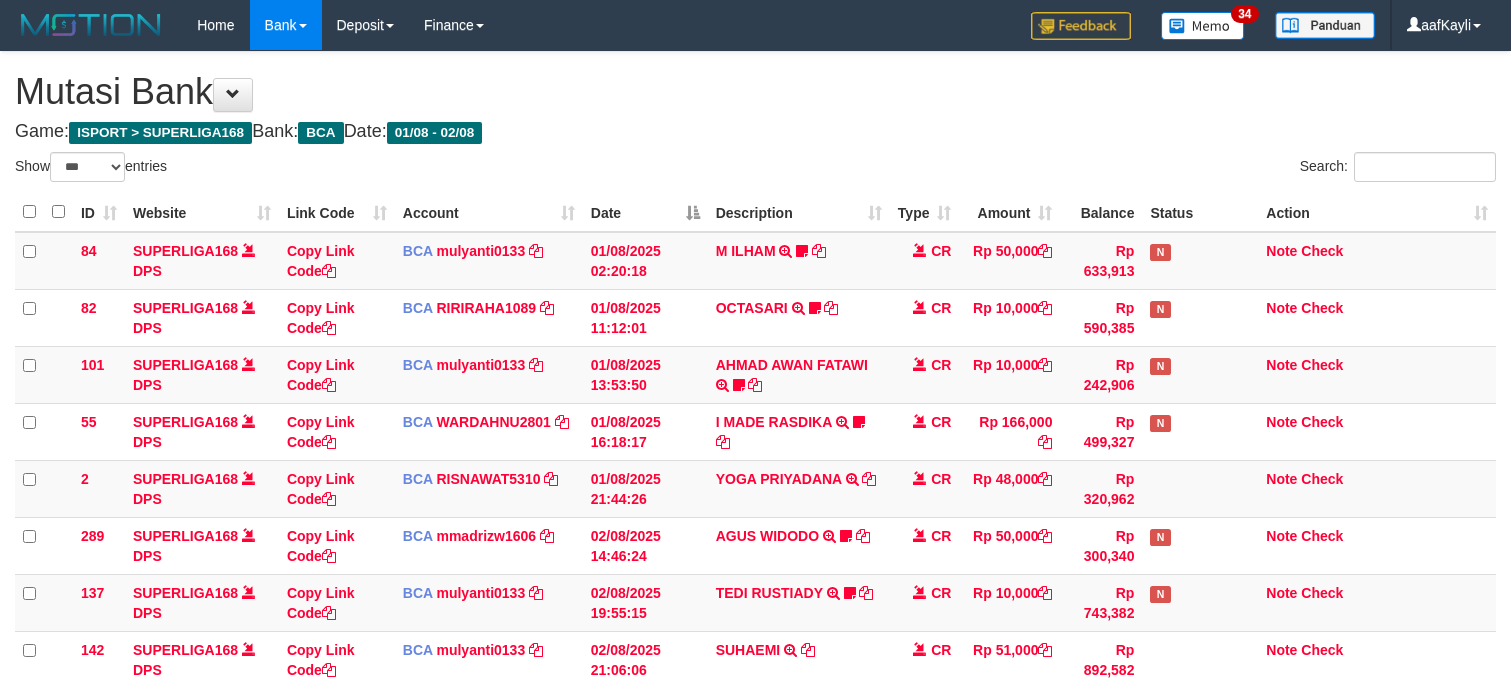 scroll, scrollTop: 261, scrollLeft: 0, axis: vertical 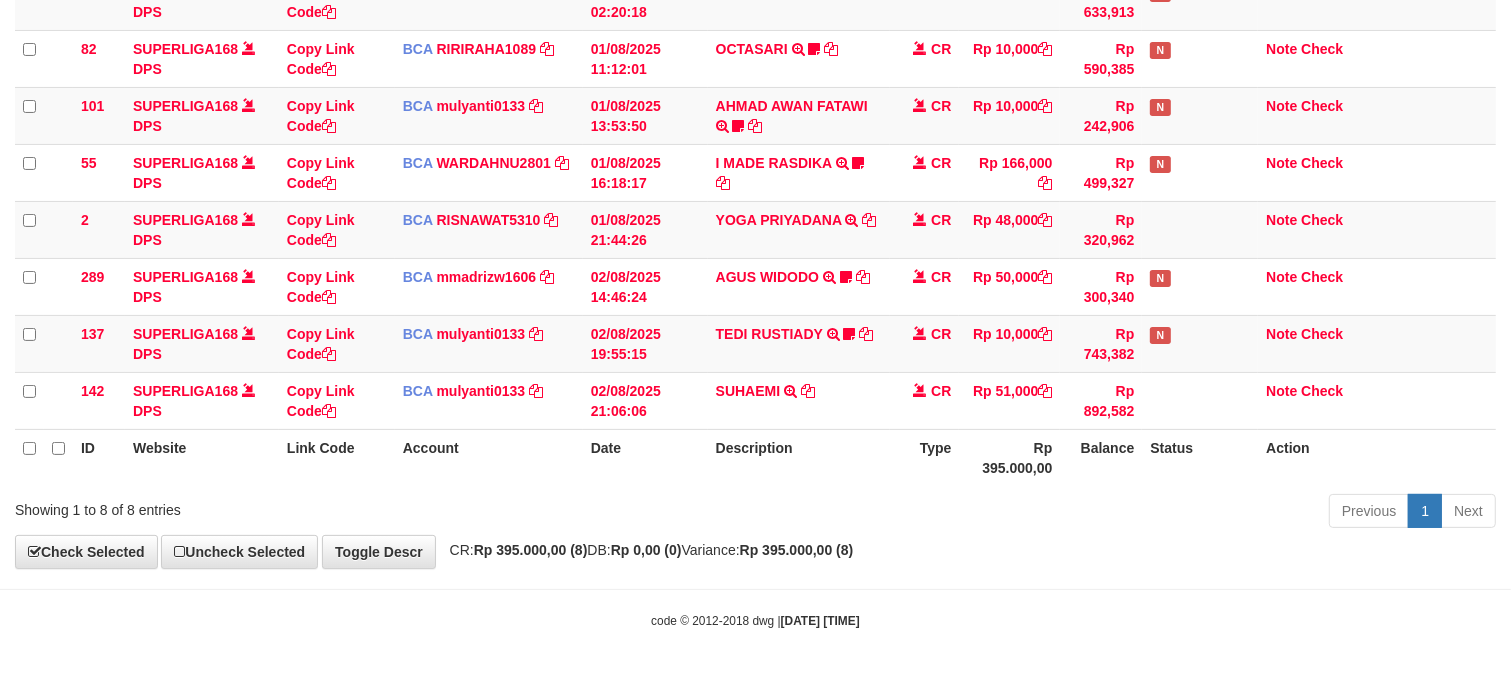 click on "Toggle navigation
Home
Bank
Account List
Load
By Website
Group
[ISPORT]													SUPERLIGA168
By Load Group (DPS)
34" at bounding box center (755, 210) 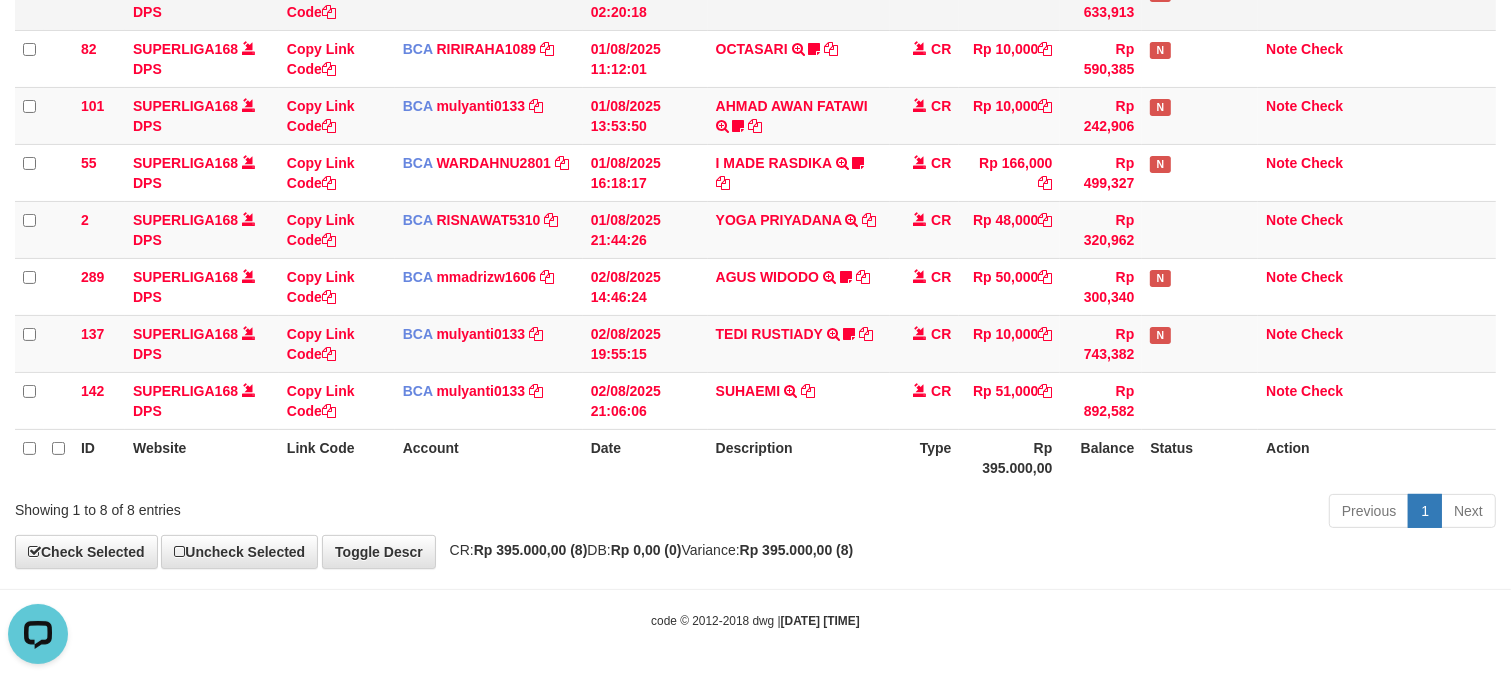 scroll, scrollTop: 0, scrollLeft: 0, axis: both 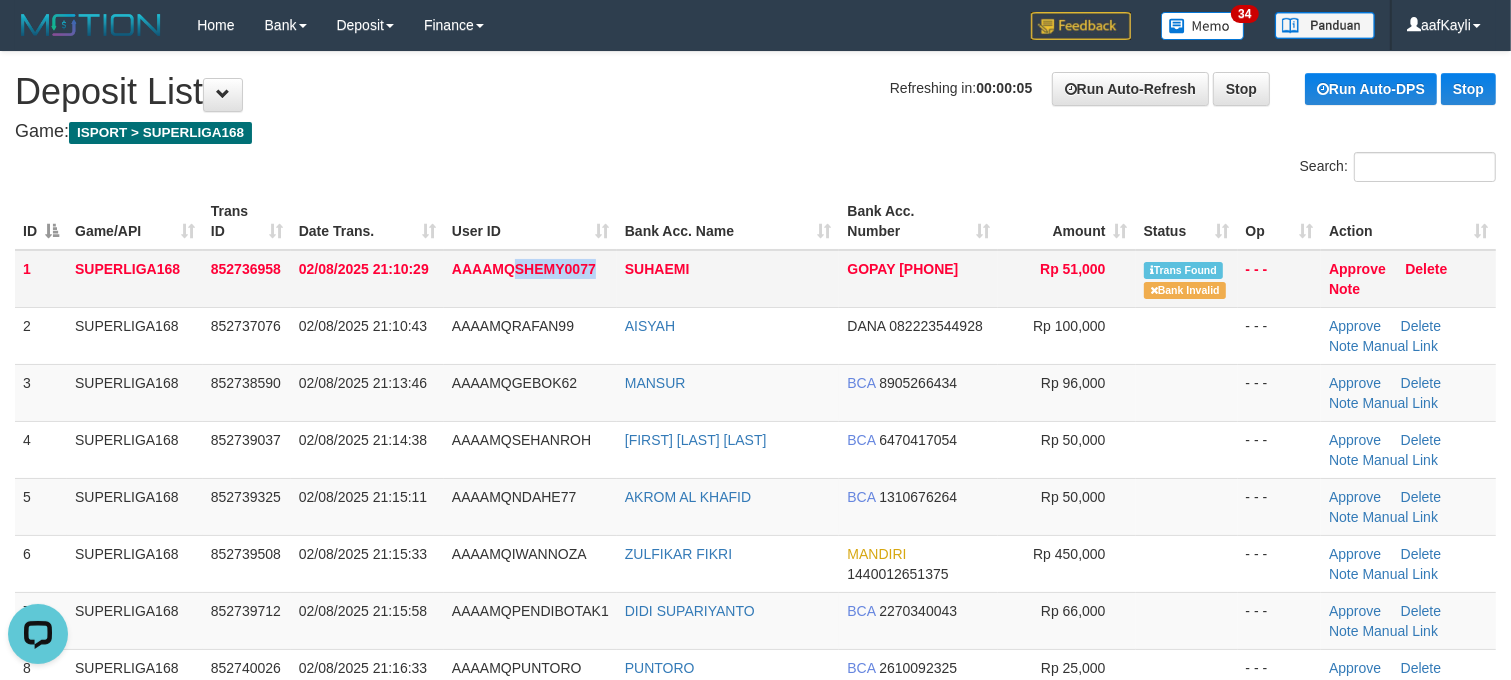 drag, startPoint x: 537, startPoint y: 270, endPoint x: 610, endPoint y: 276, distance: 73.24616 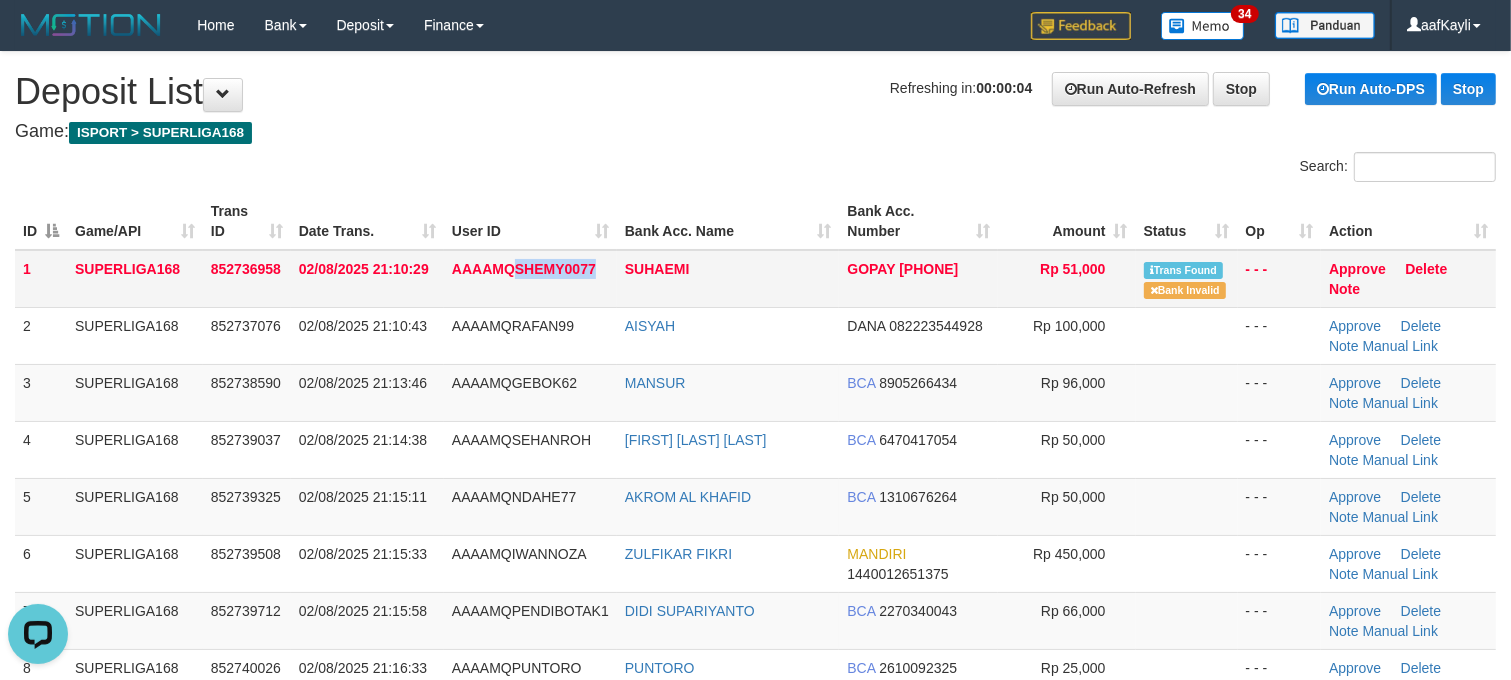 click on "AAAAMQSHEMY0077" at bounding box center (530, 279) 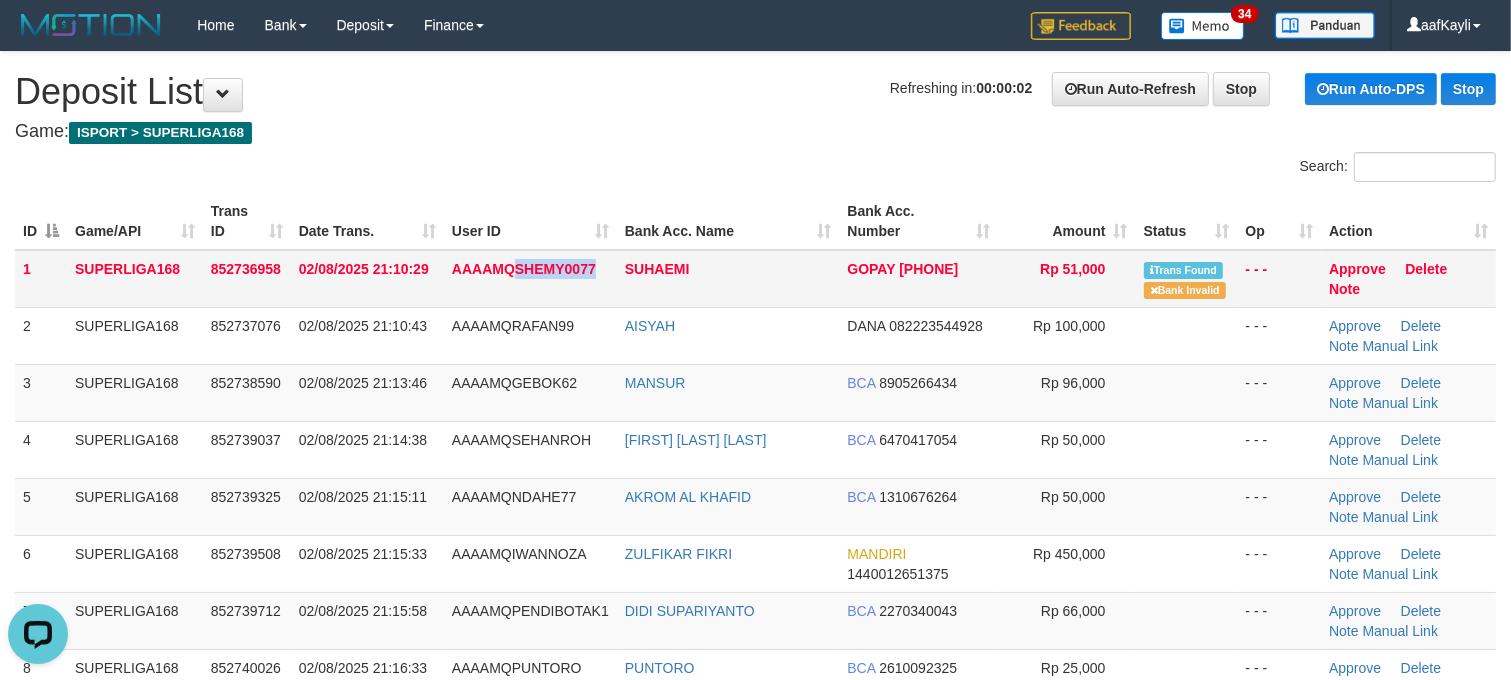drag, startPoint x: 513, startPoint y: 267, endPoint x: 606, endPoint y: 283, distance: 94.36631 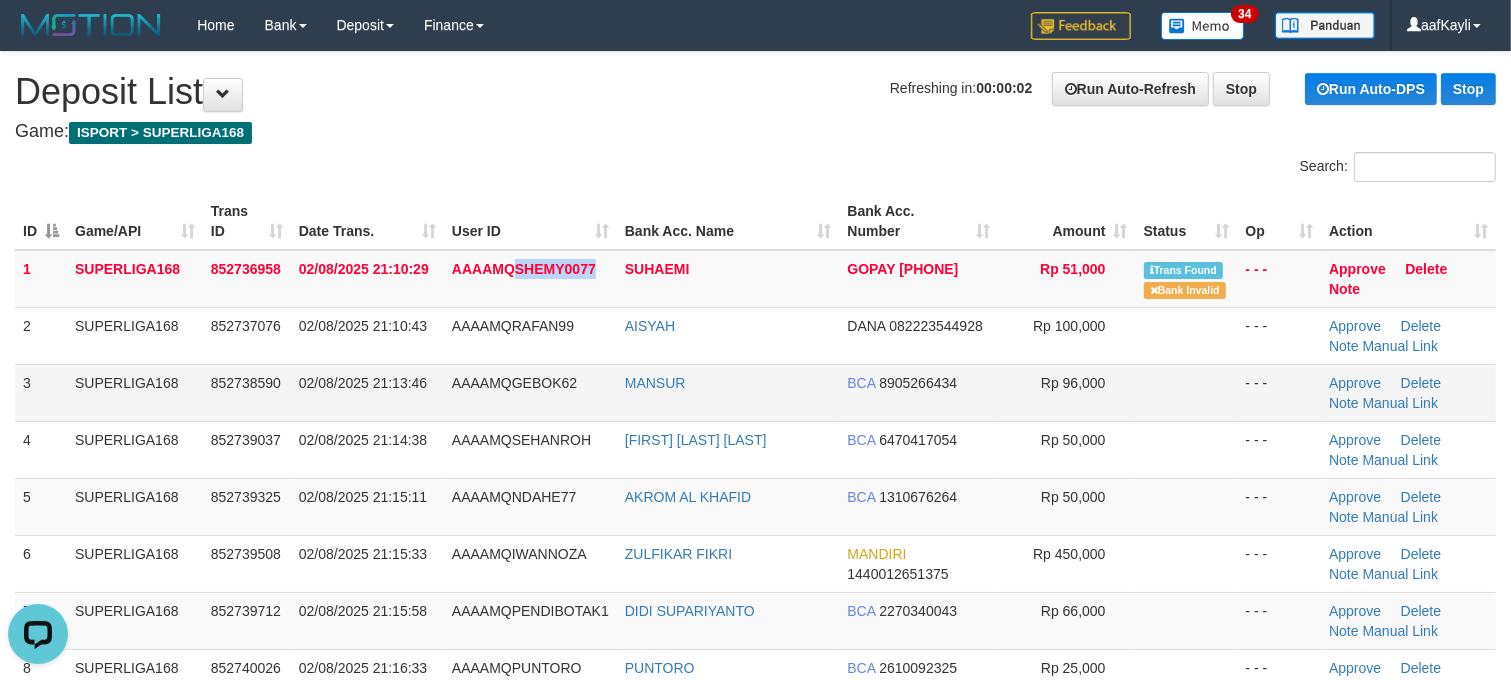 copy on "SHEMY0077" 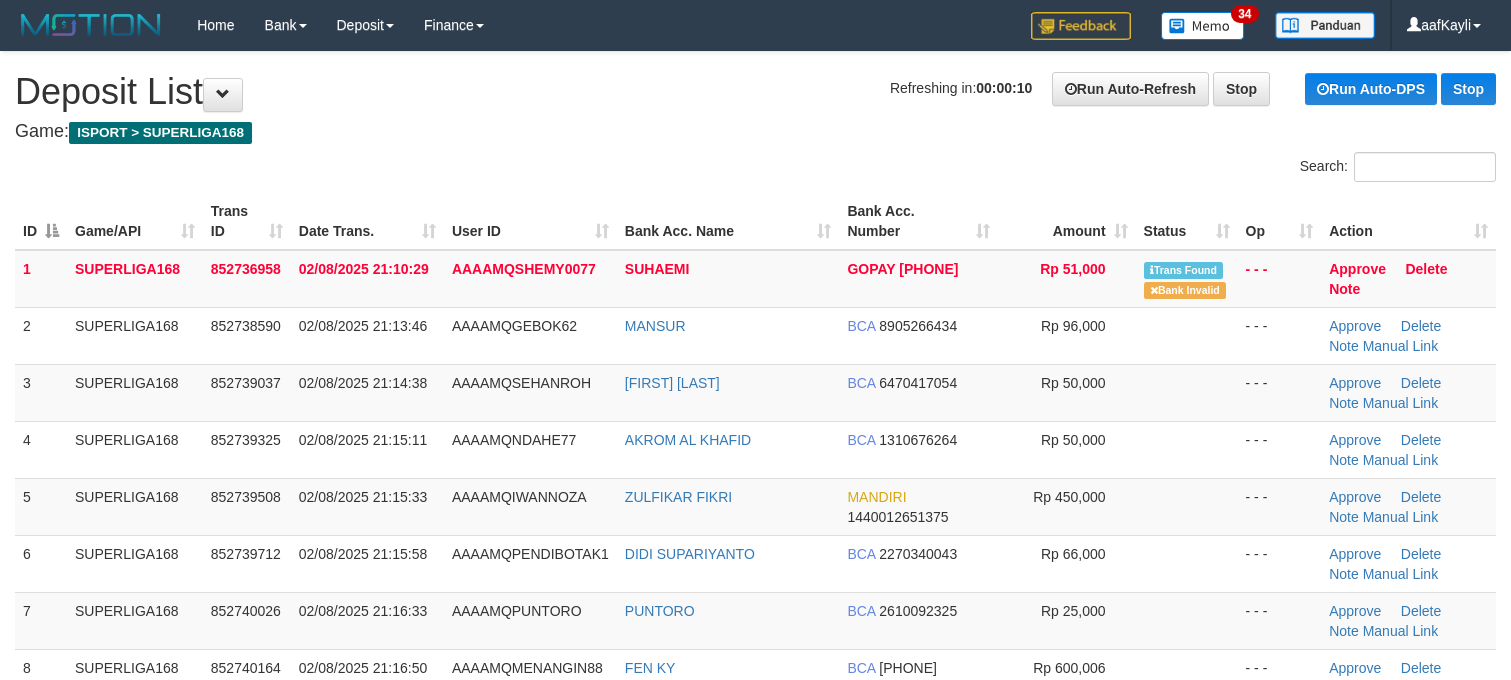 scroll, scrollTop: 0, scrollLeft: 0, axis: both 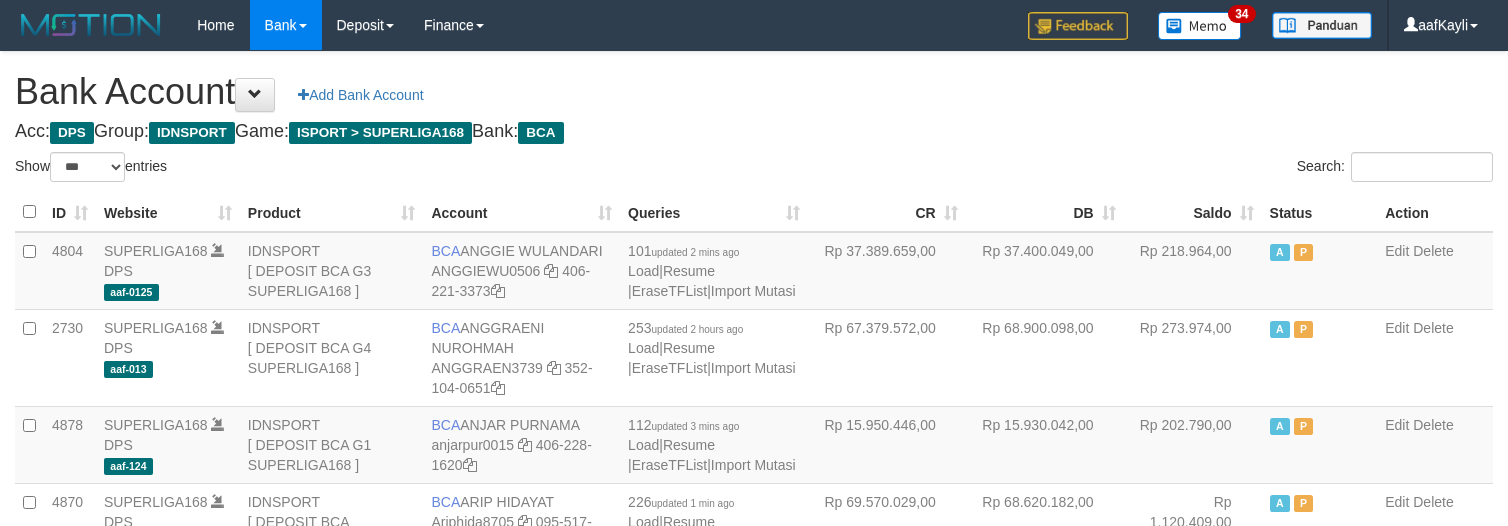 select on "***" 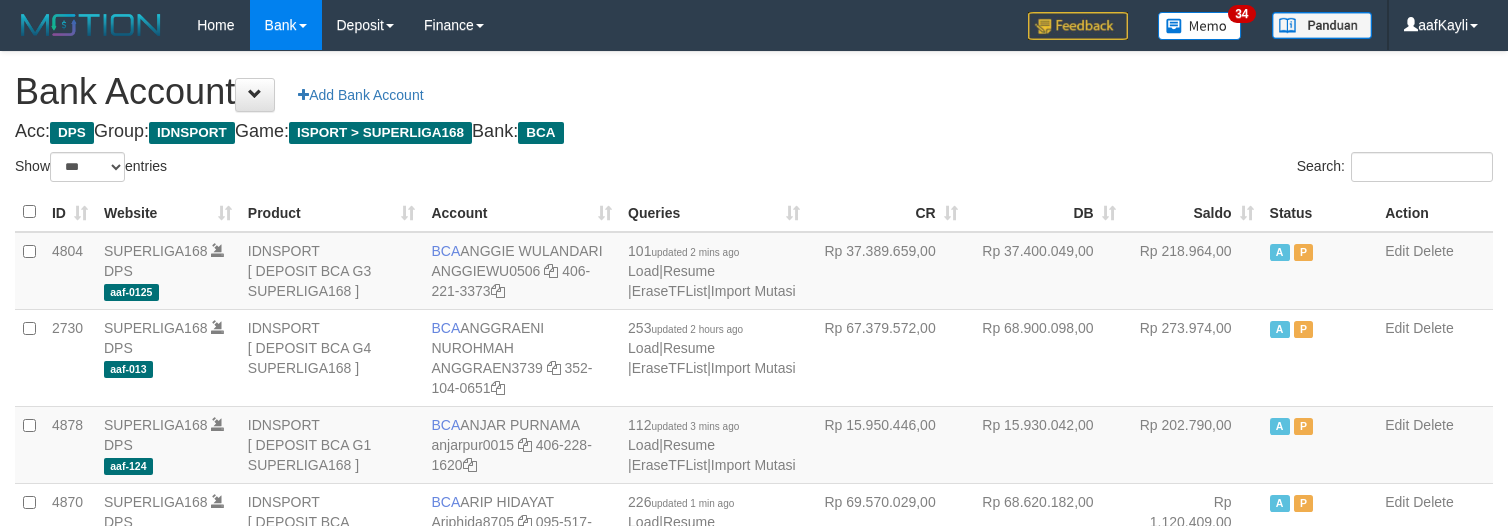 scroll, scrollTop: 2611, scrollLeft: 0, axis: vertical 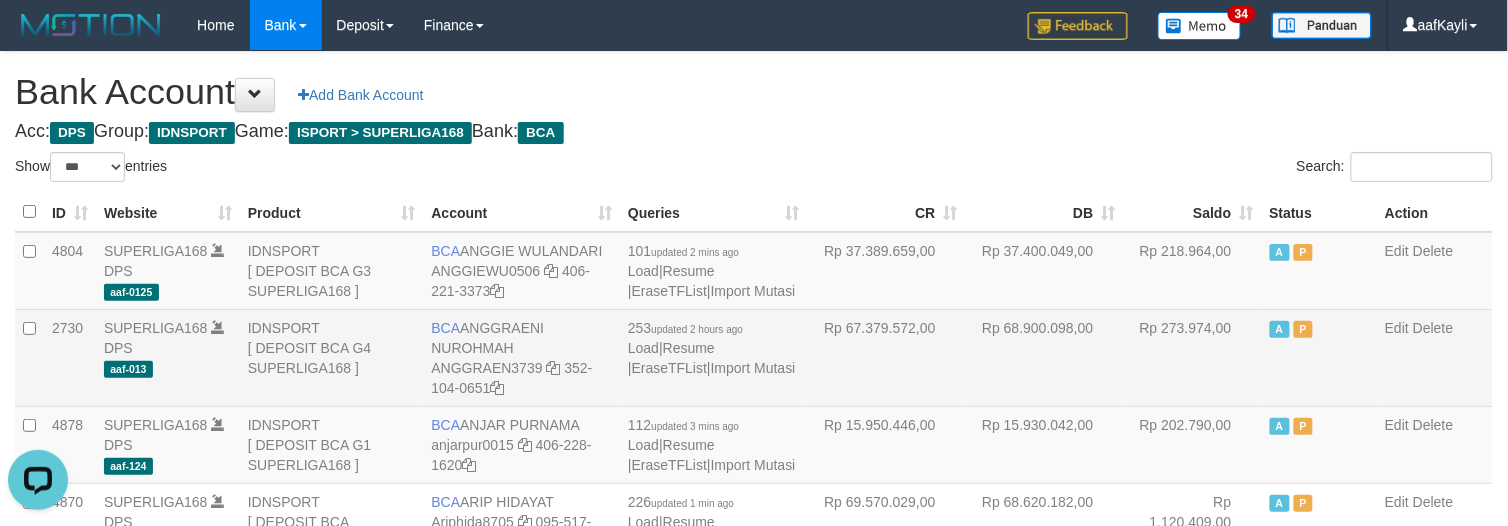 click on "Rp 68.900.098,00" at bounding box center [1045, 357] 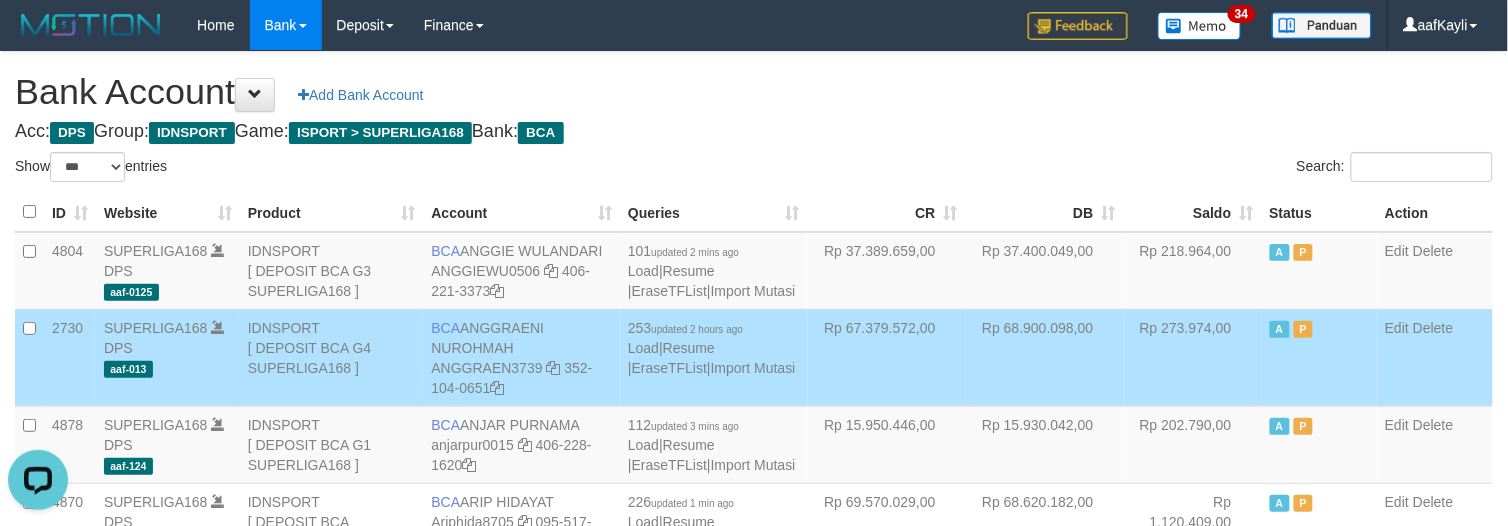 scroll, scrollTop: 2598, scrollLeft: 0, axis: vertical 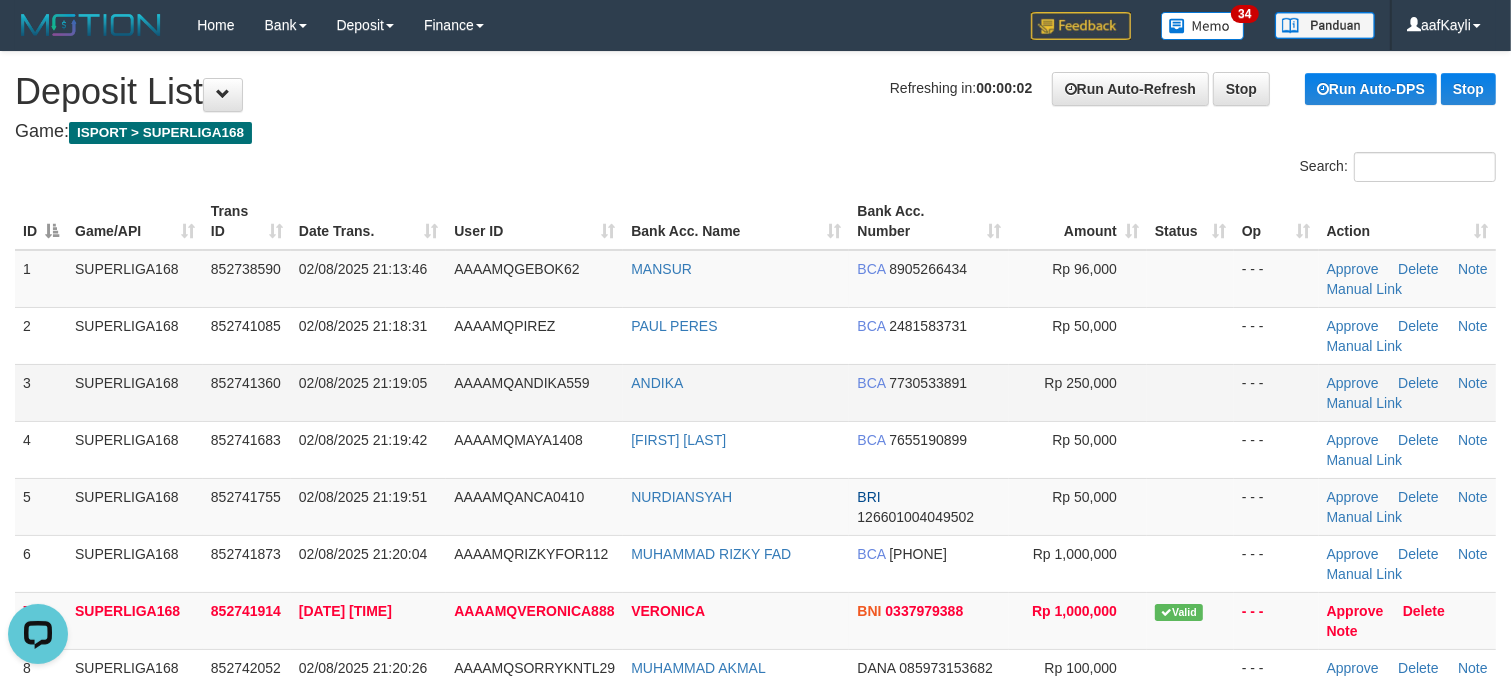 click at bounding box center (1190, 392) 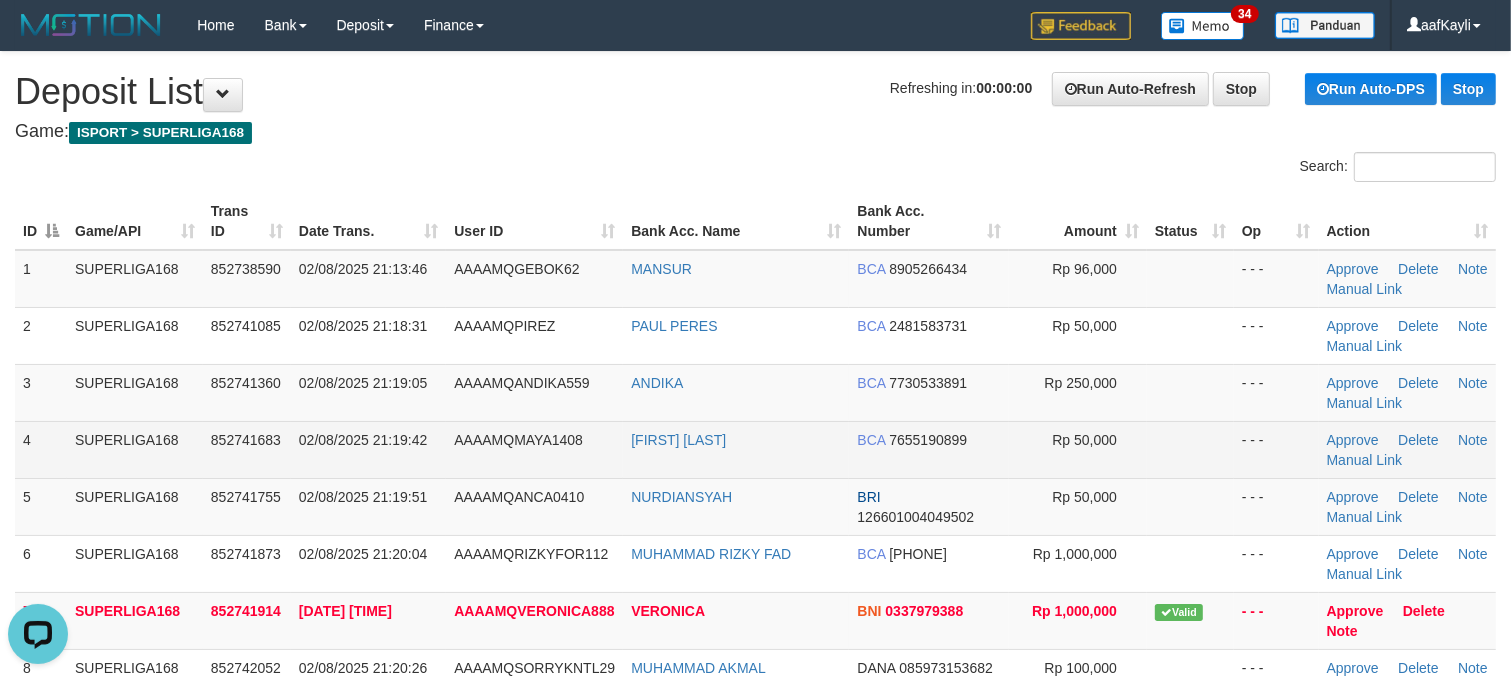 scroll, scrollTop: 458, scrollLeft: 0, axis: vertical 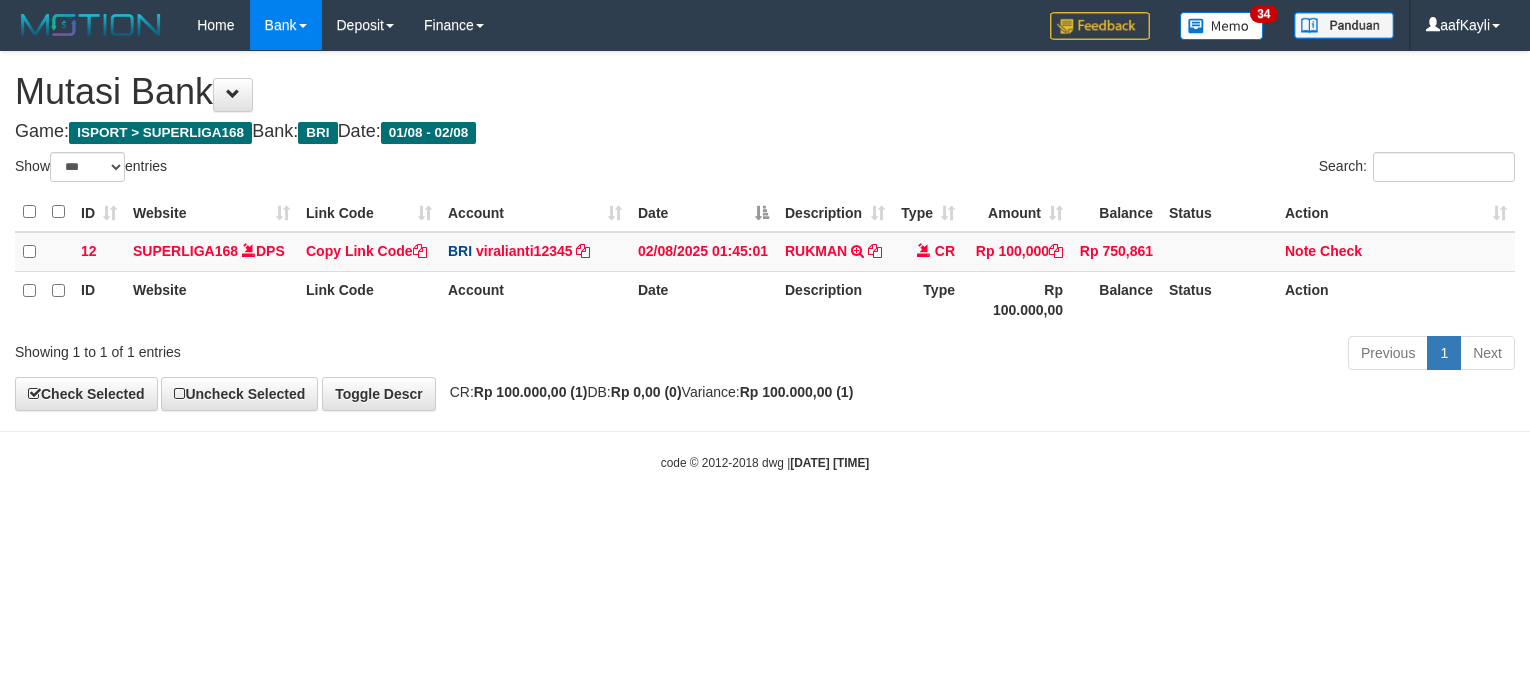 select on "***" 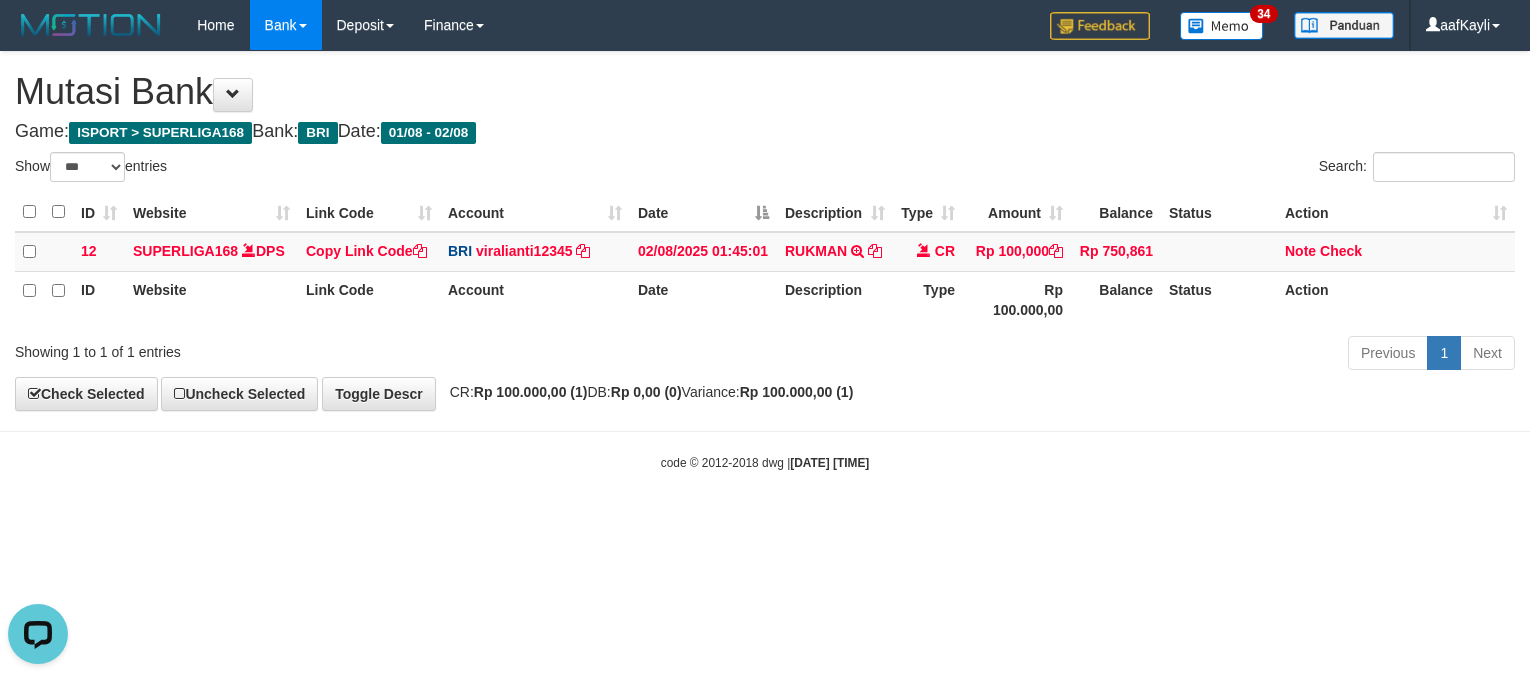 scroll, scrollTop: 0, scrollLeft: 0, axis: both 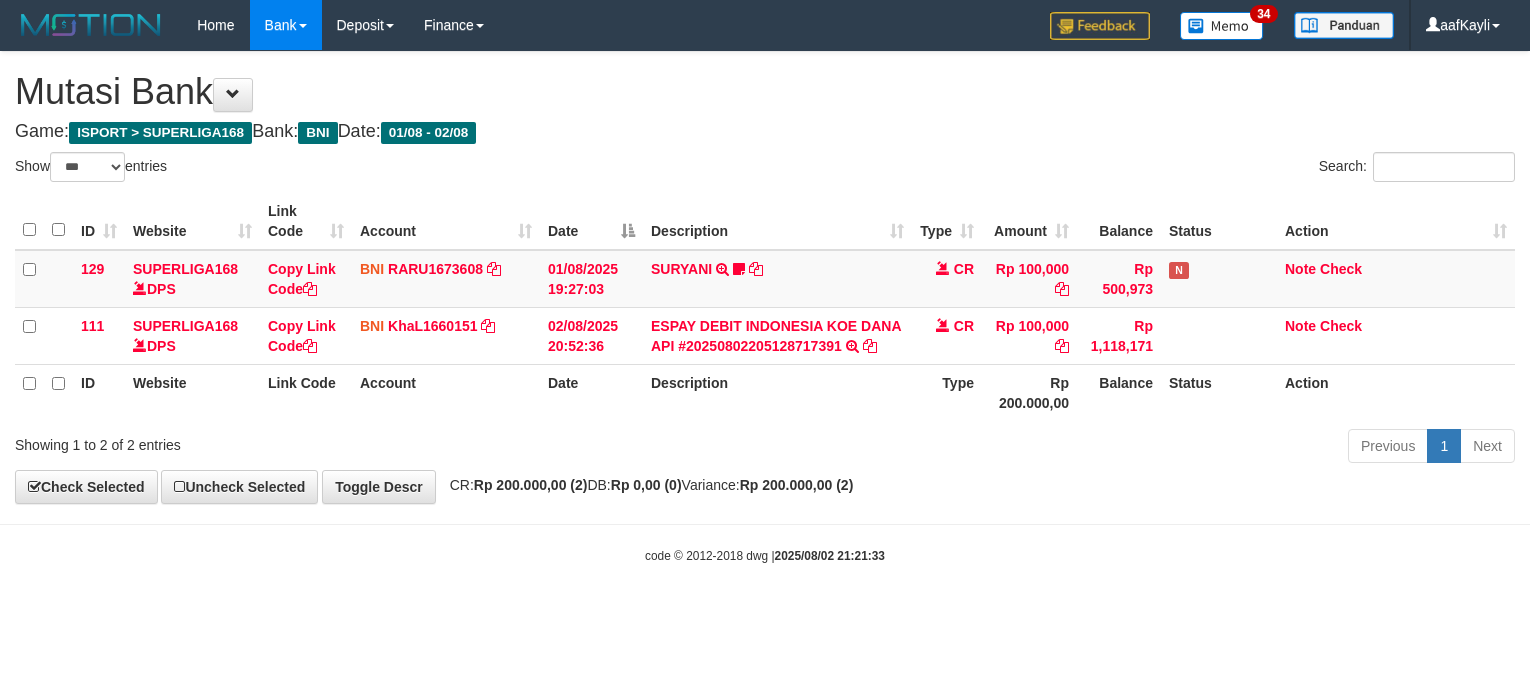 select on "***" 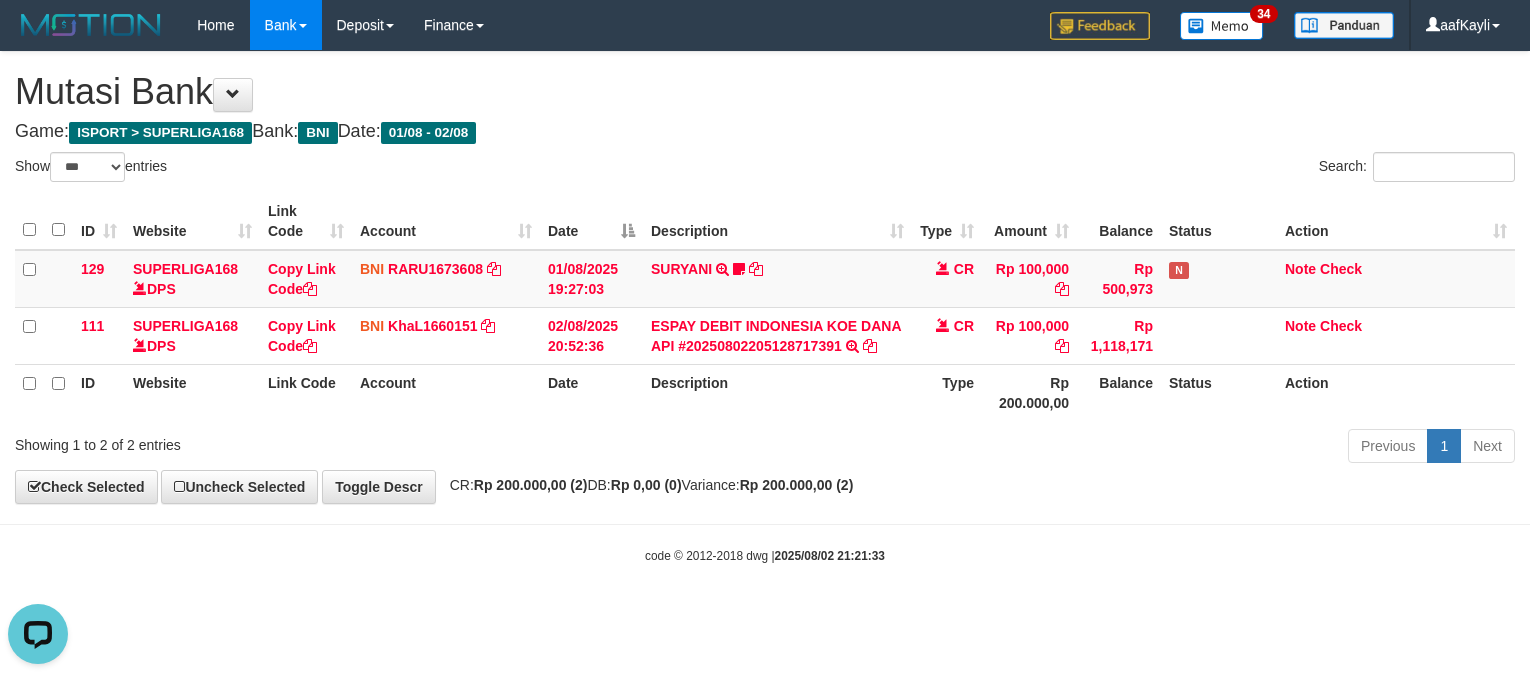 scroll, scrollTop: 0, scrollLeft: 0, axis: both 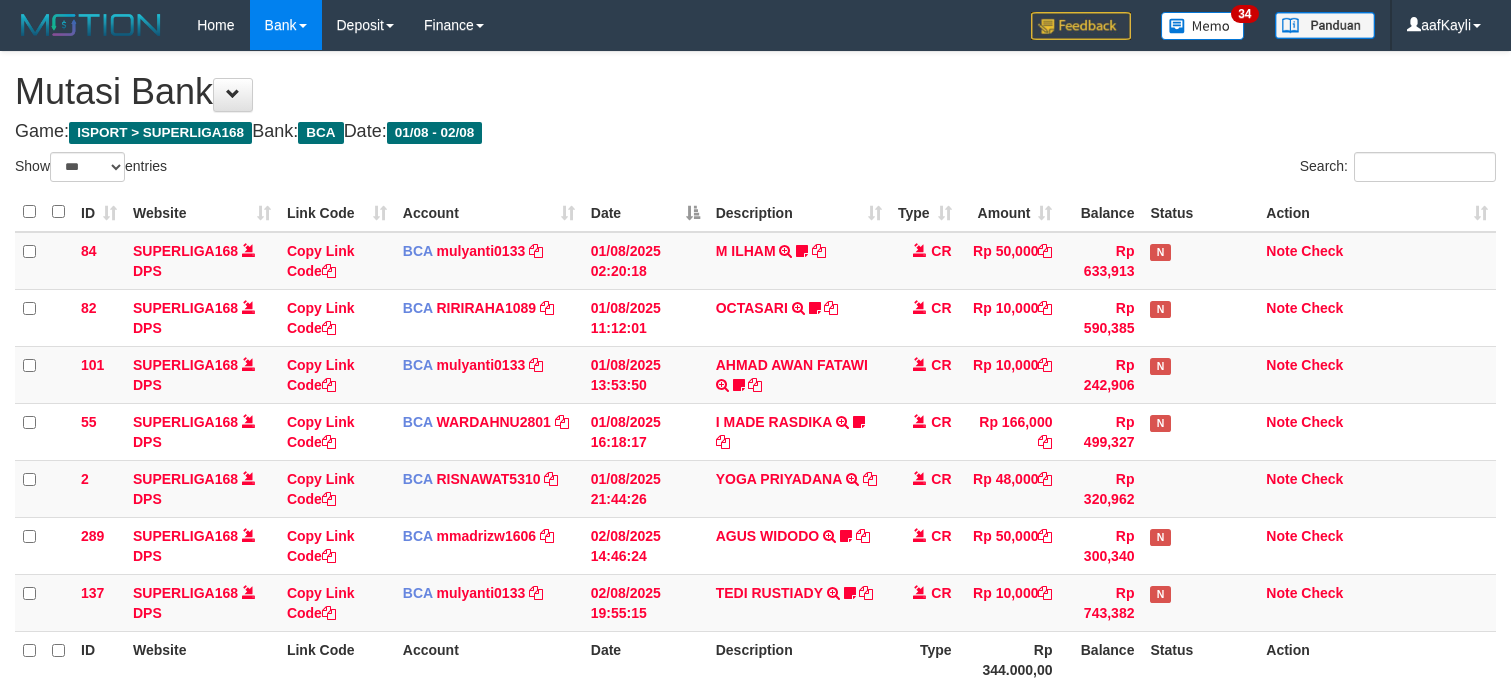 select on "***" 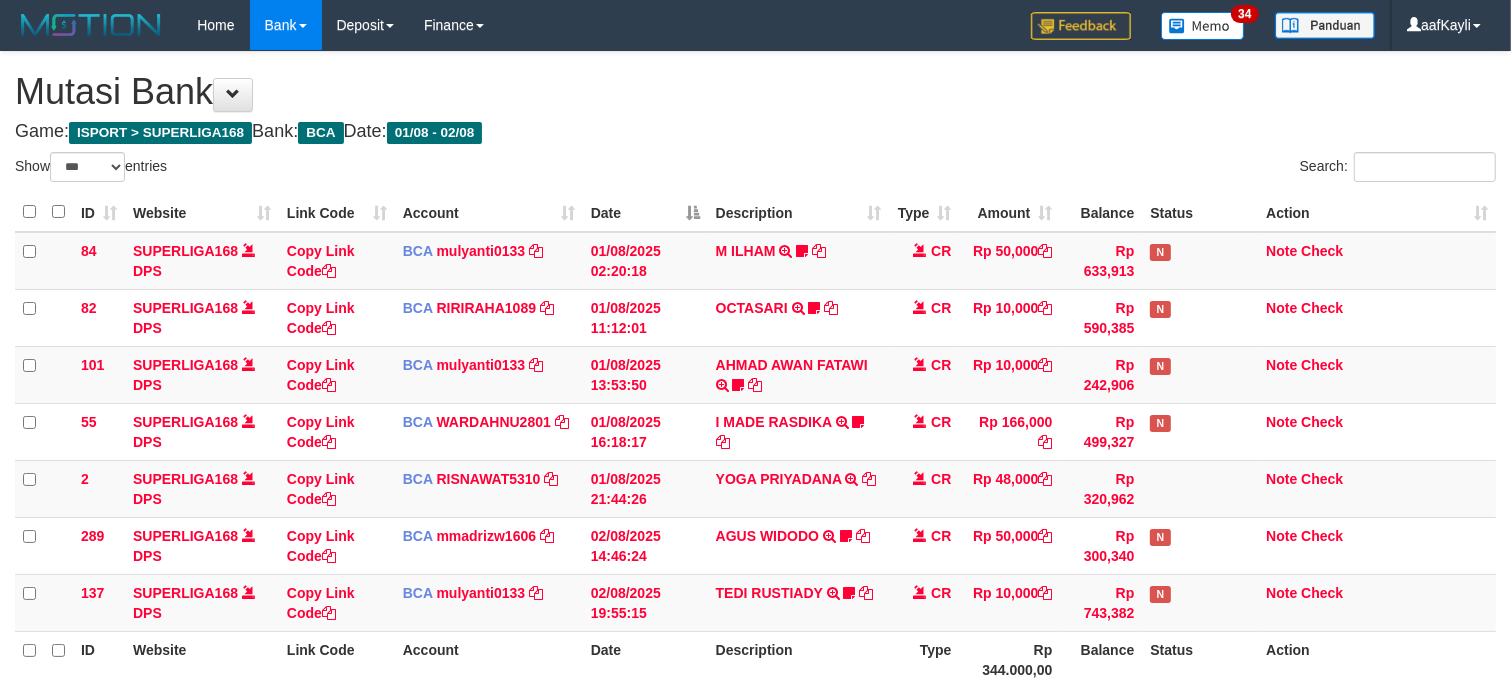 scroll, scrollTop: 203, scrollLeft: 0, axis: vertical 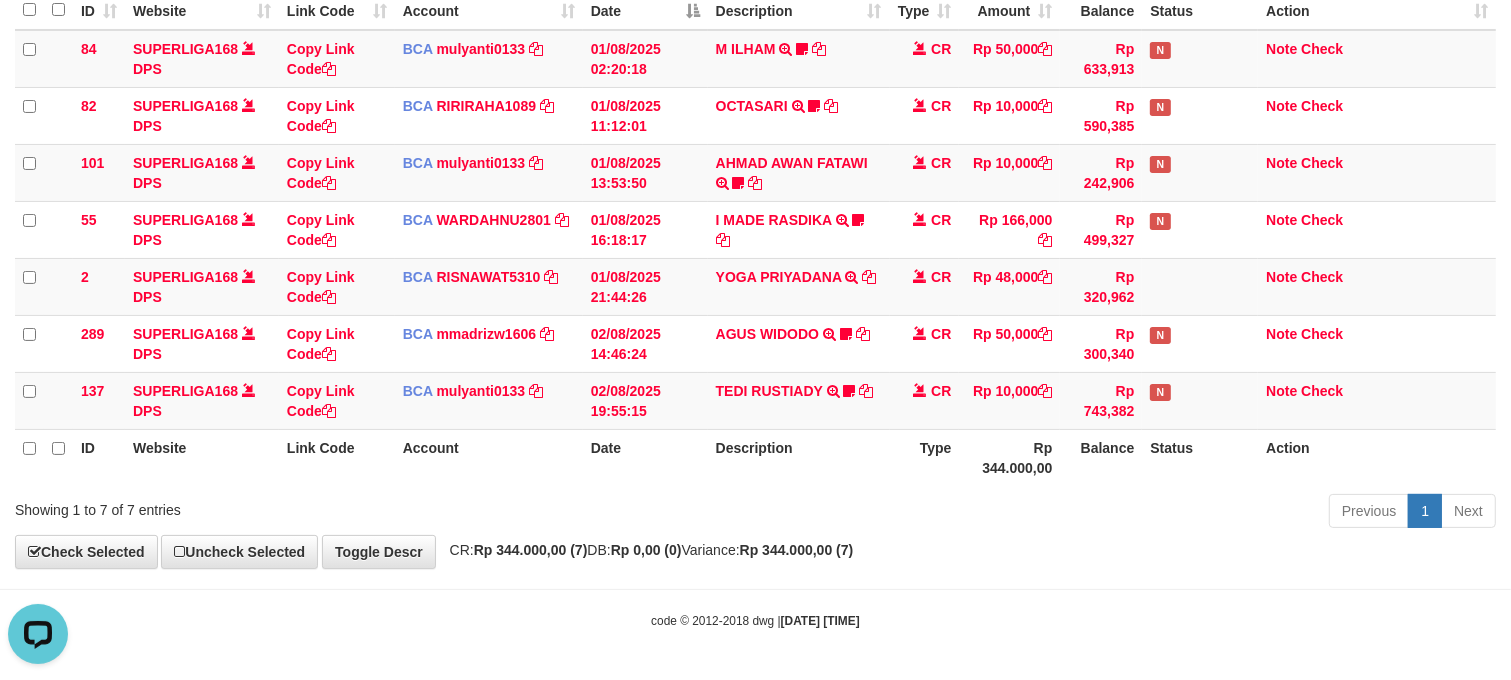 click on "Previous 1 Next" at bounding box center [1070, 513] 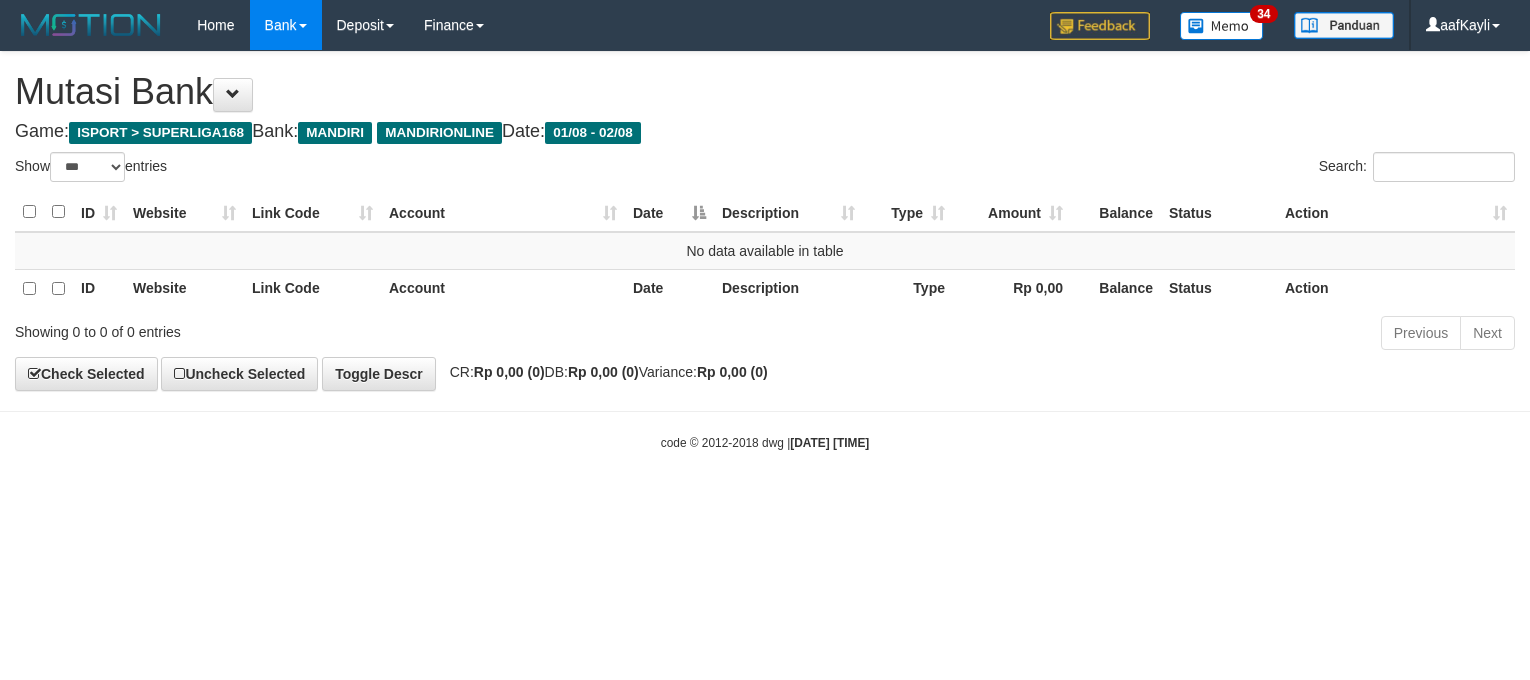 select on "***" 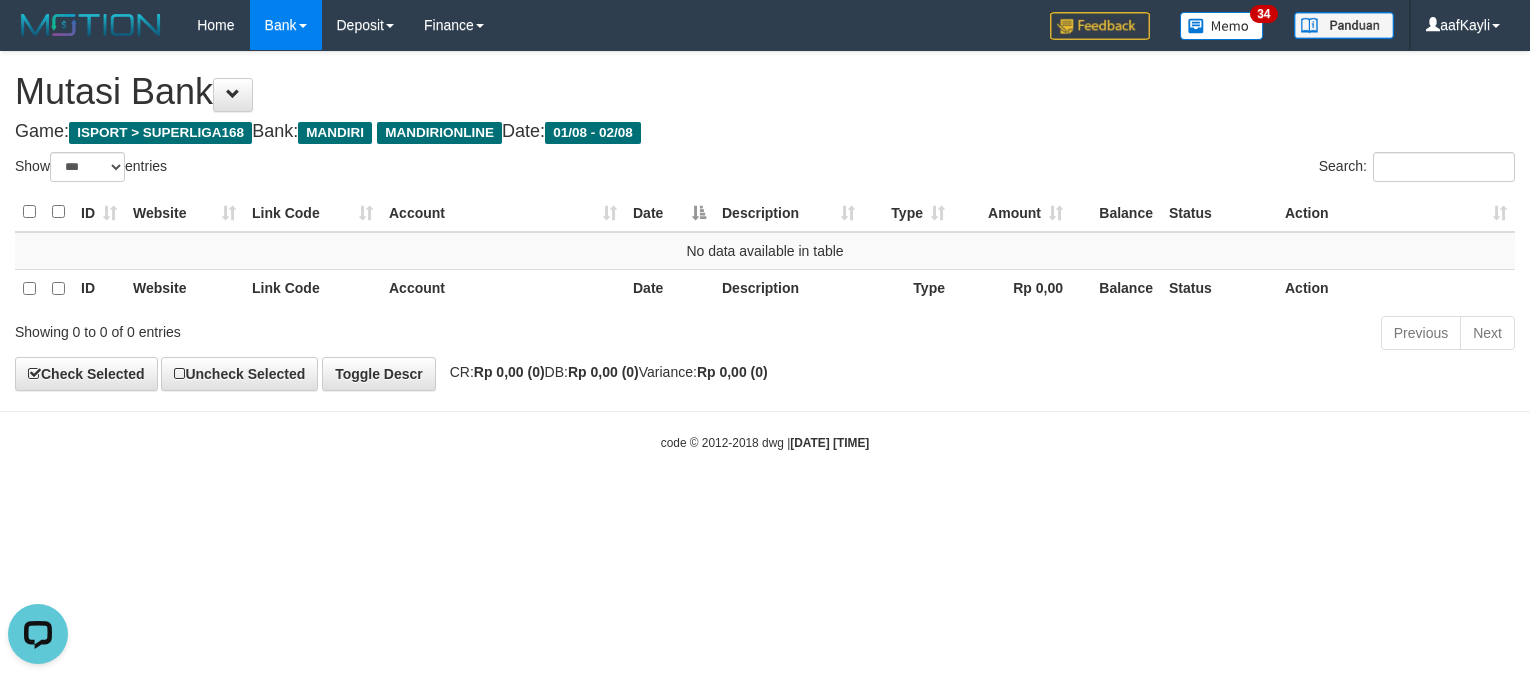 scroll, scrollTop: 0, scrollLeft: 0, axis: both 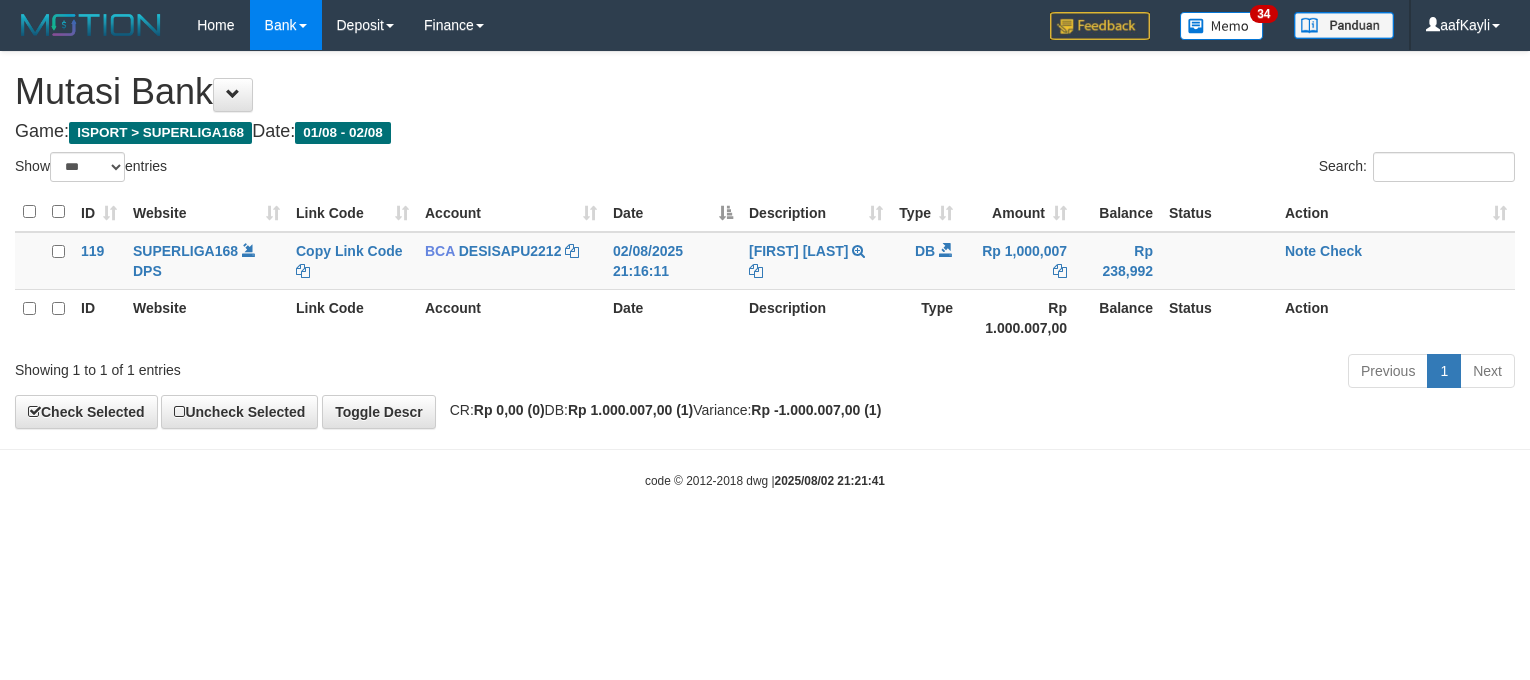 select on "***" 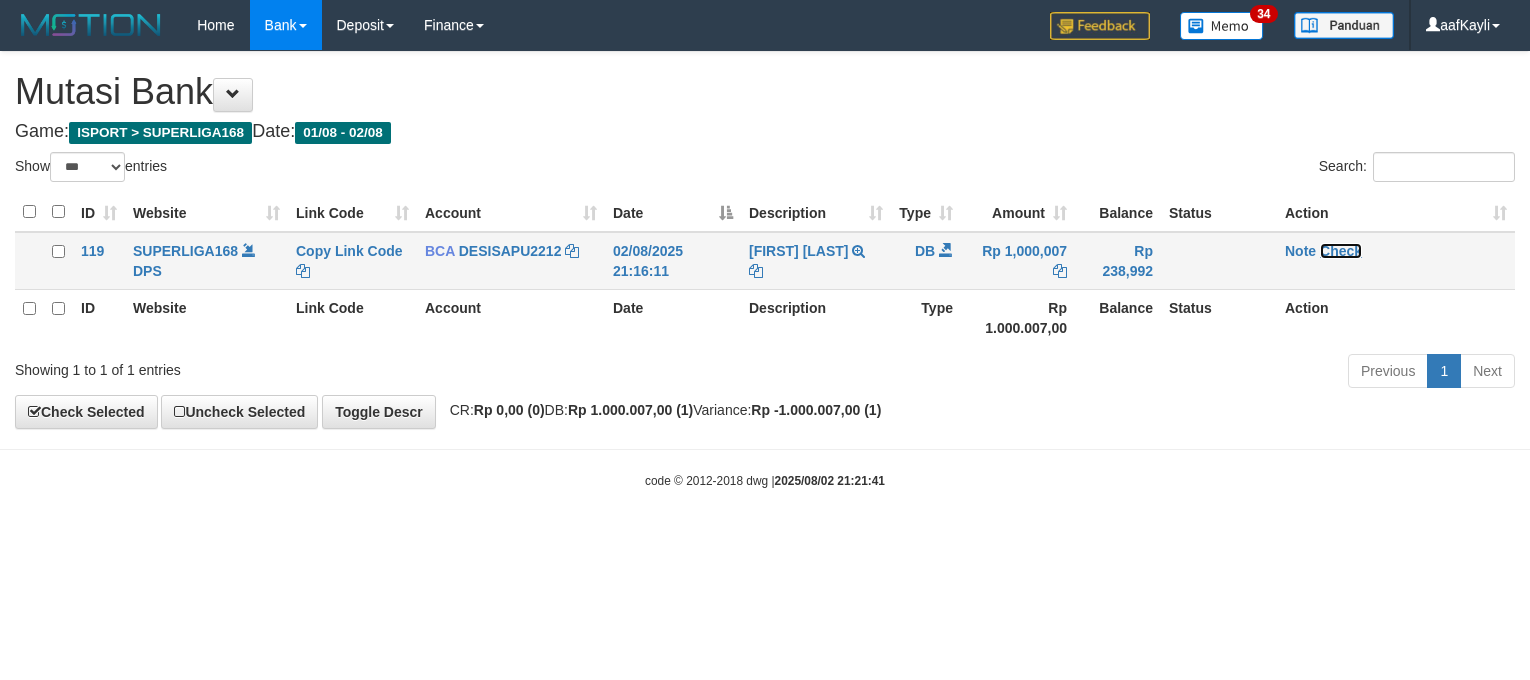 click on "Check" at bounding box center [1341, 251] 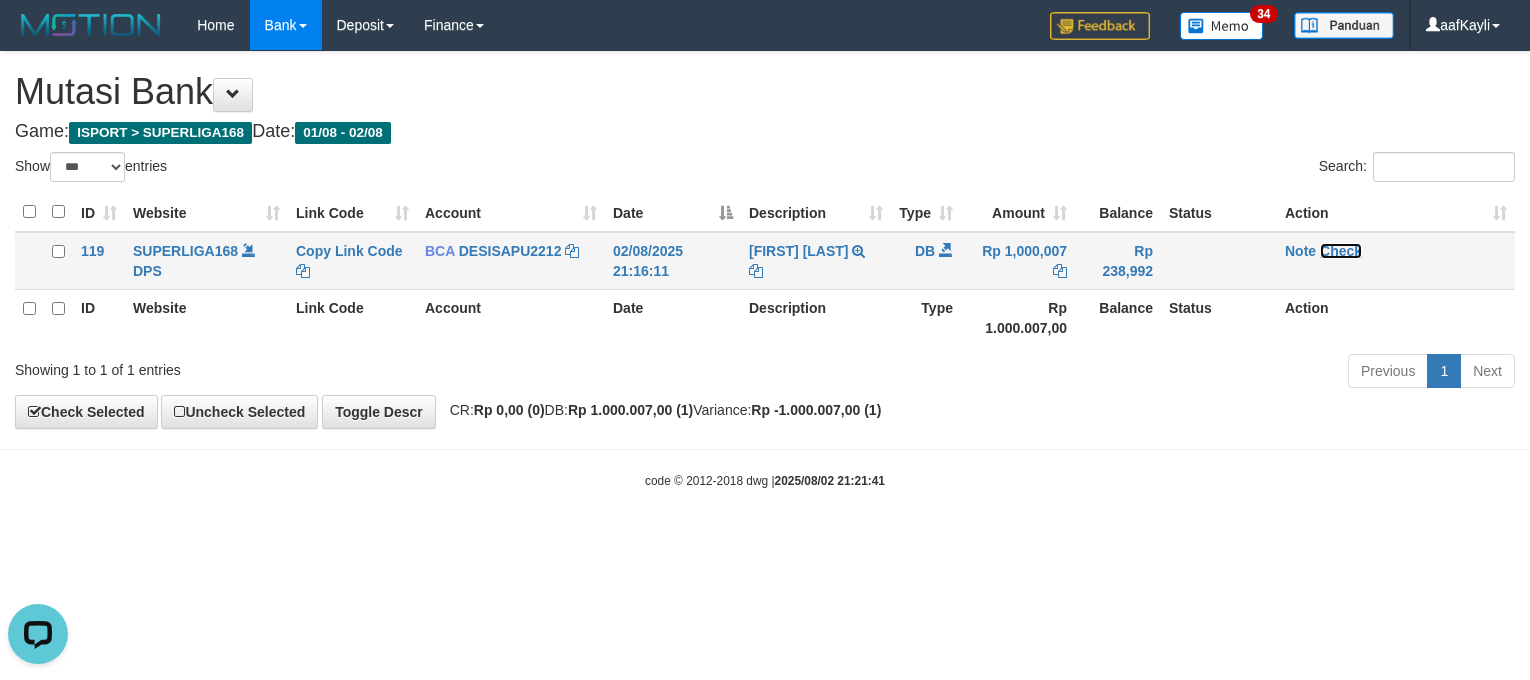 scroll, scrollTop: 0, scrollLeft: 0, axis: both 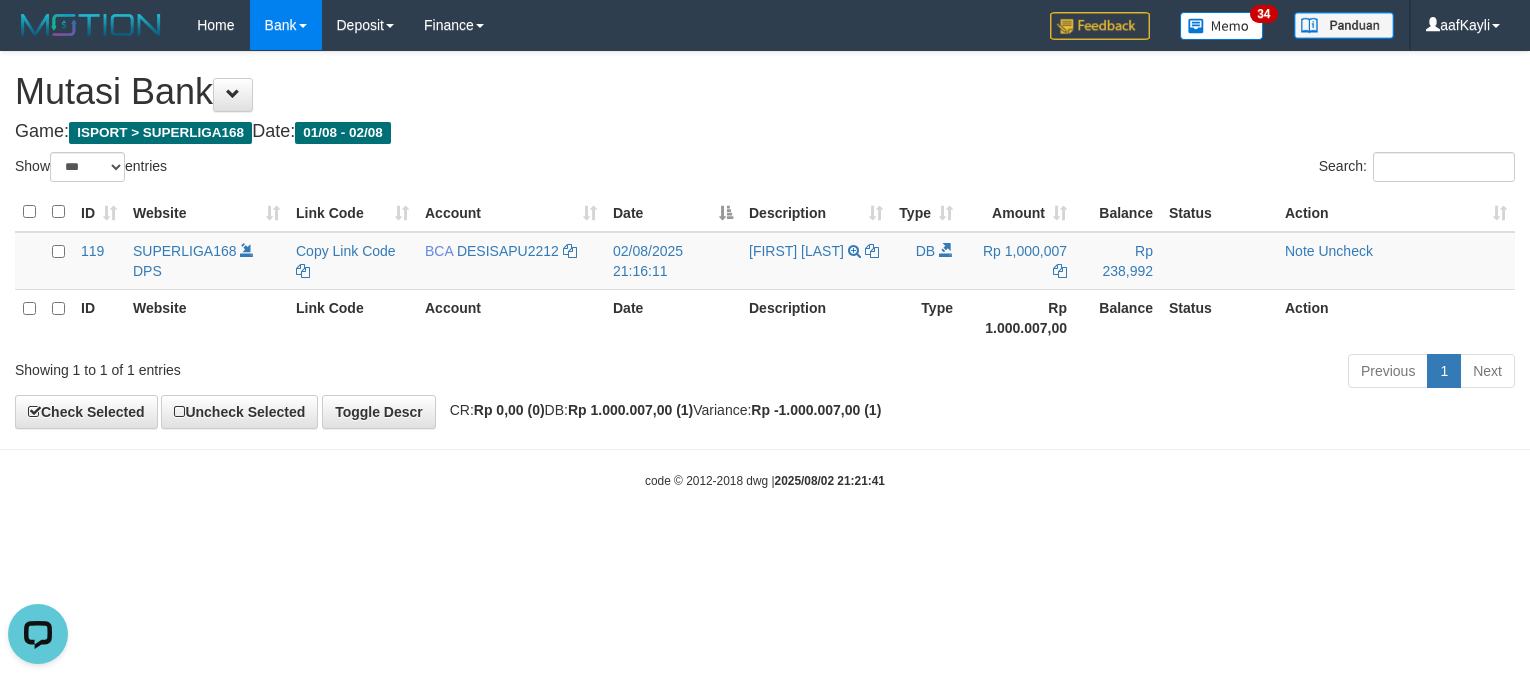 click on "code © 2012-2018 dwg |  2025/08/02 21:21:41" at bounding box center [765, 480] 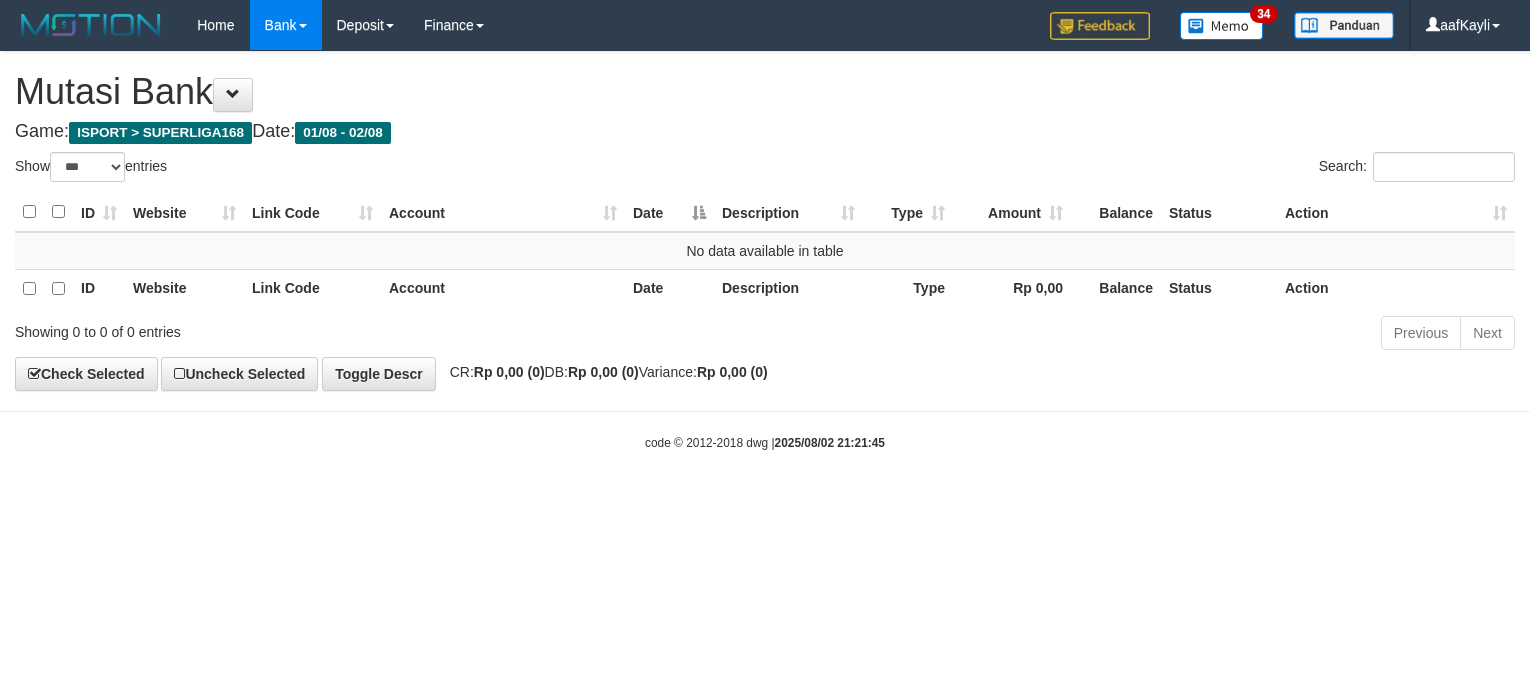 select on "***" 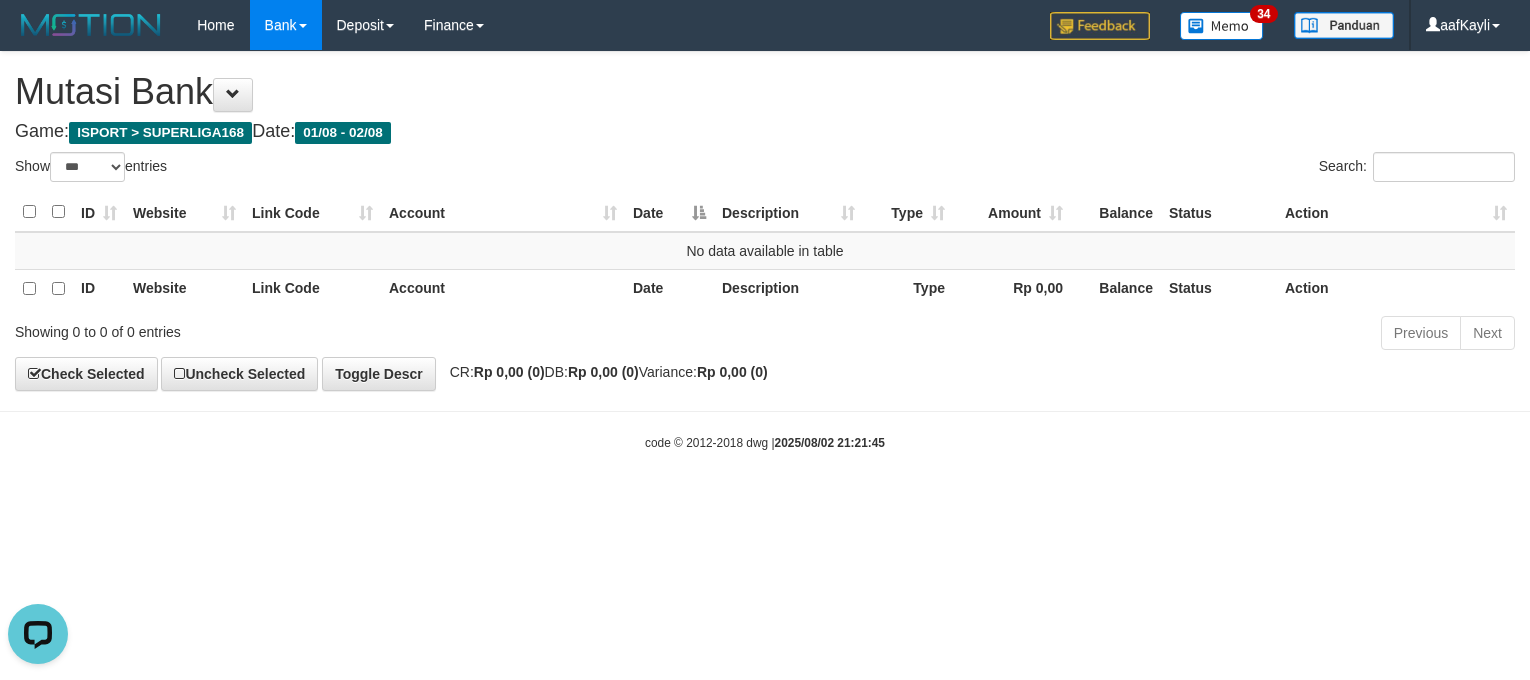 scroll, scrollTop: 0, scrollLeft: 0, axis: both 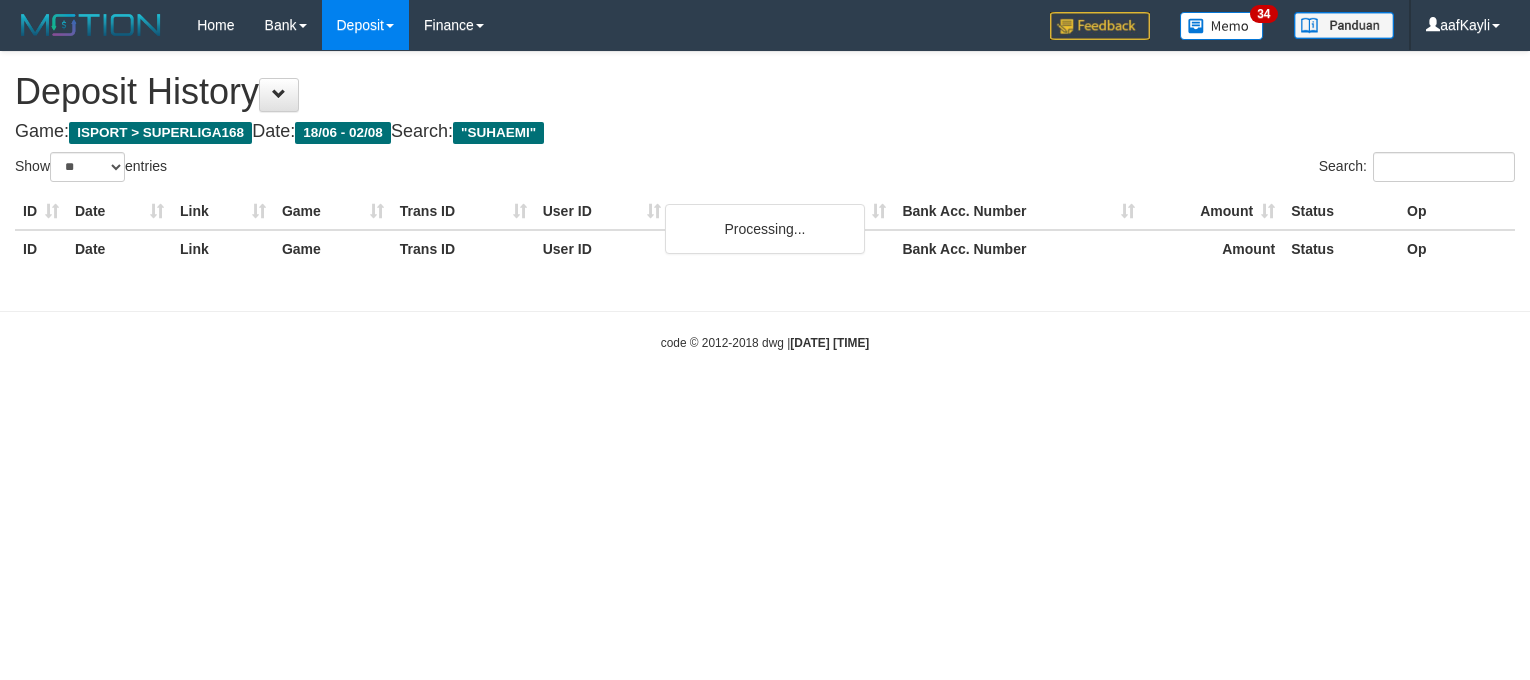 select on "**" 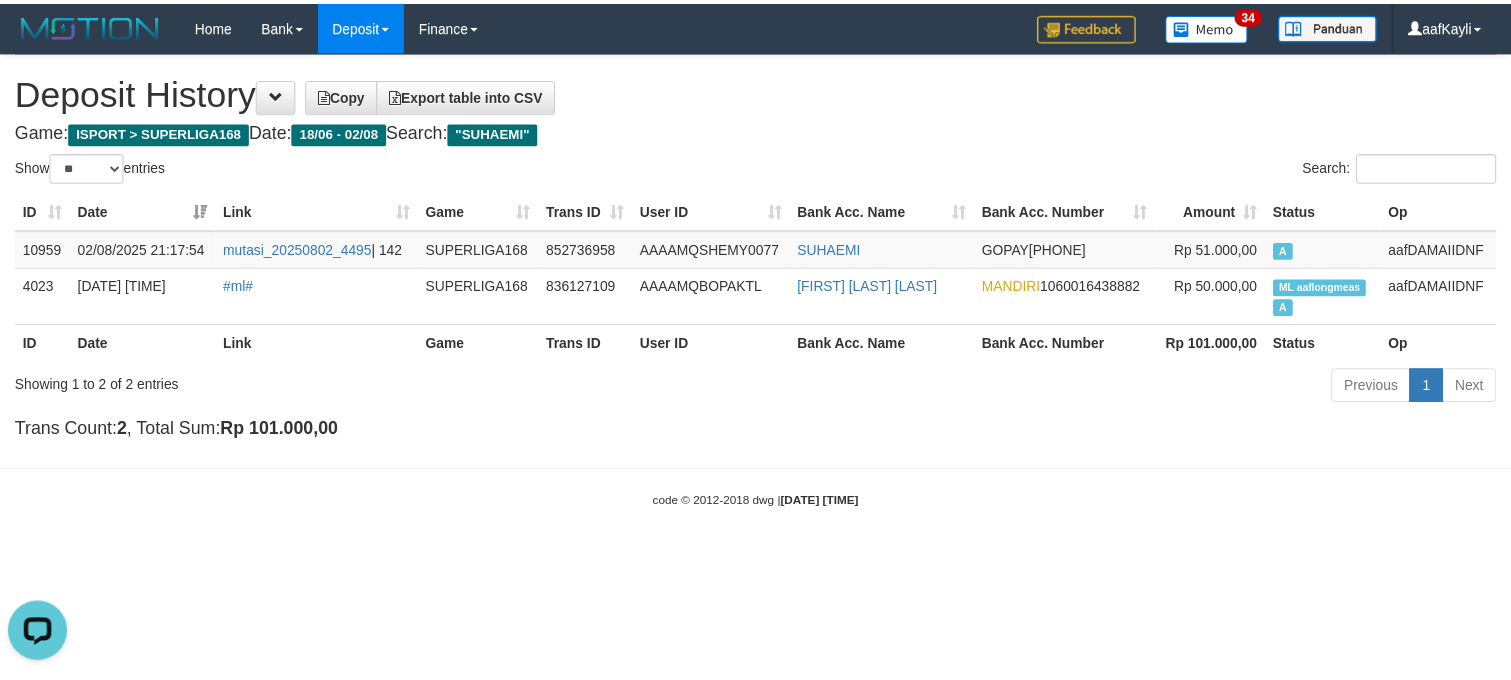 scroll, scrollTop: 0, scrollLeft: 0, axis: both 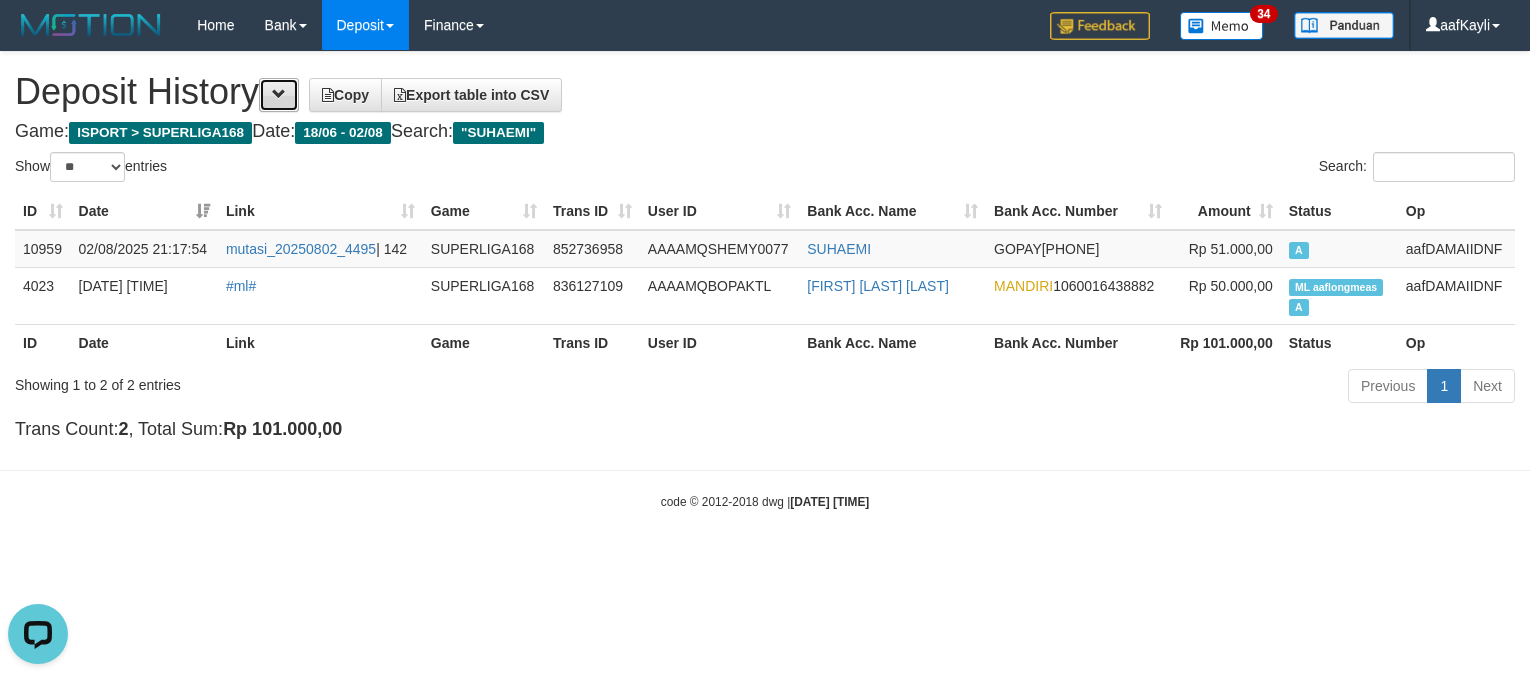 click at bounding box center [279, 95] 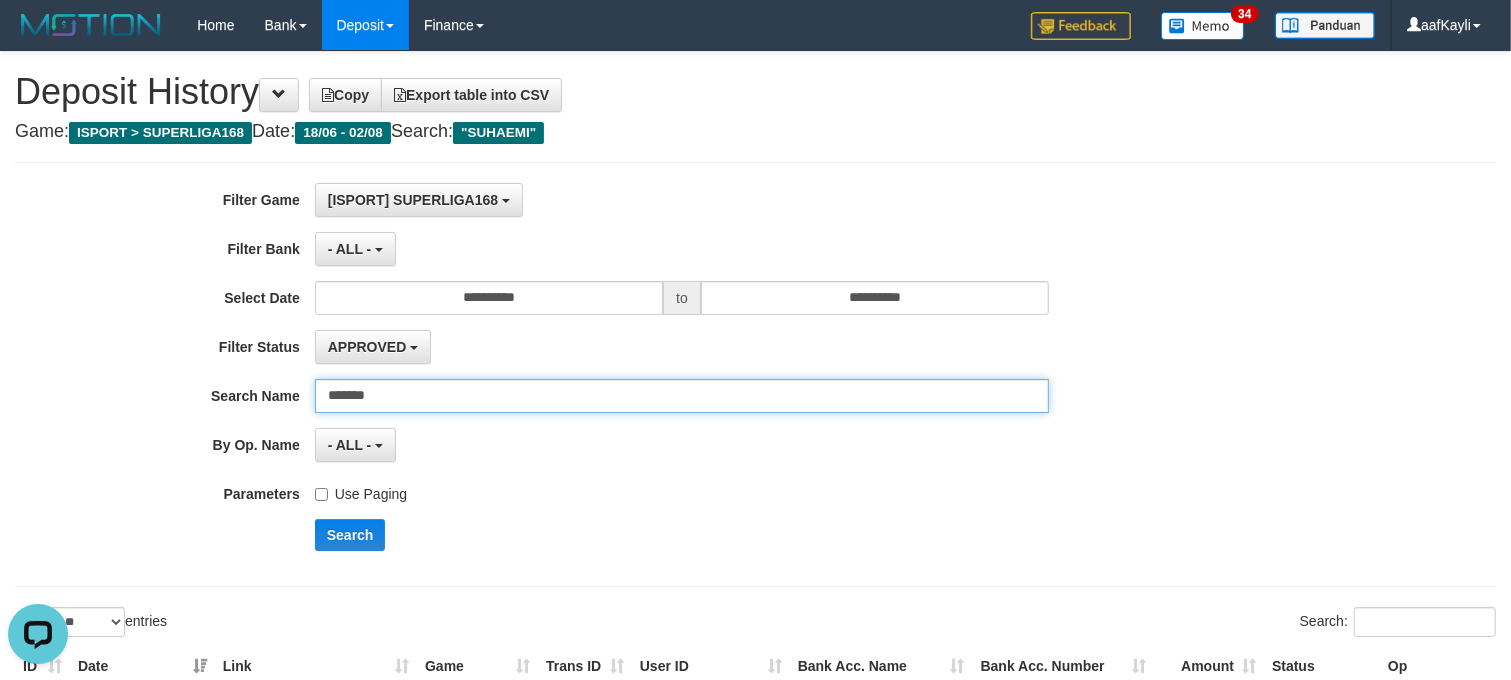 drag, startPoint x: 188, startPoint y: 407, endPoint x: 163, endPoint y: 410, distance: 25.179358 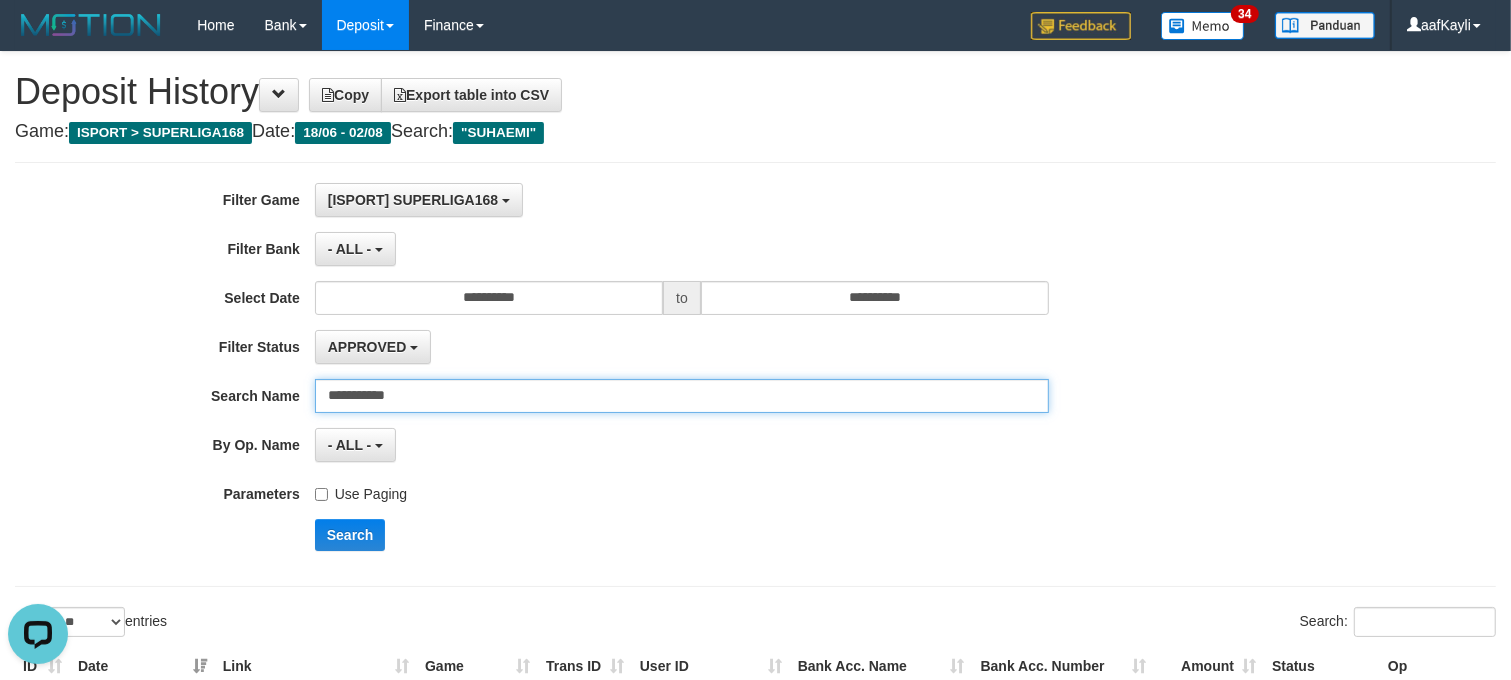 type on "**********" 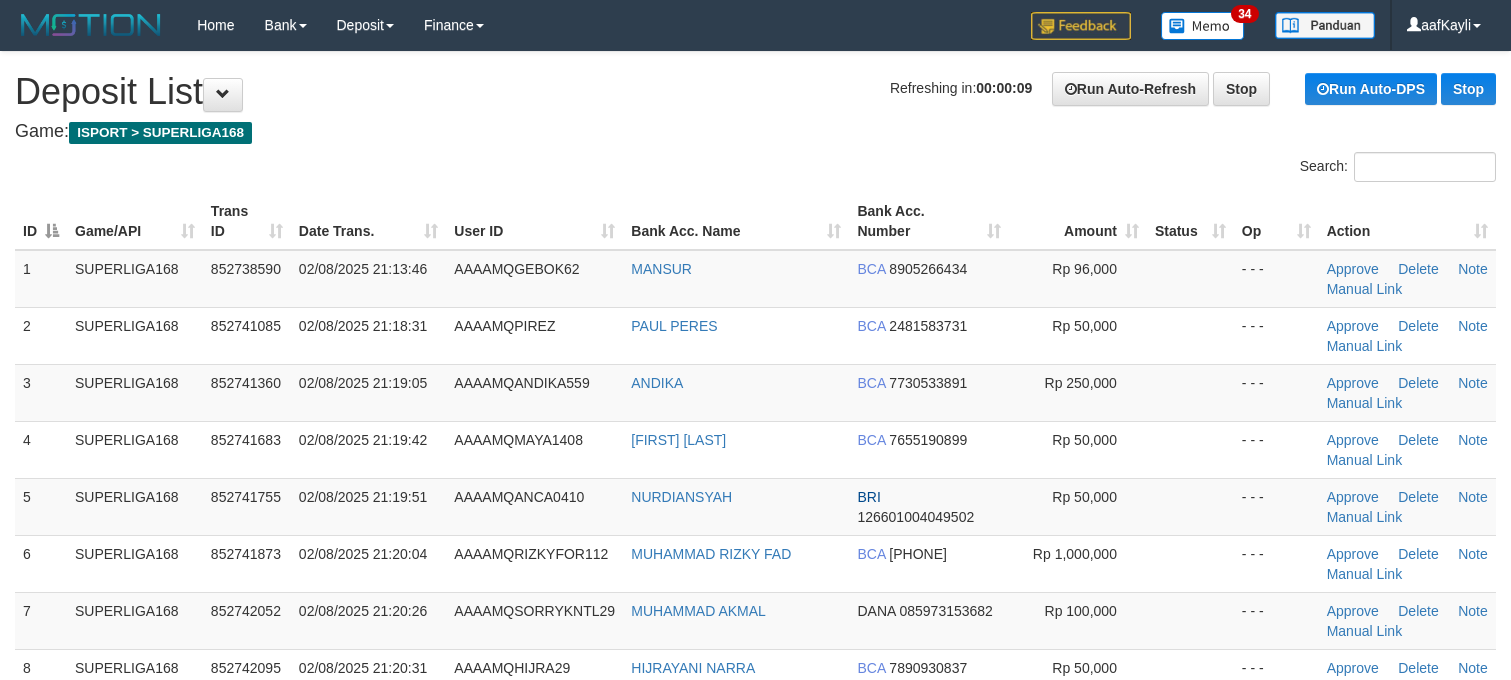 scroll, scrollTop: 0, scrollLeft: 0, axis: both 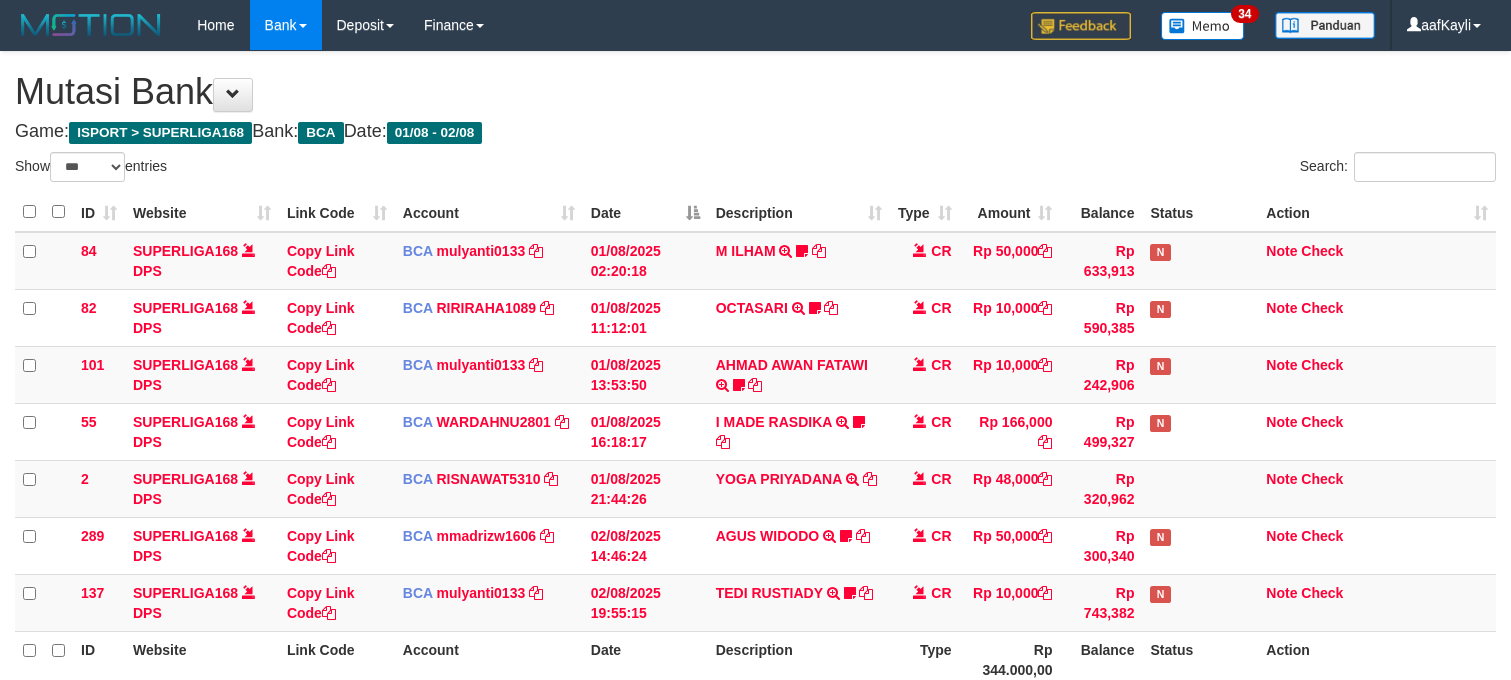 select on "***" 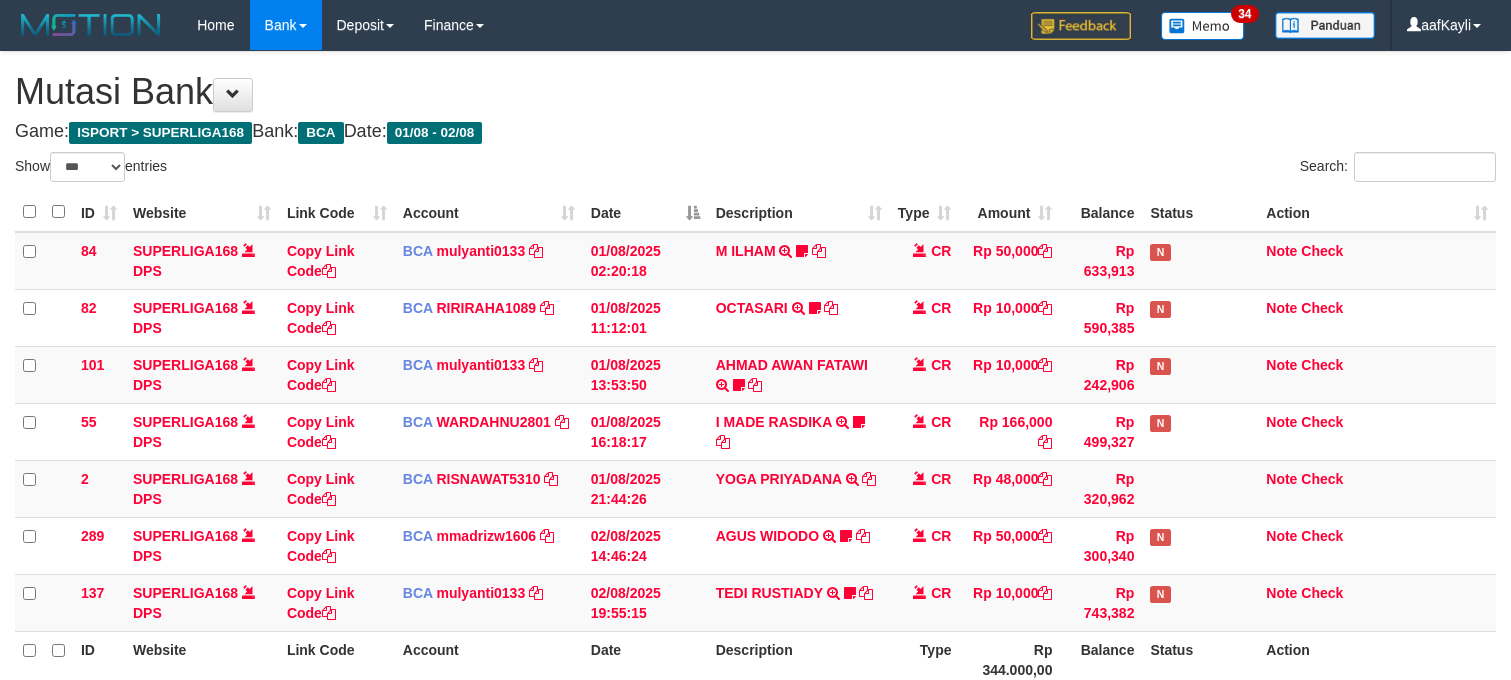 scroll, scrollTop: 203, scrollLeft: 0, axis: vertical 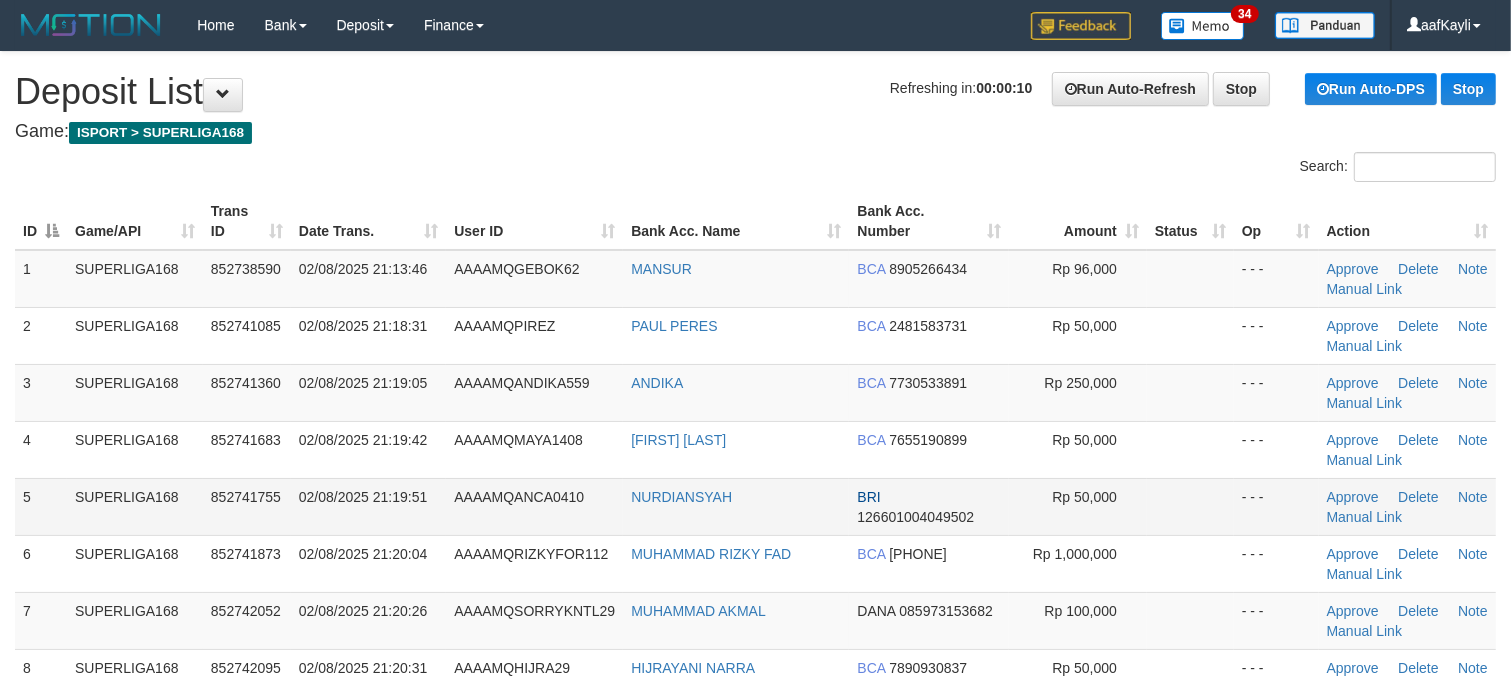 click on "- - -" at bounding box center [1276, 506] 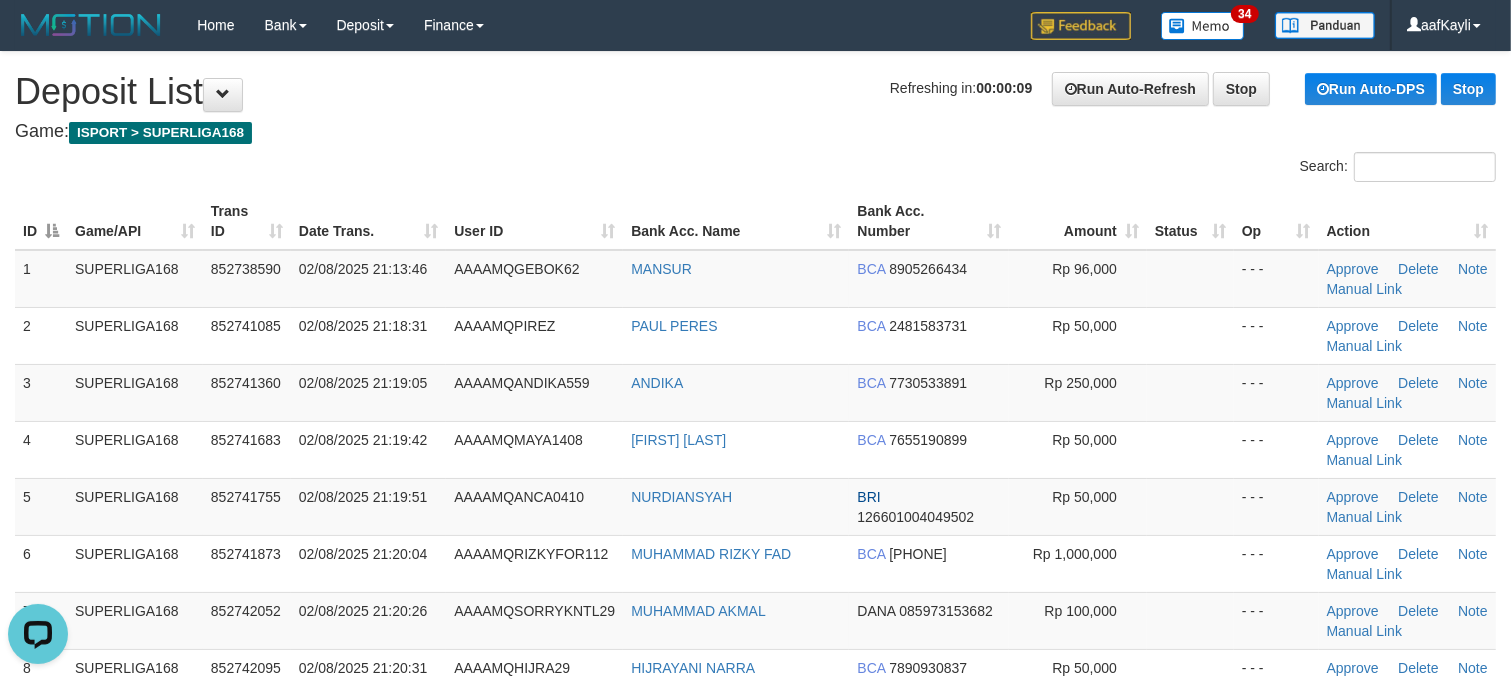 scroll, scrollTop: 0, scrollLeft: 0, axis: both 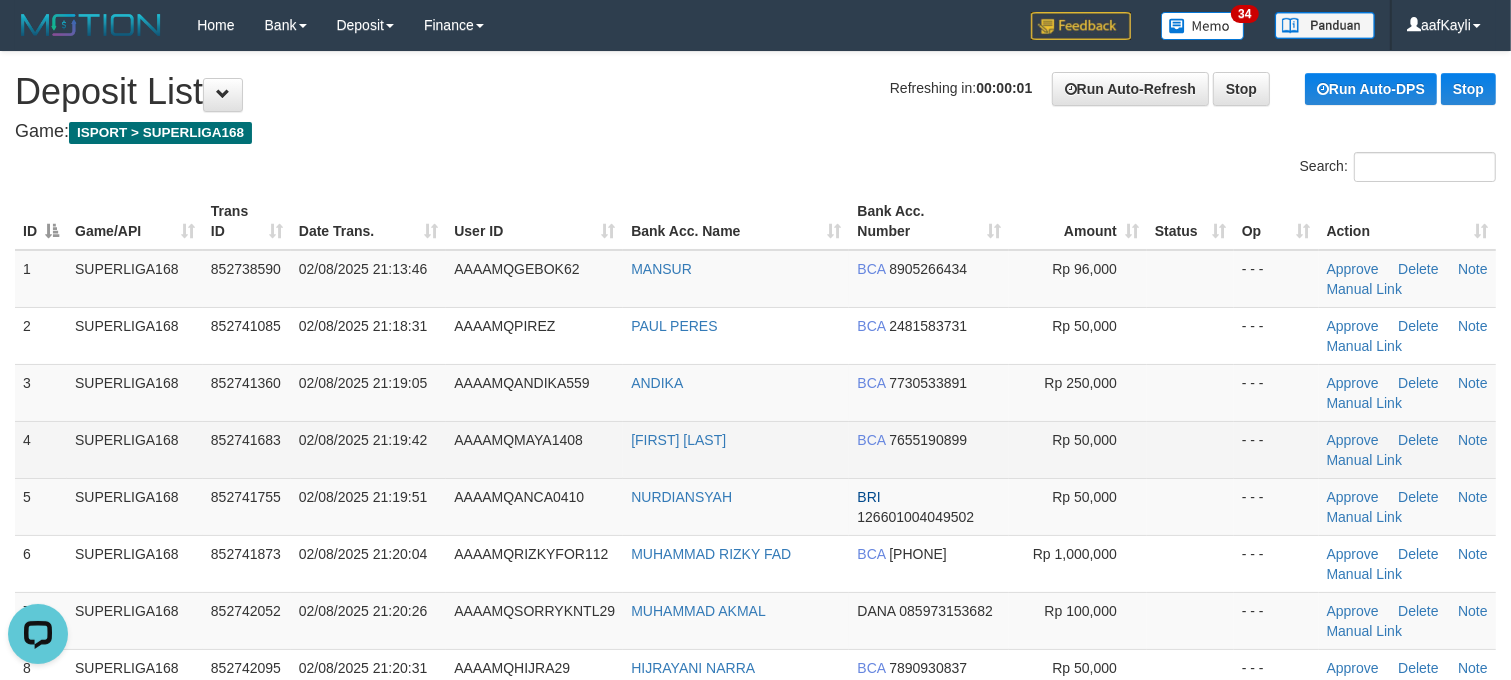 click at bounding box center [1190, 449] 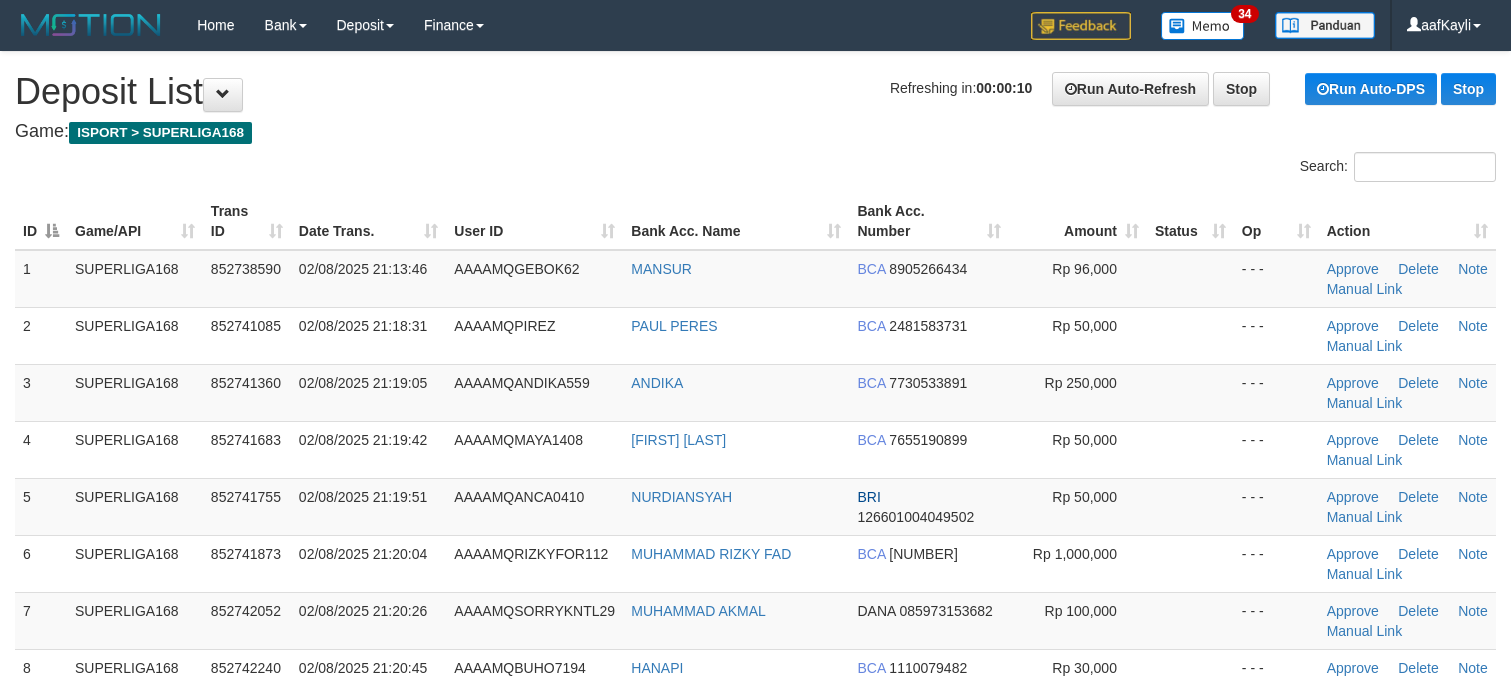 scroll, scrollTop: 0, scrollLeft: 0, axis: both 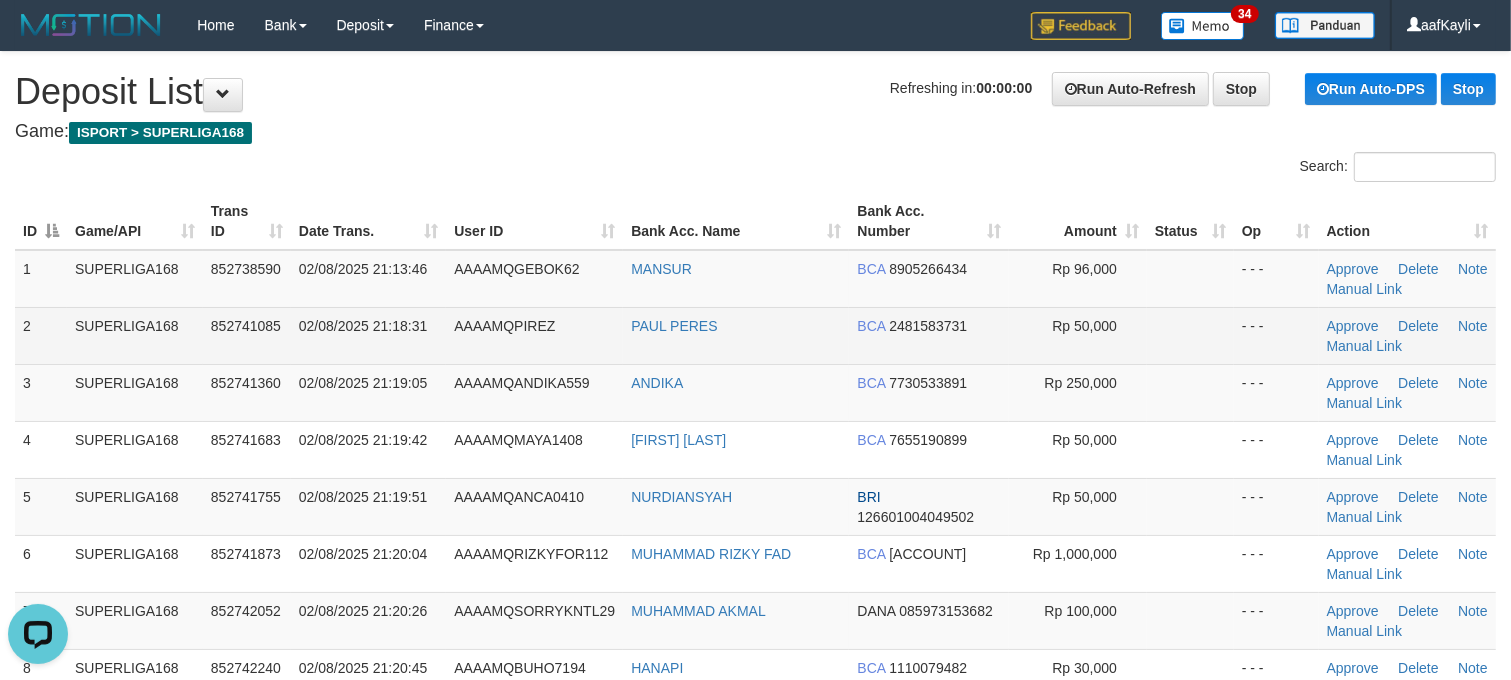click on "BCA
2481583731" at bounding box center (929, 335) 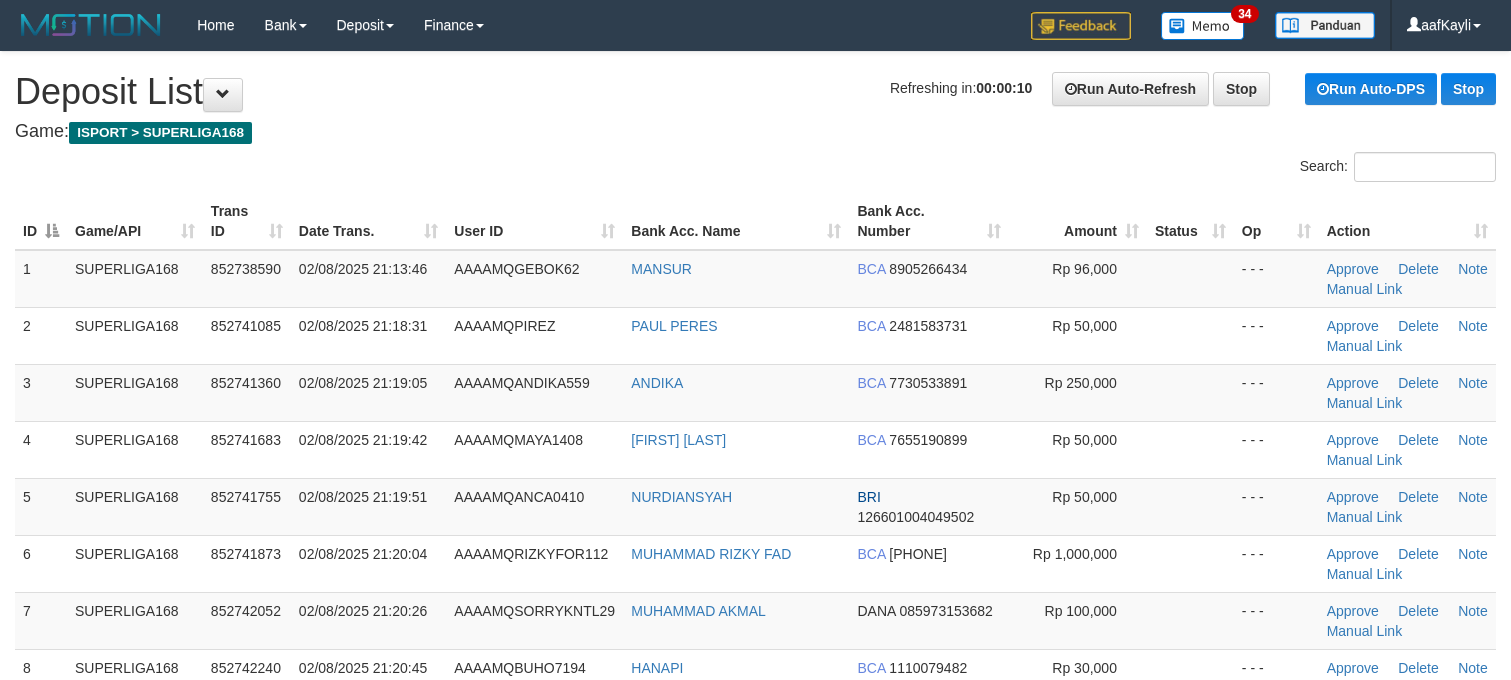 scroll, scrollTop: 0, scrollLeft: 0, axis: both 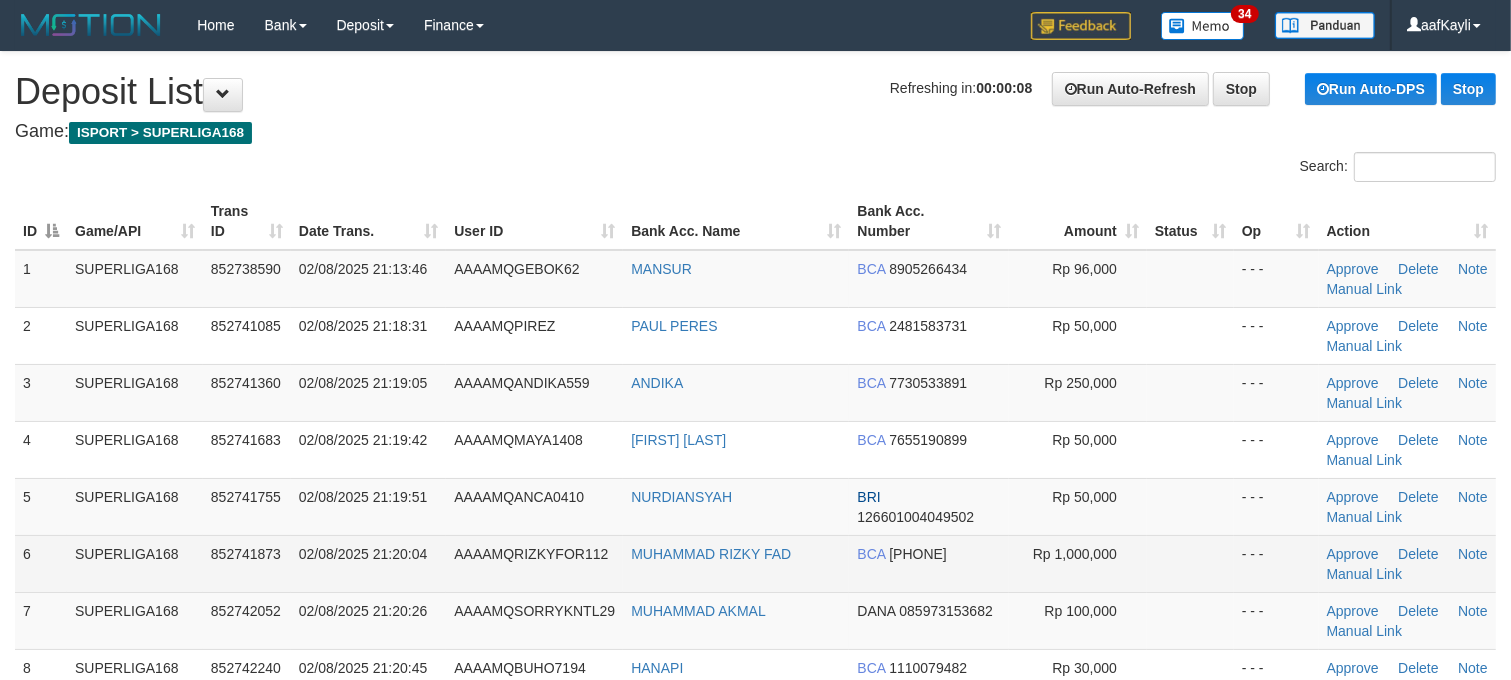 click at bounding box center (1190, 563) 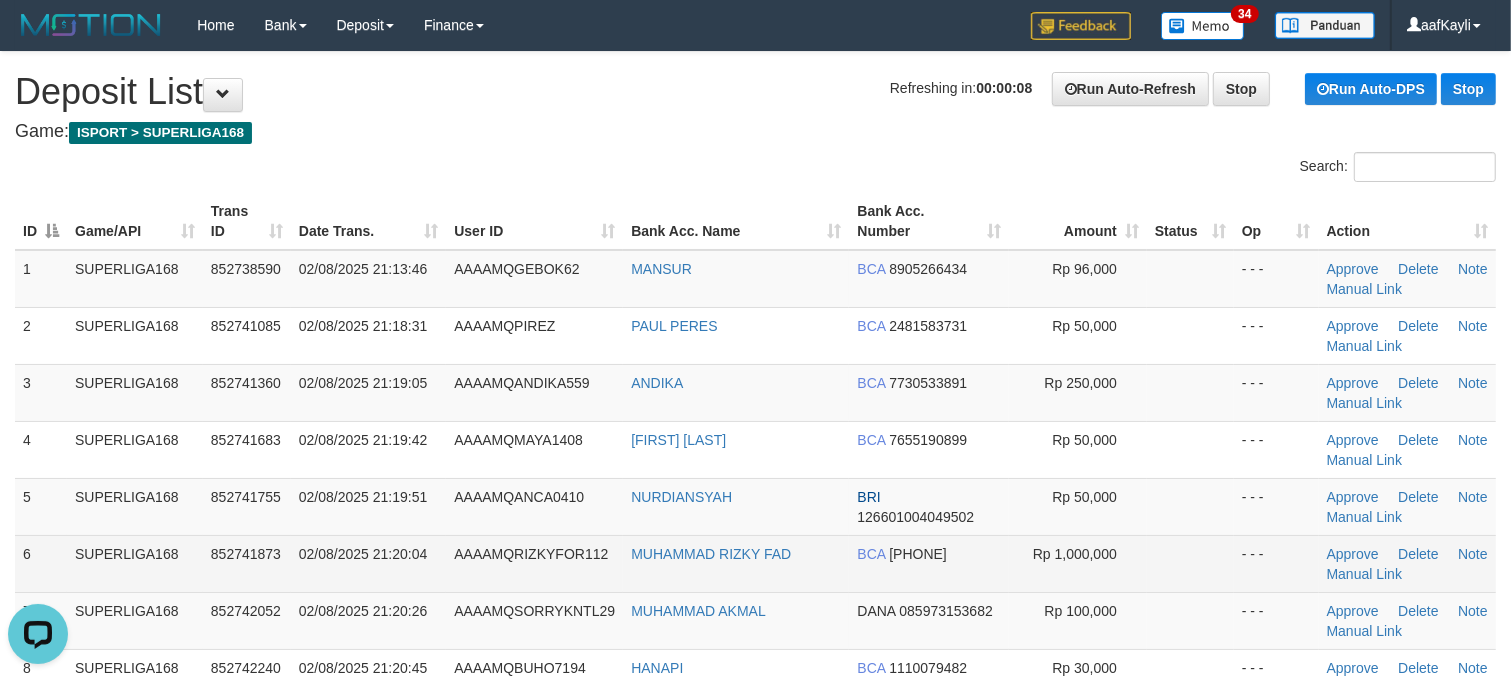 scroll, scrollTop: 0, scrollLeft: 0, axis: both 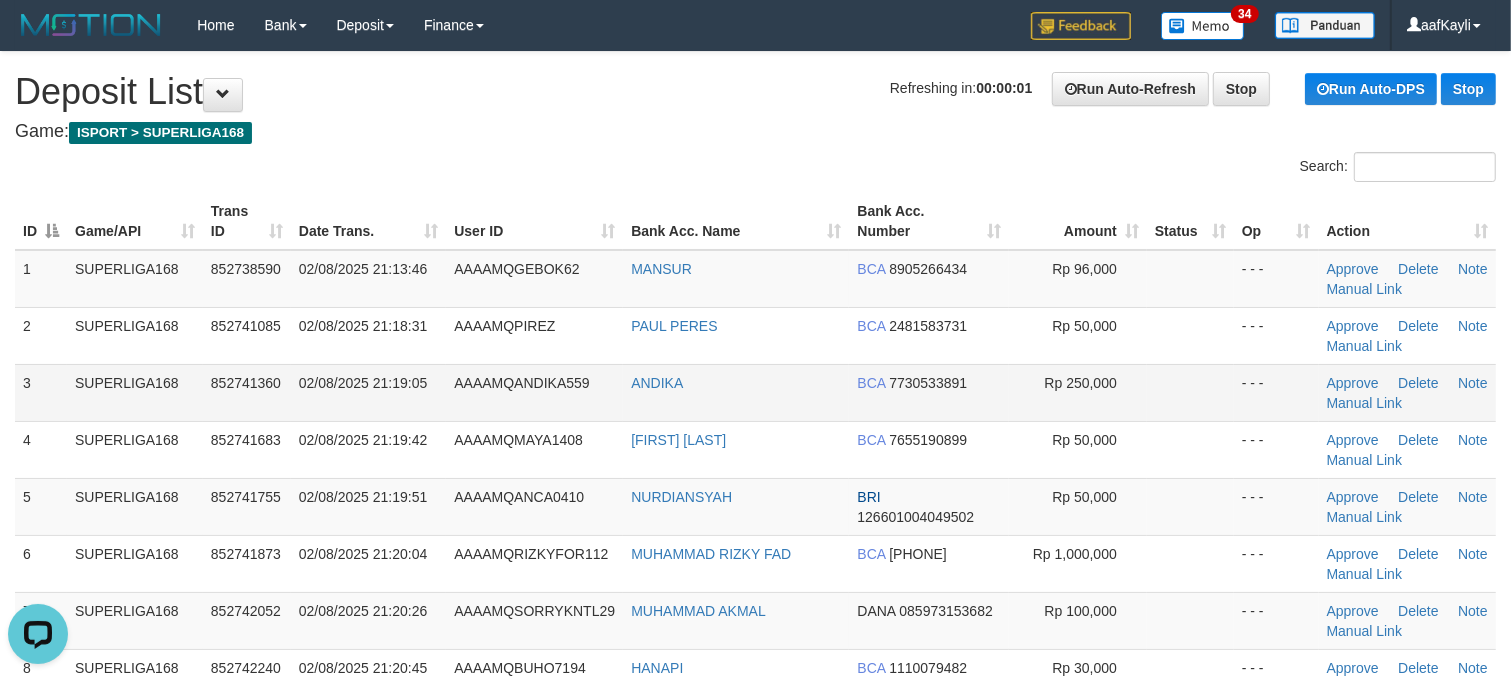 click at bounding box center (1190, 392) 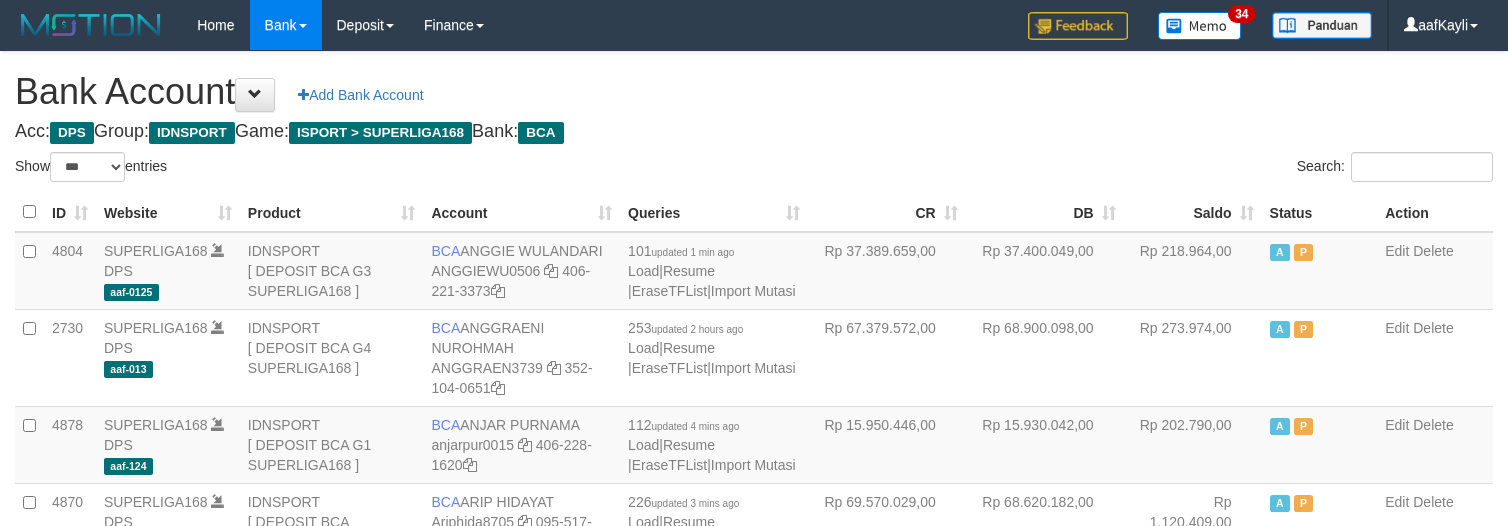 select on "***" 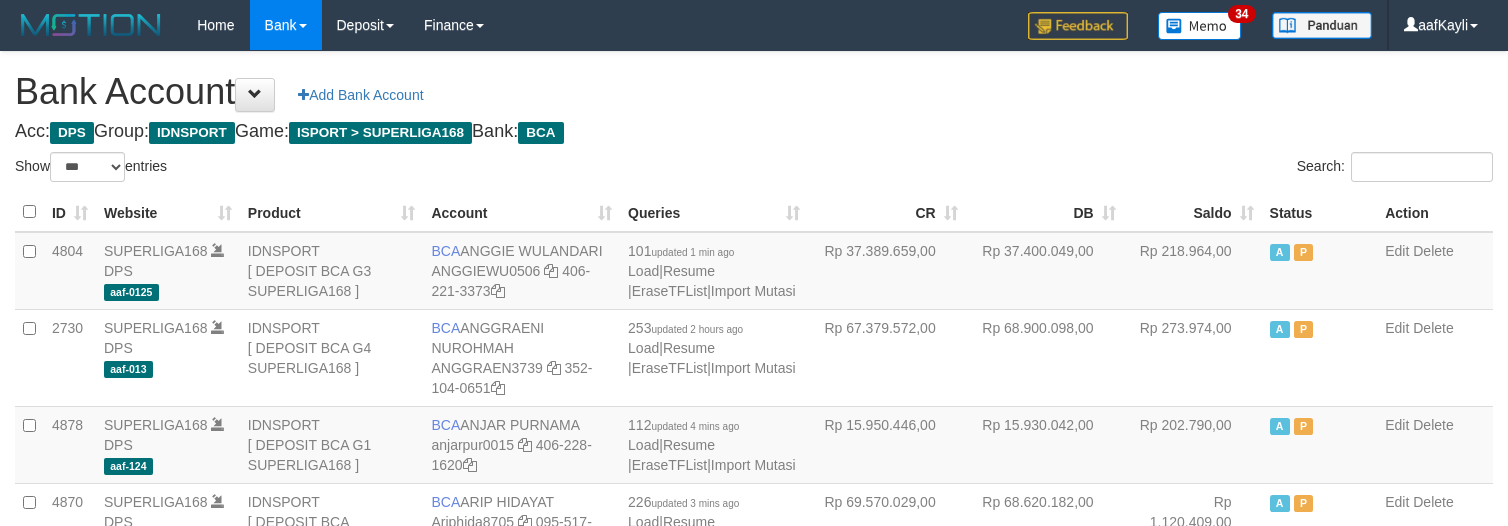 scroll, scrollTop: 2598, scrollLeft: 0, axis: vertical 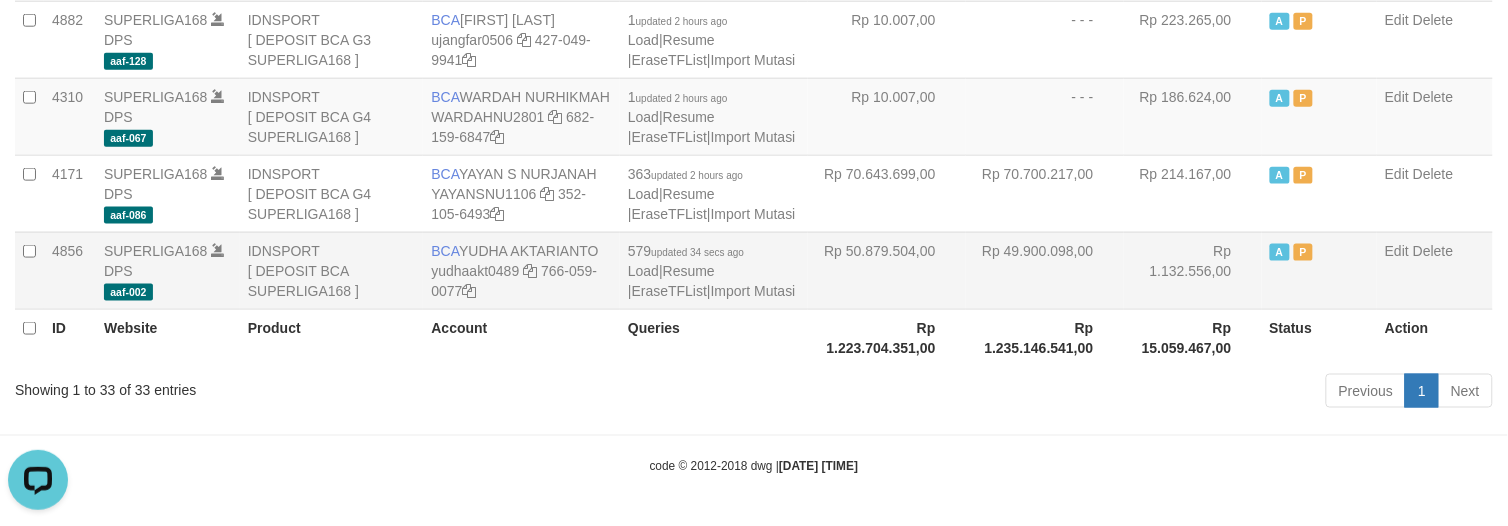 click on "Rp 1.132.556,00" at bounding box center [1193, 270] 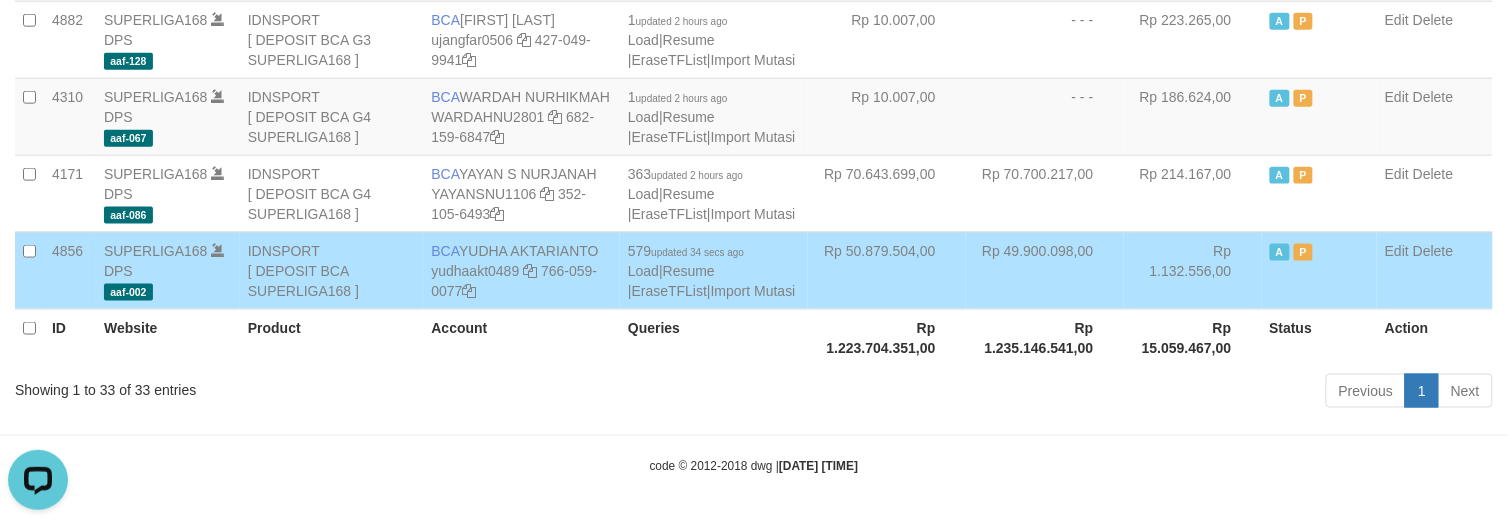 click on "A" at bounding box center (1280, 252) 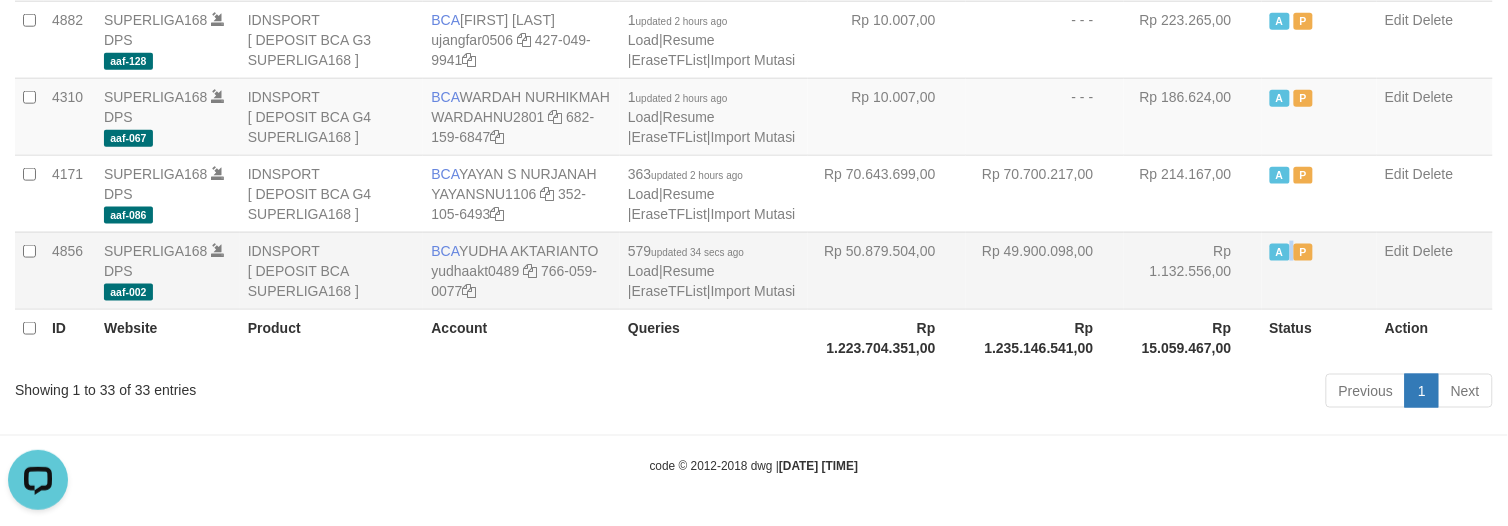 drag, startPoint x: 1291, startPoint y: 261, endPoint x: 1292, endPoint y: 251, distance: 10.049875 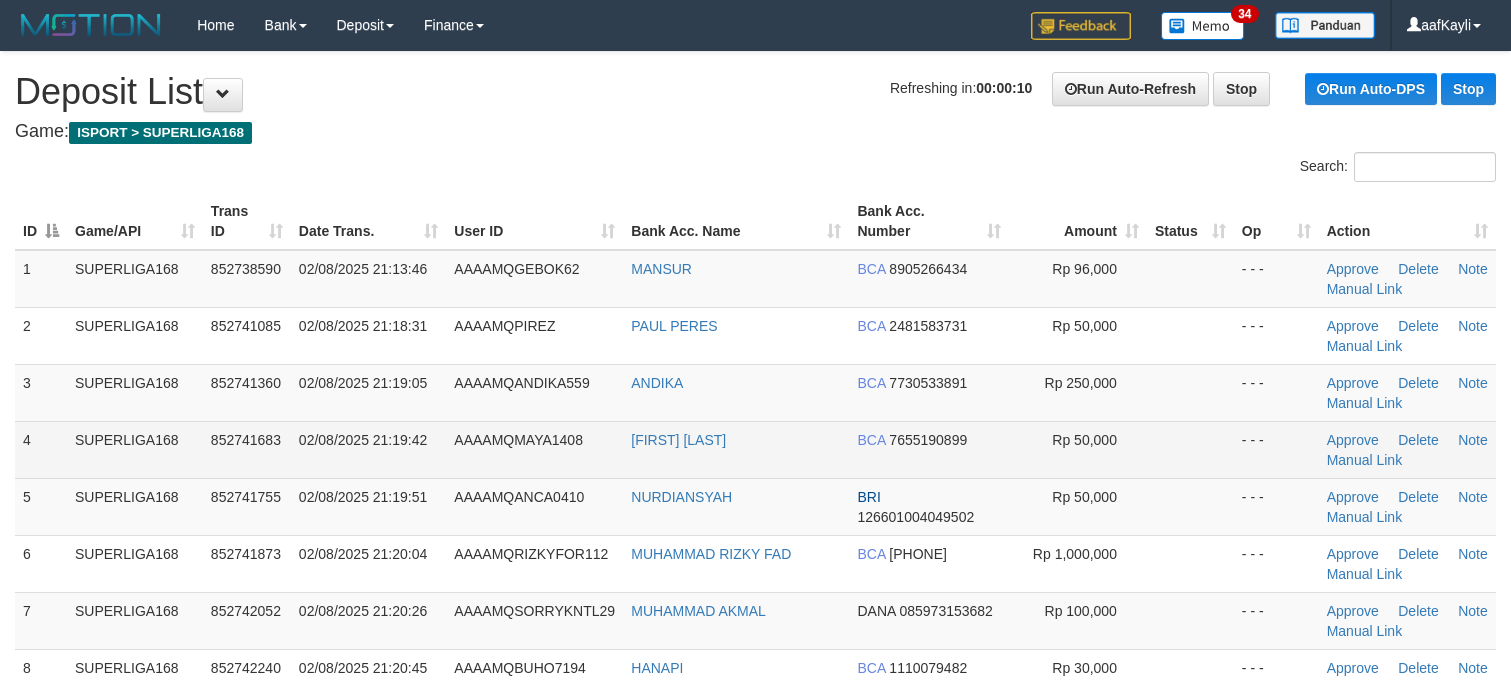 scroll, scrollTop: 0, scrollLeft: 0, axis: both 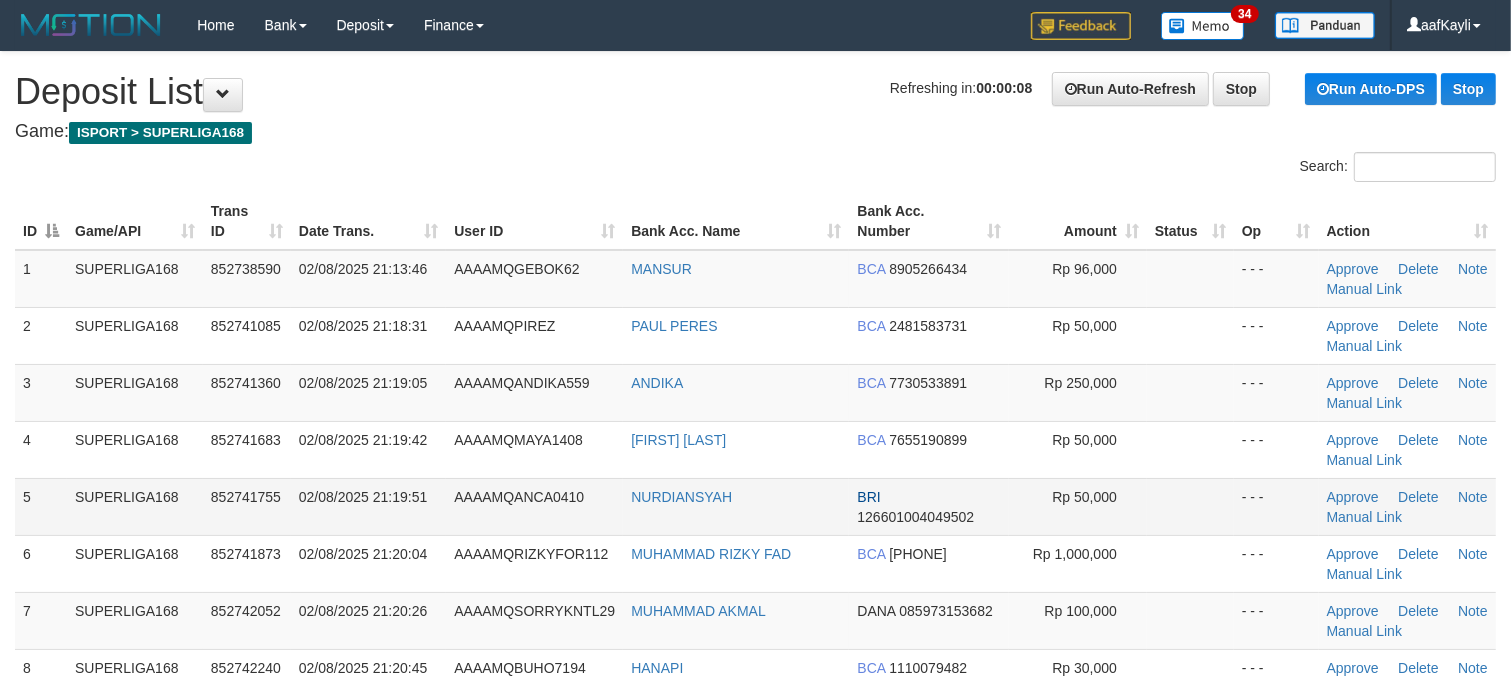 click on "Rp 50,000" at bounding box center [1078, 506] 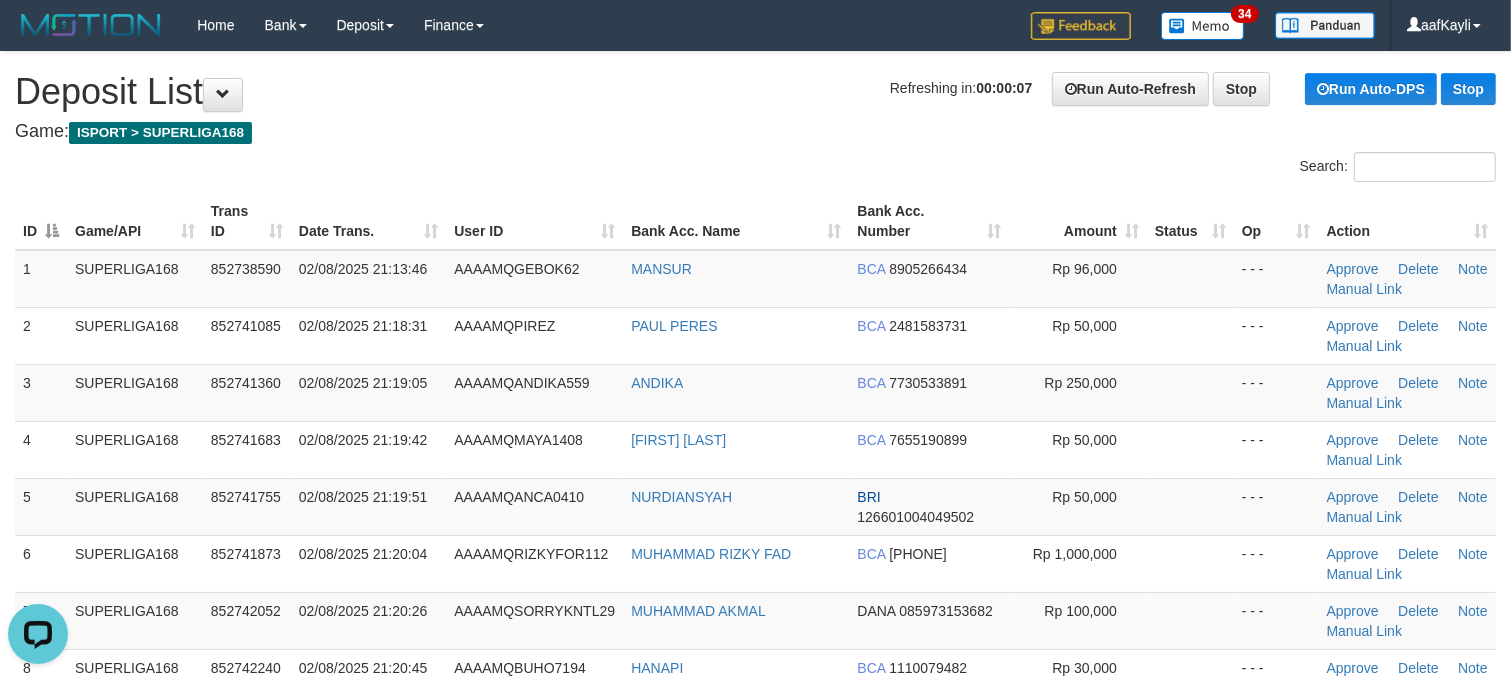 scroll, scrollTop: 0, scrollLeft: 0, axis: both 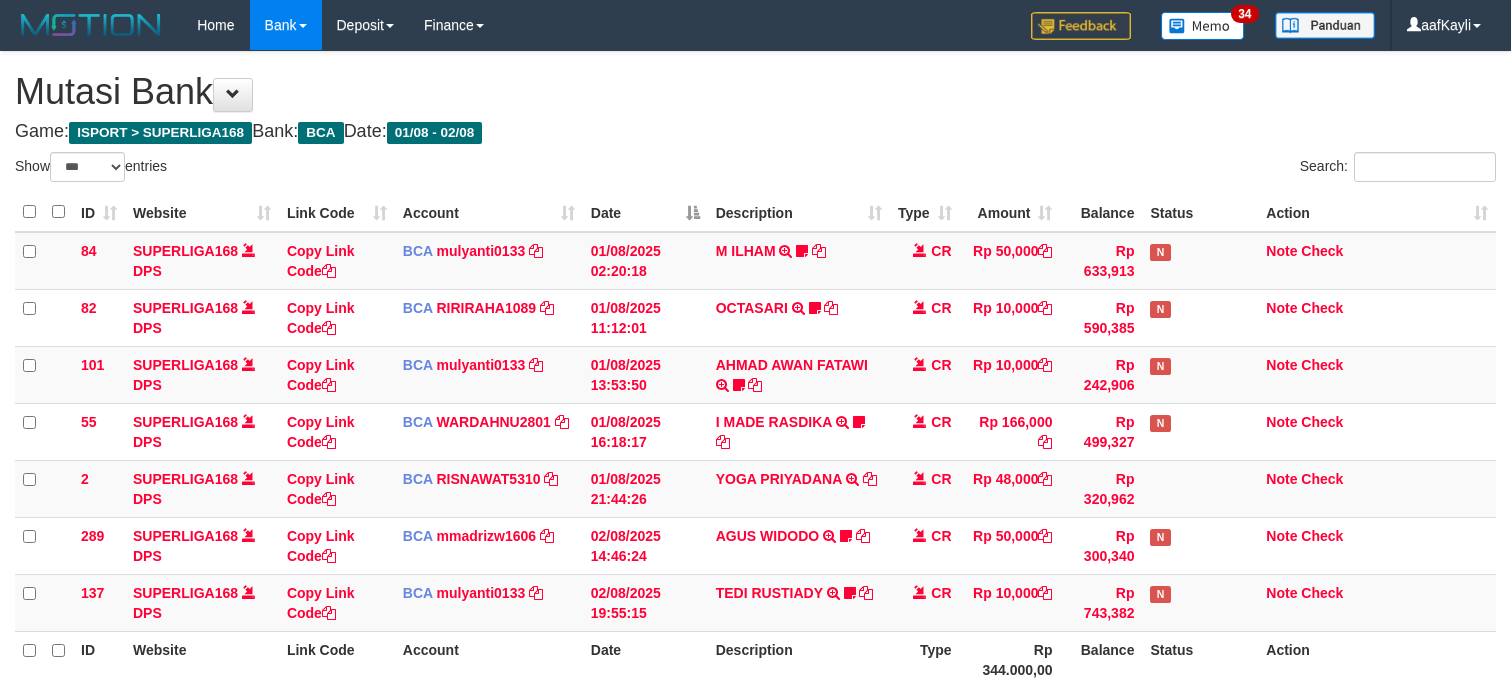 select on "***" 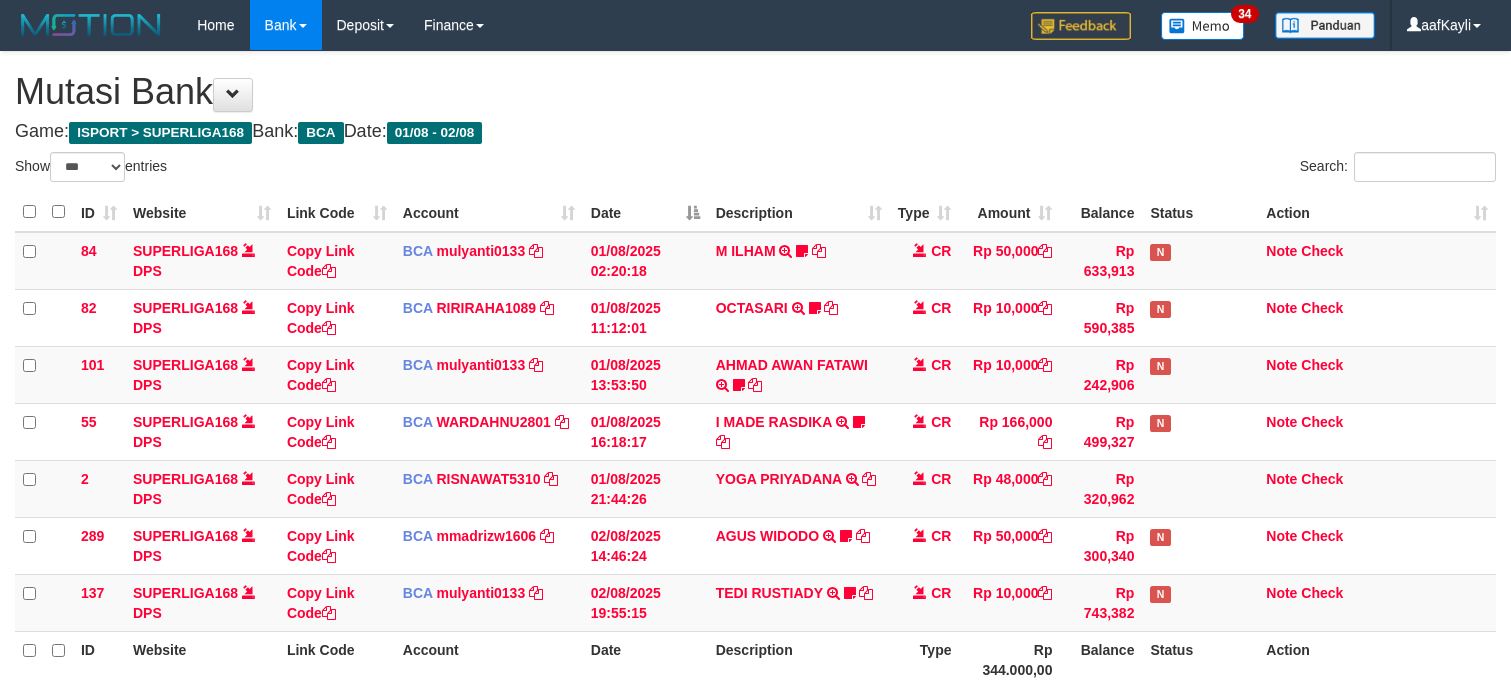 scroll, scrollTop: 203, scrollLeft: 0, axis: vertical 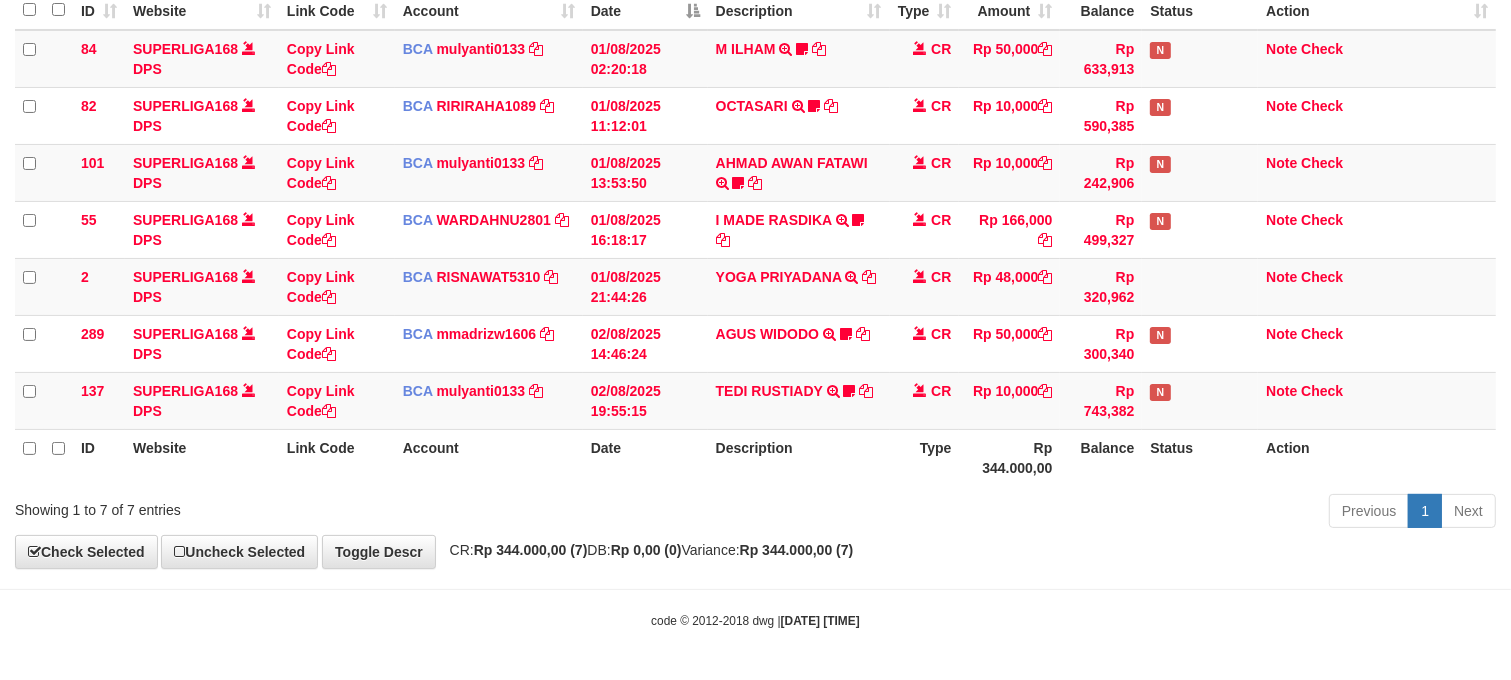 click on "**********" at bounding box center (755, 209) 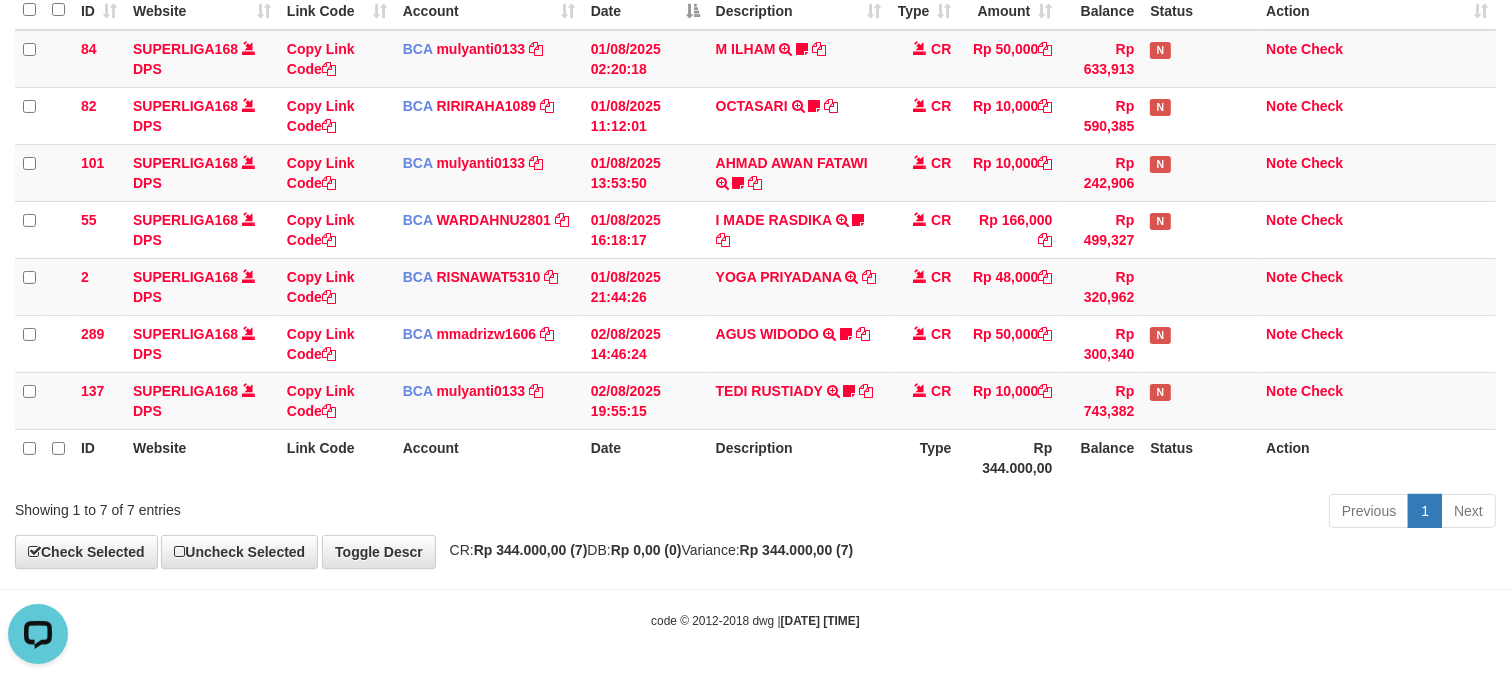 scroll, scrollTop: 0, scrollLeft: 0, axis: both 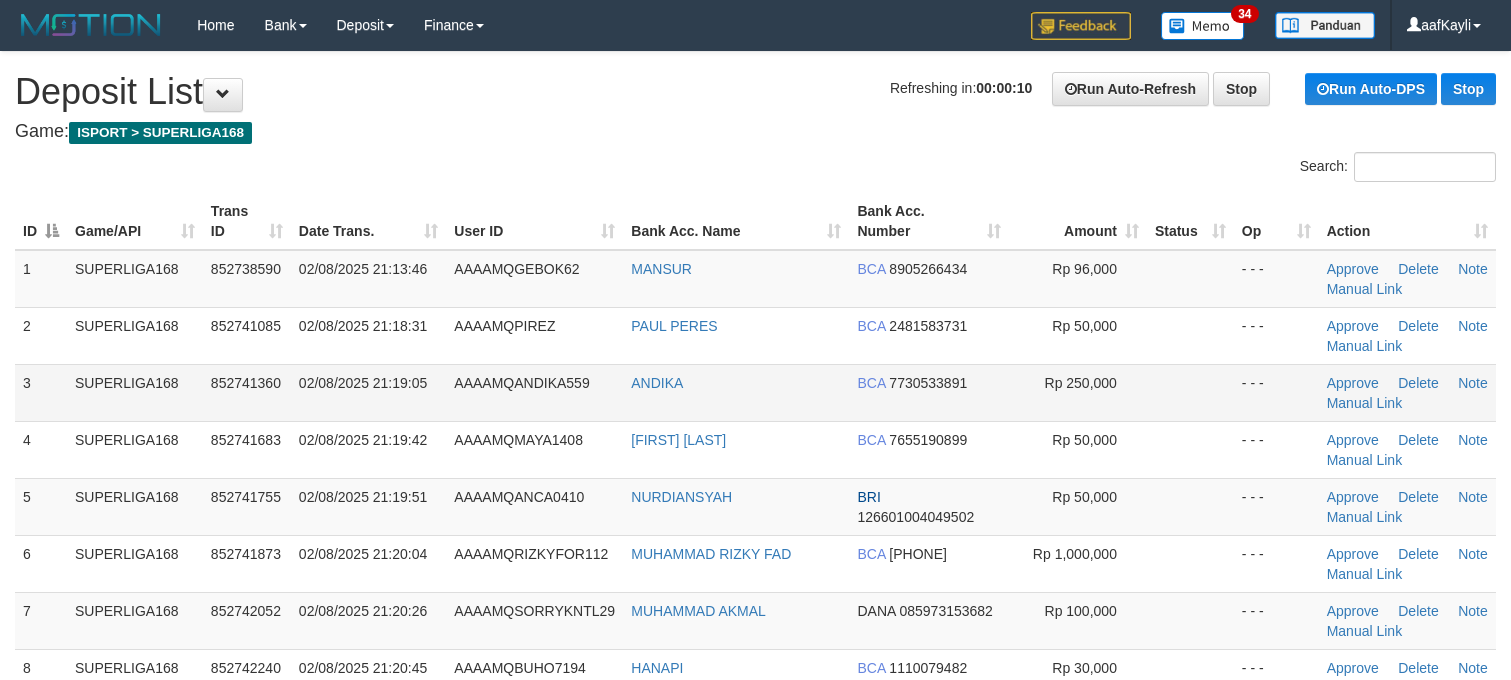 click on "- - -" at bounding box center (1276, 392) 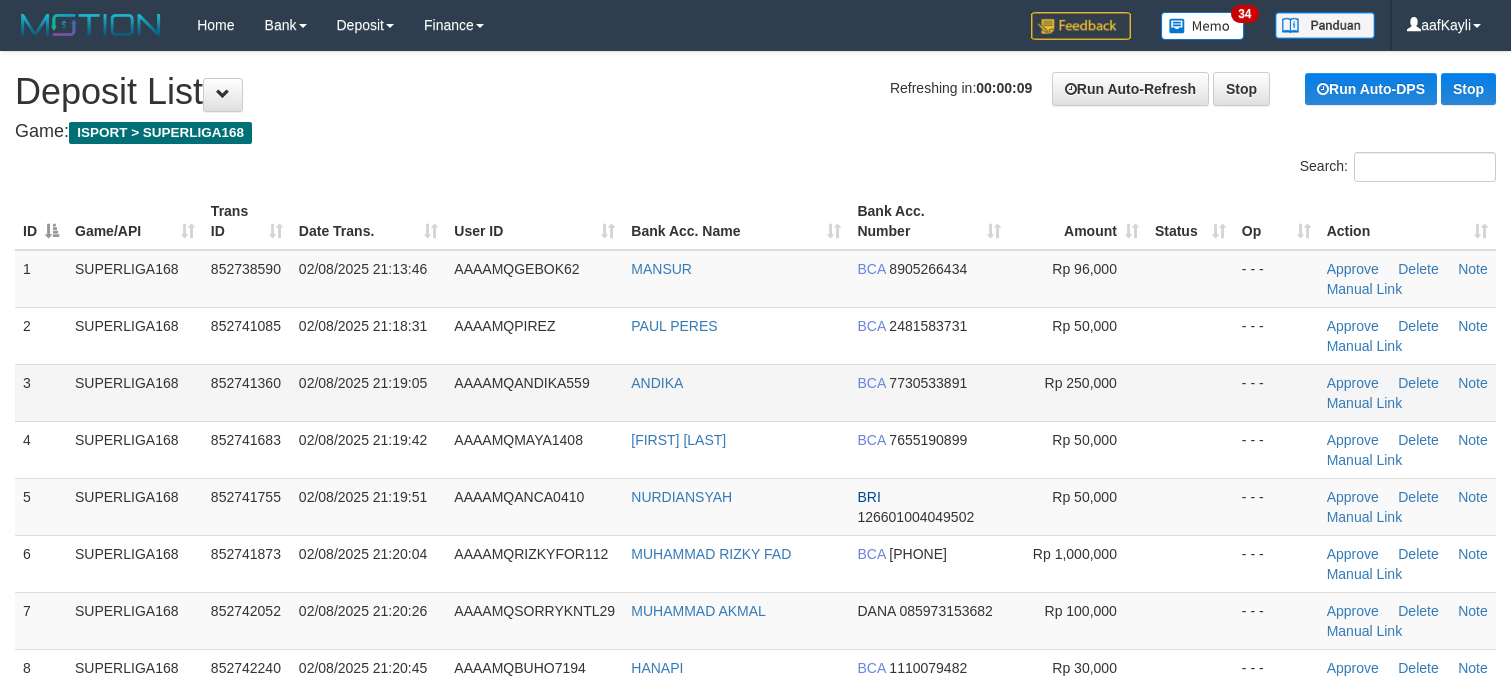 scroll, scrollTop: 0, scrollLeft: 0, axis: both 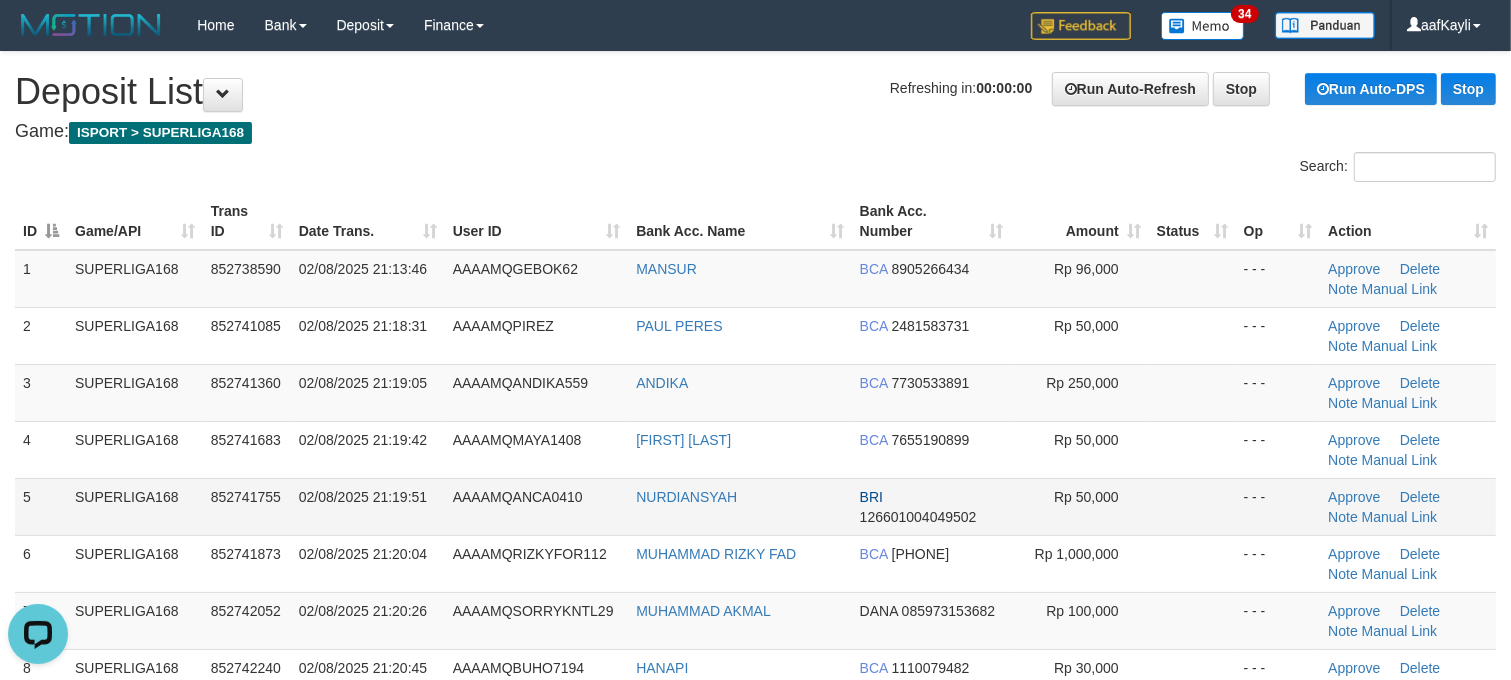 click on "- - -" at bounding box center (1278, 506) 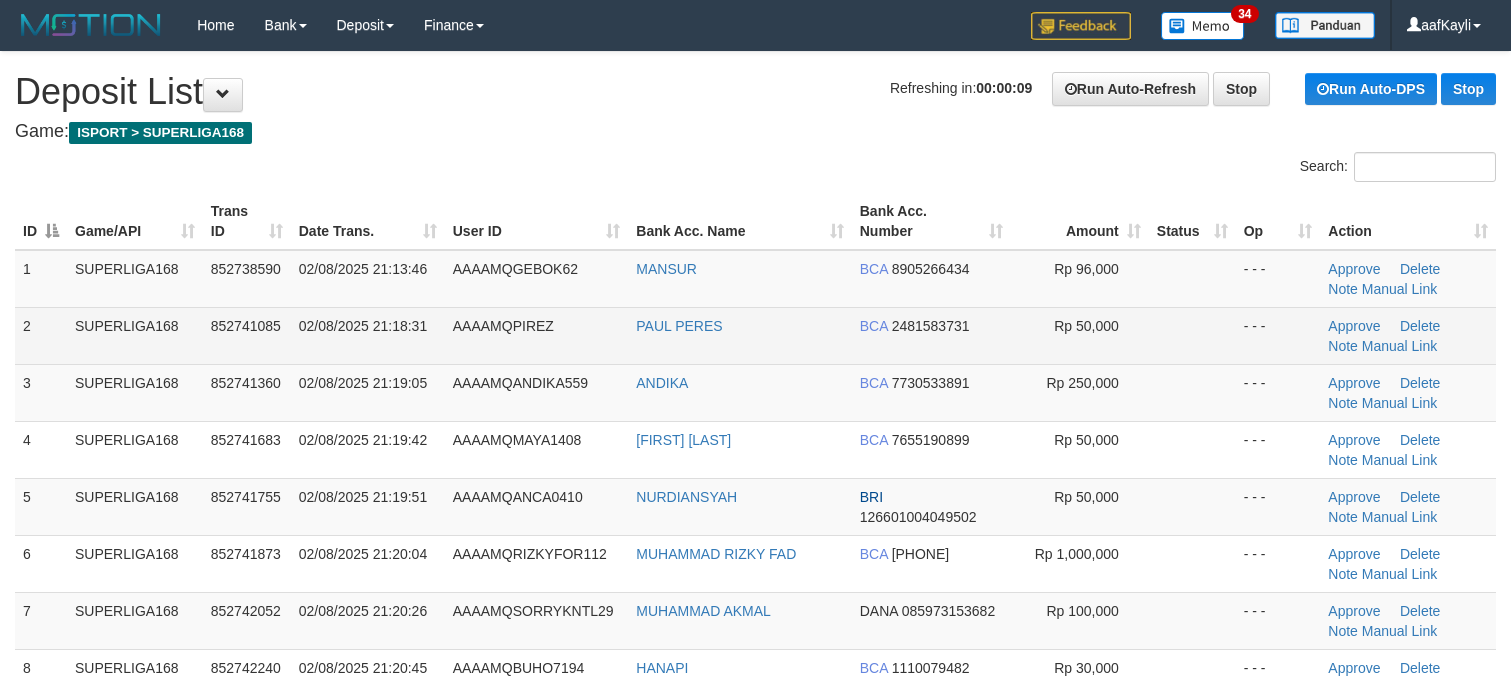 scroll, scrollTop: 0, scrollLeft: 0, axis: both 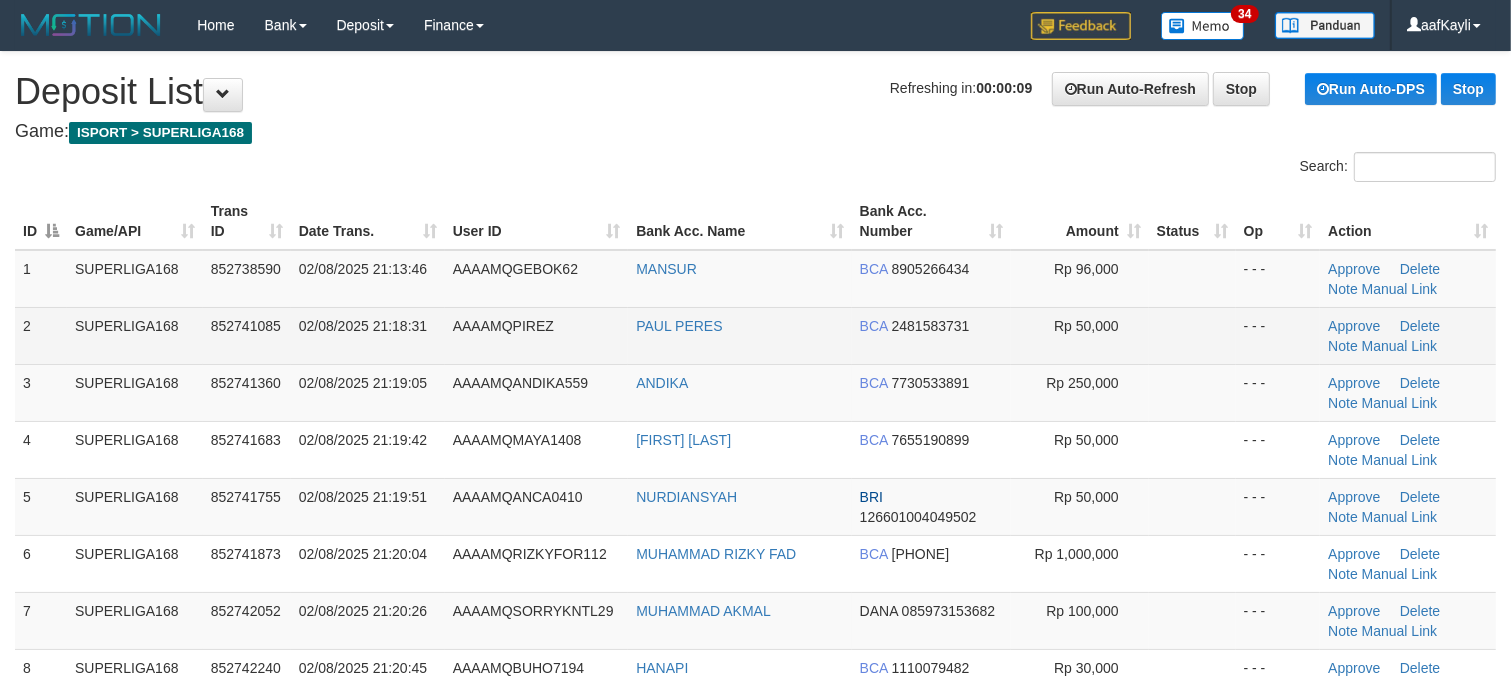 click on "- - -" at bounding box center [1278, 335] 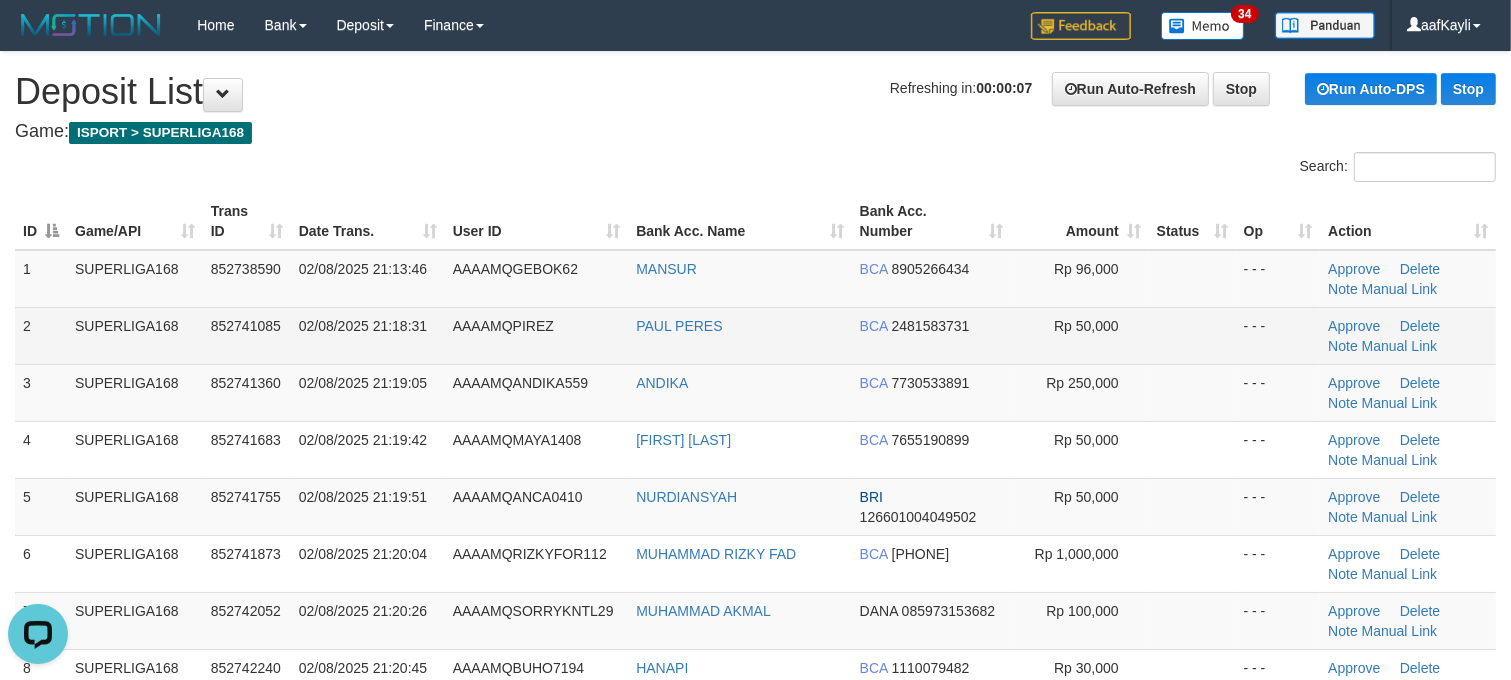 scroll, scrollTop: 0, scrollLeft: 0, axis: both 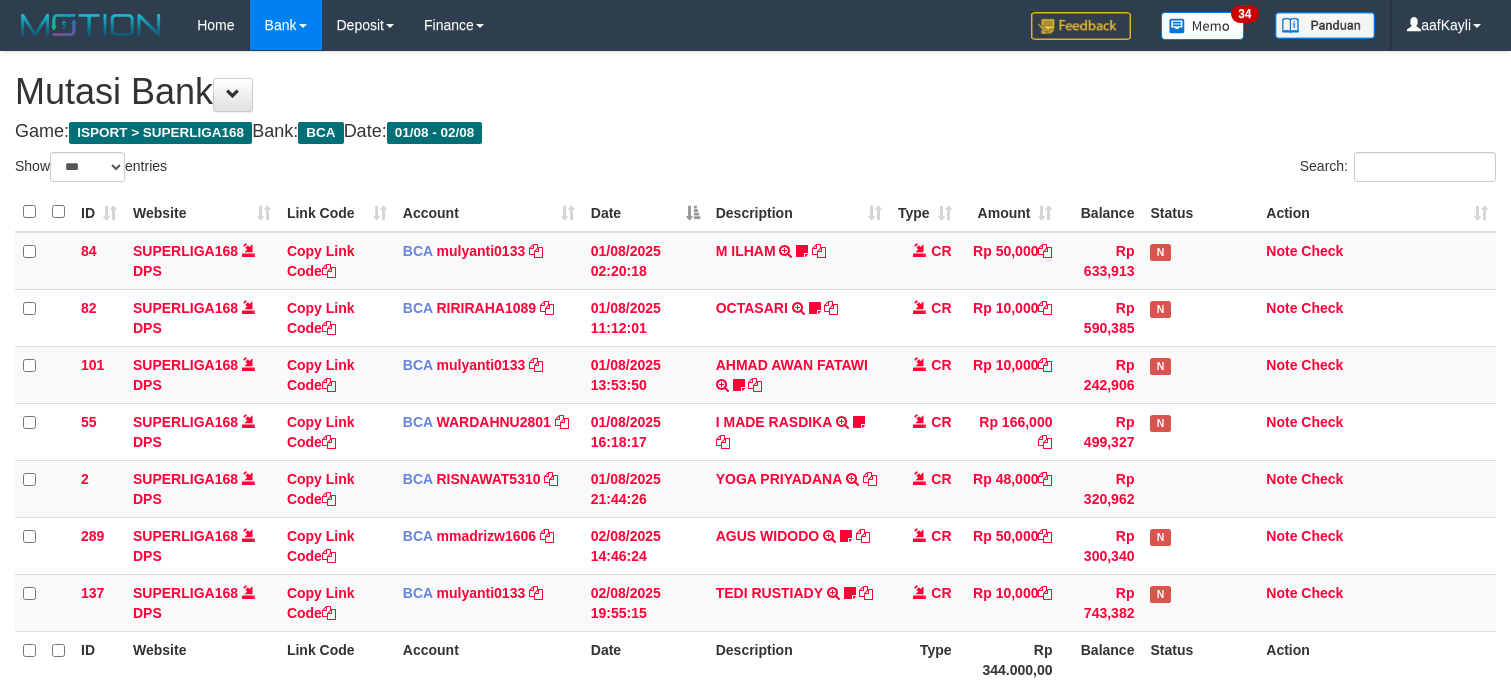 select on "***" 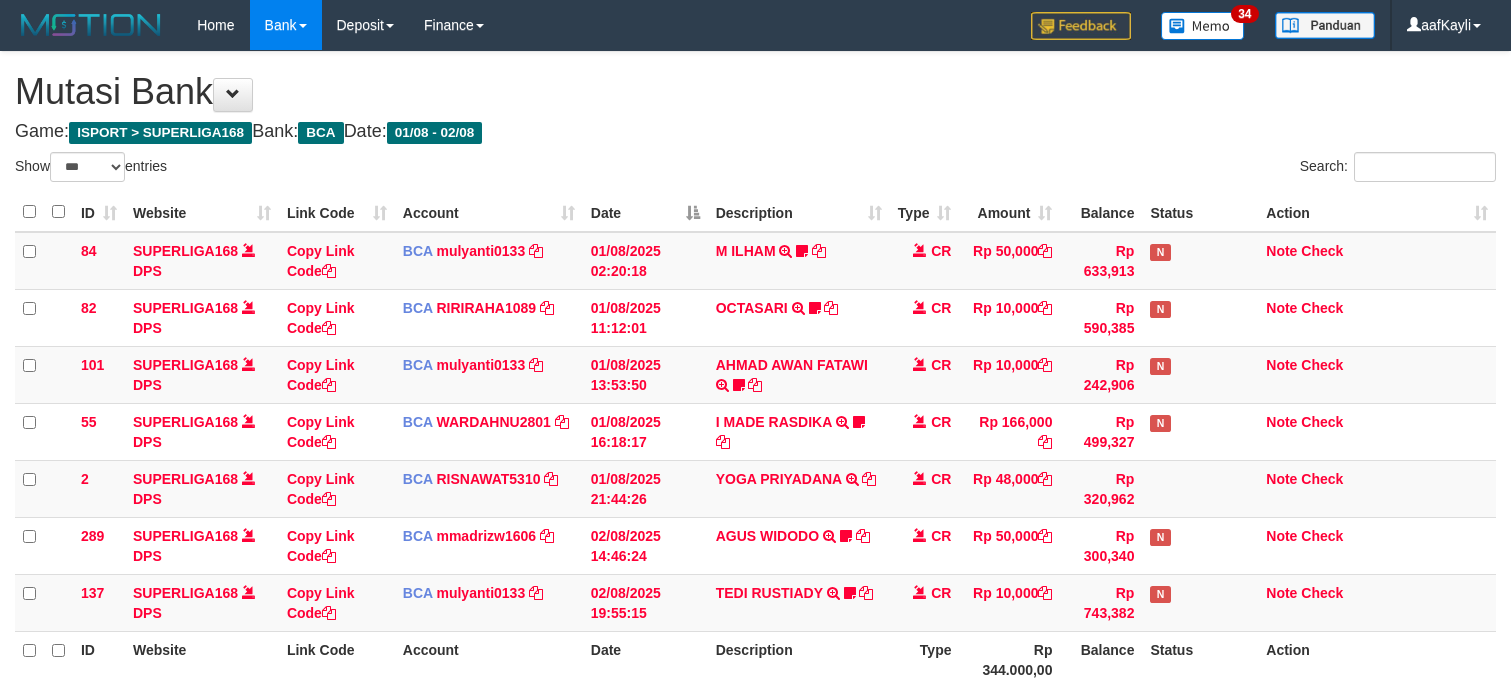scroll, scrollTop: 203, scrollLeft: 0, axis: vertical 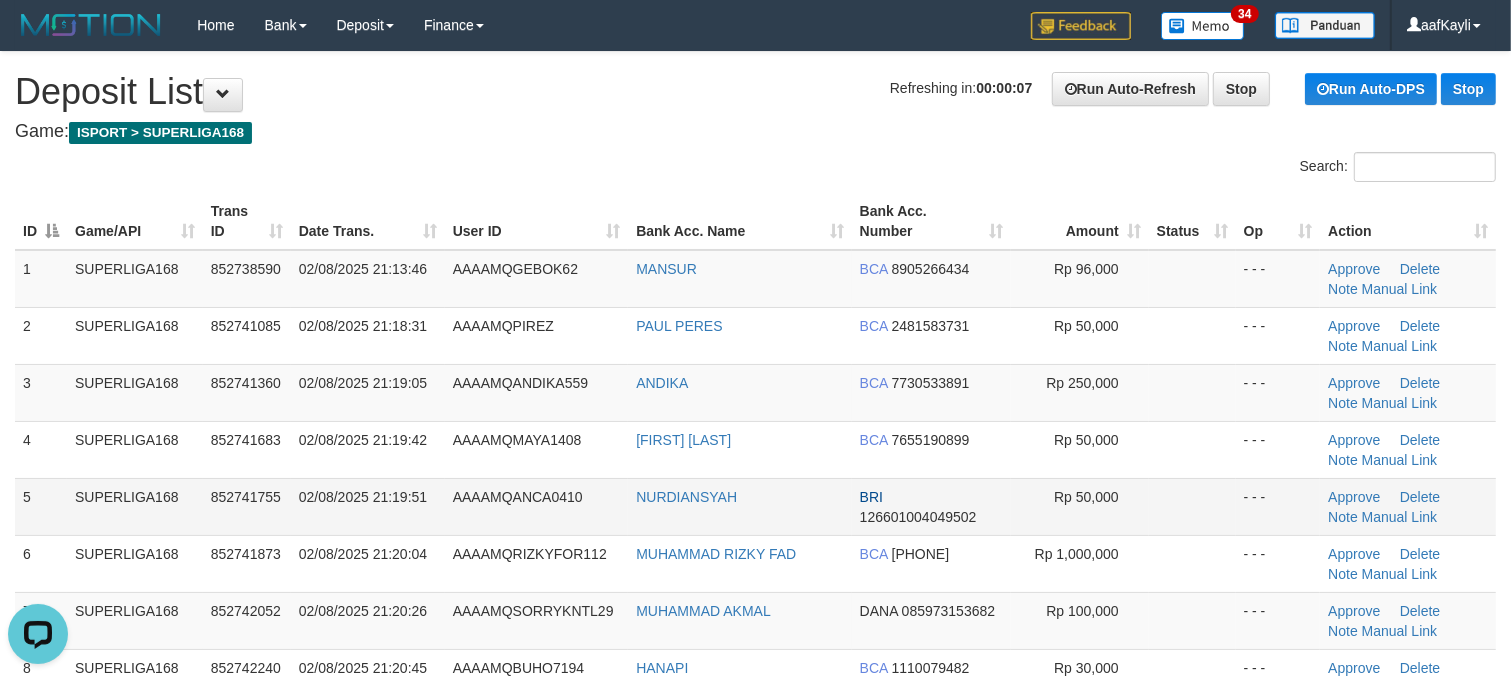 click on "Rp 50,000" at bounding box center (1079, 506) 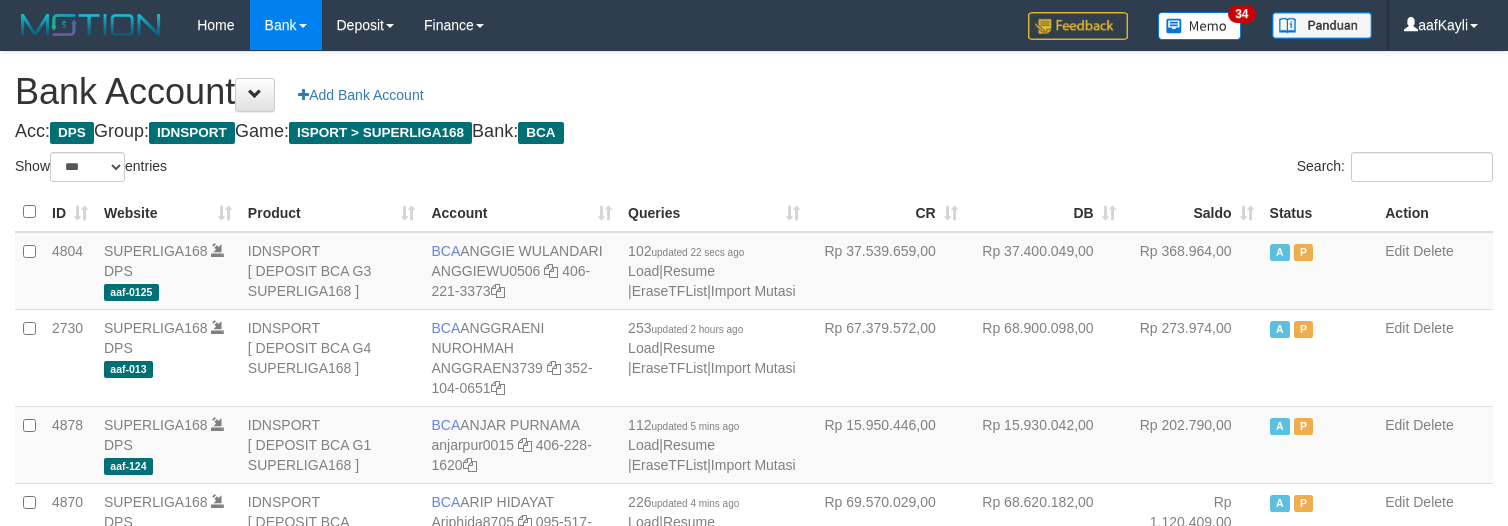 select on "***" 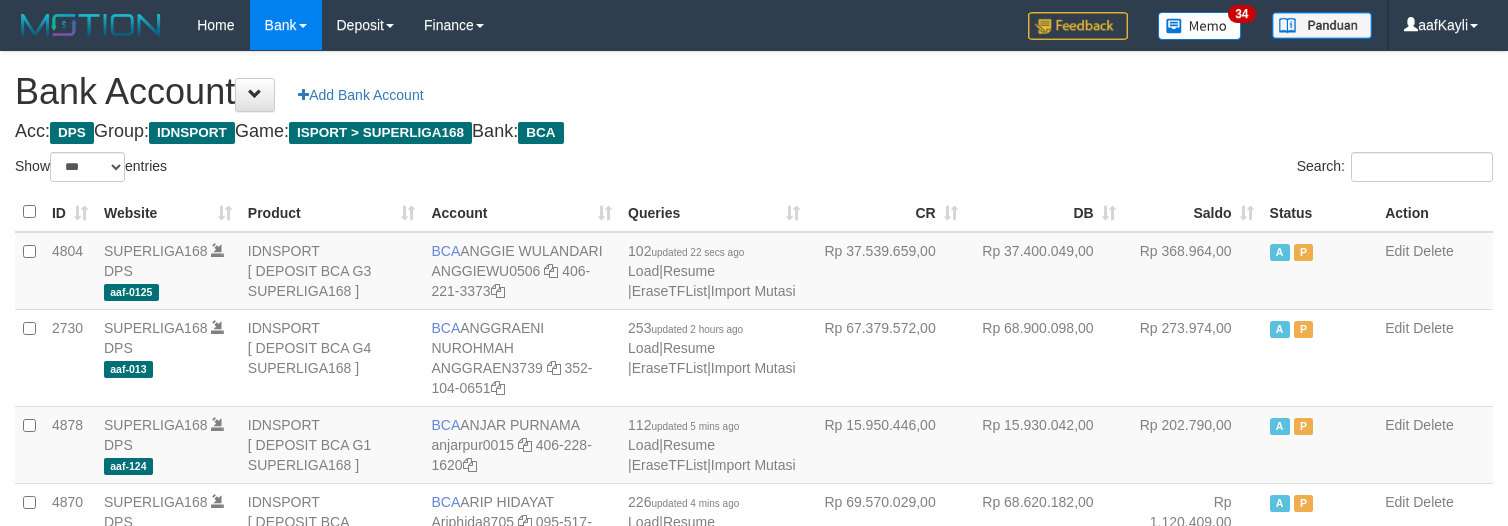 scroll, scrollTop: 2598, scrollLeft: 0, axis: vertical 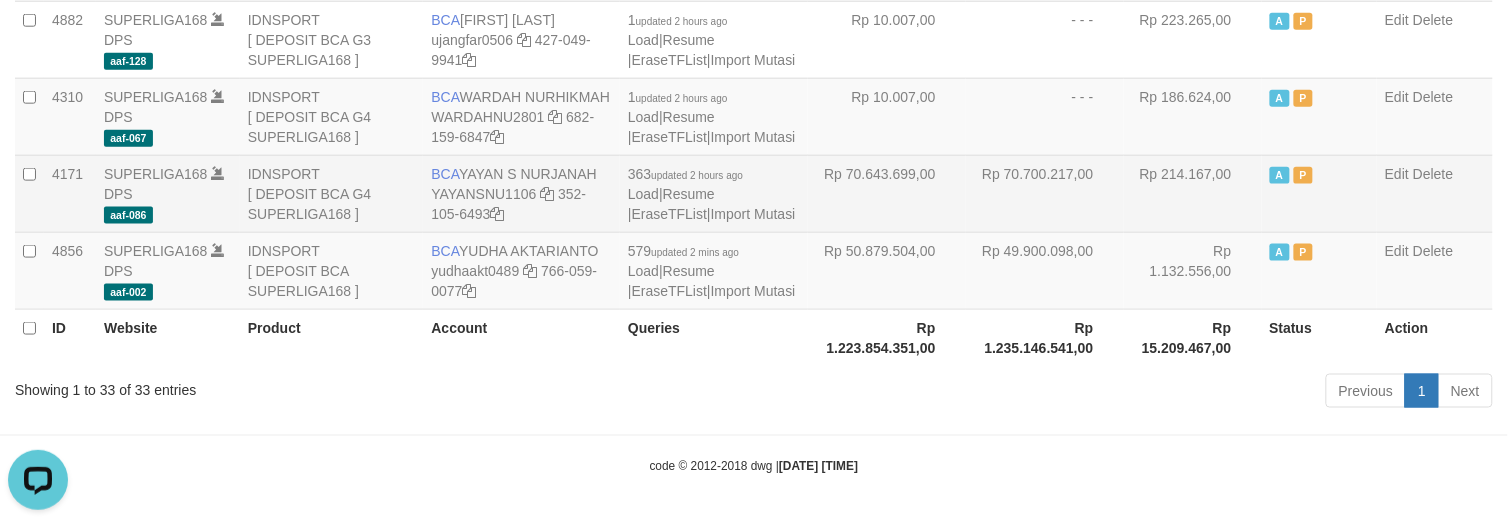 click on "Rp 70.643.699,00" at bounding box center (887, 193) 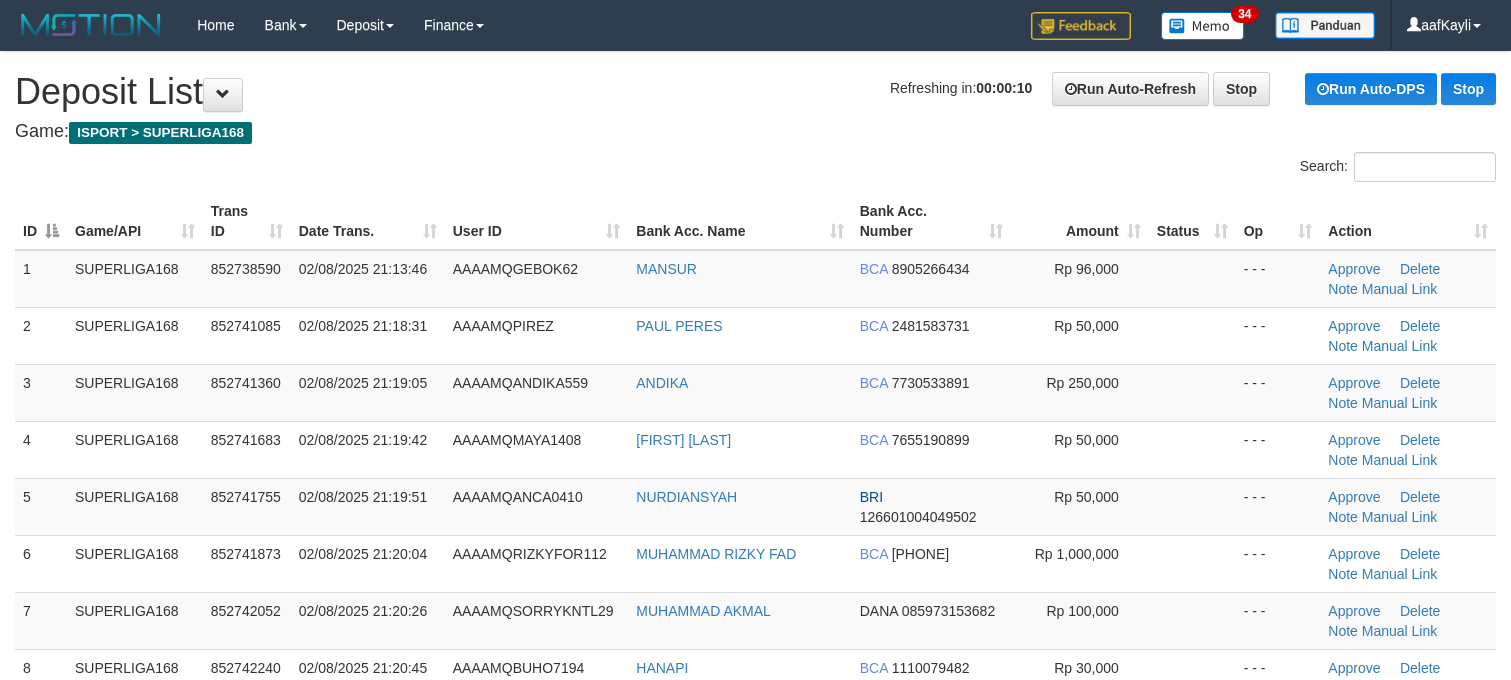 scroll, scrollTop: 0, scrollLeft: 0, axis: both 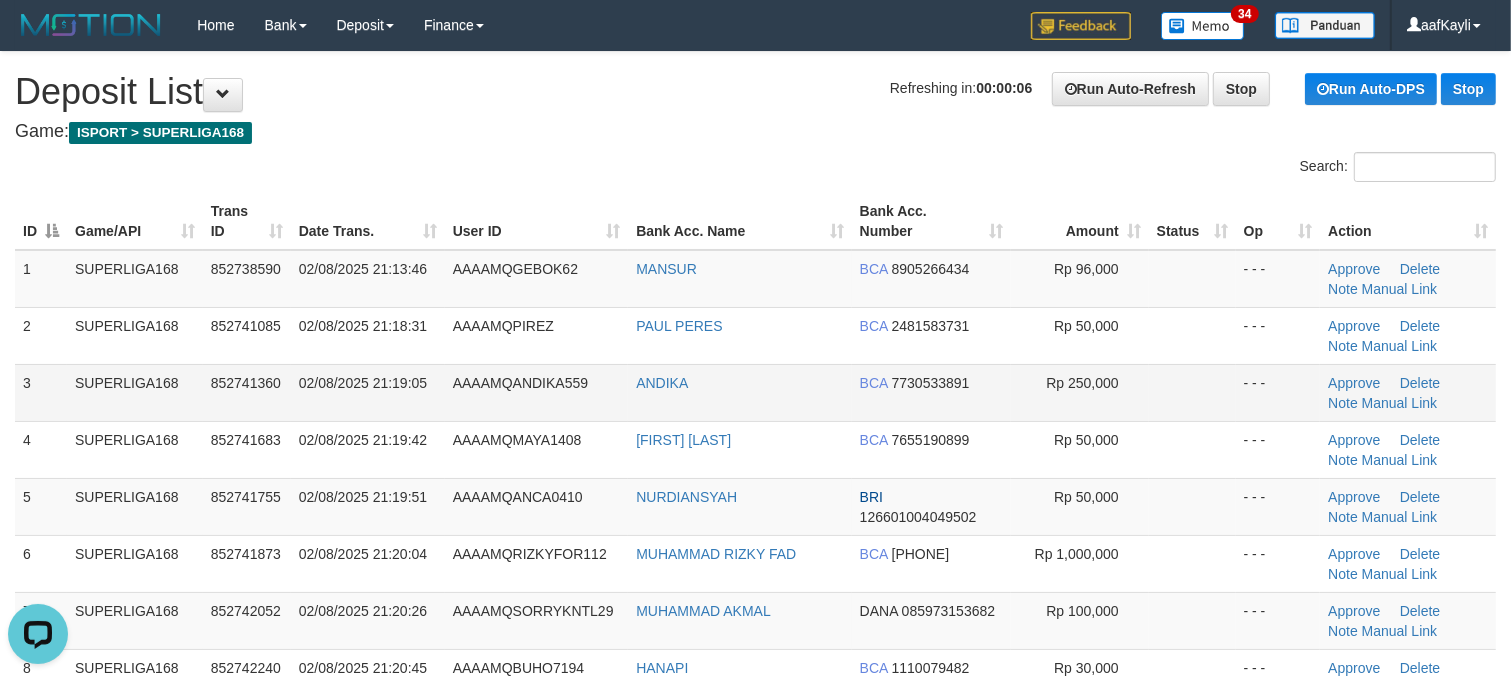 click at bounding box center [1192, 392] 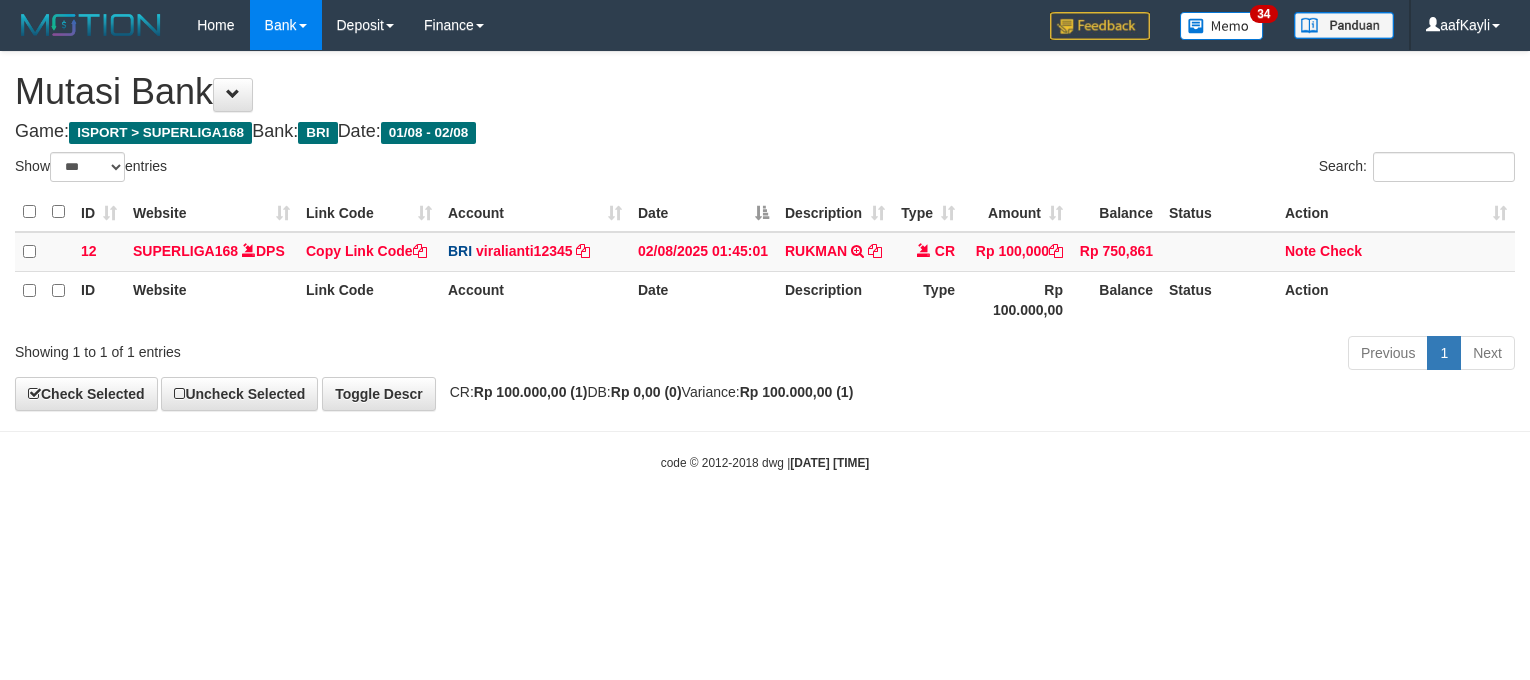 select on "***" 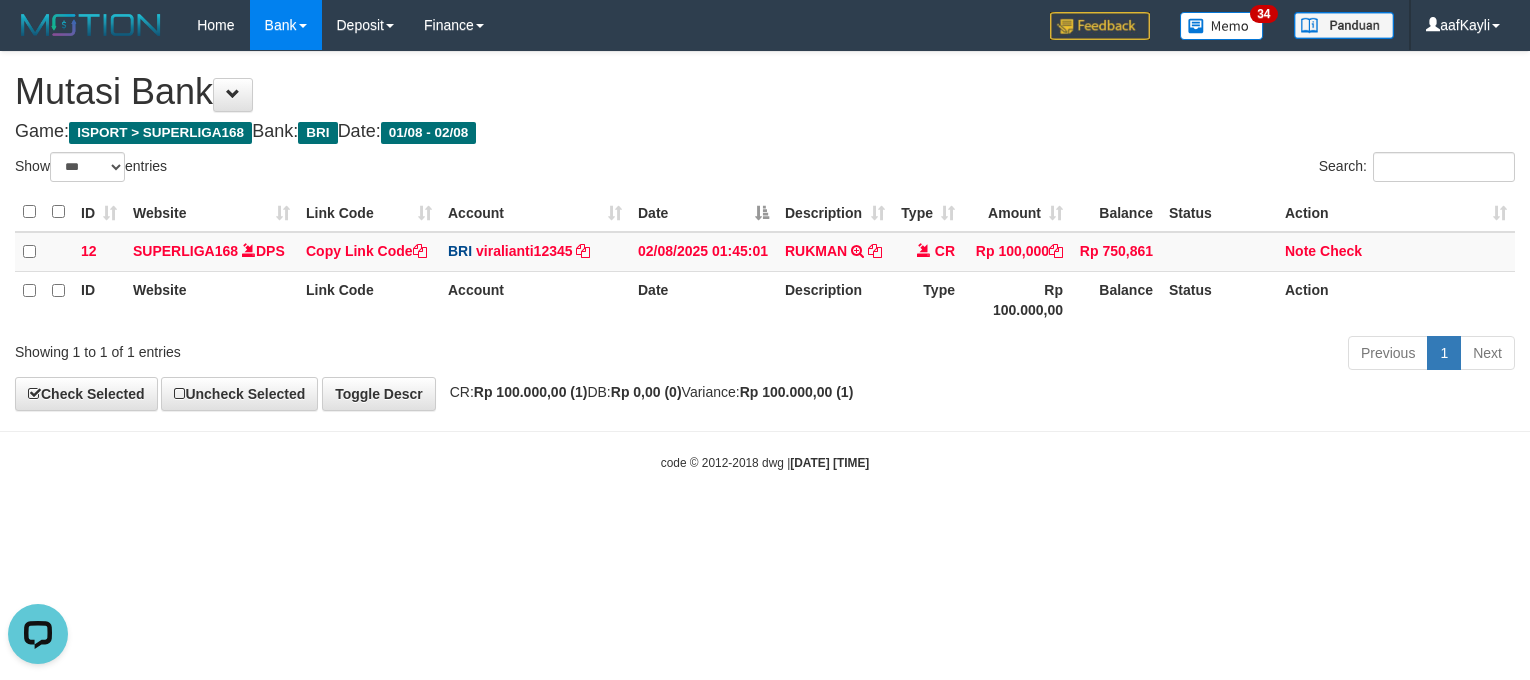 scroll, scrollTop: 0, scrollLeft: 0, axis: both 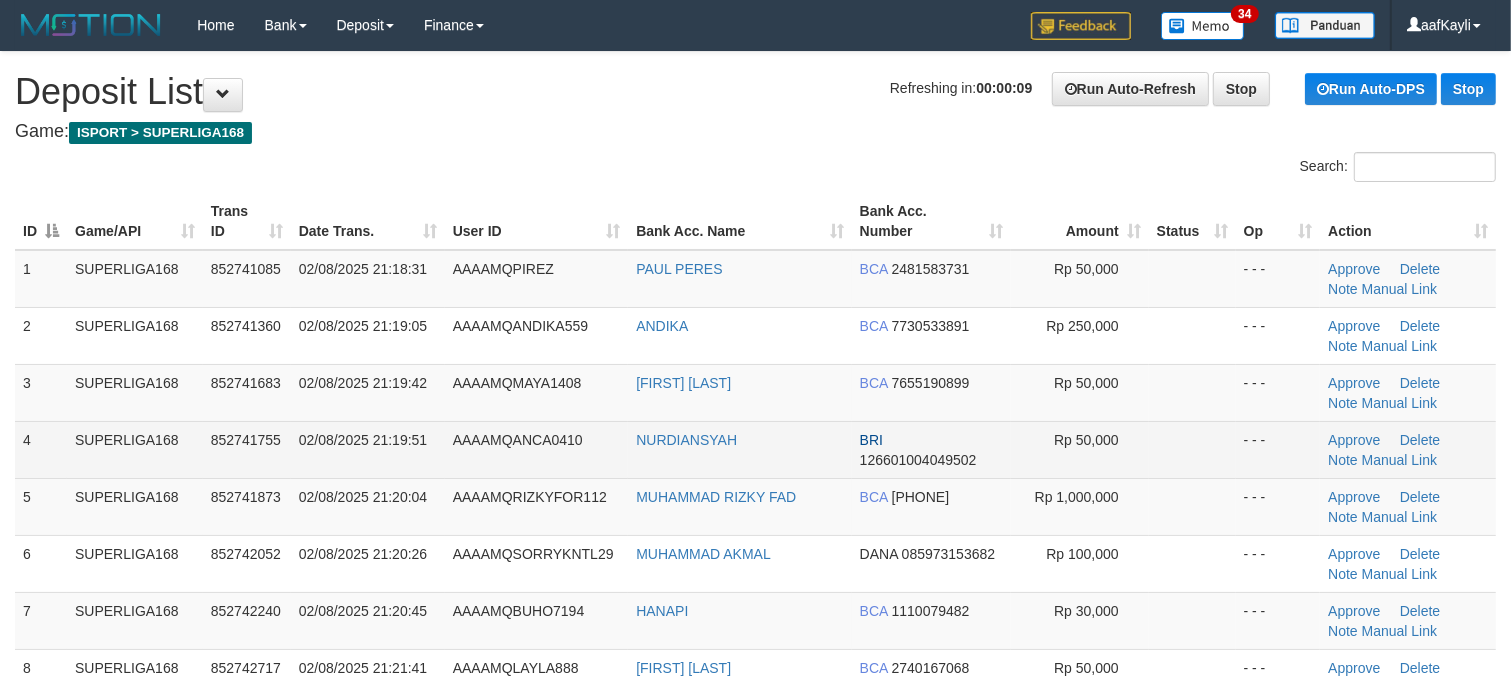click on "Rp 1,000,000" at bounding box center [1079, 506] 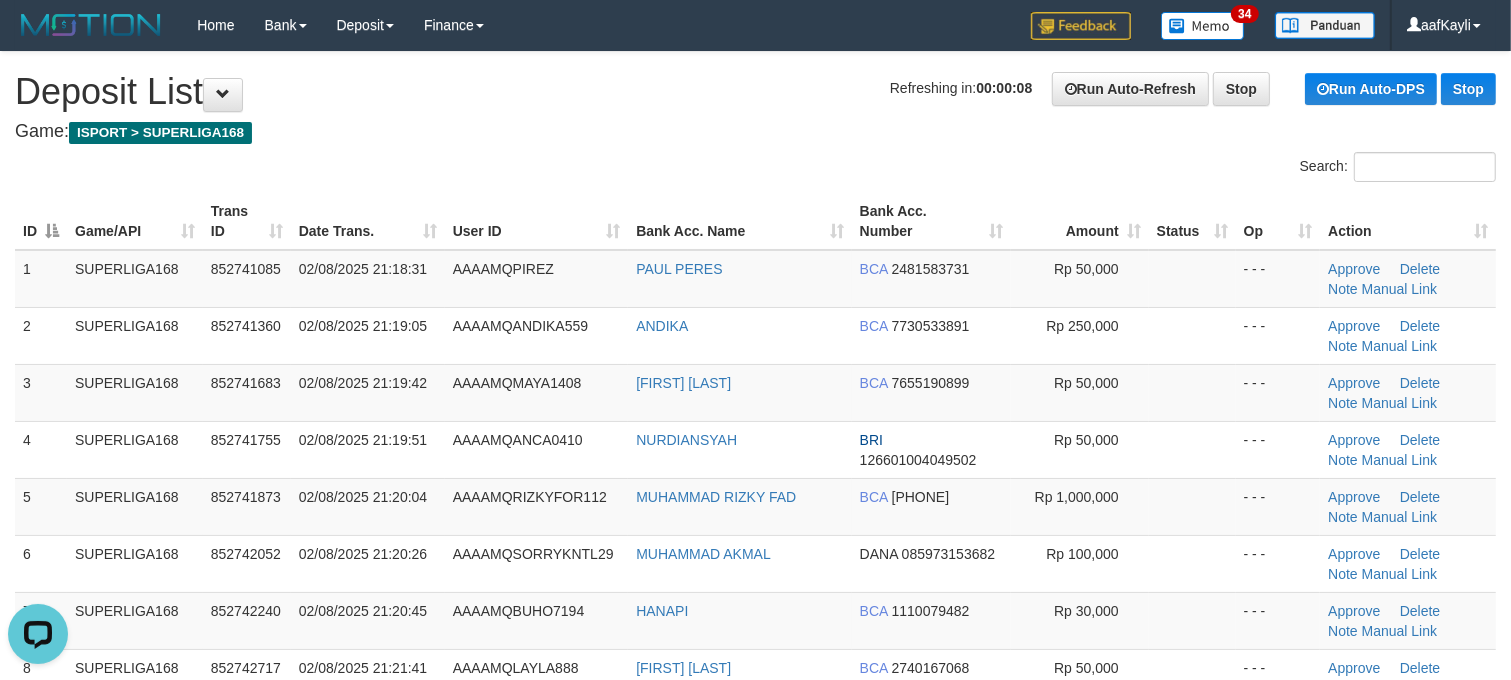 scroll, scrollTop: 0, scrollLeft: 0, axis: both 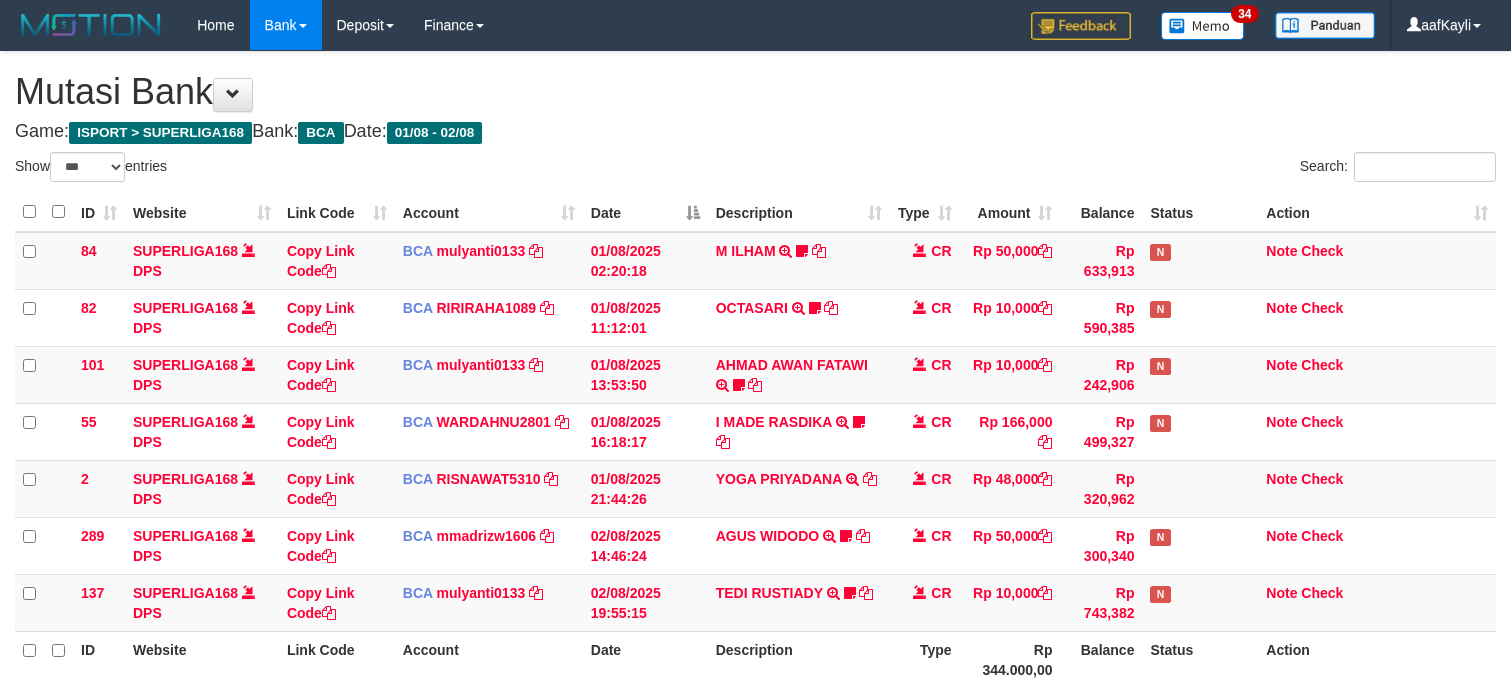 select on "***" 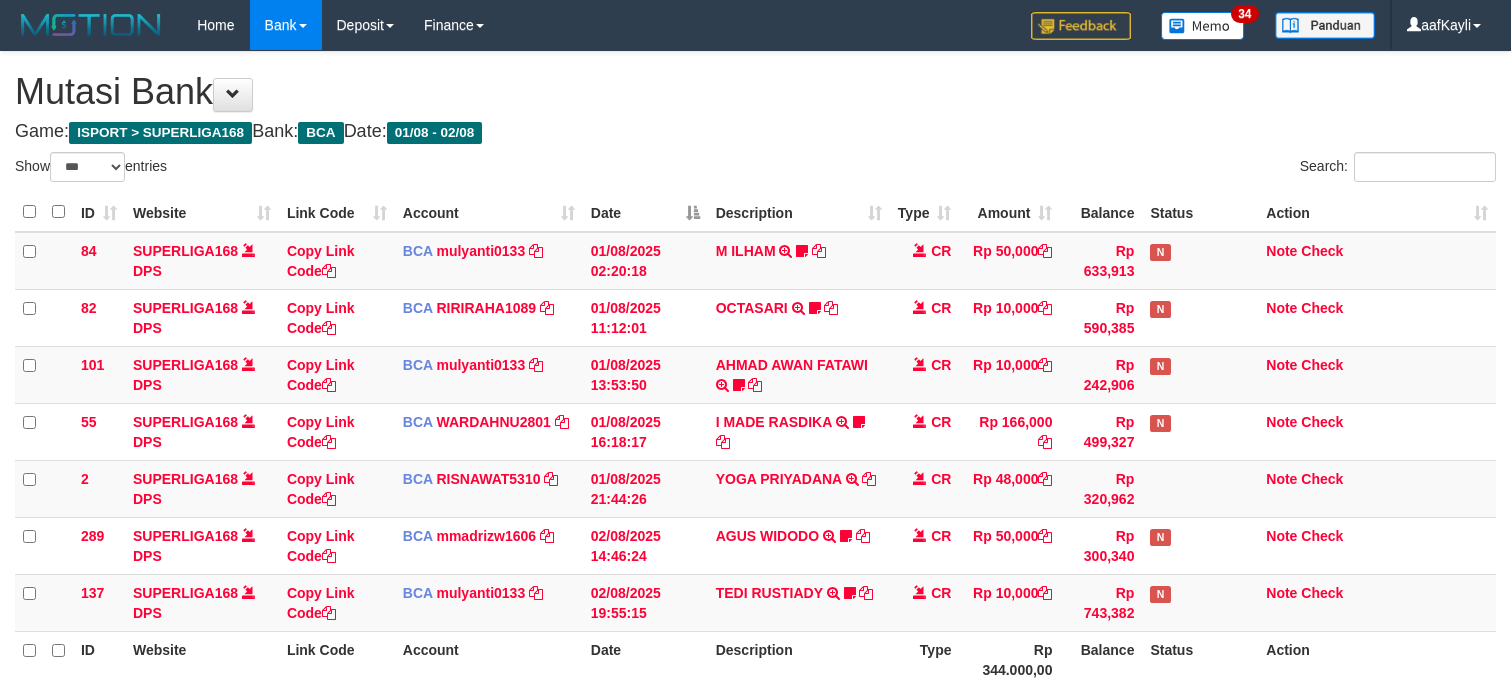 scroll, scrollTop: 203, scrollLeft: 0, axis: vertical 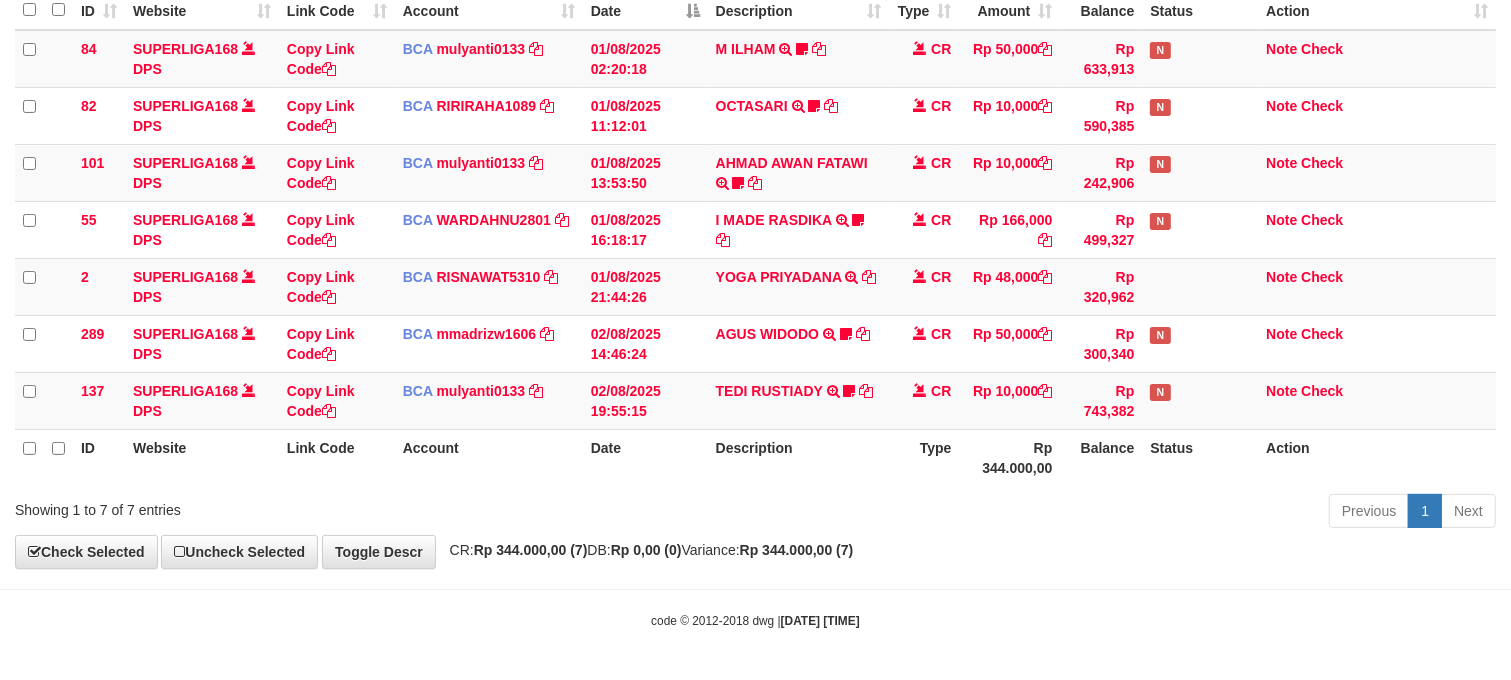 drag, startPoint x: 0, startPoint y: 0, endPoint x: 1041, endPoint y: 546, distance: 1175.4987 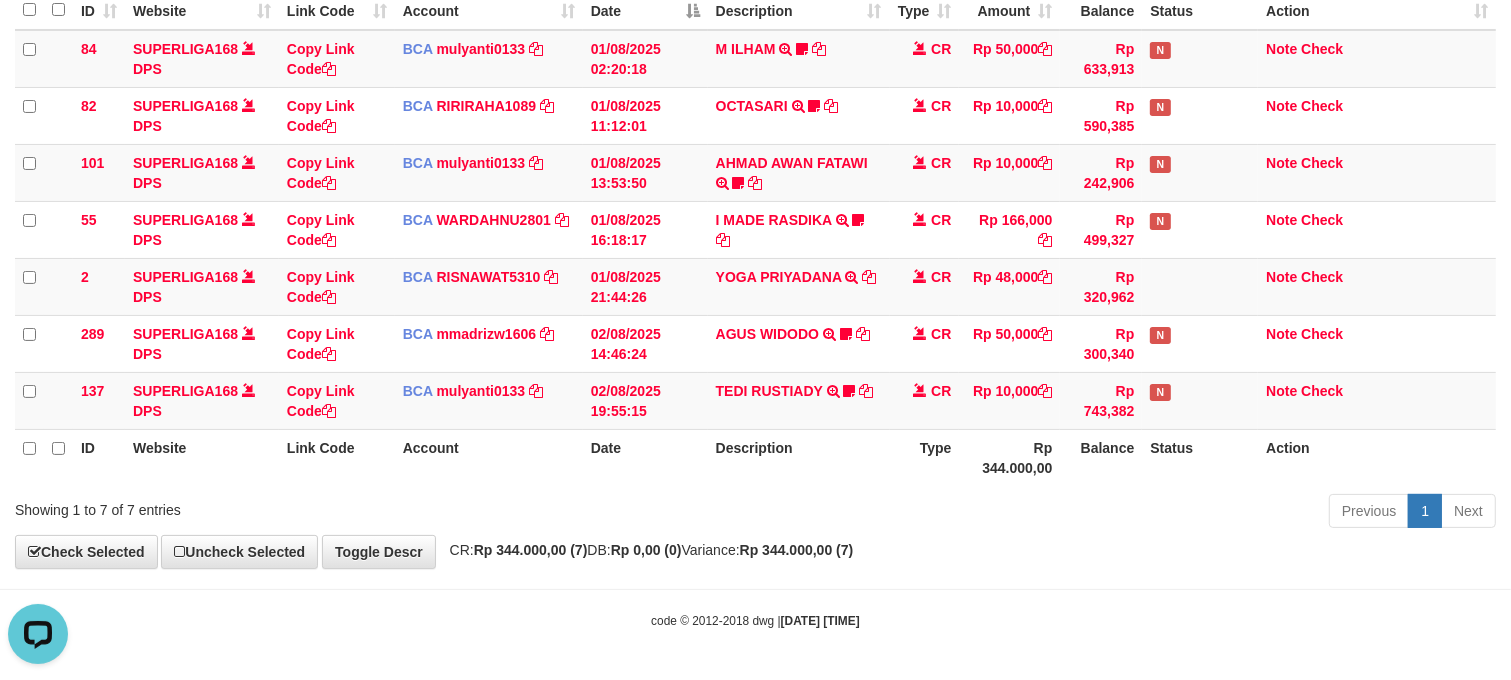 scroll, scrollTop: 0, scrollLeft: 0, axis: both 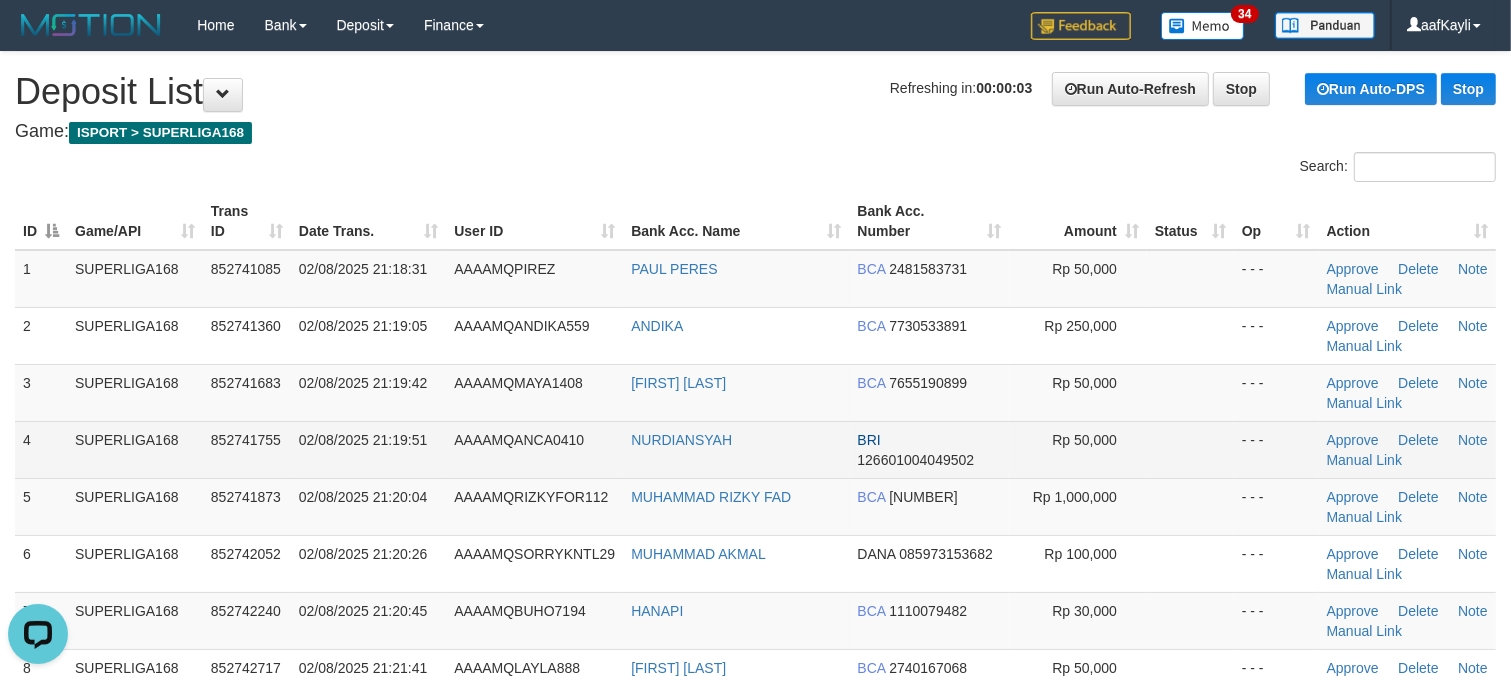 click at bounding box center [1190, 449] 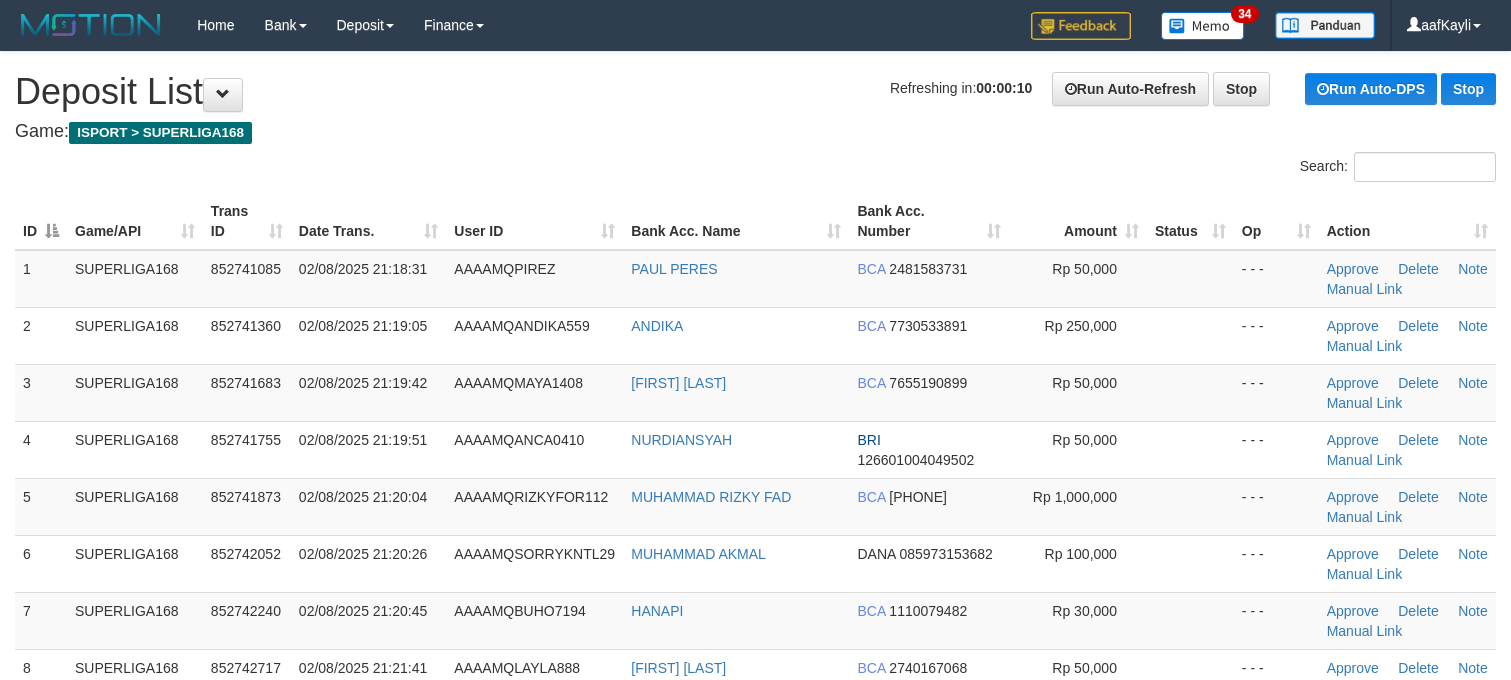 scroll, scrollTop: 0, scrollLeft: 0, axis: both 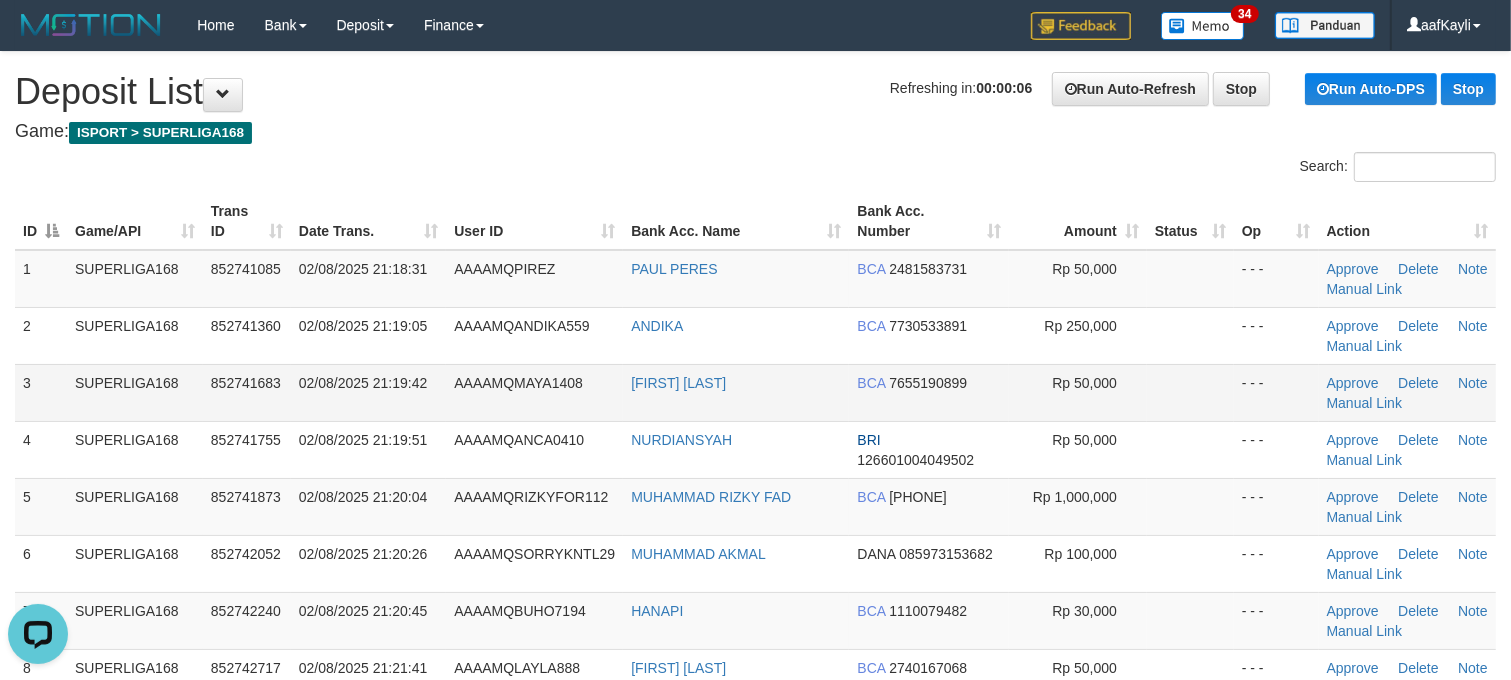click on "Rp 50,000" at bounding box center (1078, 392) 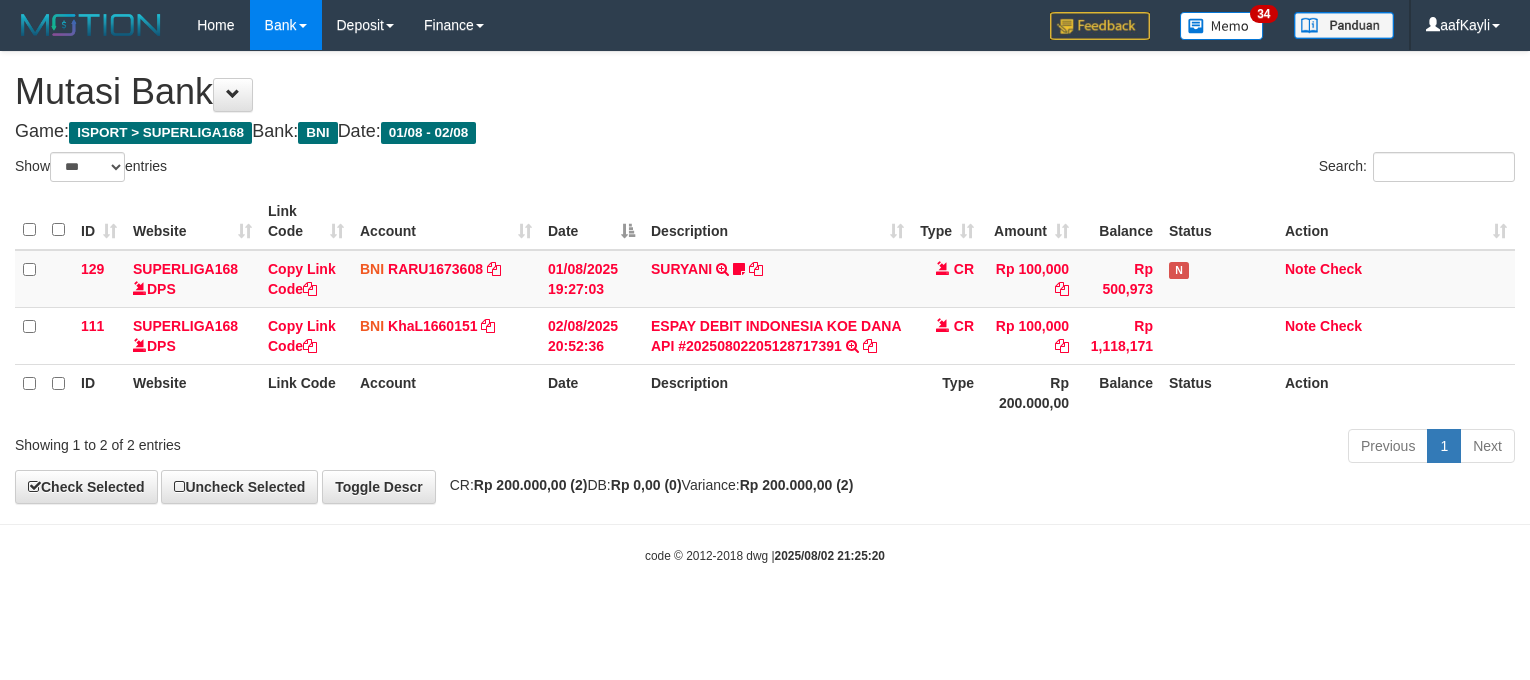 select on "***" 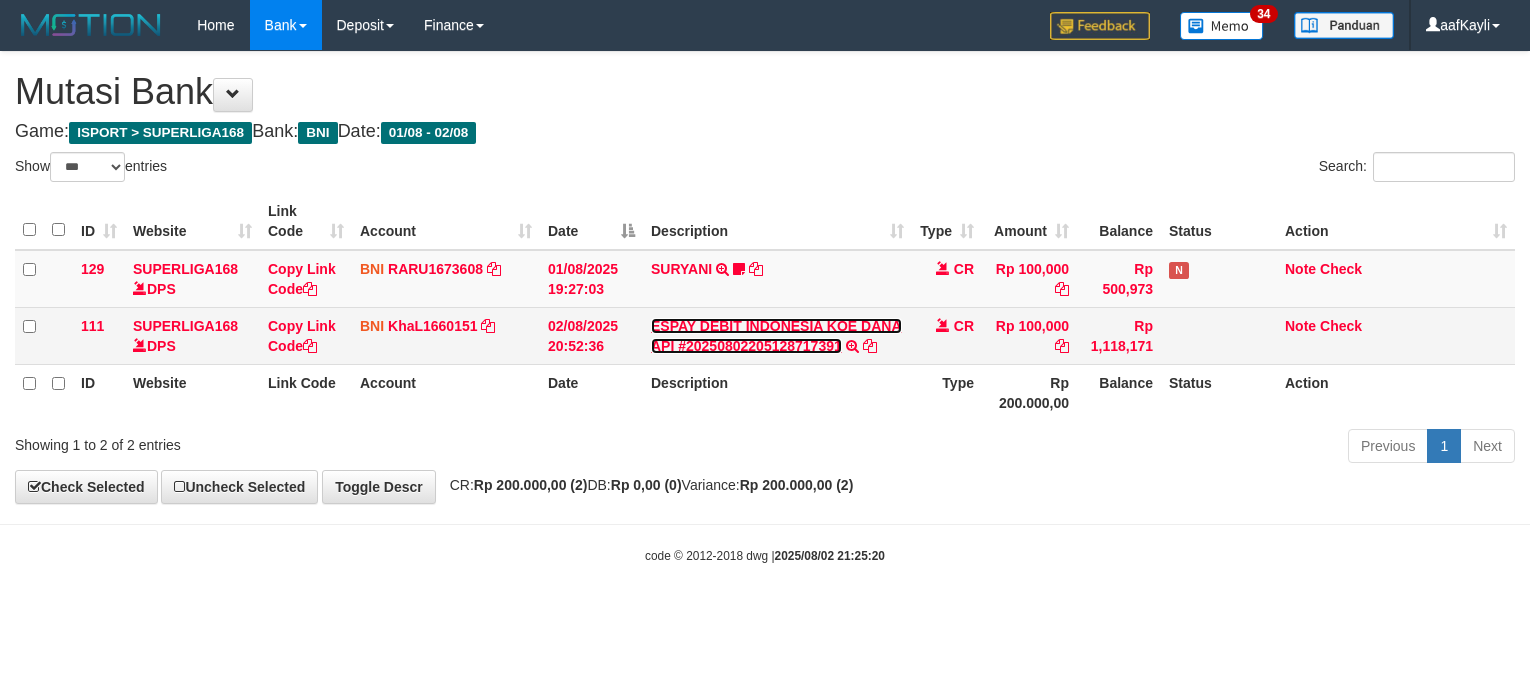 click on "ESPAY DEBIT INDONESIA KOE DANA API #20250802205128717391" at bounding box center [776, 336] 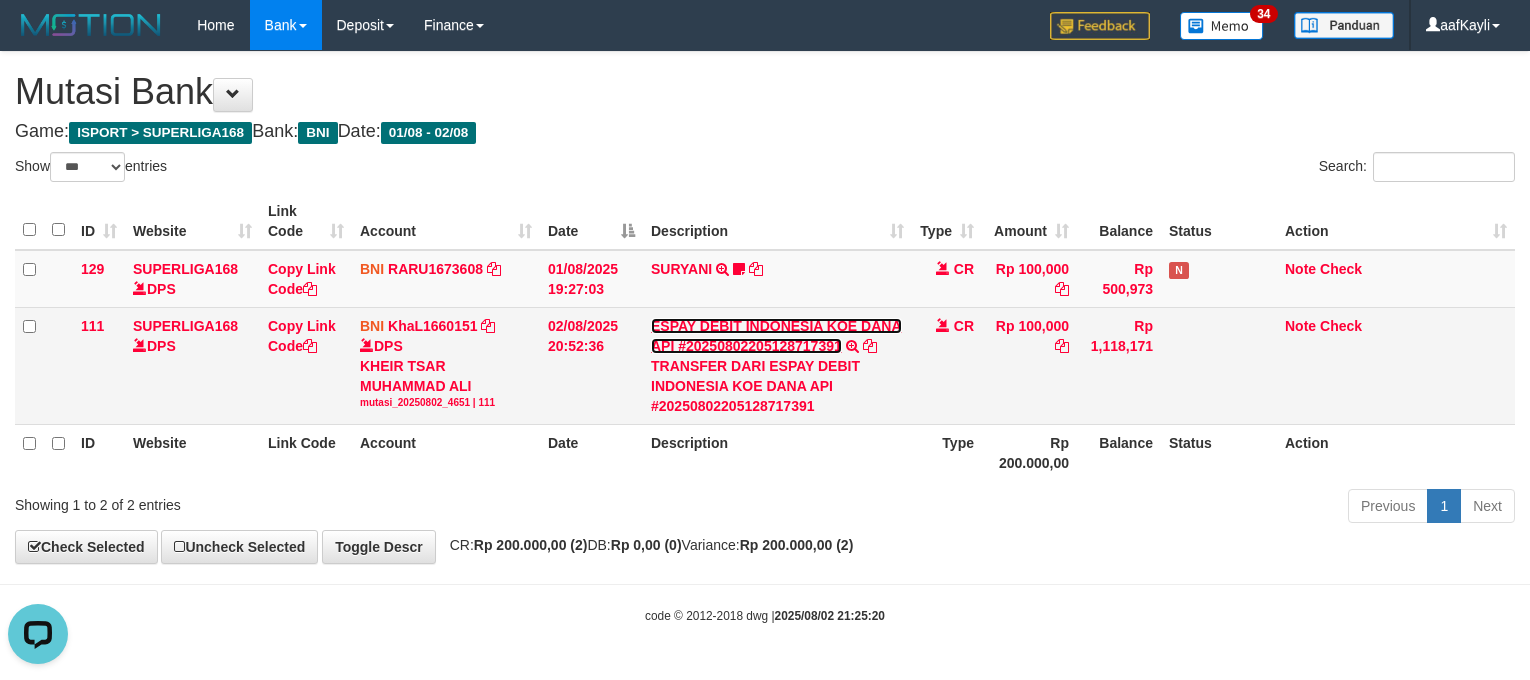 scroll, scrollTop: 0, scrollLeft: 0, axis: both 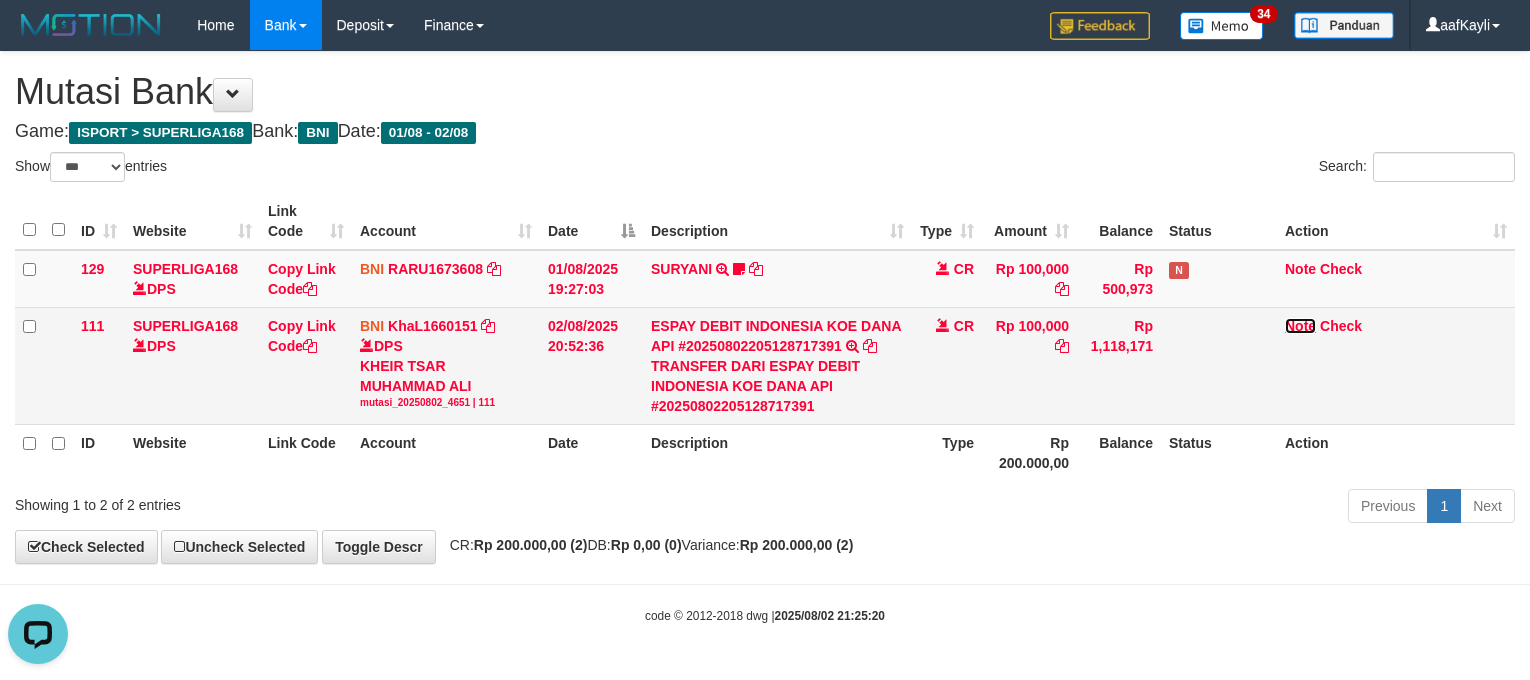 click on "Note" at bounding box center (1300, 326) 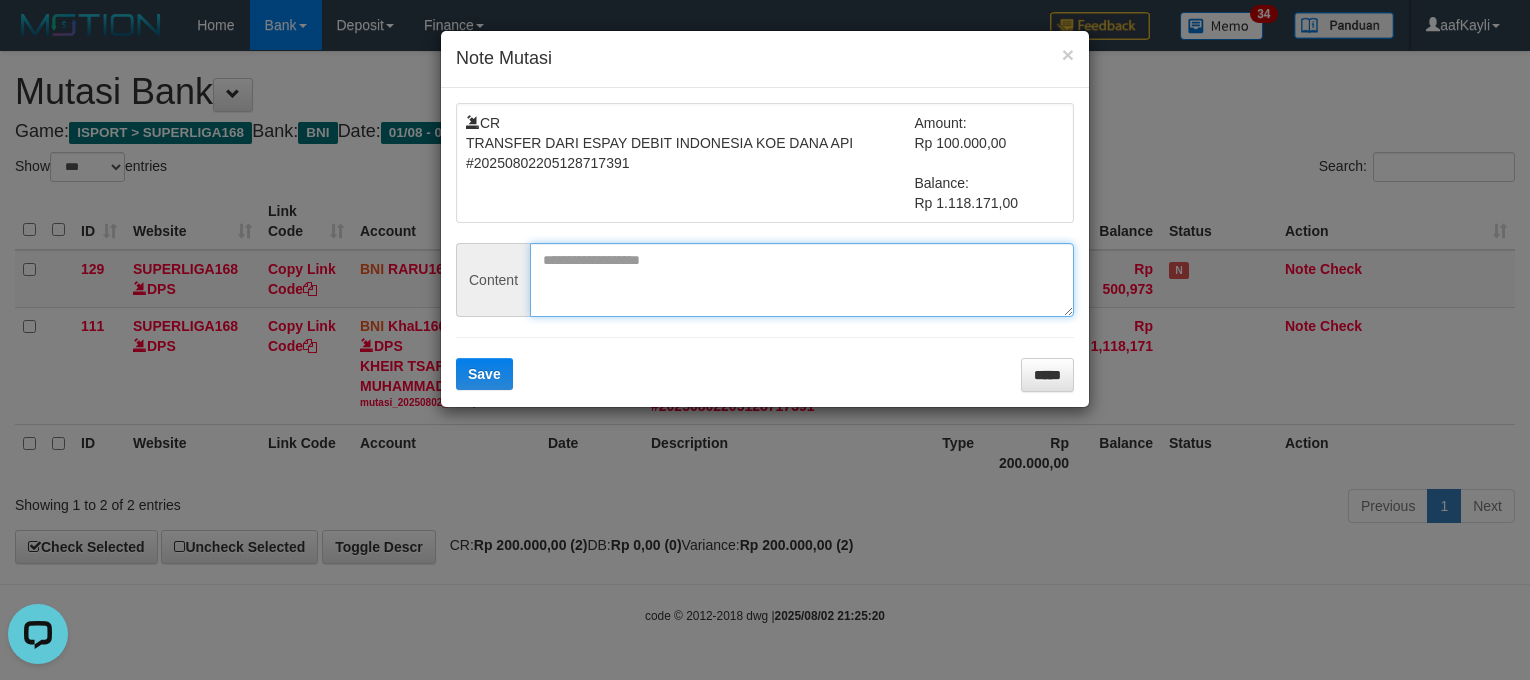 click at bounding box center [802, 280] 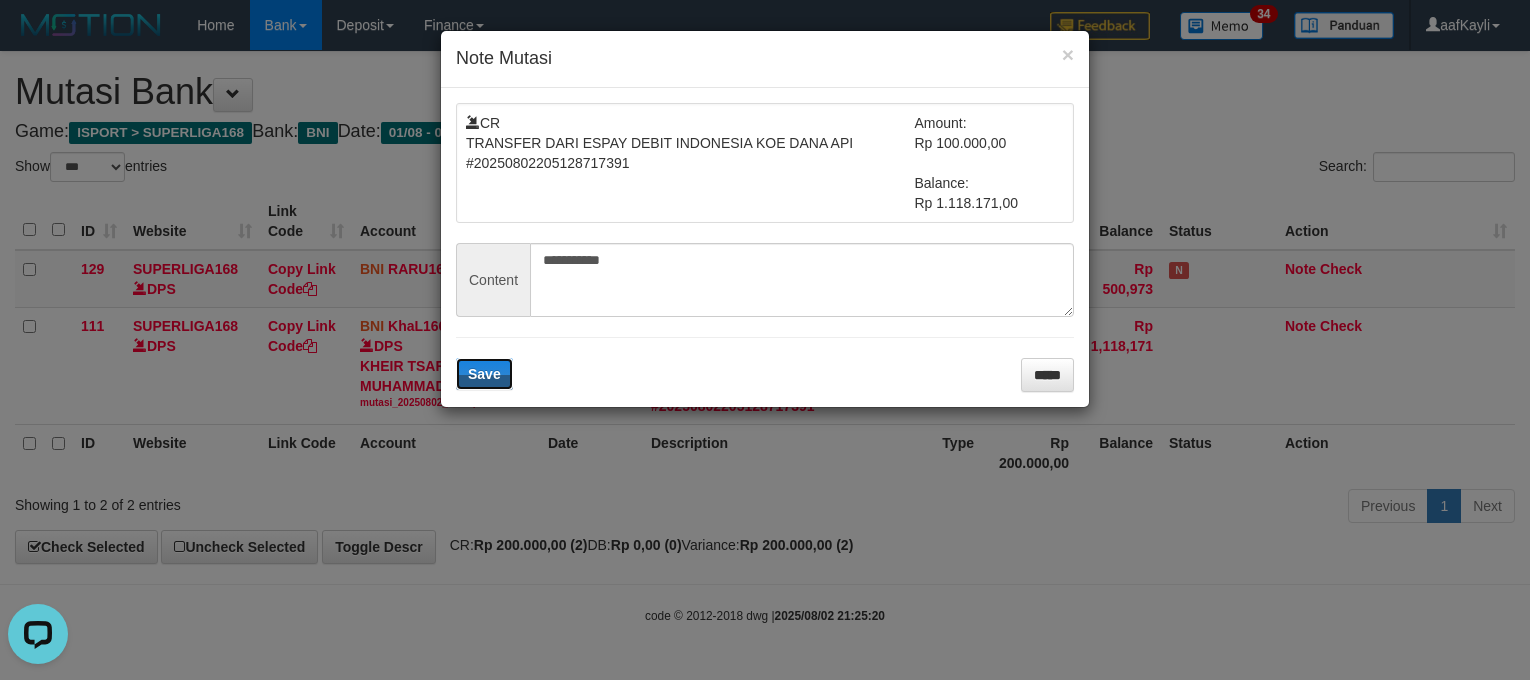 click on "Save" at bounding box center [484, 374] 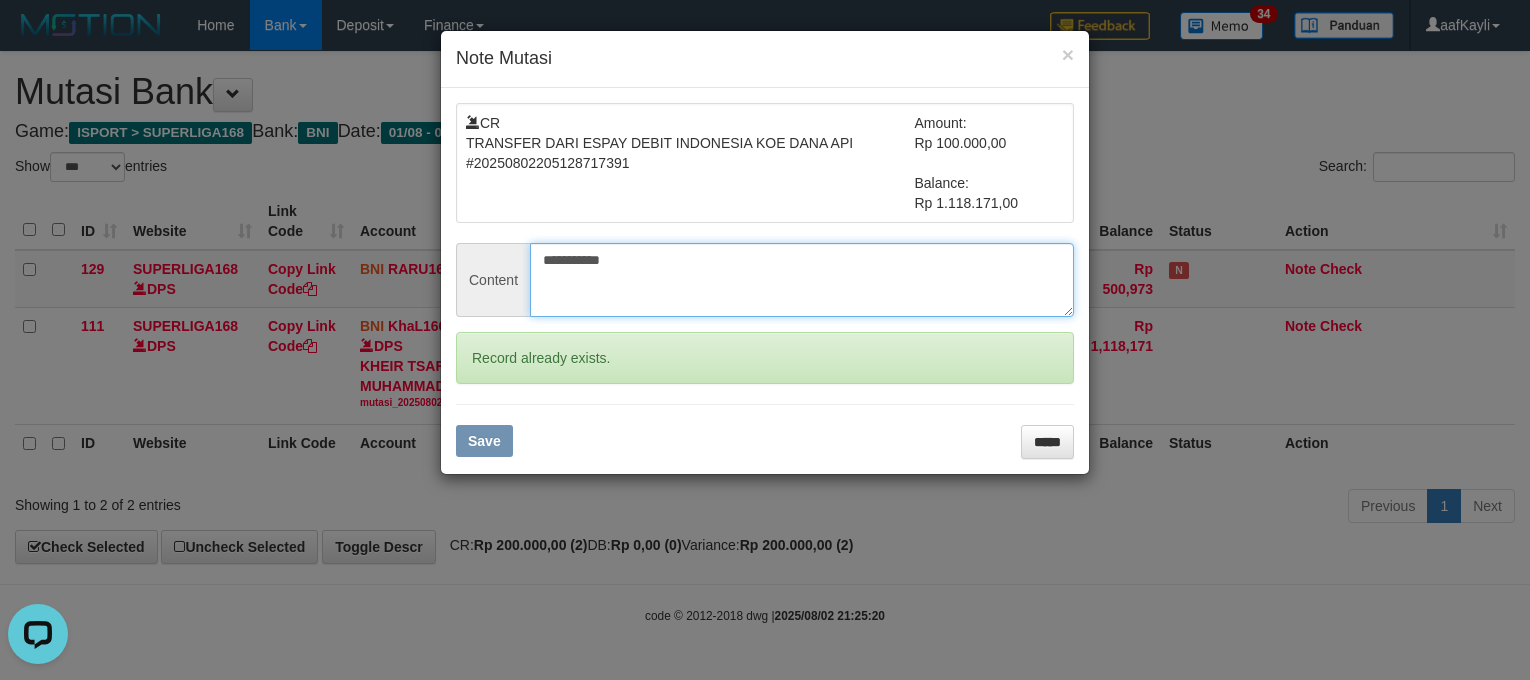click on "**********" at bounding box center (802, 280) 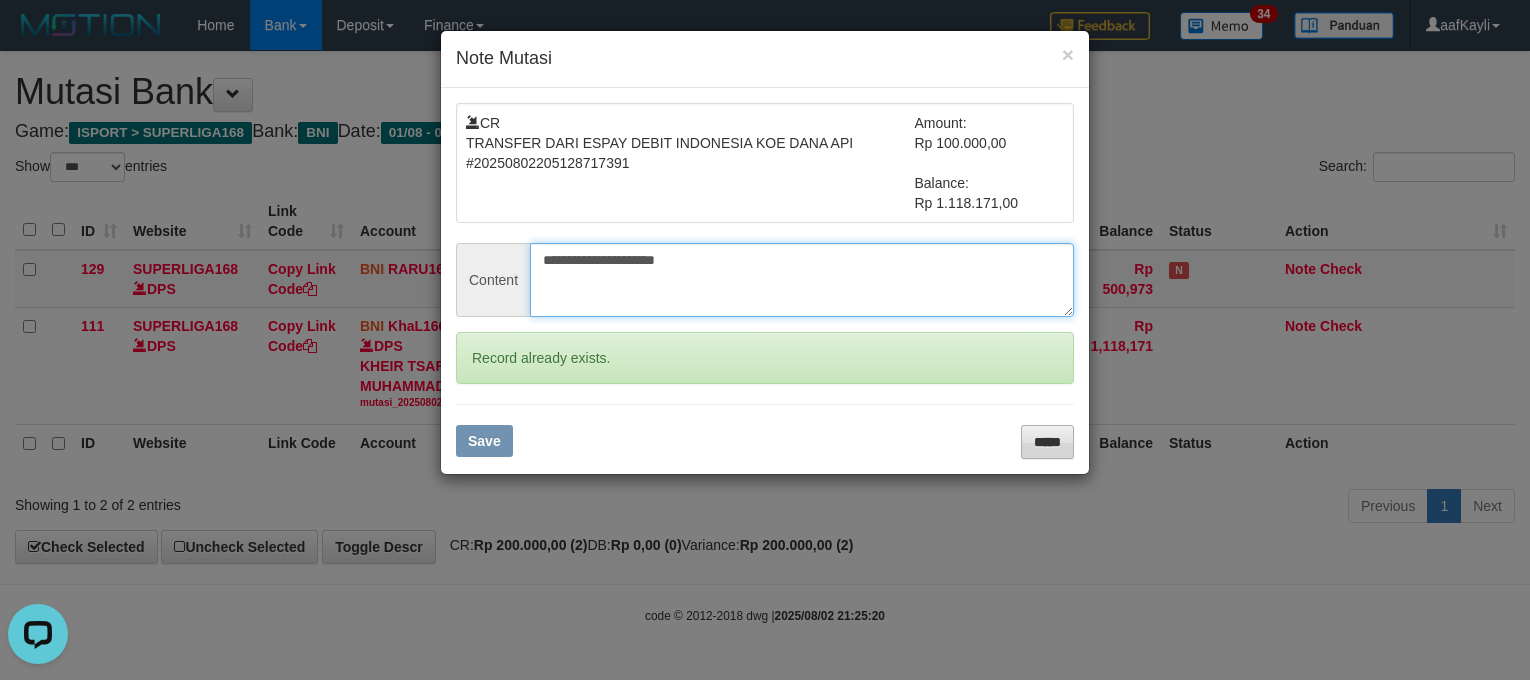 type on "**********" 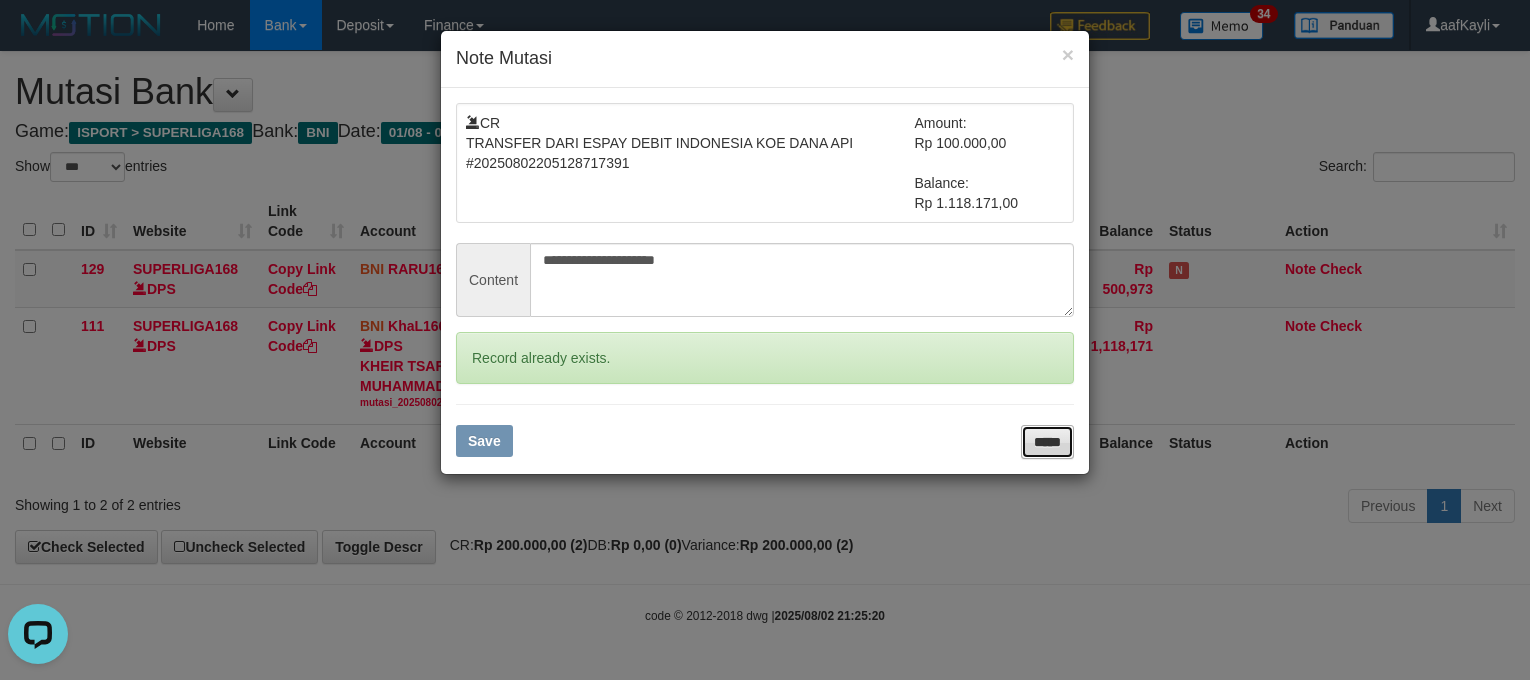 click on "*****" at bounding box center (1047, 442) 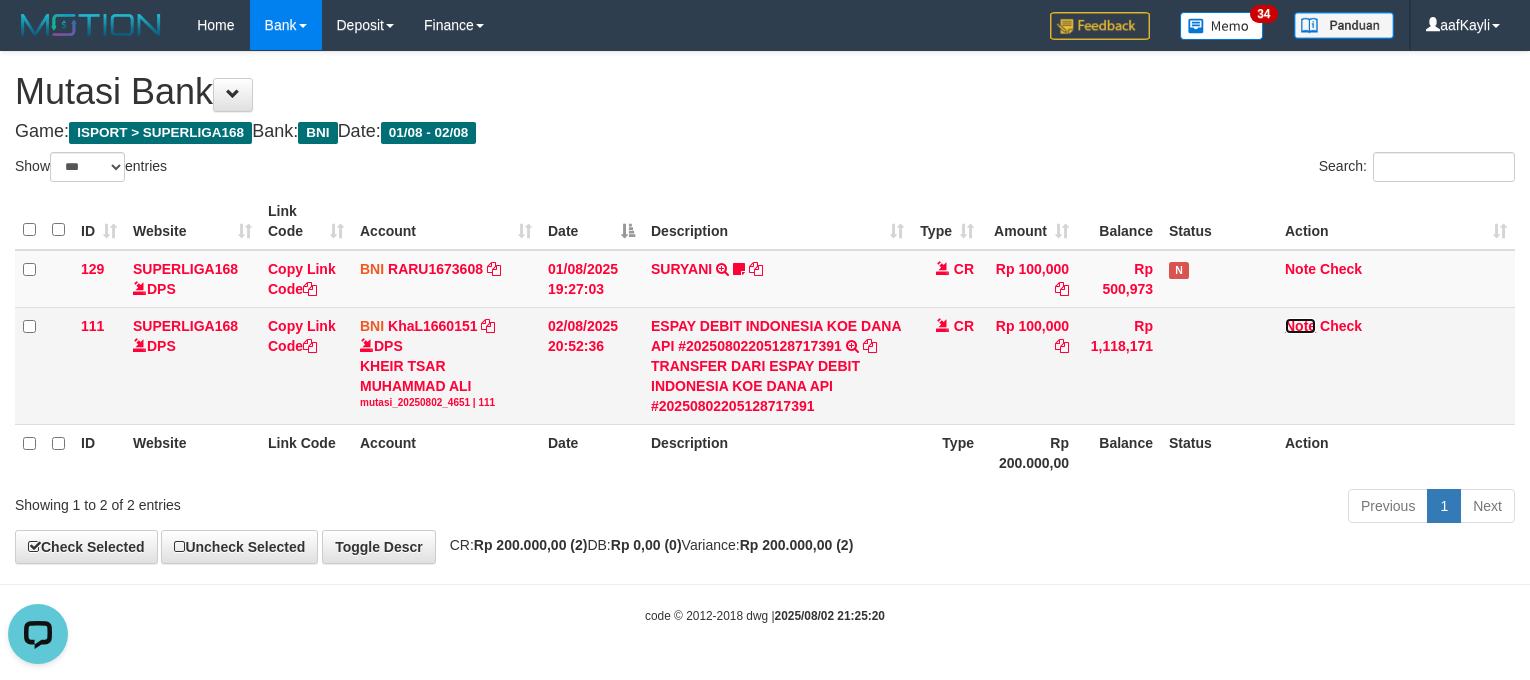 click on "Note" at bounding box center [1300, 326] 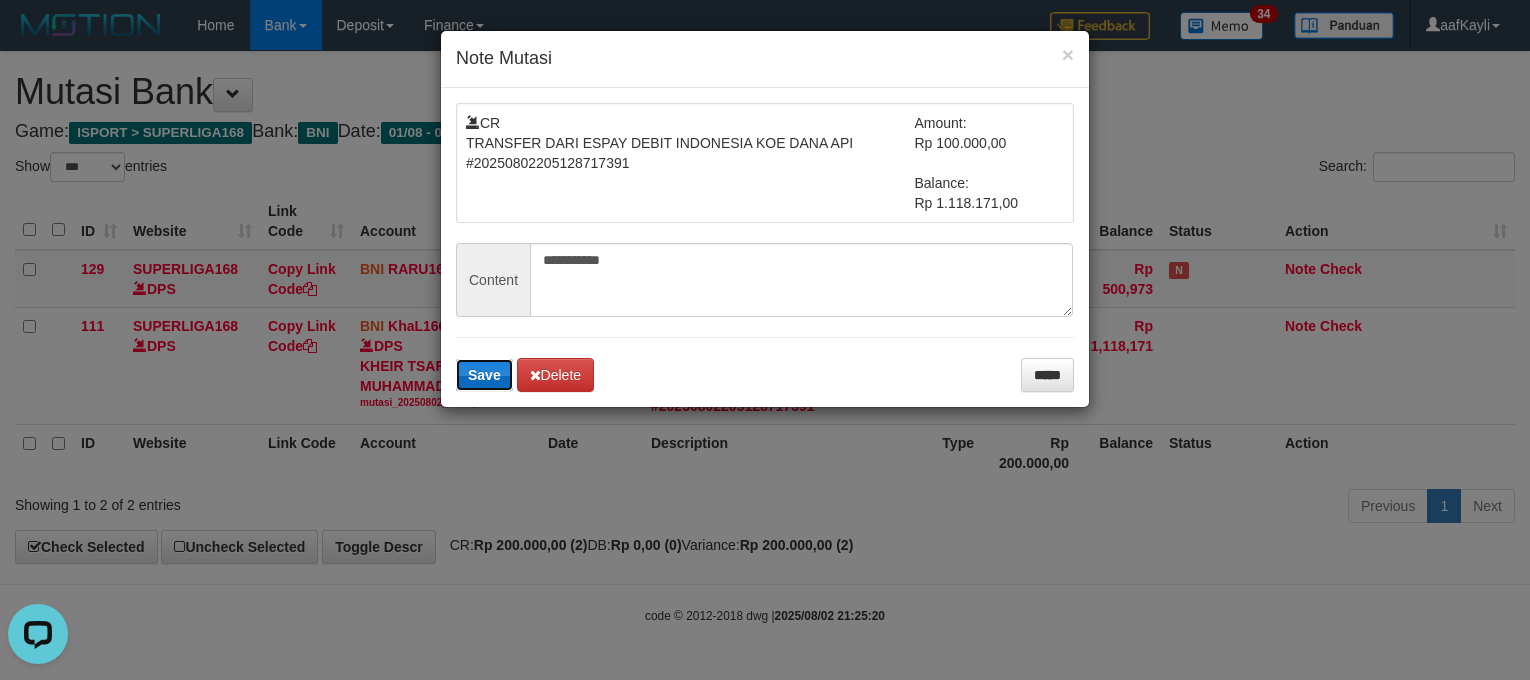 click on "Save" at bounding box center [484, 375] 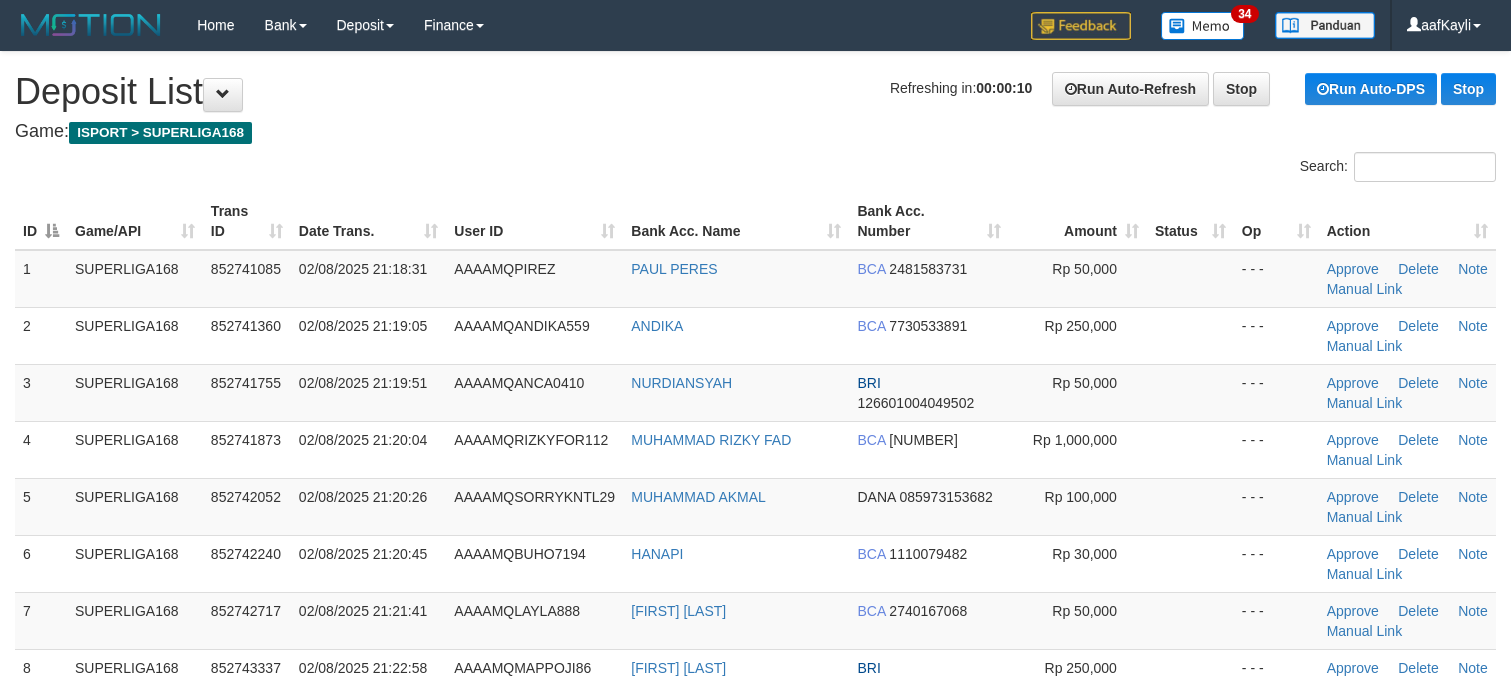 scroll, scrollTop: 0, scrollLeft: 0, axis: both 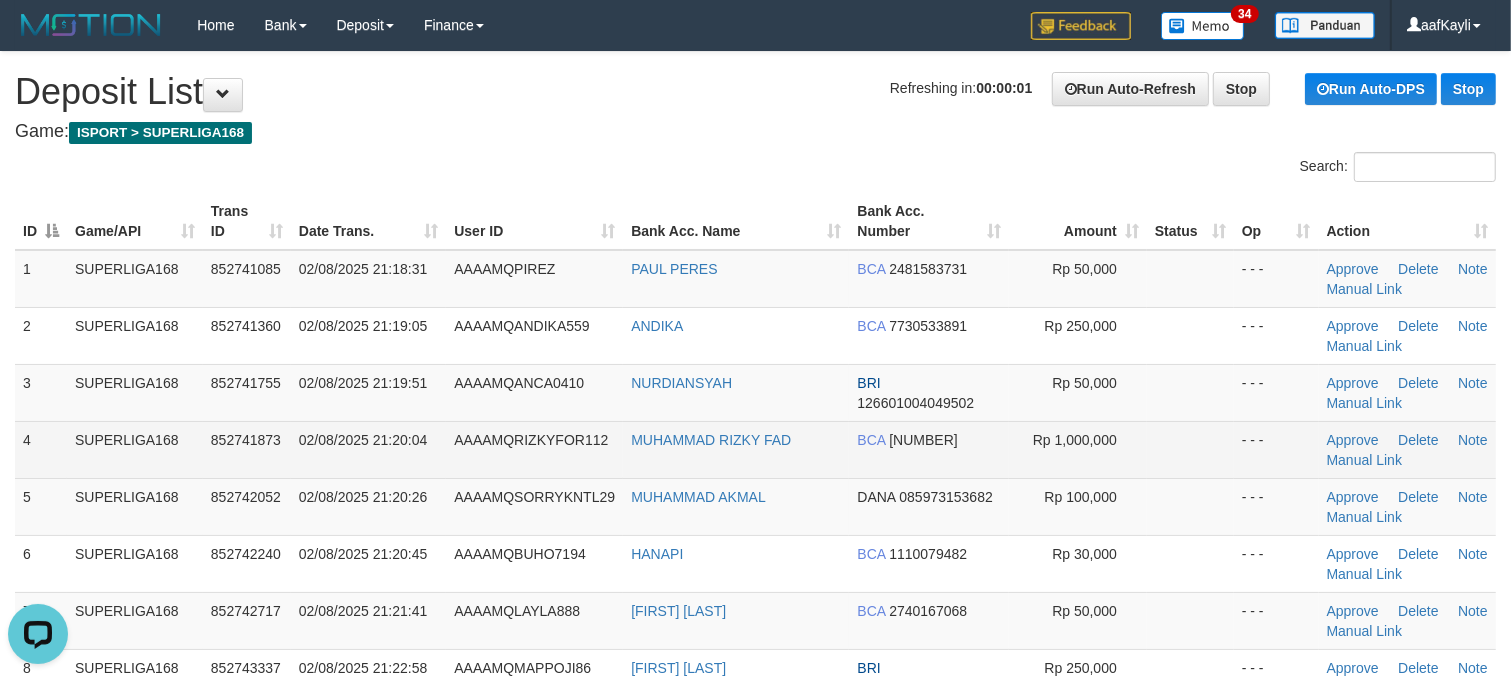 click at bounding box center [1190, 449] 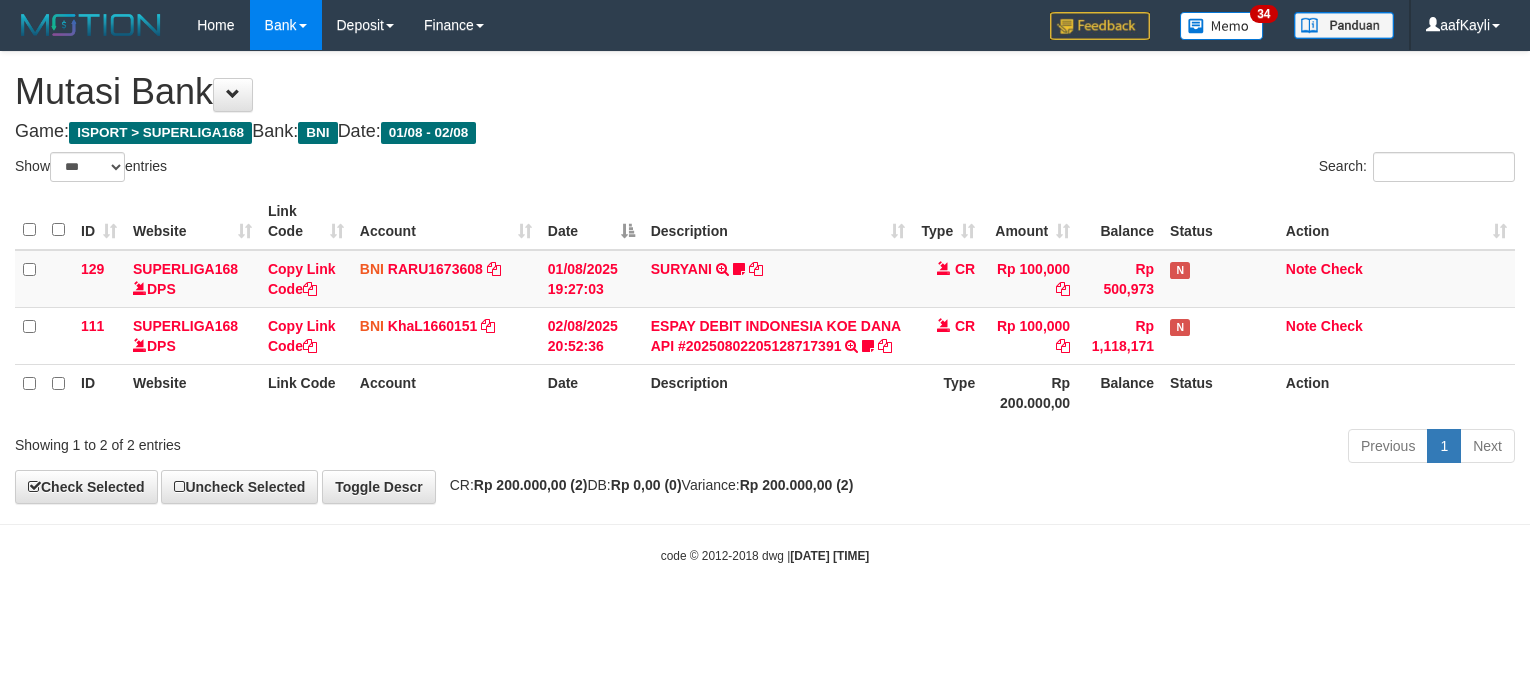 select on "***" 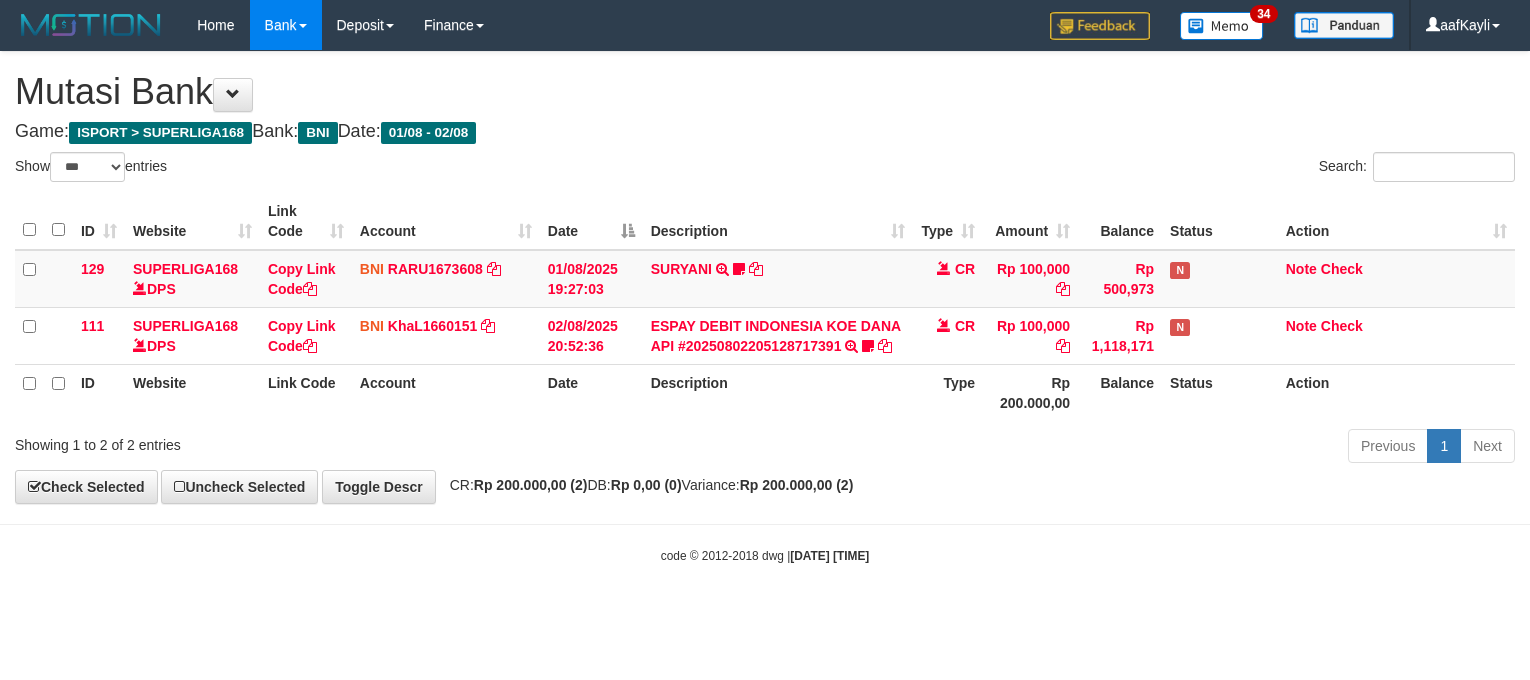 scroll, scrollTop: 0, scrollLeft: 0, axis: both 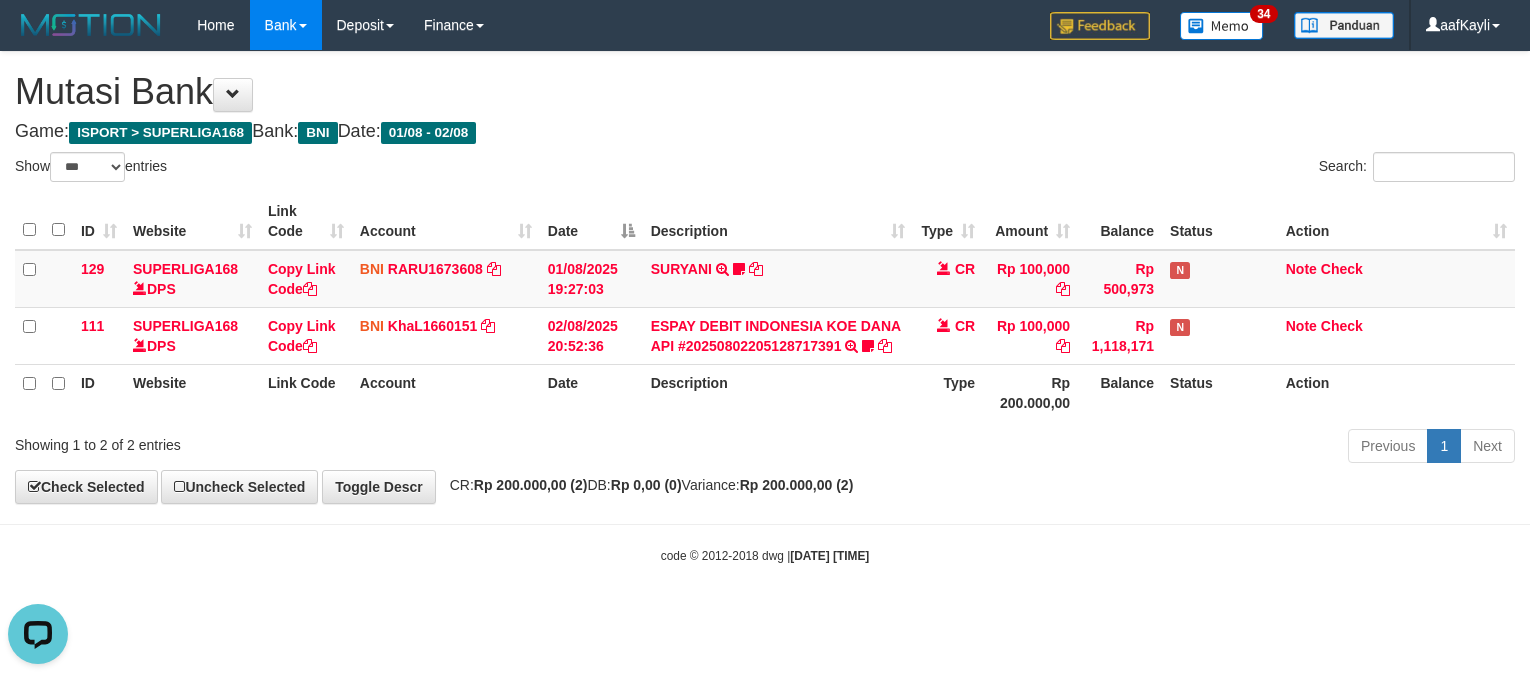click on "Previous 1 Next" at bounding box center (1084, 448) 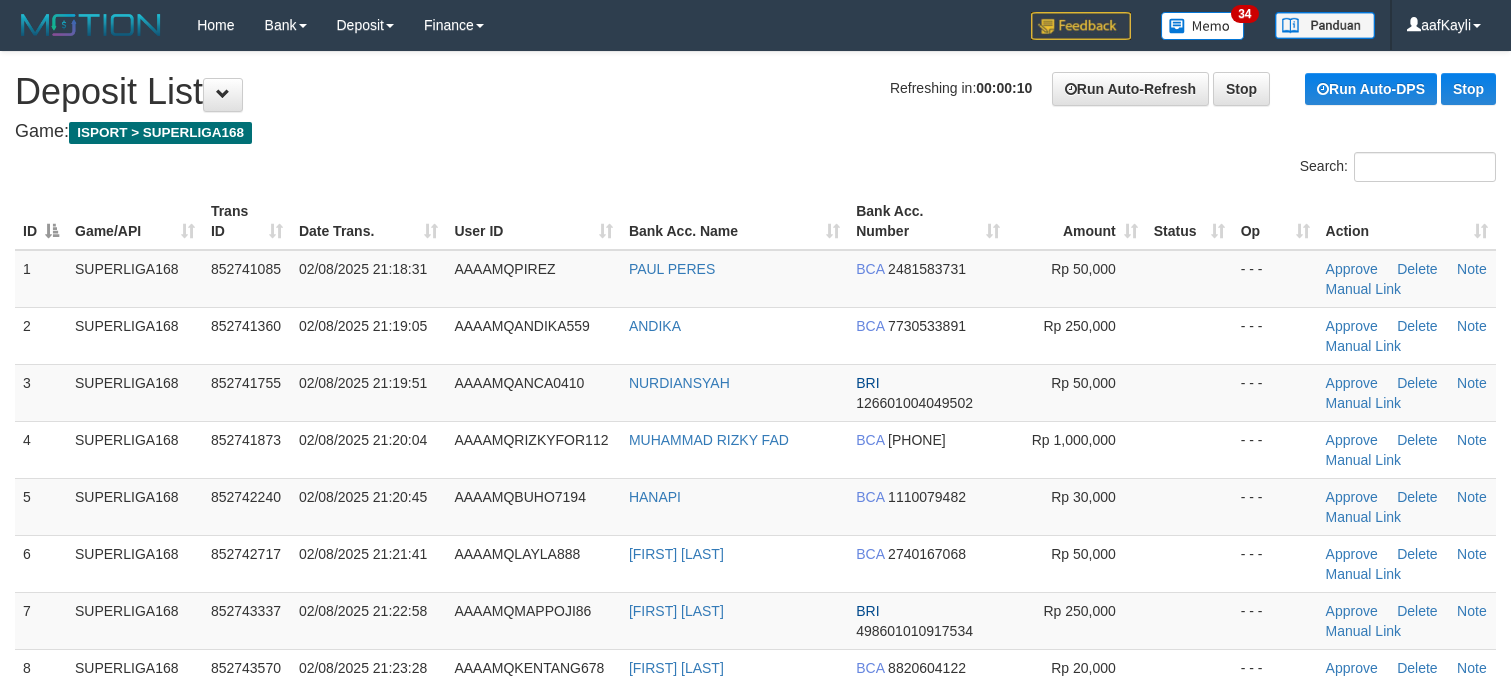 scroll, scrollTop: 0, scrollLeft: 0, axis: both 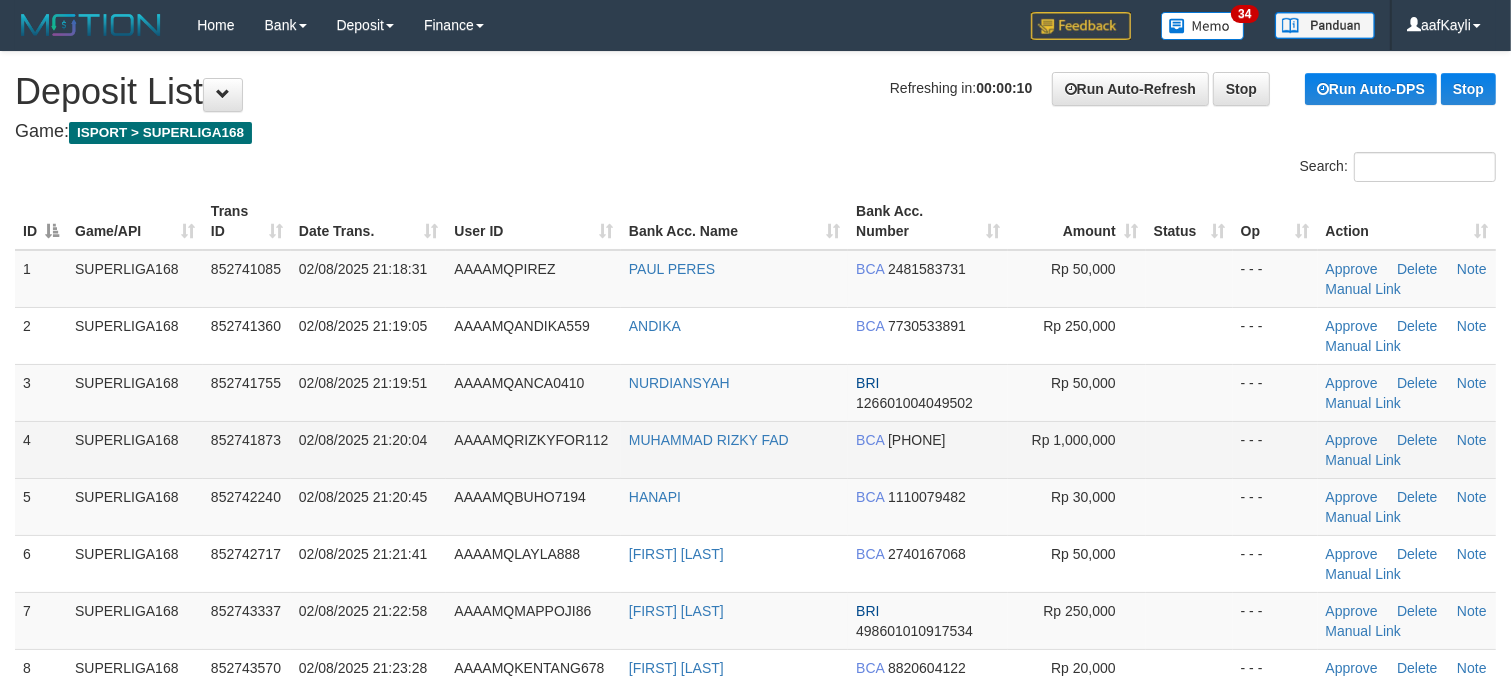 drag, startPoint x: 0, startPoint y: 0, endPoint x: 1213, endPoint y: 438, distance: 1289.6561 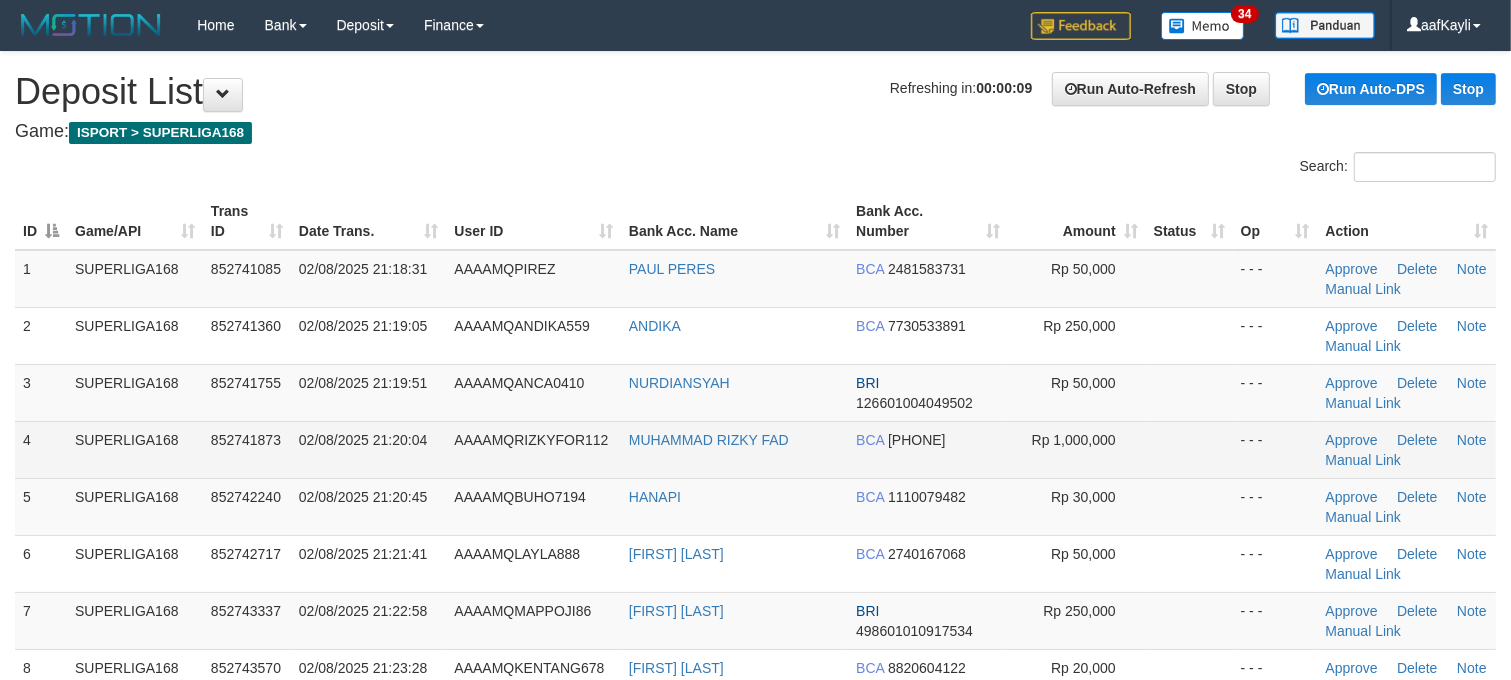 click at bounding box center (1189, 449) 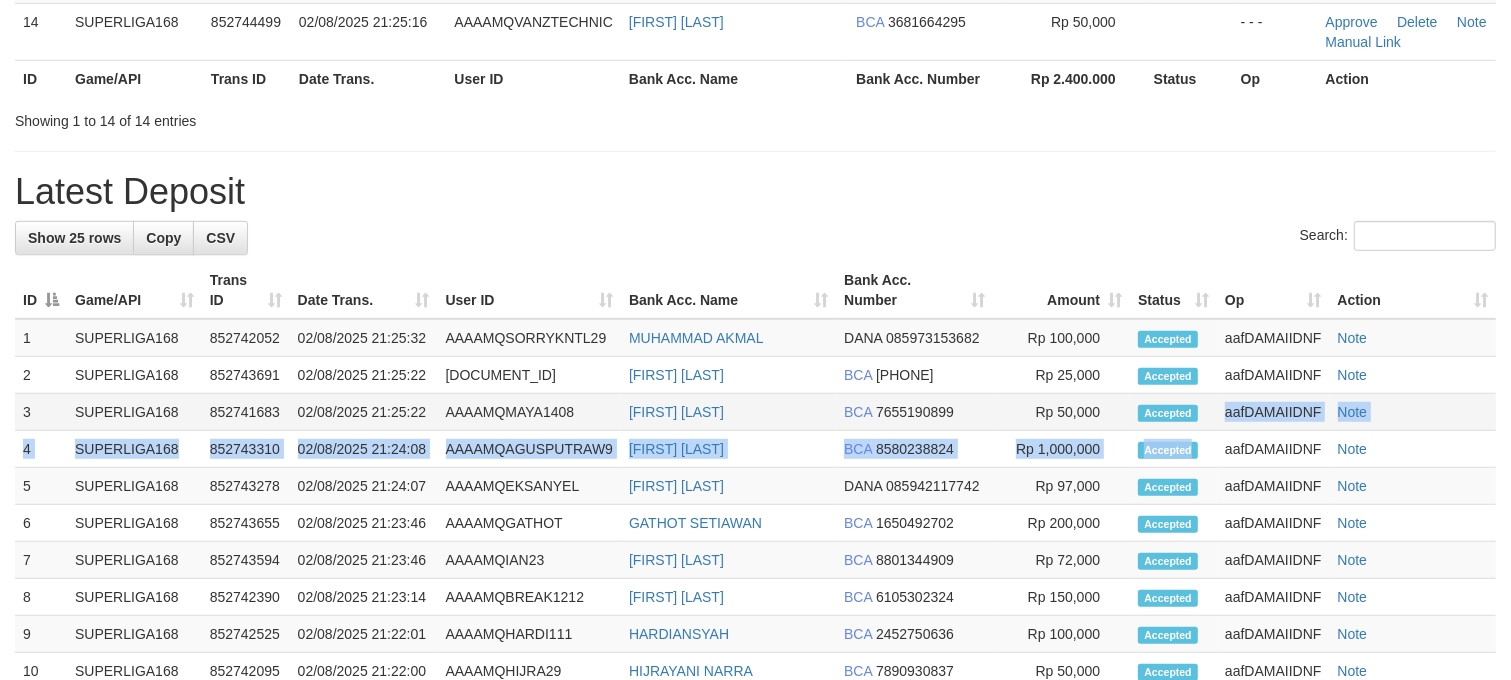 click on "1
SUPERLIGA168
852742052
02/08/2025 21:25:32
AAAAMQSORRYKNTL29
MUHAMMAD AKMAL
DANA
085973153682 2" at bounding box center [755, 812] 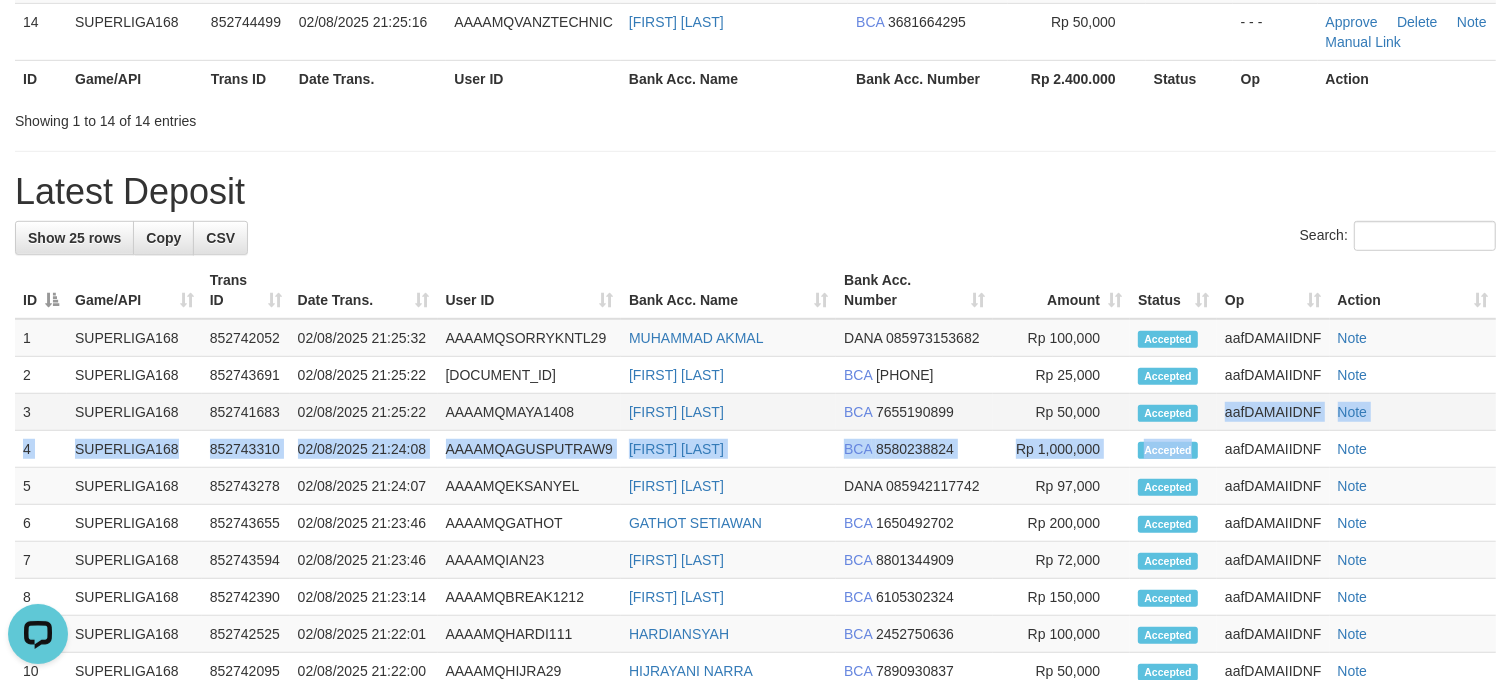 scroll, scrollTop: 0, scrollLeft: 0, axis: both 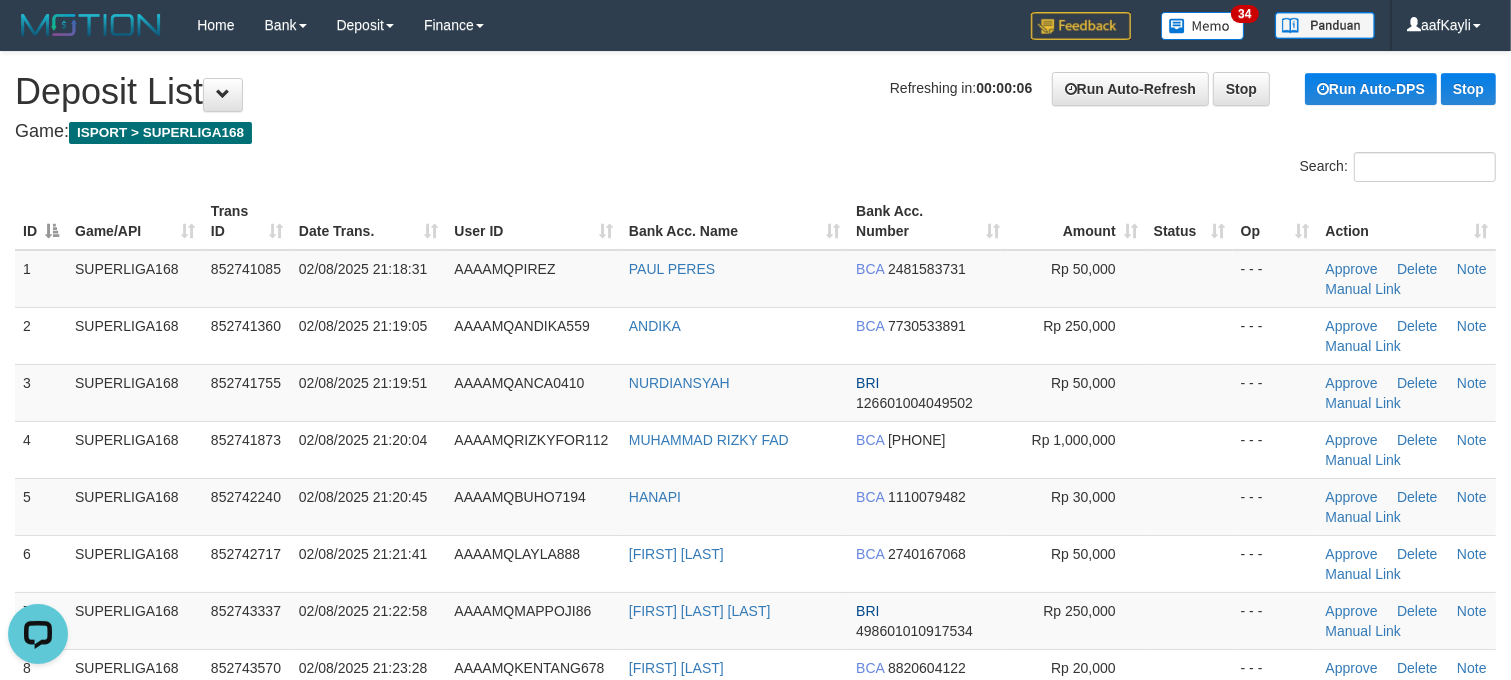 drag, startPoint x: 1176, startPoint y: 383, endPoint x: 626, endPoint y: 80, distance: 627.9403 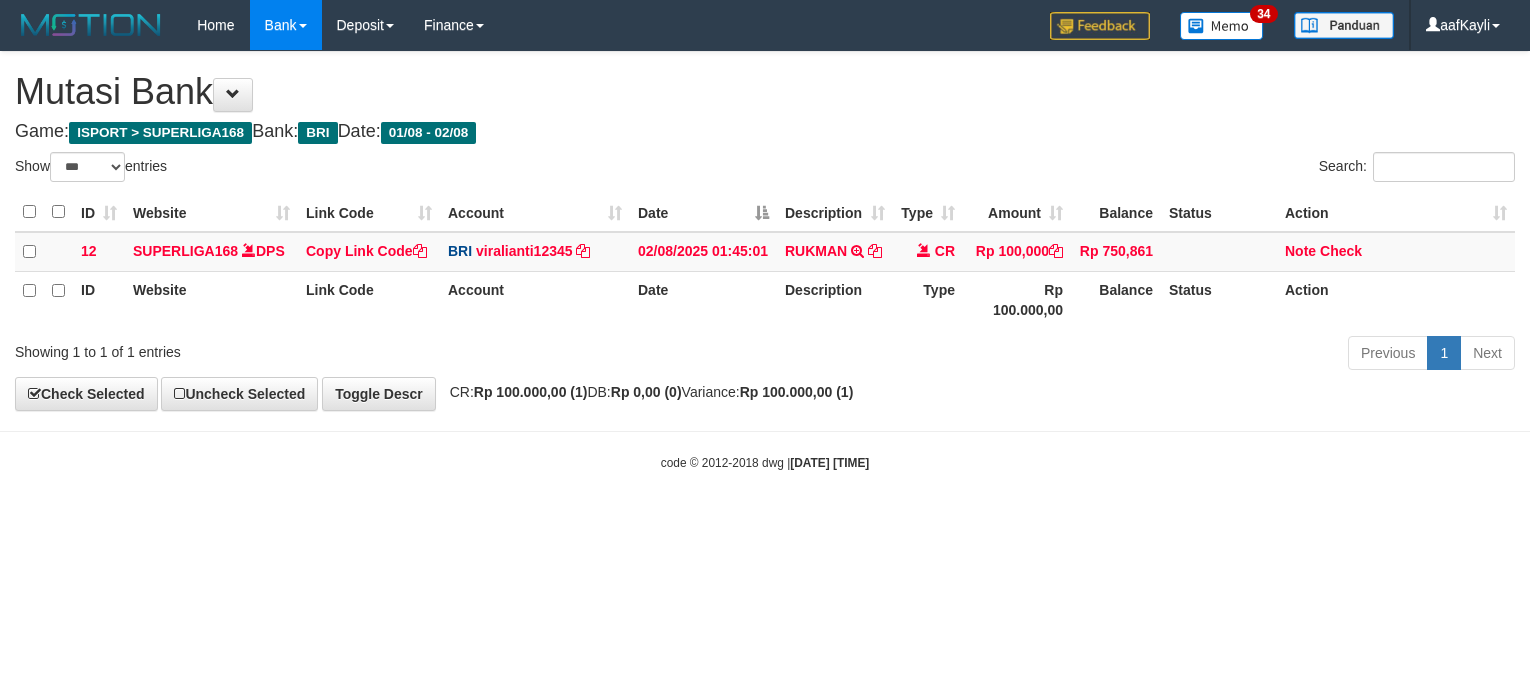 select on "***" 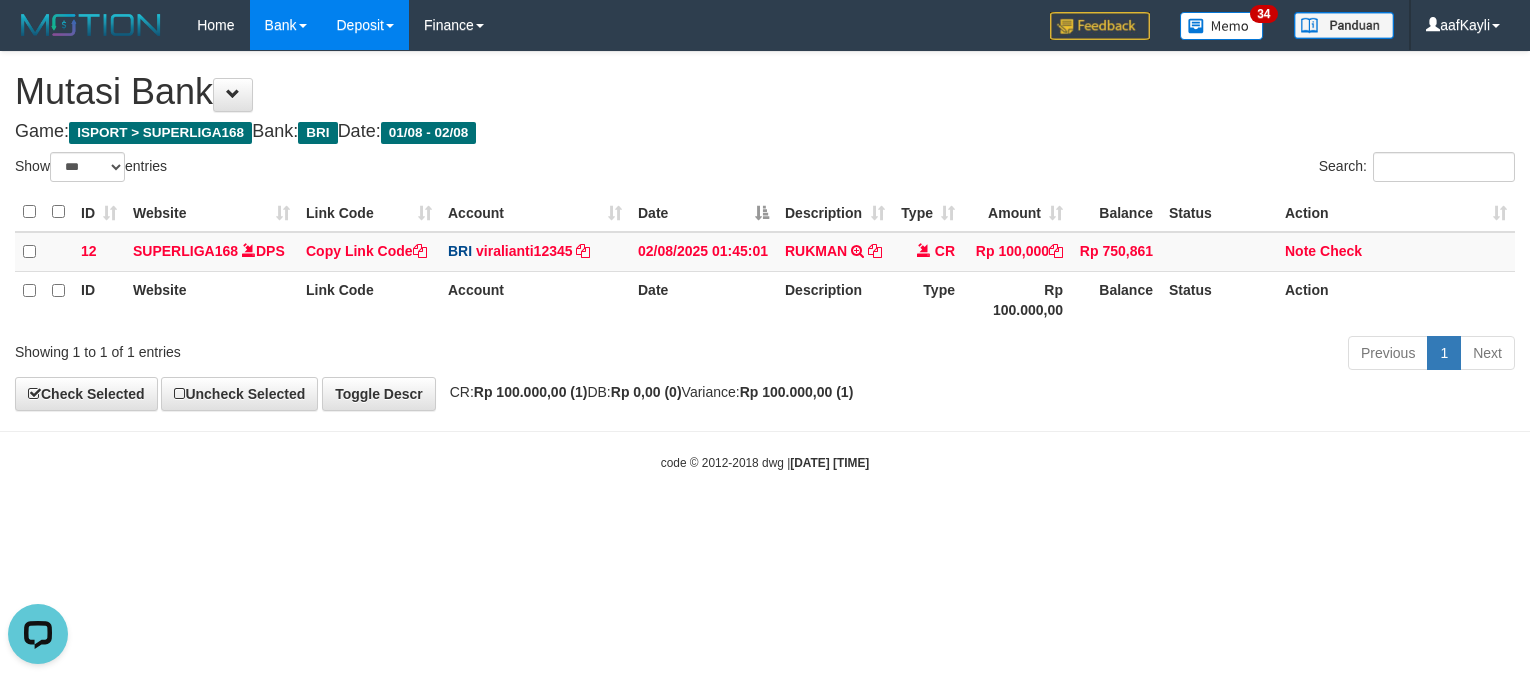 scroll, scrollTop: 0, scrollLeft: 0, axis: both 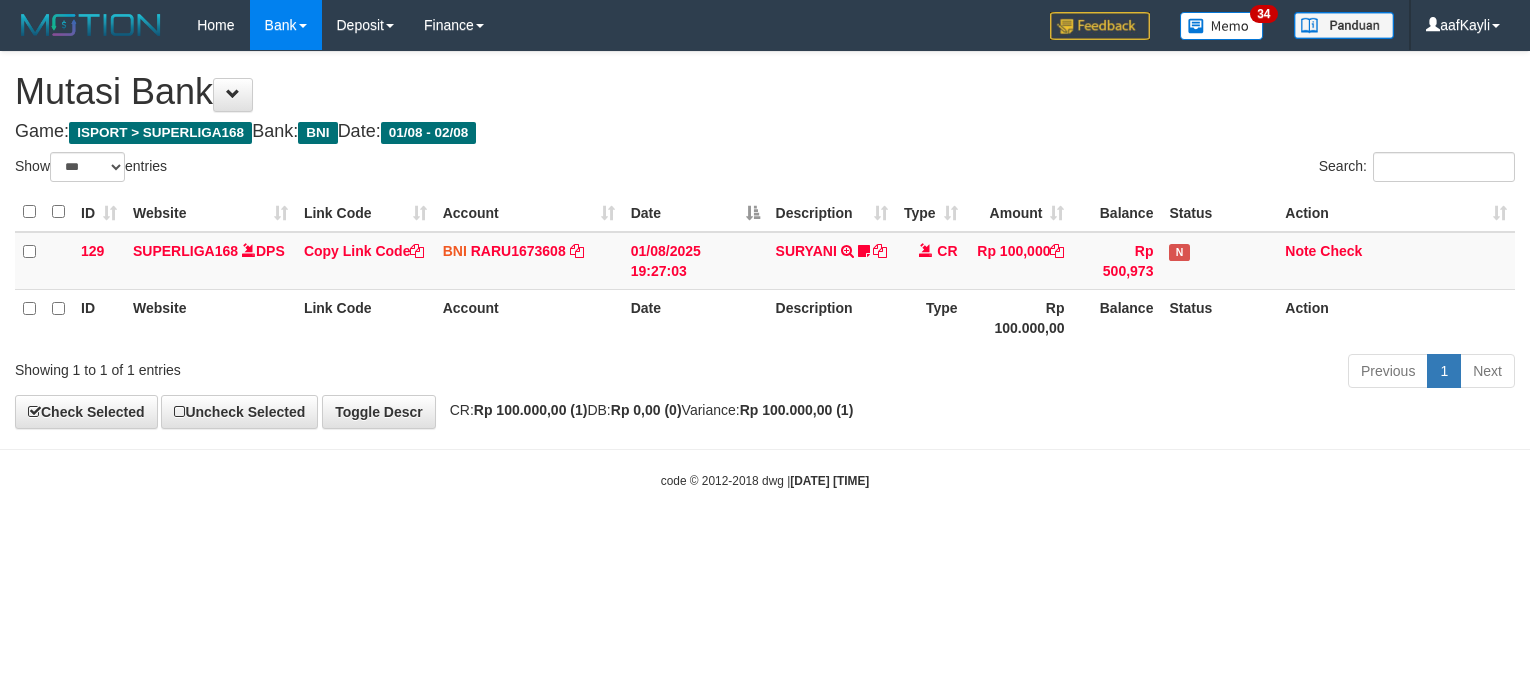 select on "***" 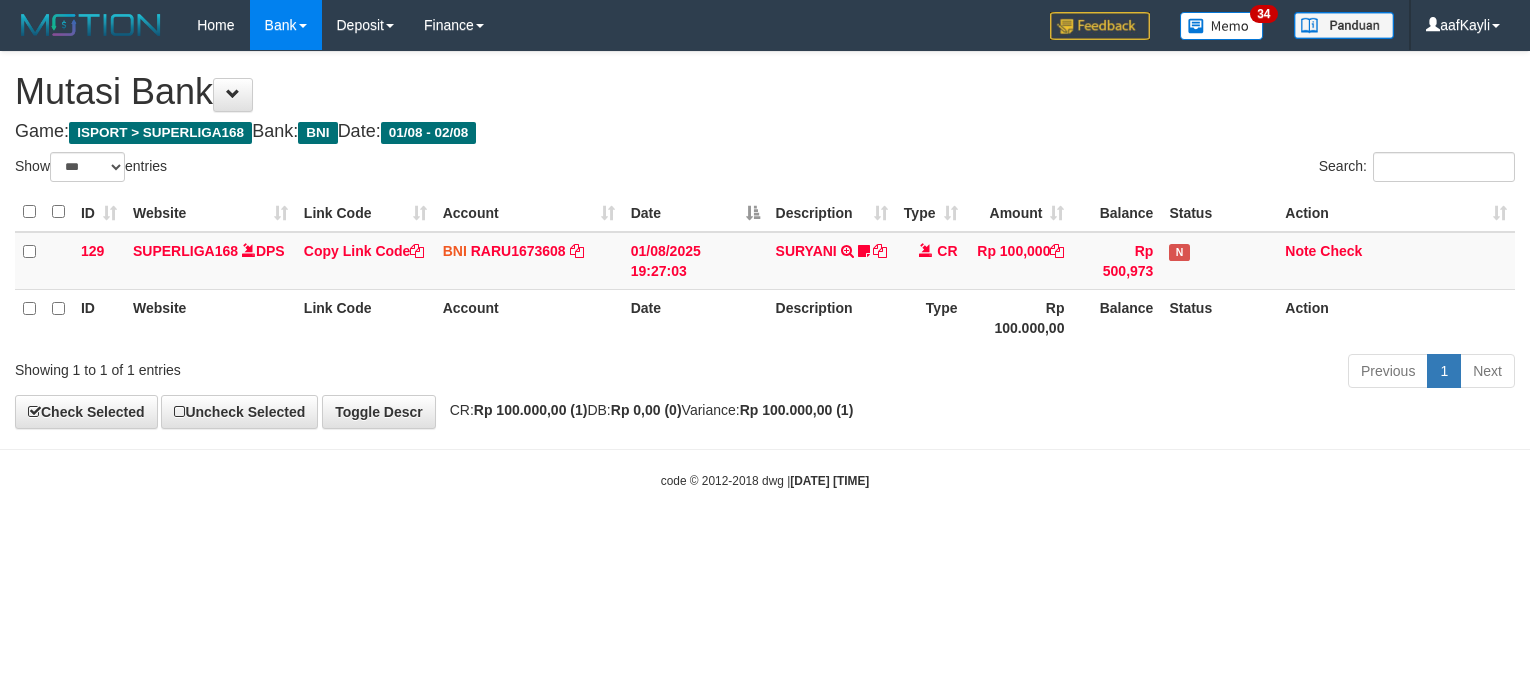 scroll, scrollTop: 0, scrollLeft: 0, axis: both 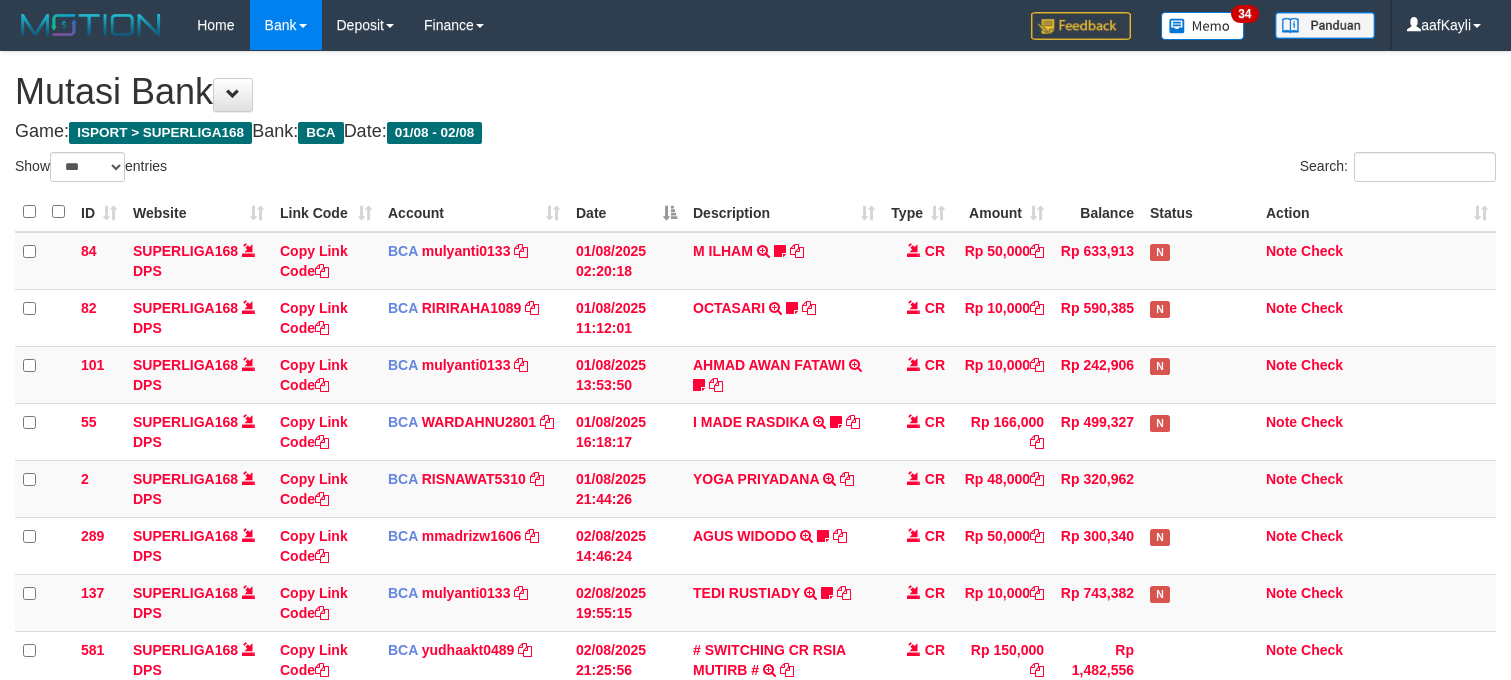 select on "***" 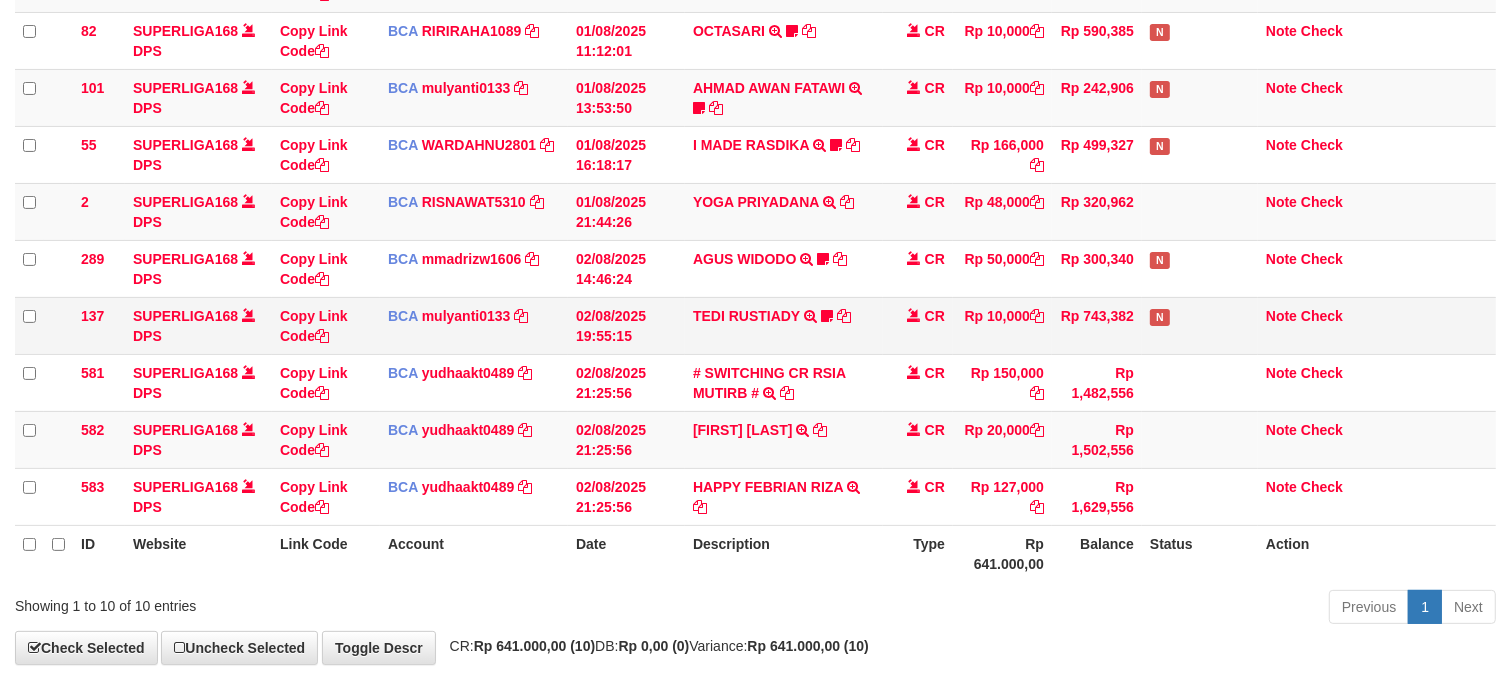 scroll, scrollTop: 203, scrollLeft: 0, axis: vertical 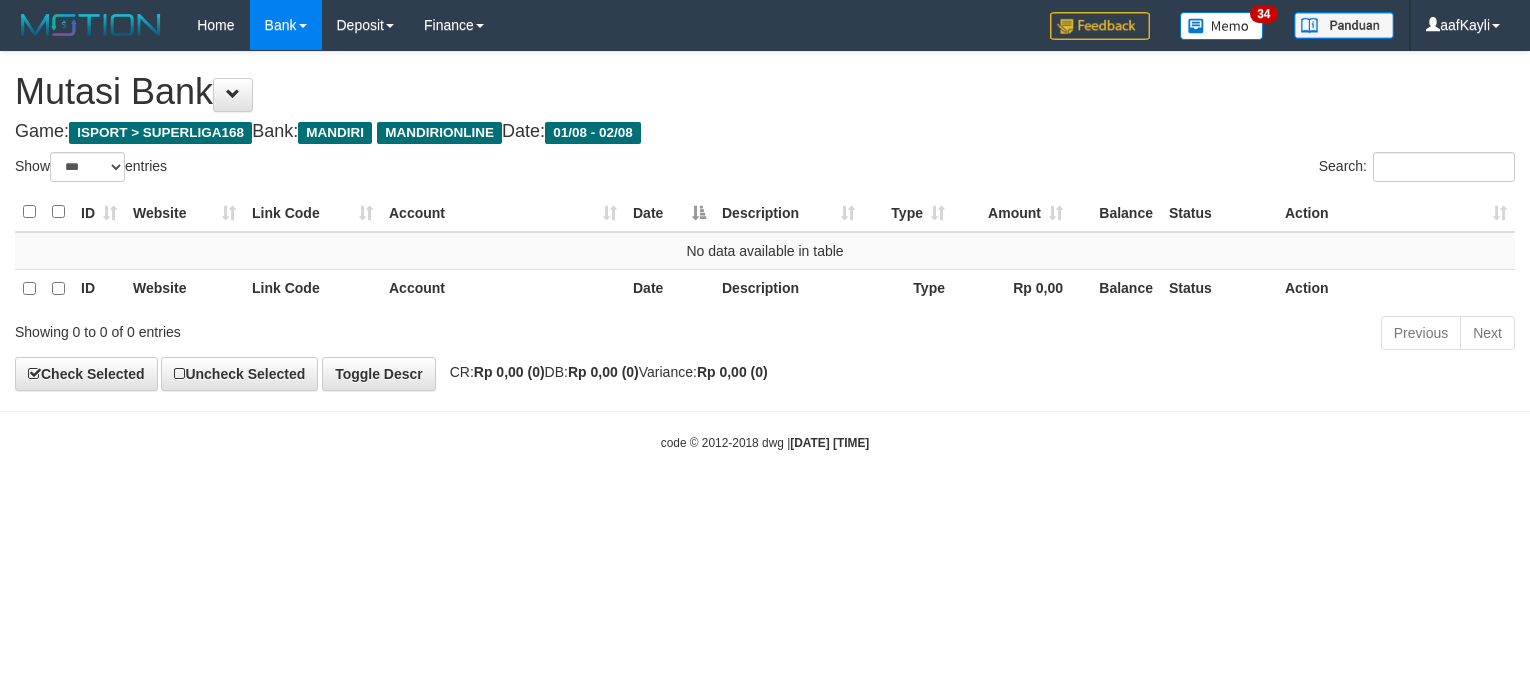 select on "***" 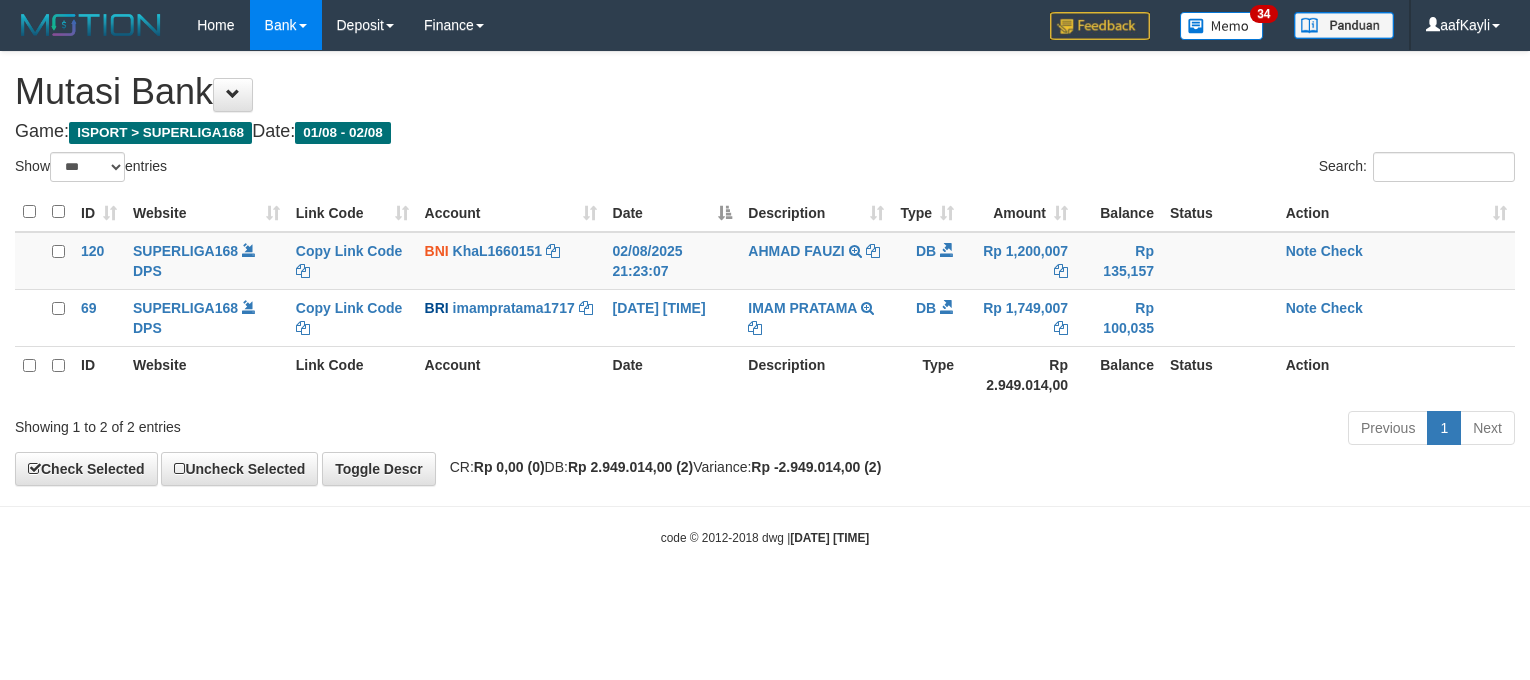 select on "***" 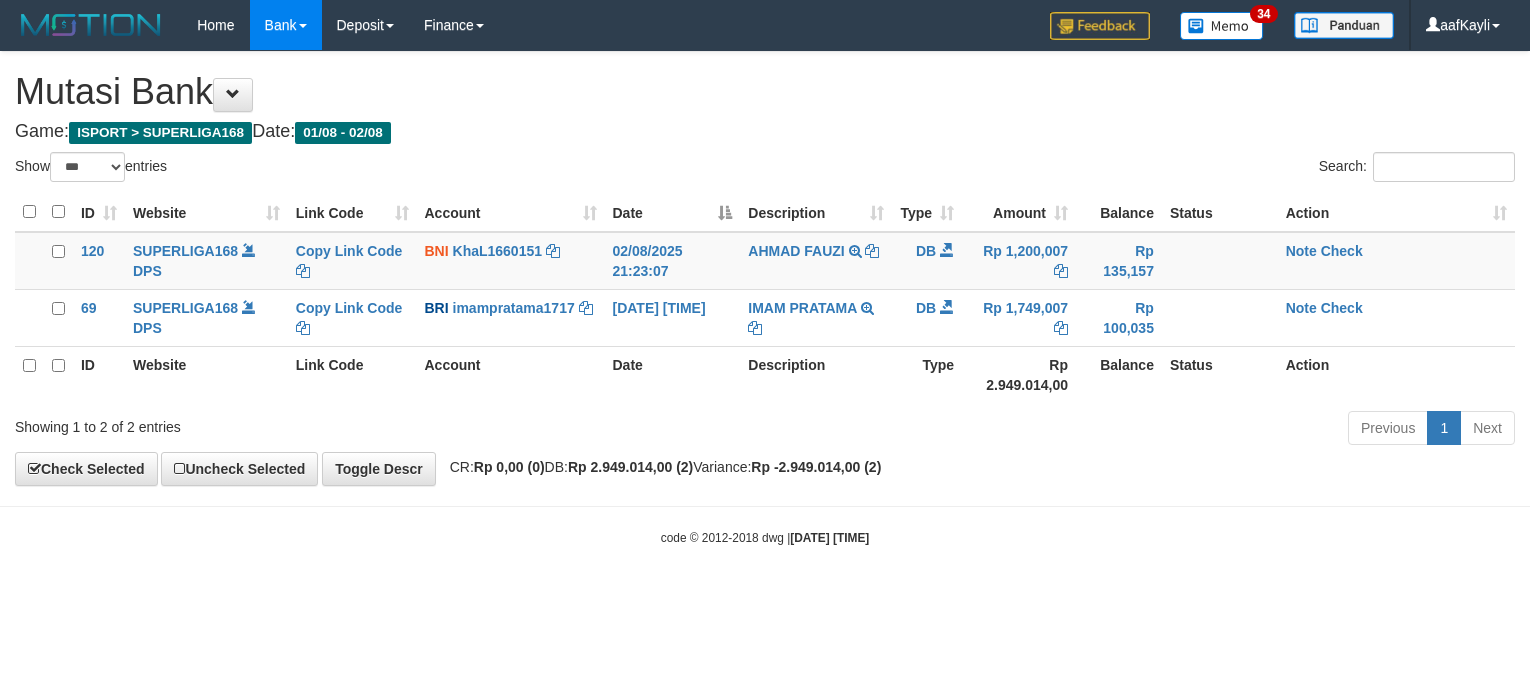 scroll, scrollTop: 0, scrollLeft: 0, axis: both 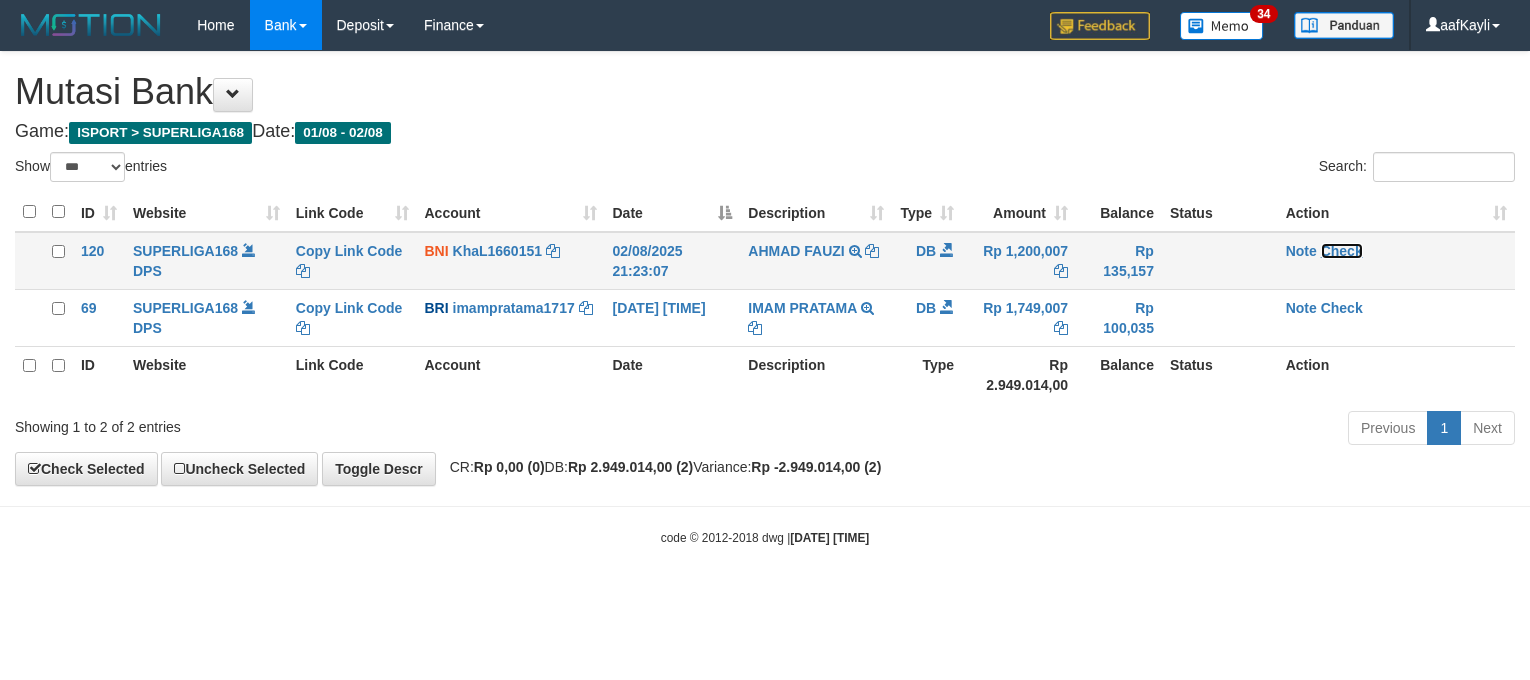 click on "Check" at bounding box center (1342, 251) 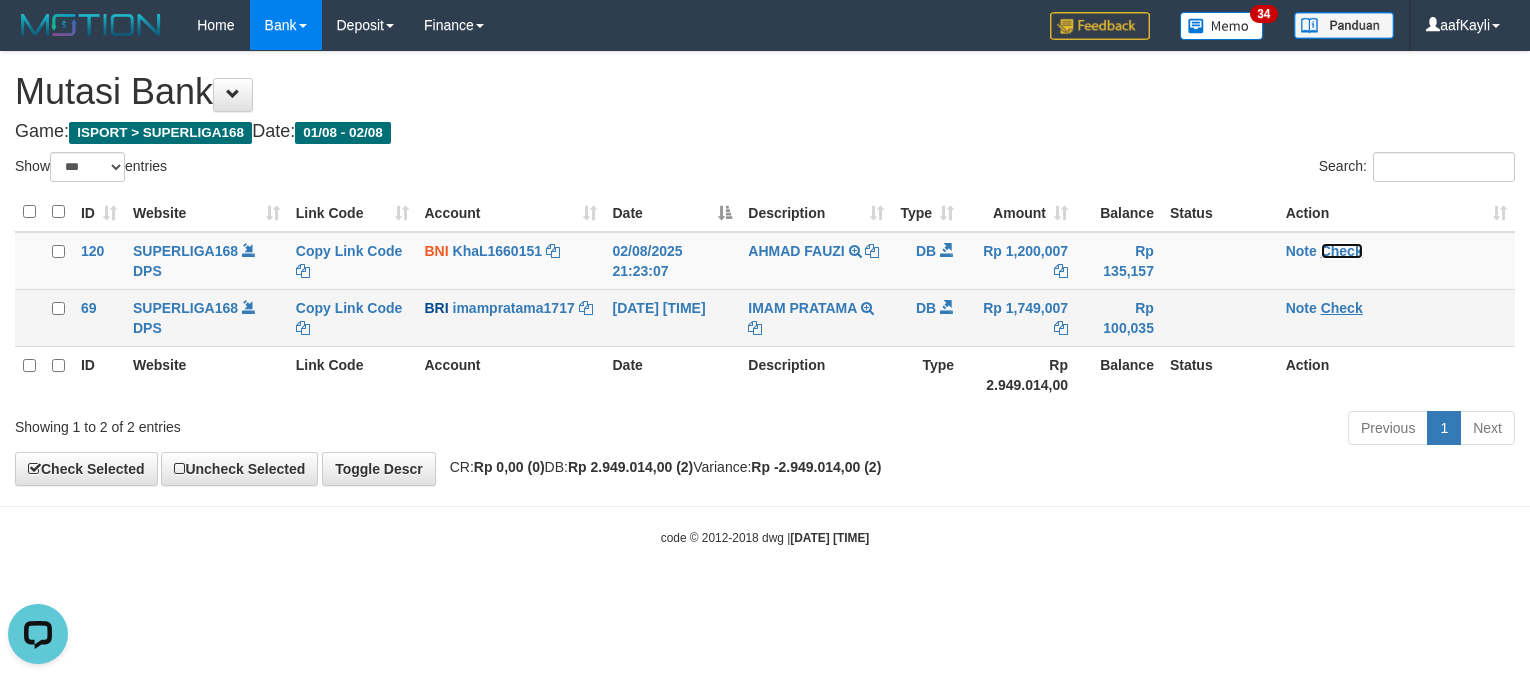 scroll, scrollTop: 0, scrollLeft: 0, axis: both 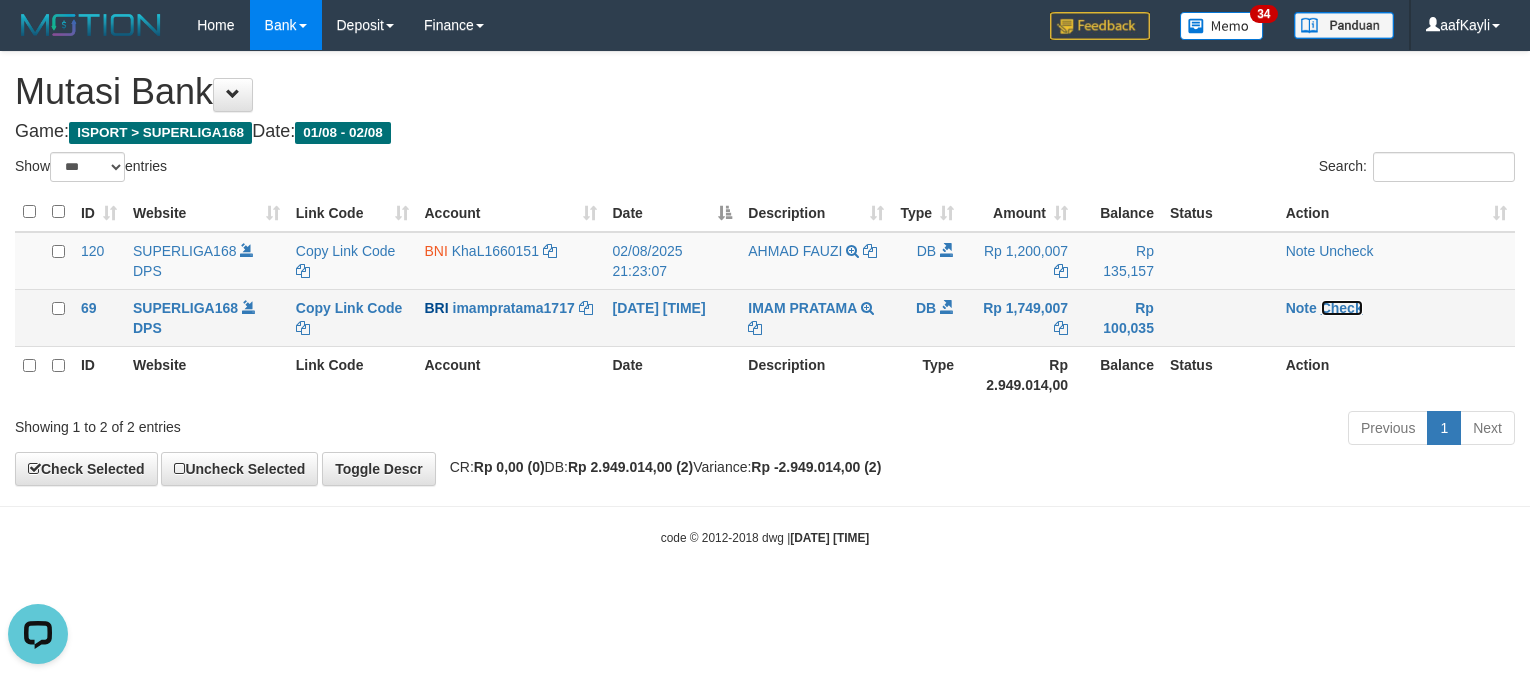 click on "Check" at bounding box center [1342, 308] 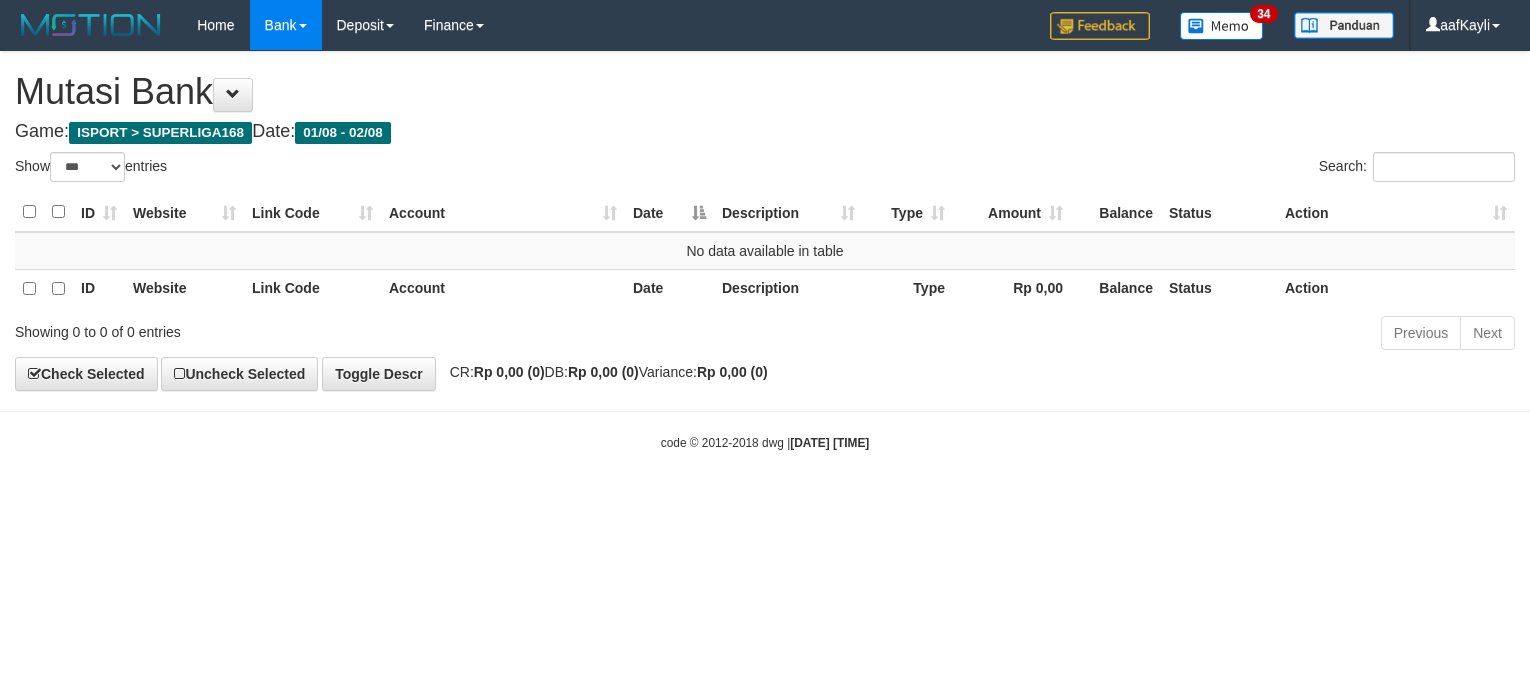 select on "***" 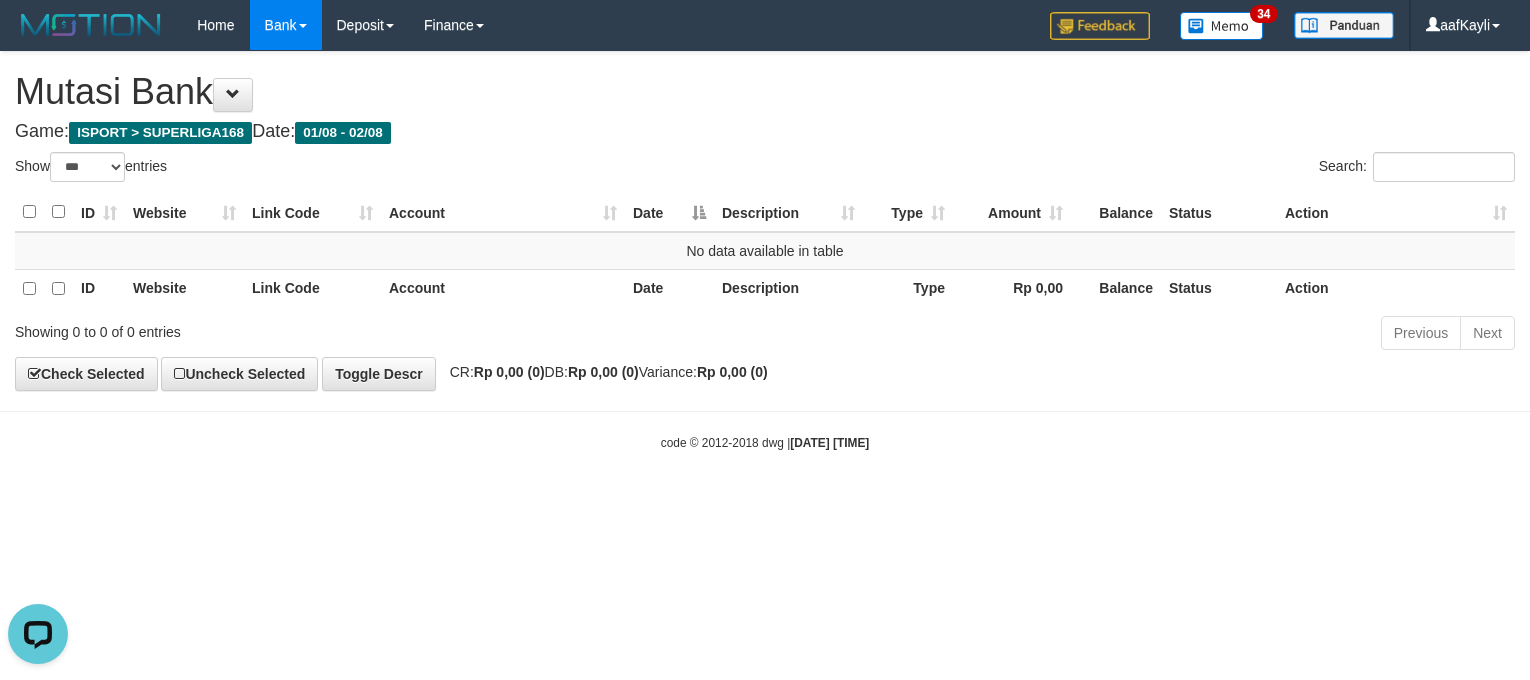 scroll, scrollTop: 0, scrollLeft: 0, axis: both 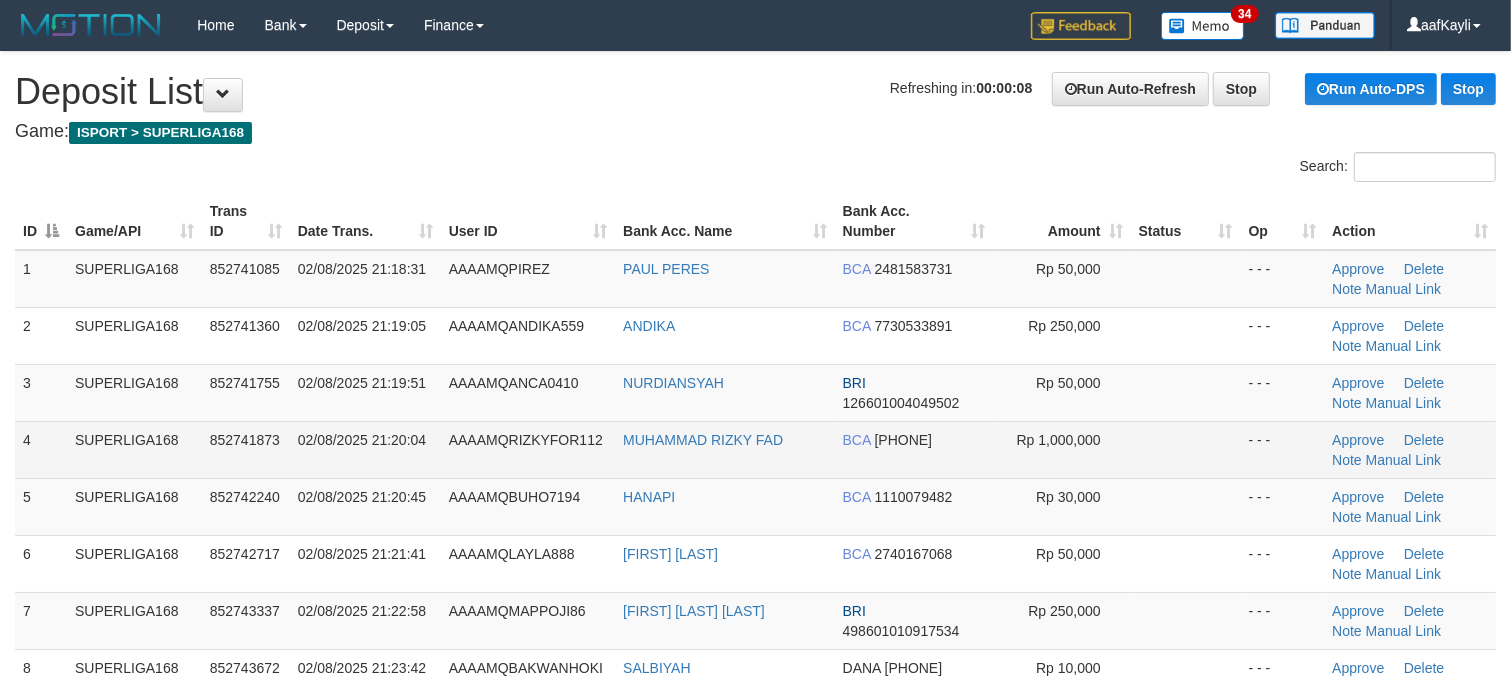 click on "- - -" at bounding box center [1283, 449] 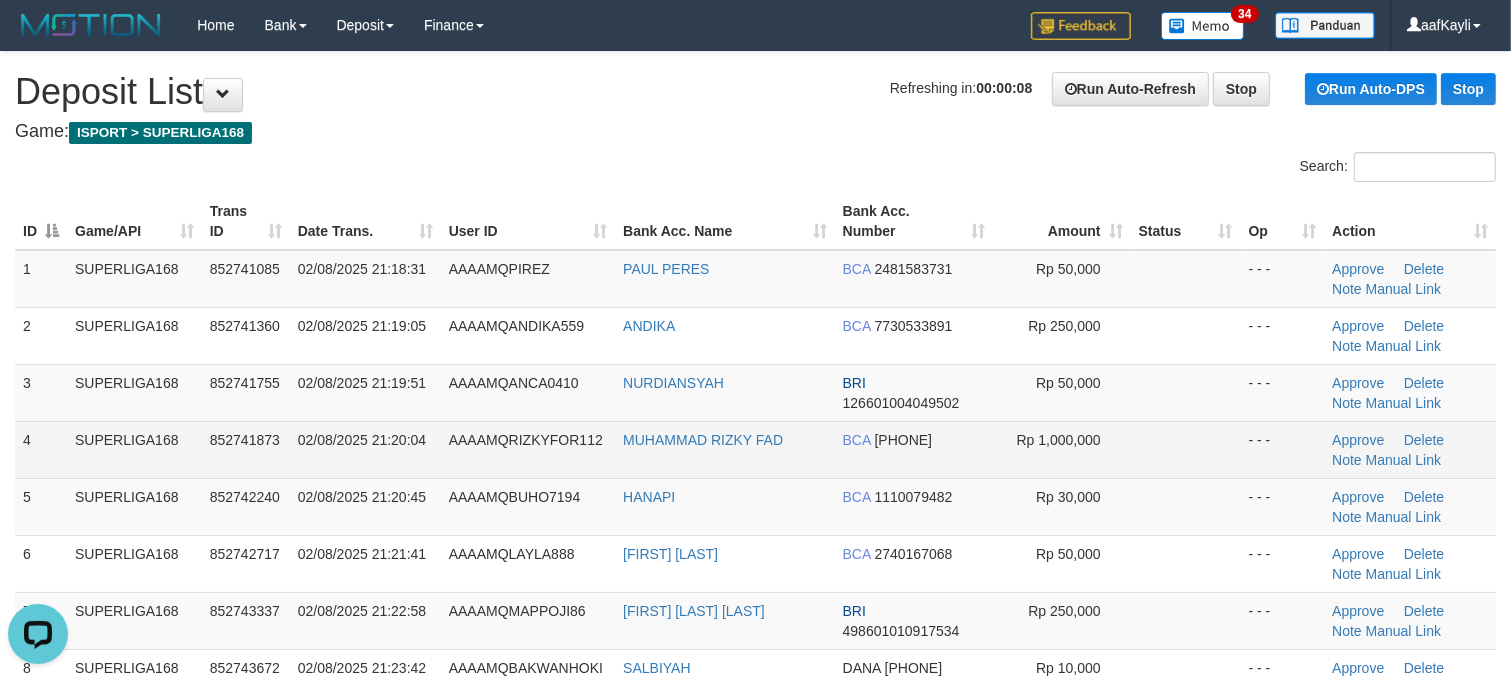 scroll, scrollTop: 0, scrollLeft: 0, axis: both 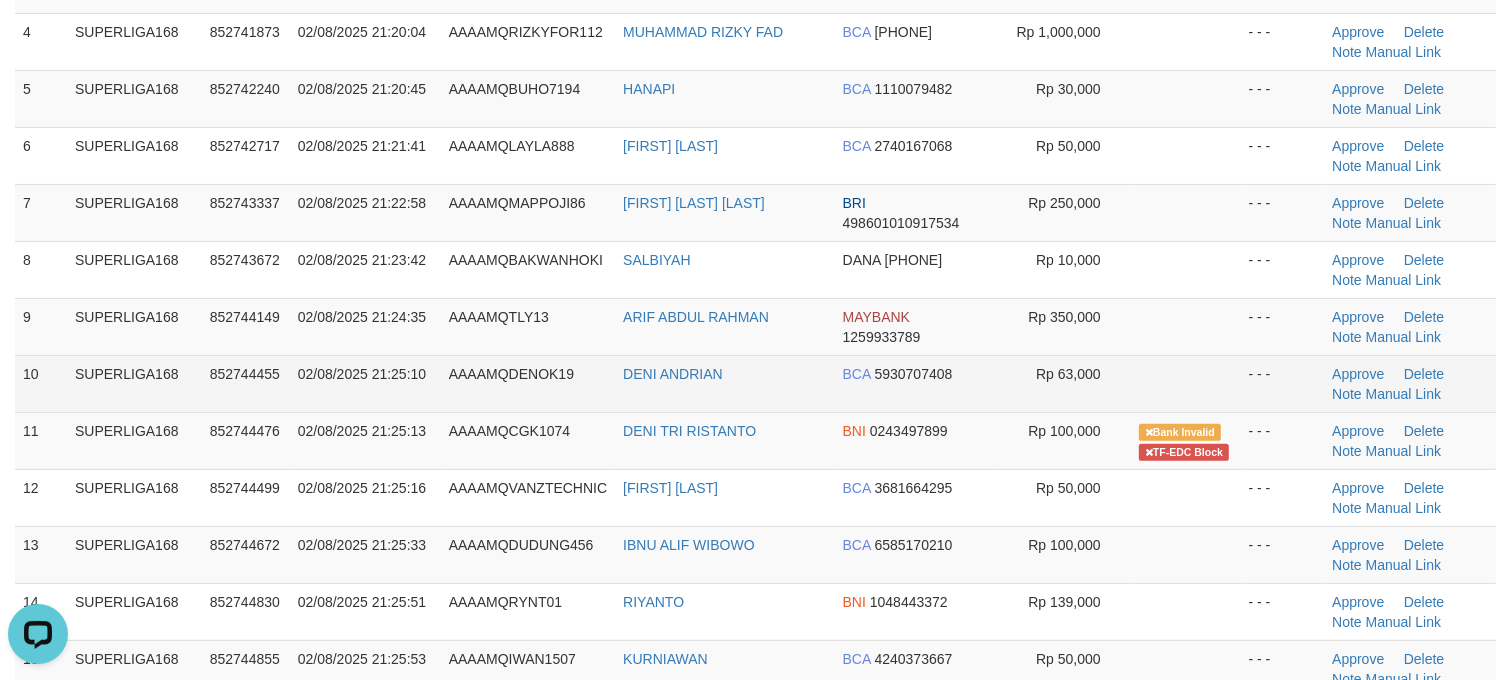 click at bounding box center [1186, 383] 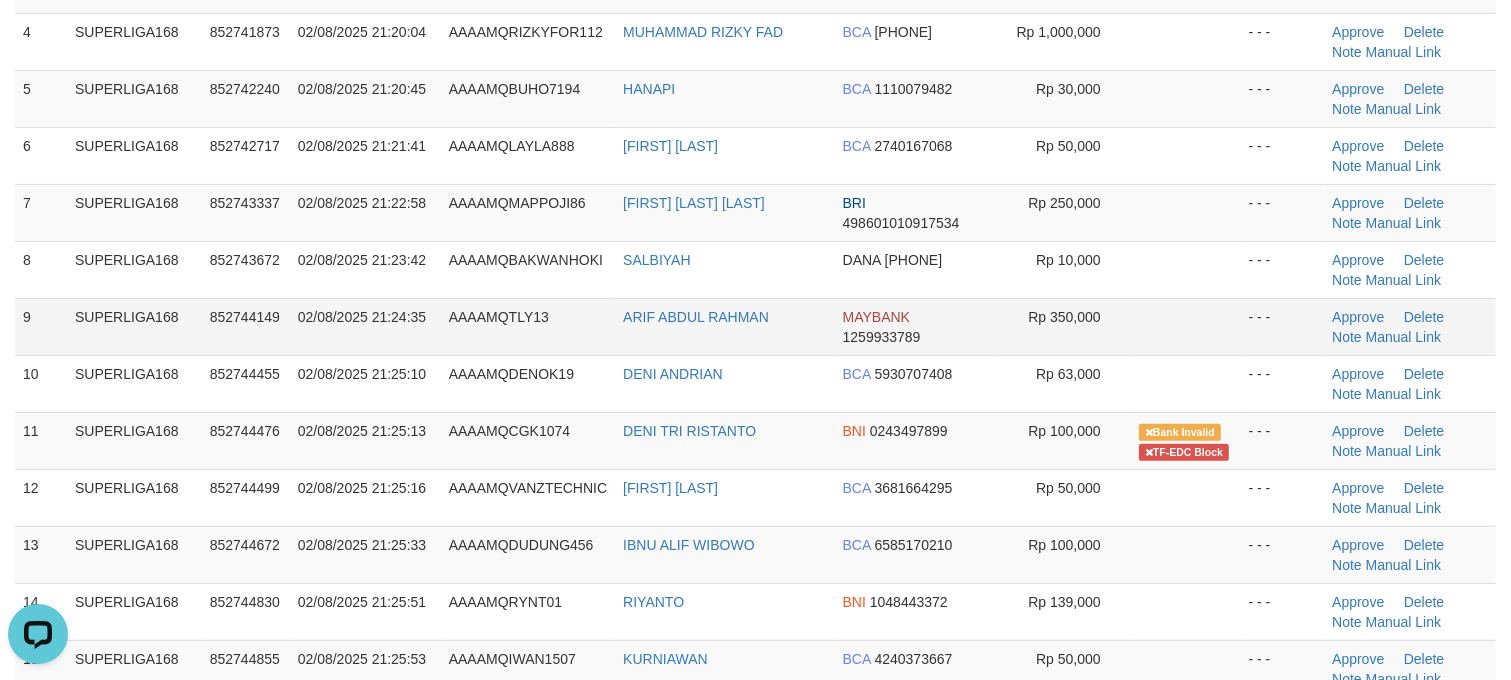 click at bounding box center (1186, 326) 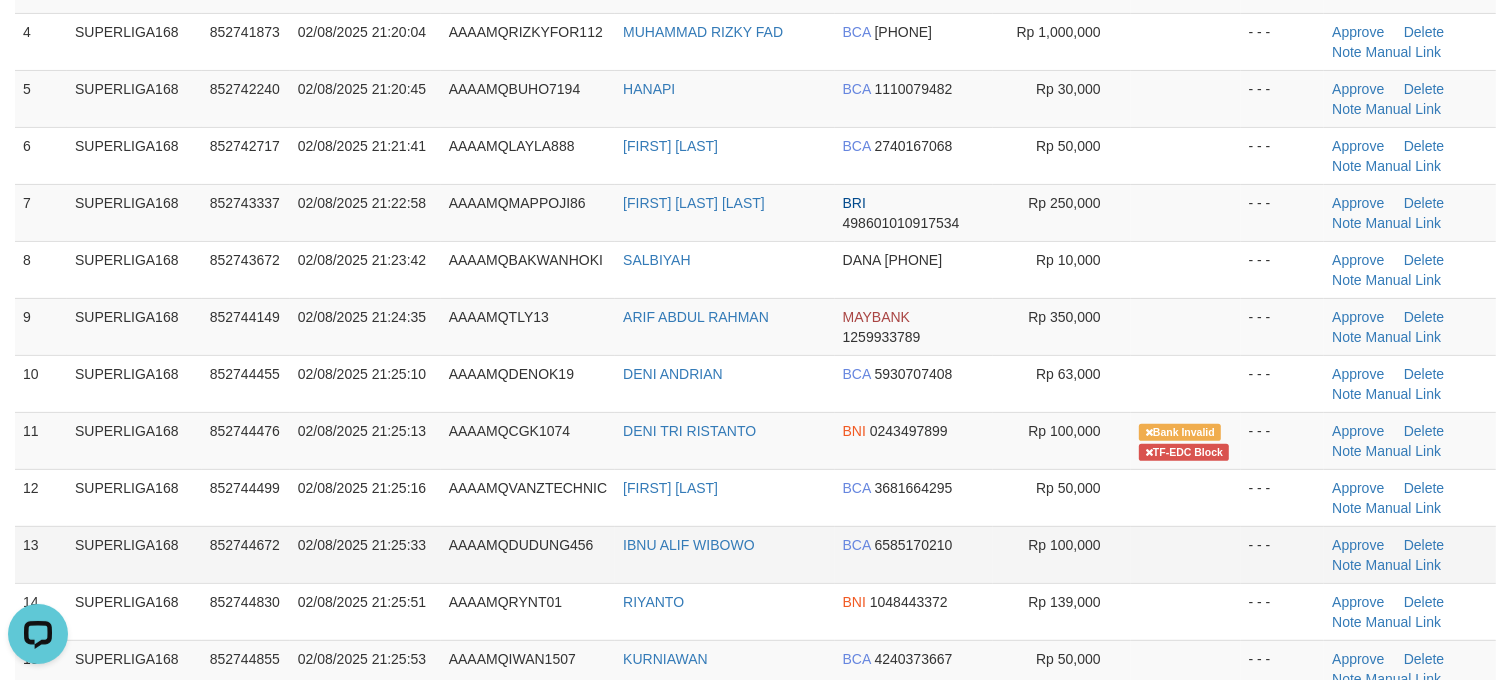 click at bounding box center [1186, 554] 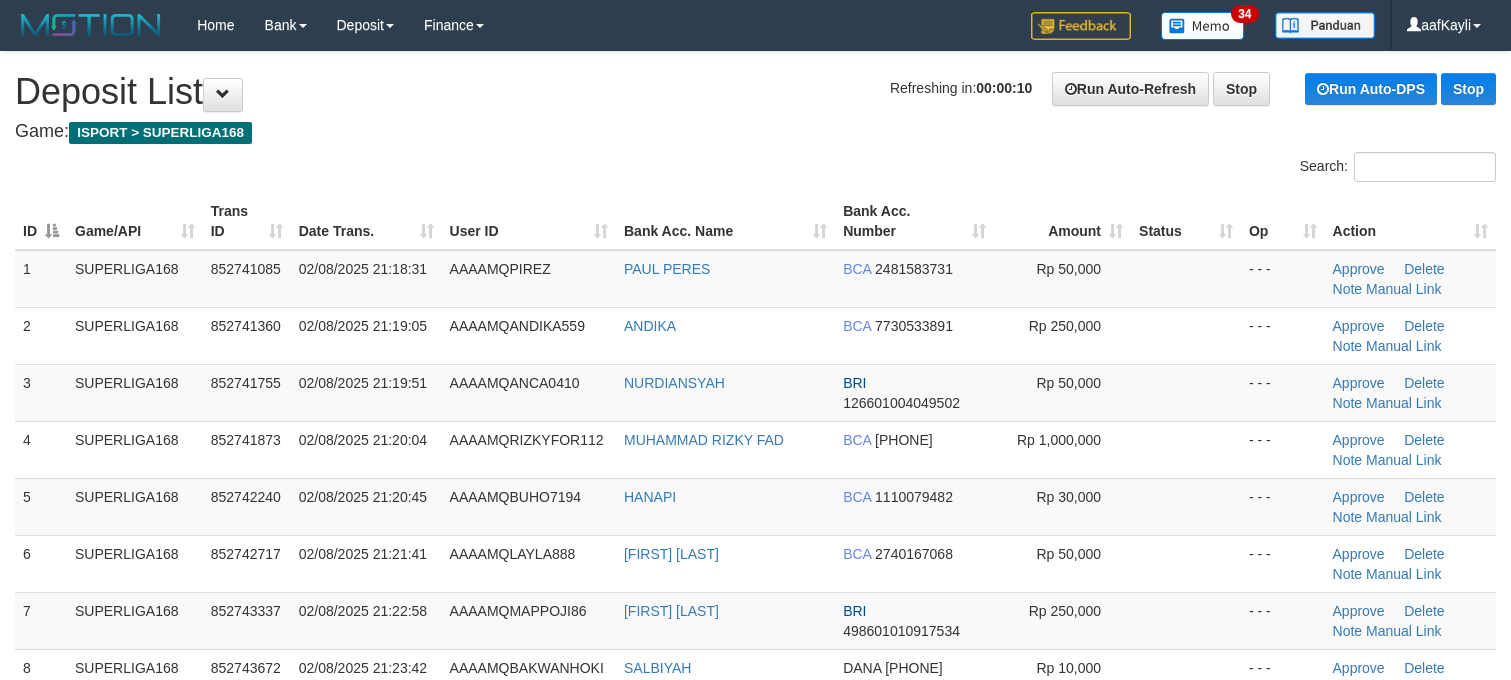 scroll, scrollTop: 408, scrollLeft: 0, axis: vertical 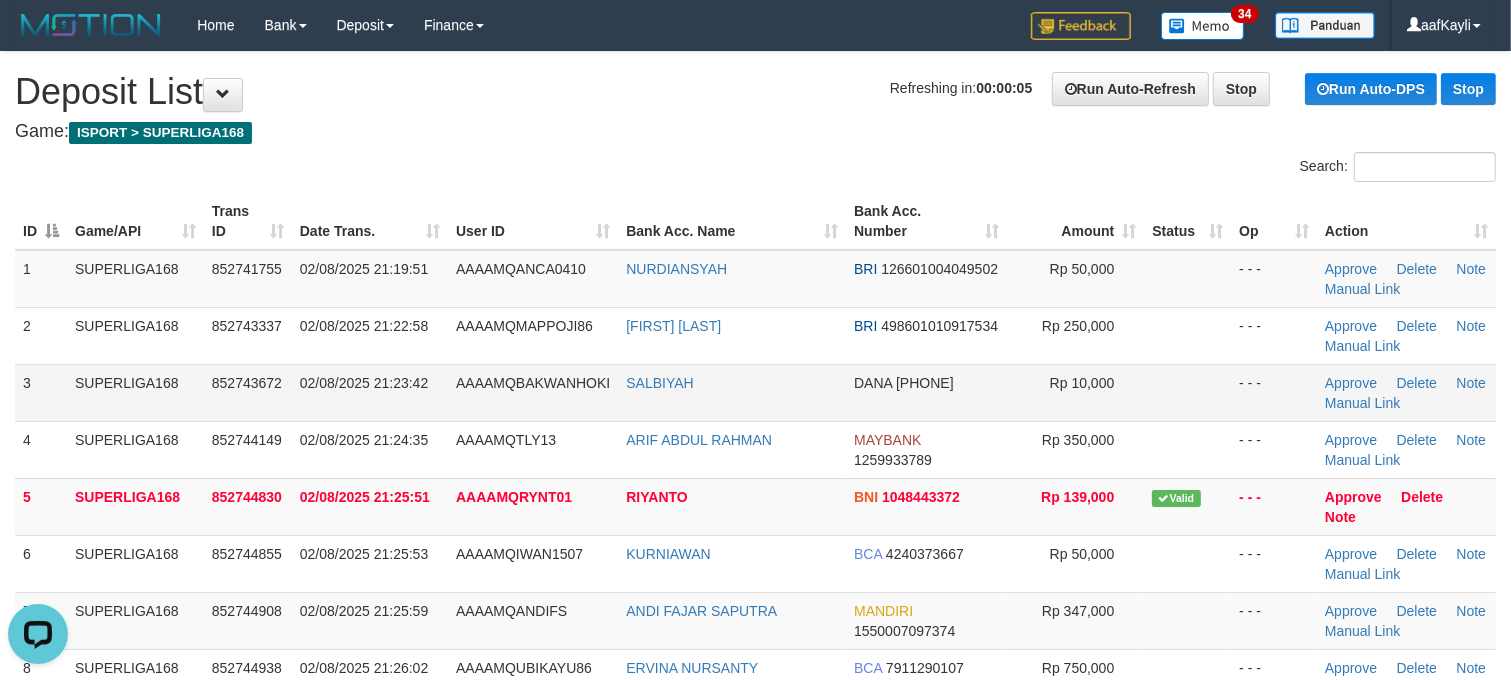 click at bounding box center (1187, 392) 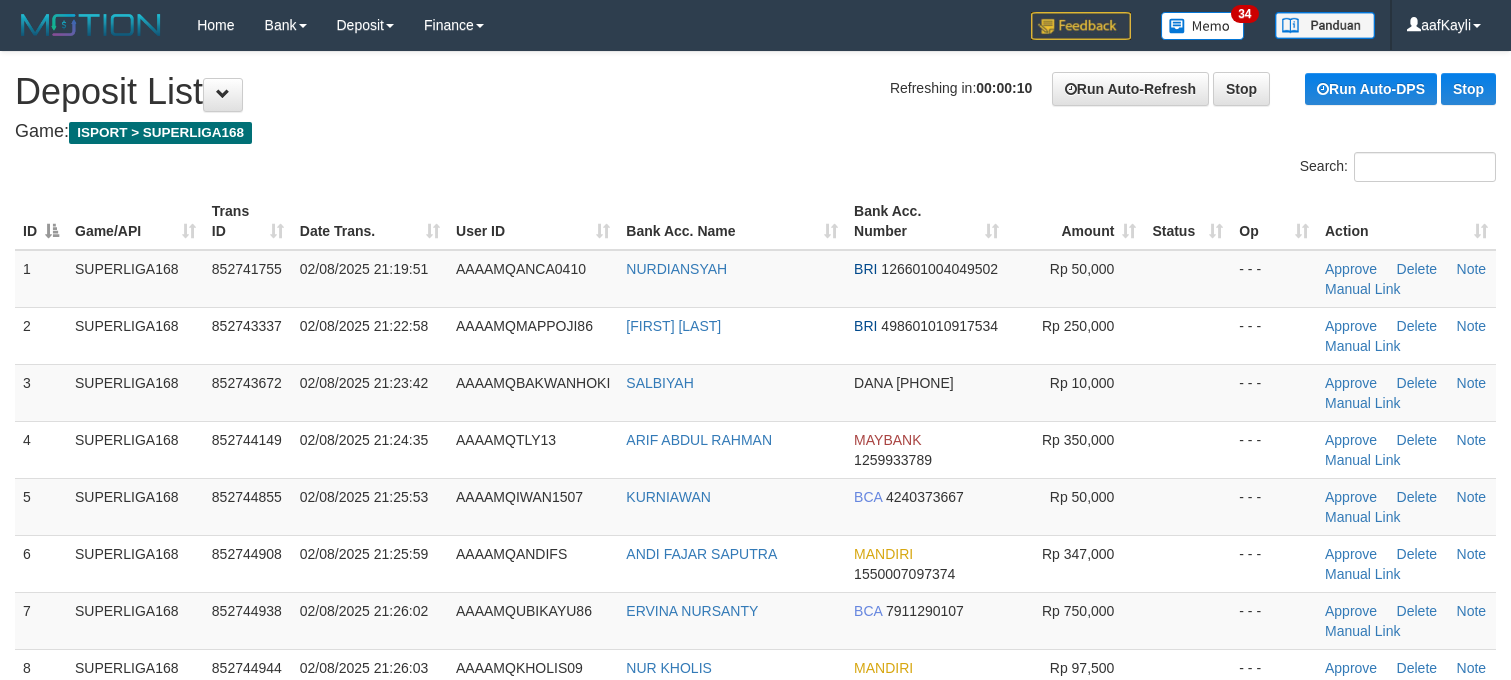 scroll, scrollTop: 0, scrollLeft: 0, axis: both 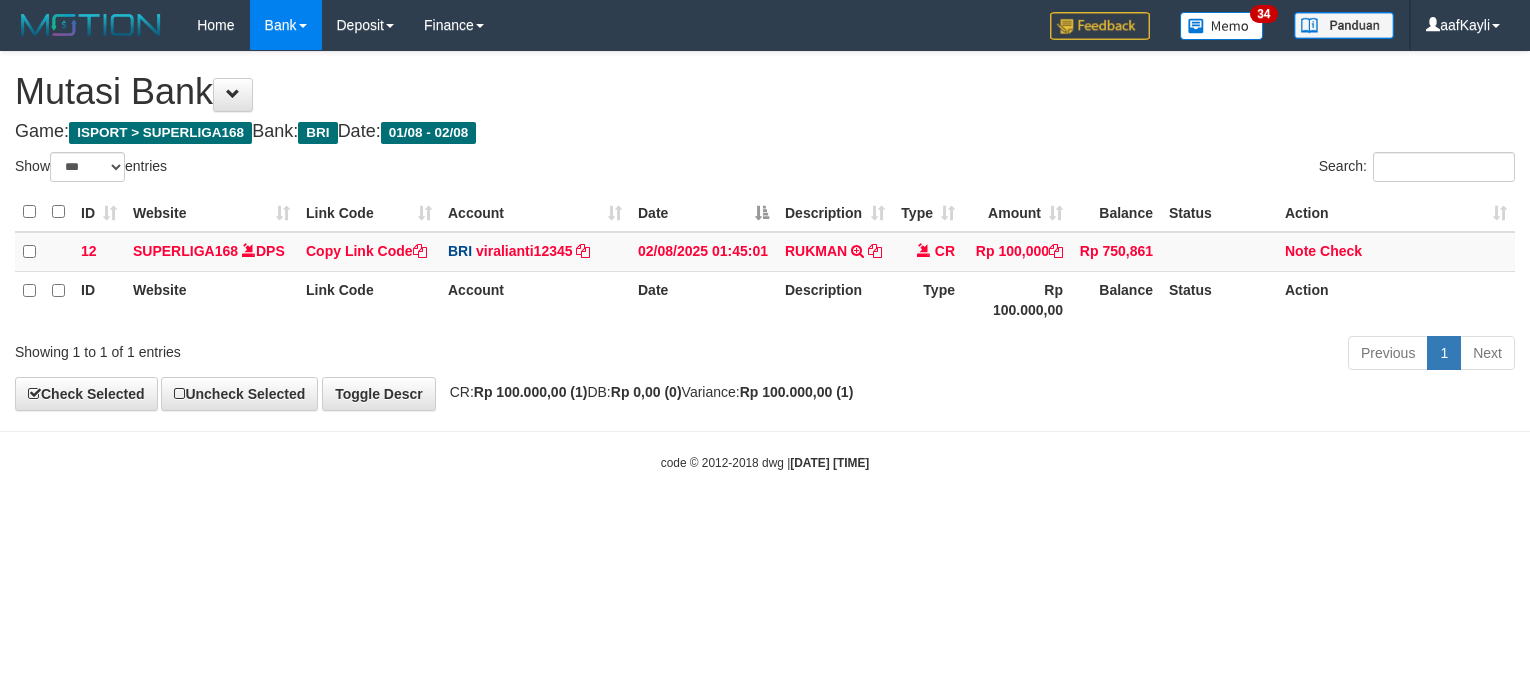 select on "***" 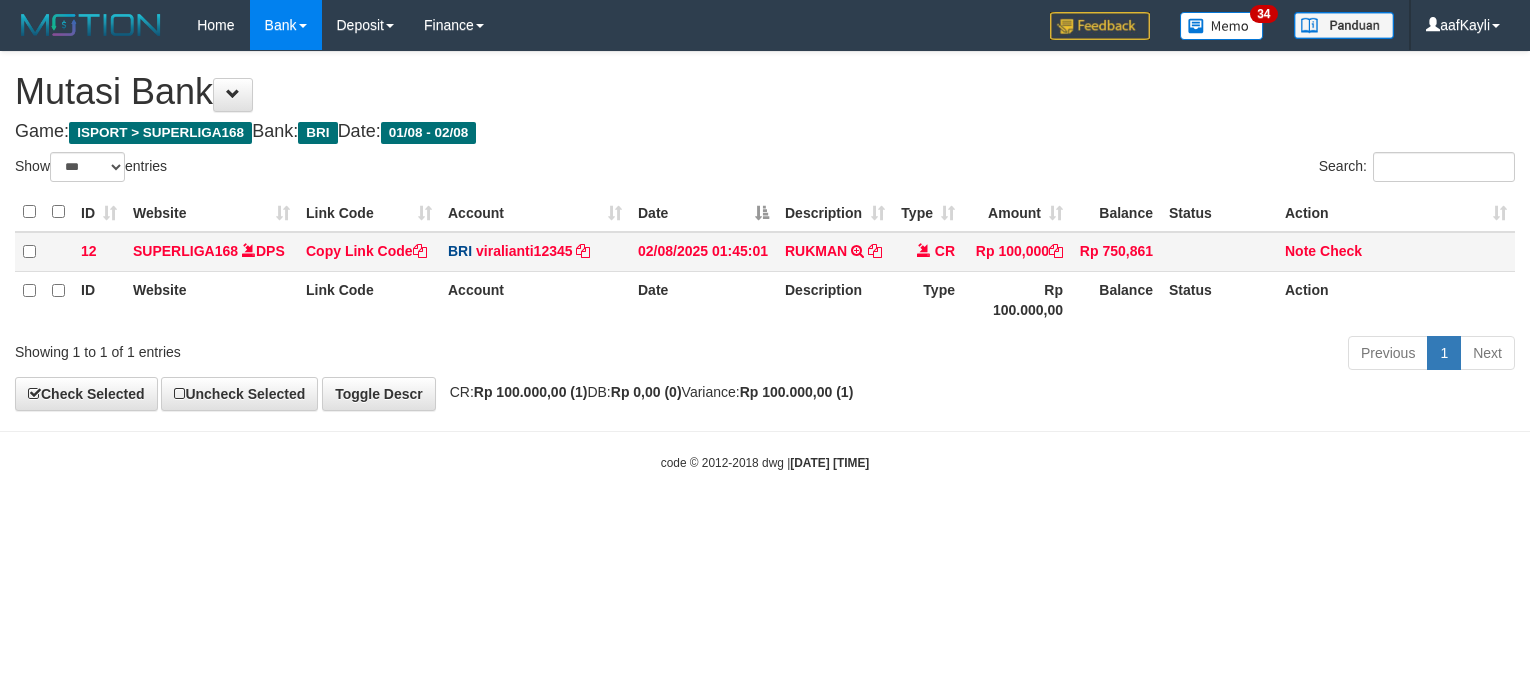 scroll, scrollTop: 0, scrollLeft: 0, axis: both 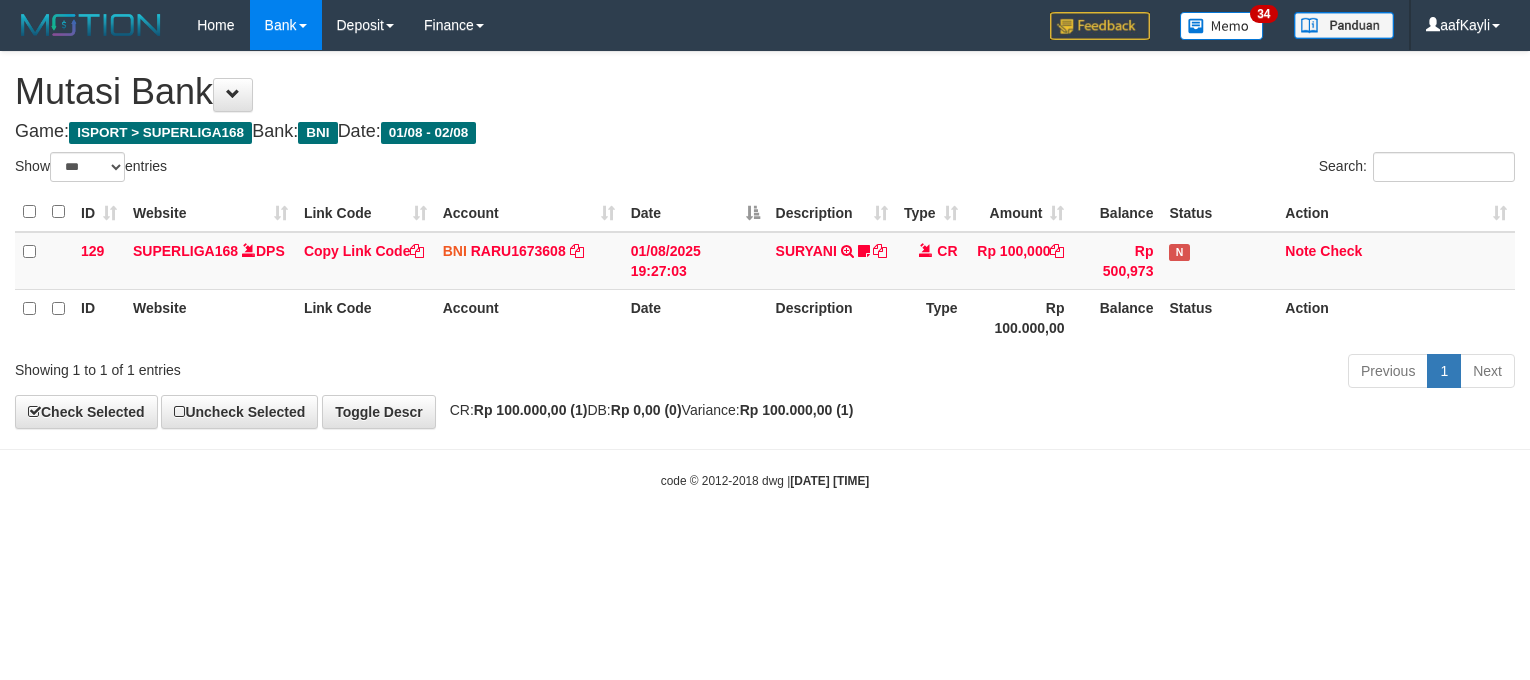 select on "***" 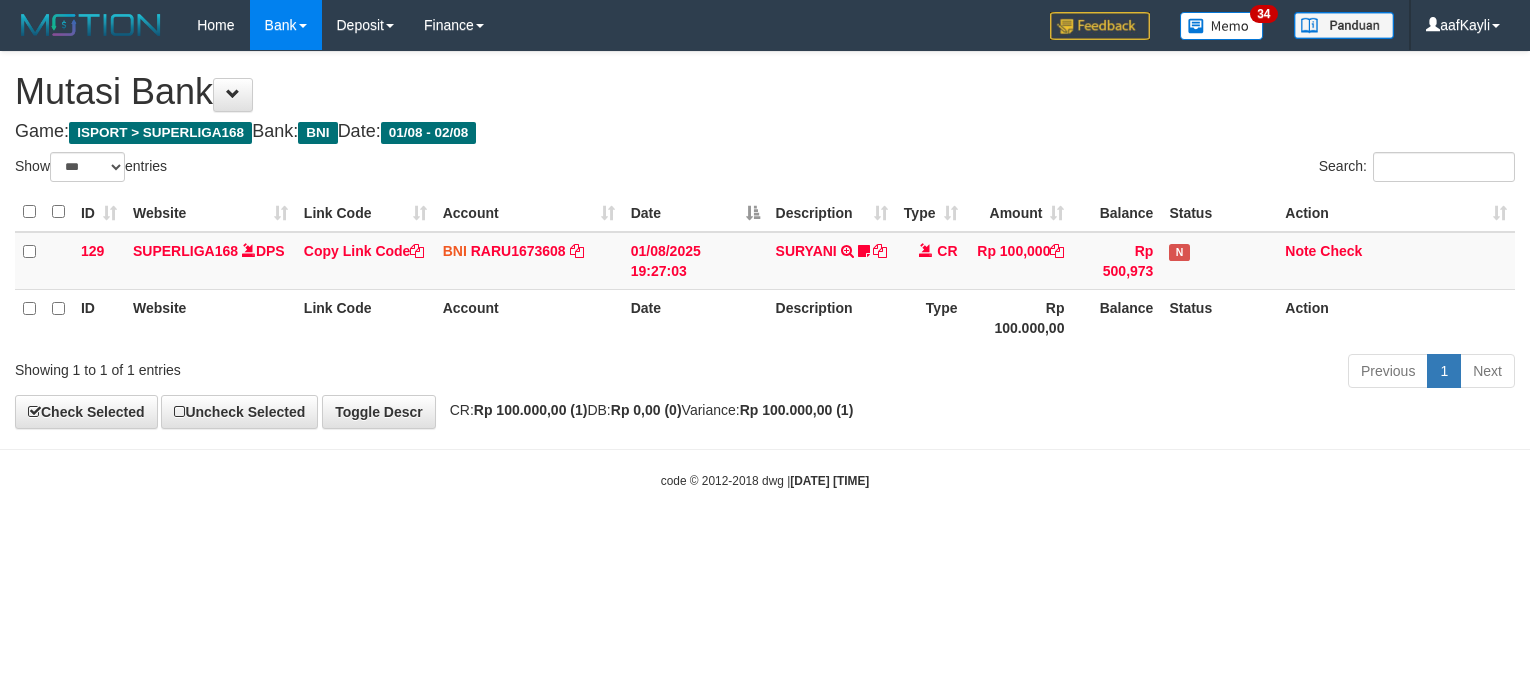 scroll, scrollTop: 0, scrollLeft: 0, axis: both 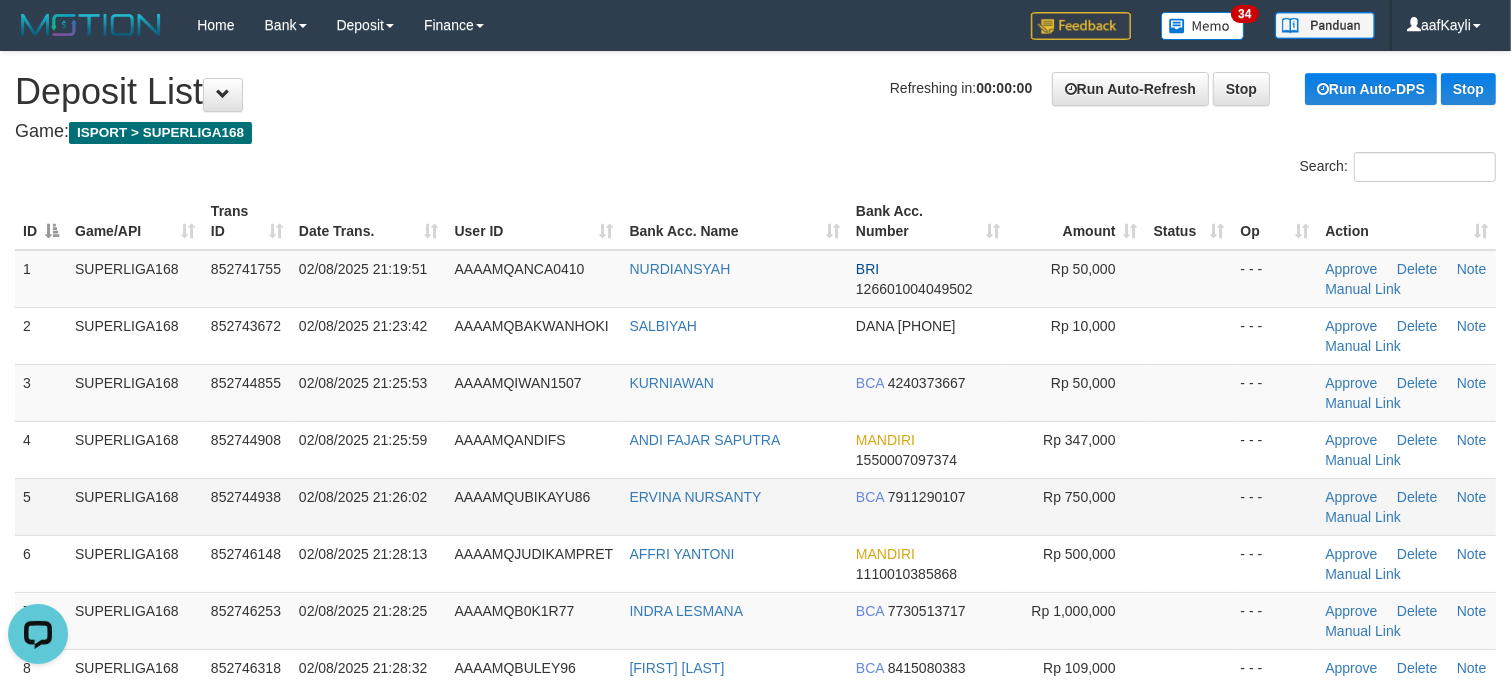 click on "- - -" at bounding box center [1275, 506] 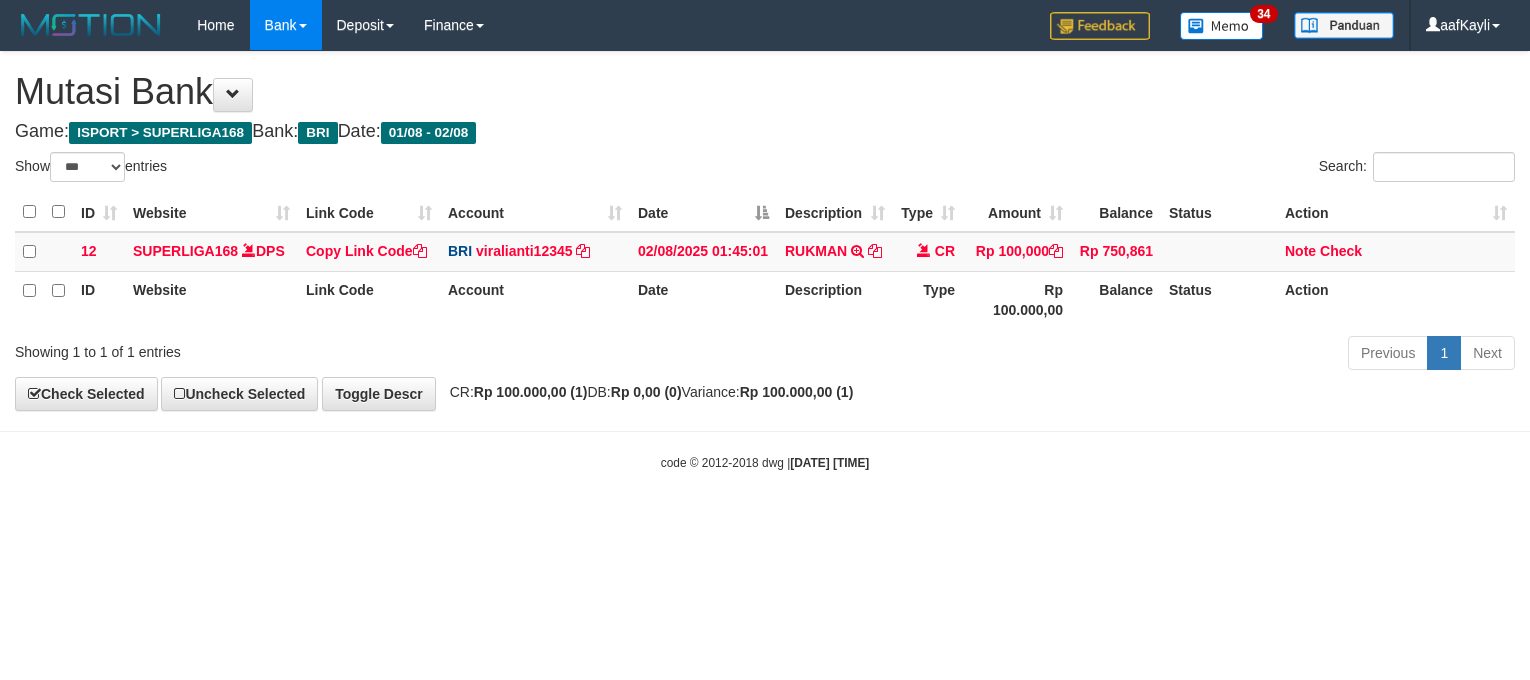 select on "***" 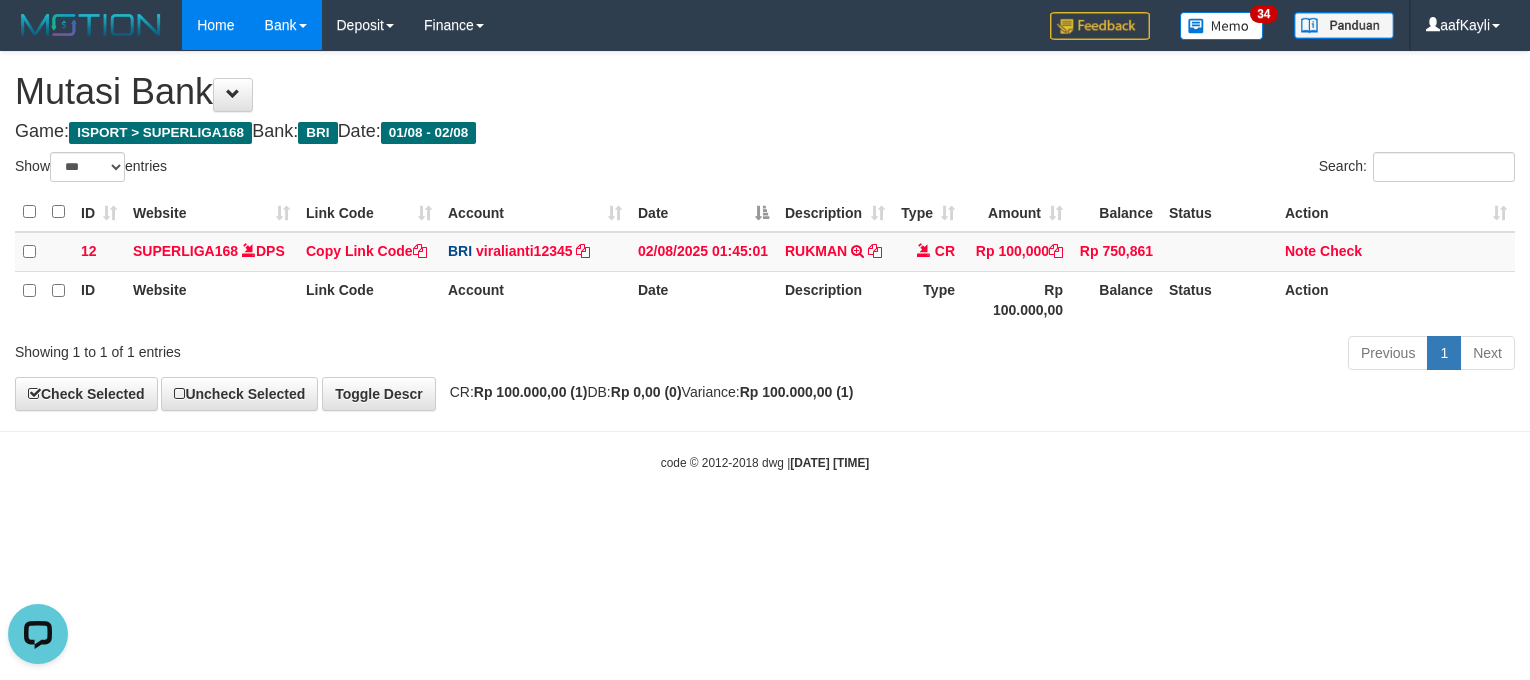 scroll, scrollTop: 0, scrollLeft: 0, axis: both 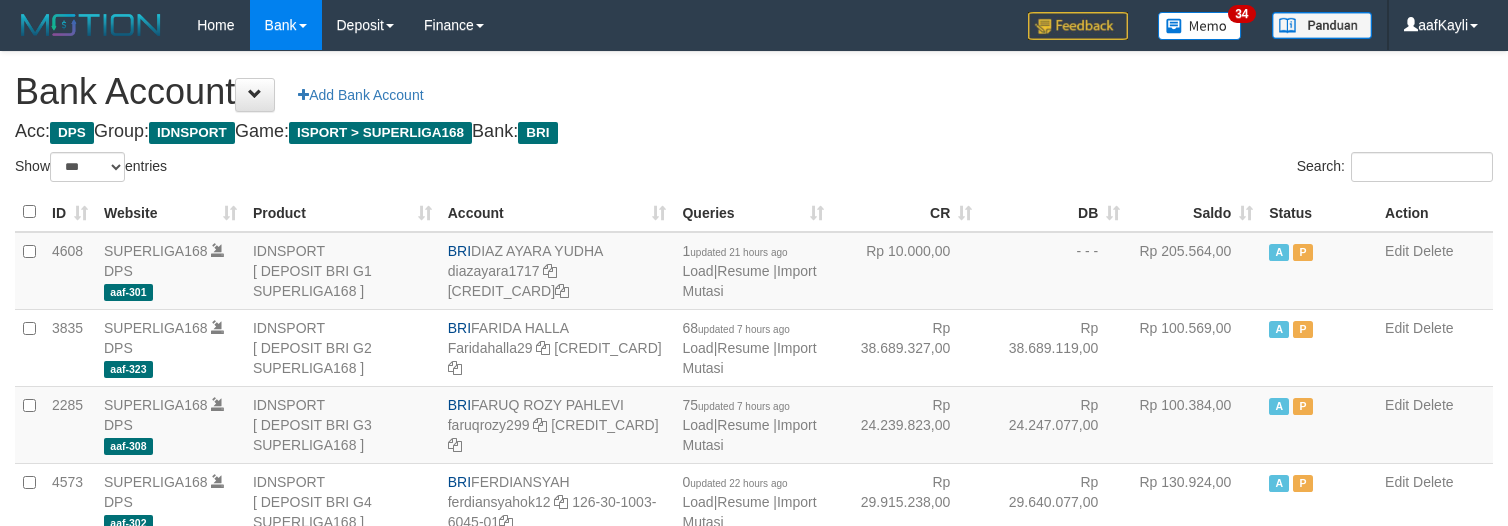 select on "***" 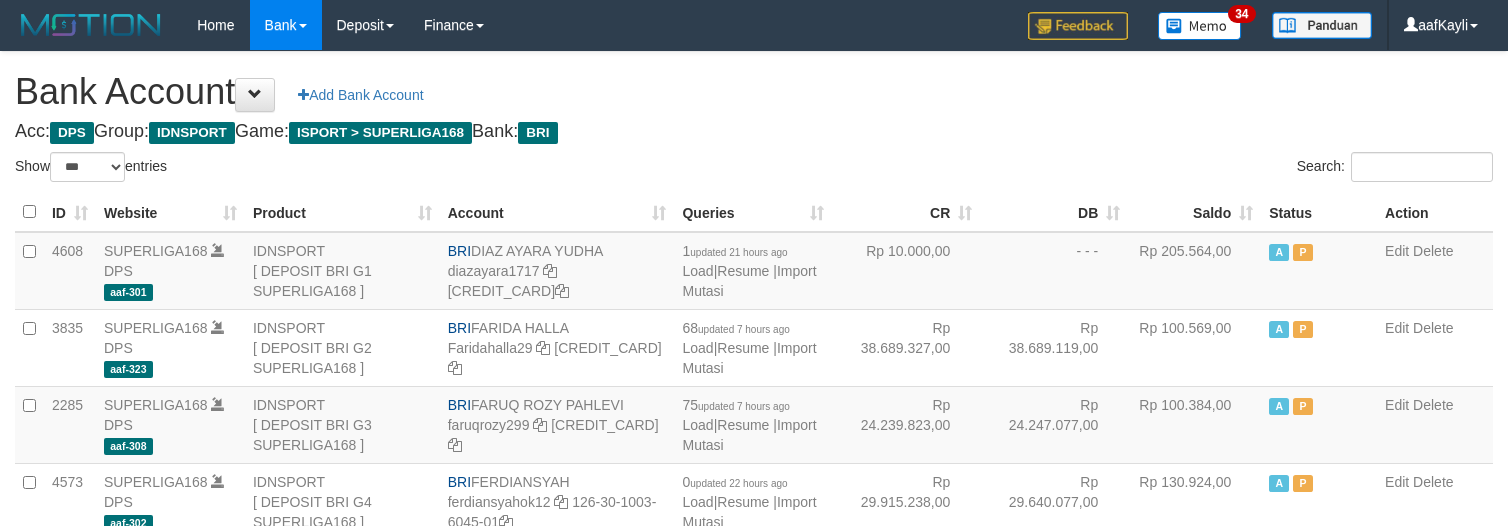 scroll, scrollTop: 0, scrollLeft: 0, axis: both 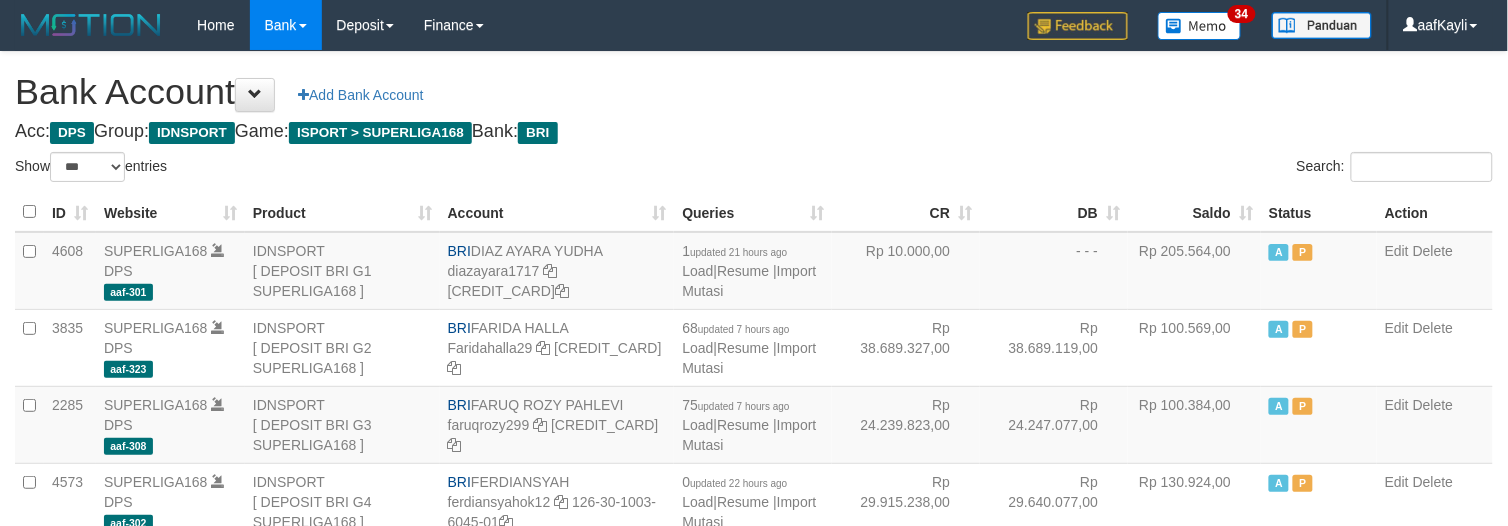 click on "Saldo" at bounding box center (1194, 212) 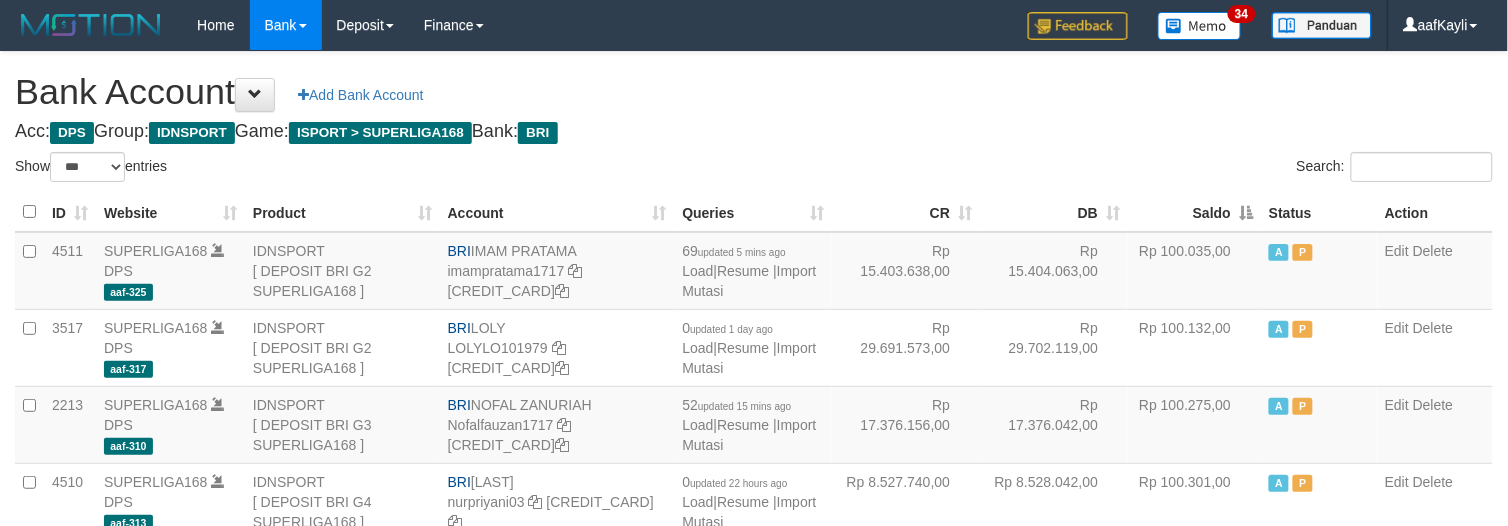 click on "Saldo" at bounding box center [1194, 212] 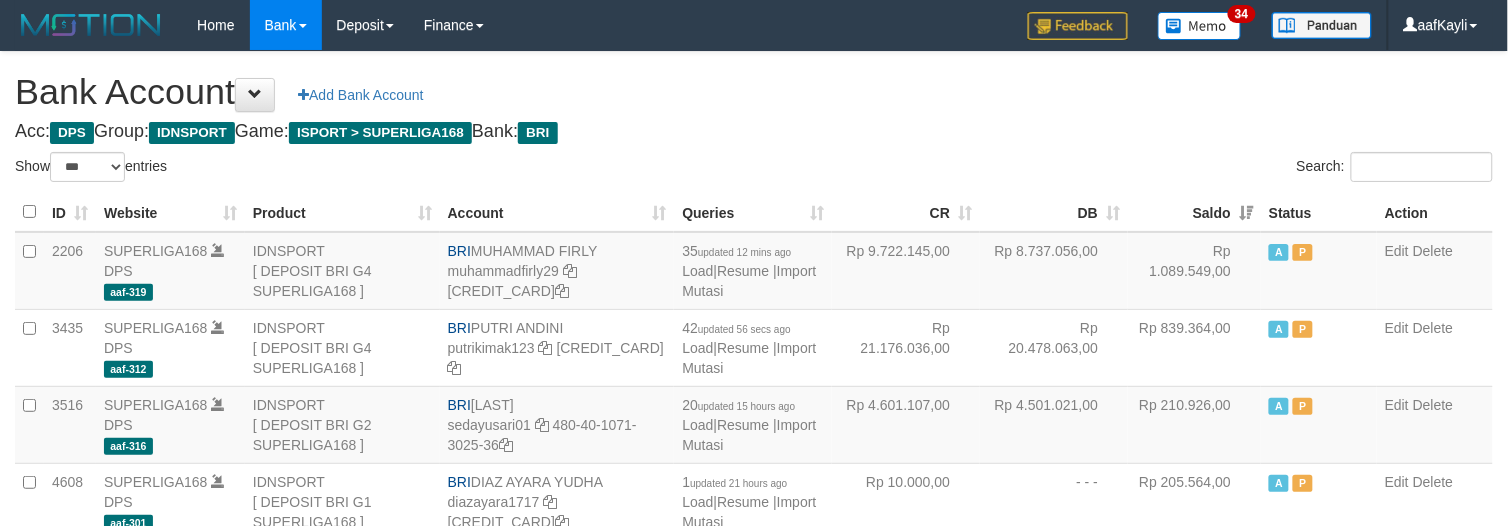 click on "**********" at bounding box center (754, 849) 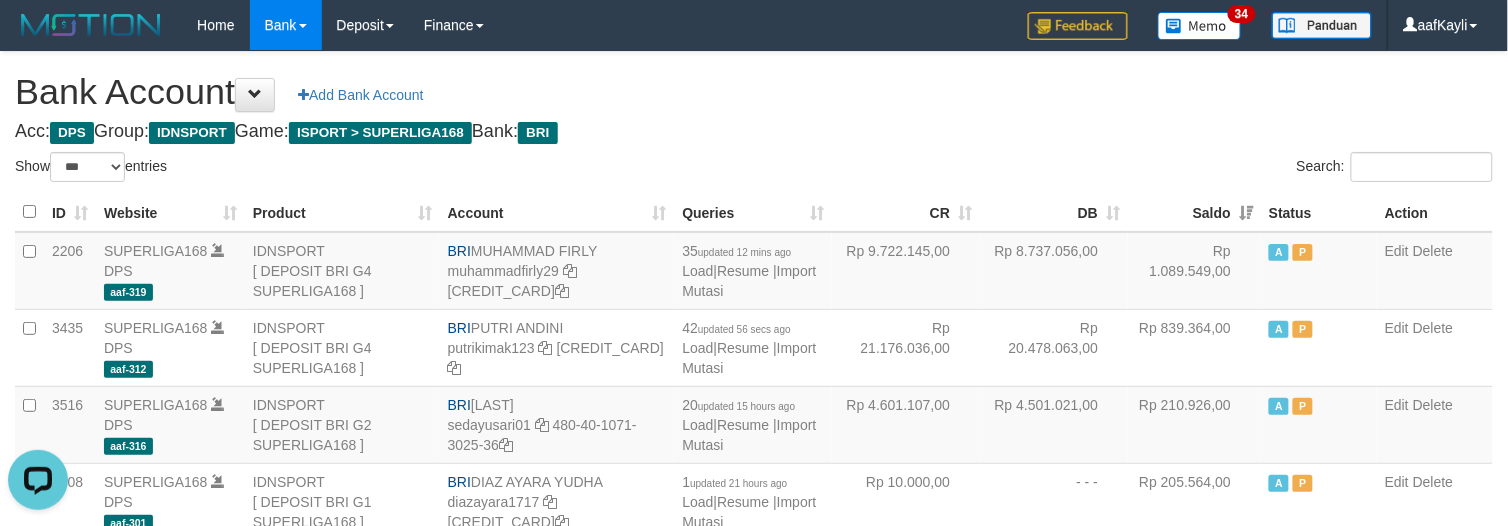 scroll, scrollTop: 0, scrollLeft: 0, axis: both 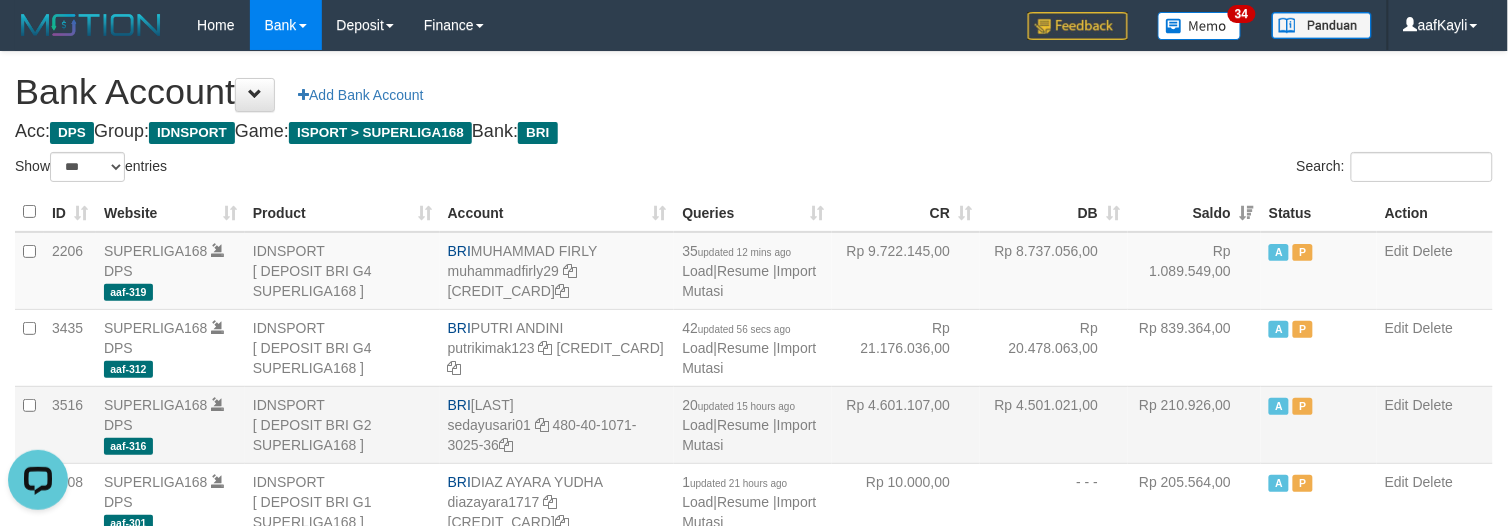 click on "Rp 4.501.021,00" at bounding box center [1054, 424] 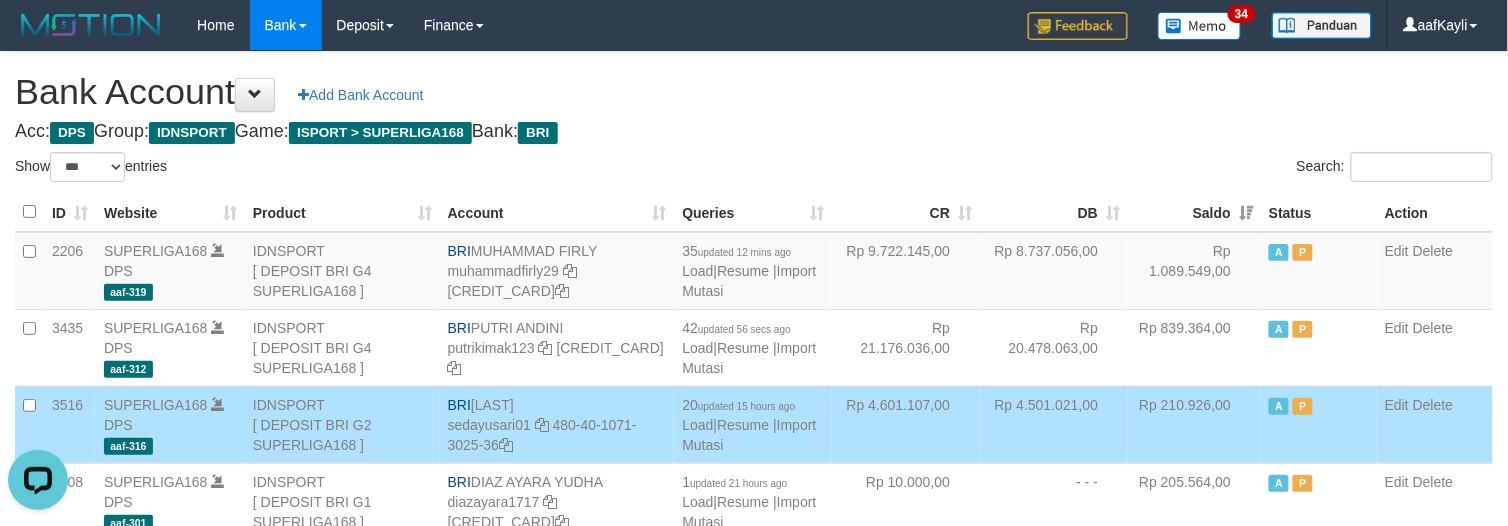 scroll, scrollTop: 1068, scrollLeft: 0, axis: vertical 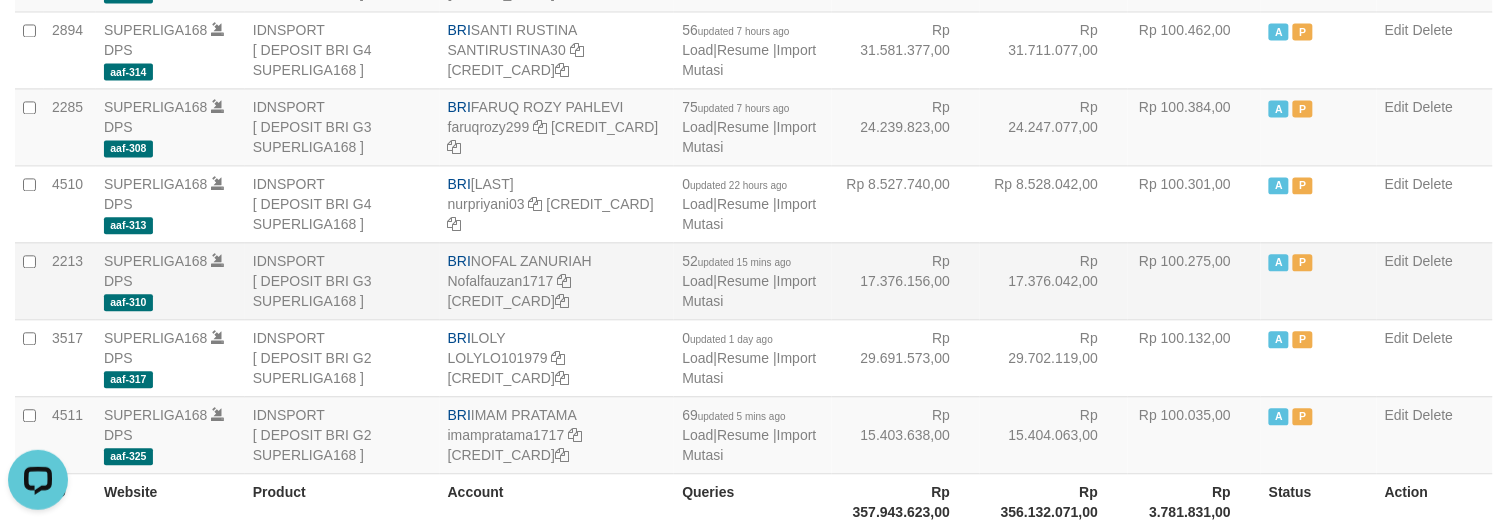 click on "Rp 17.376.042,00" at bounding box center (1054, 280) 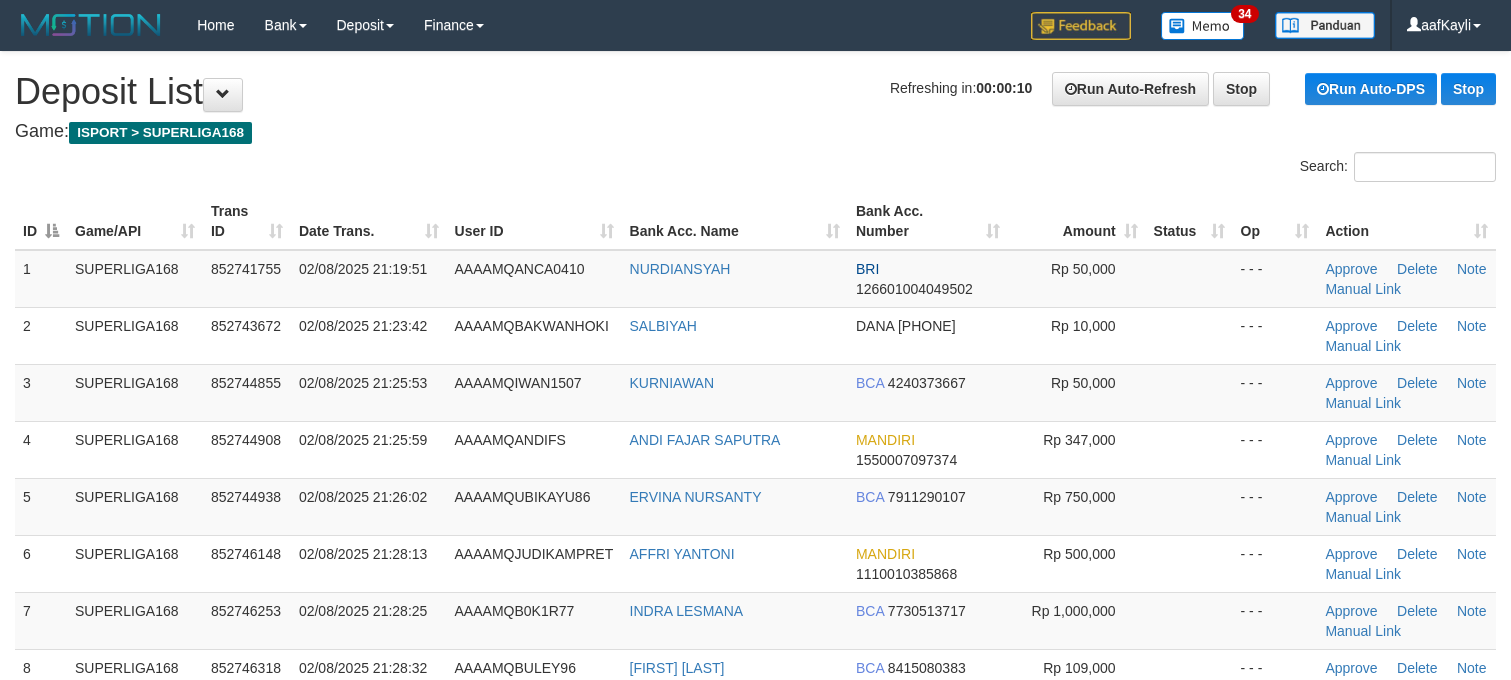 scroll, scrollTop: 0, scrollLeft: 0, axis: both 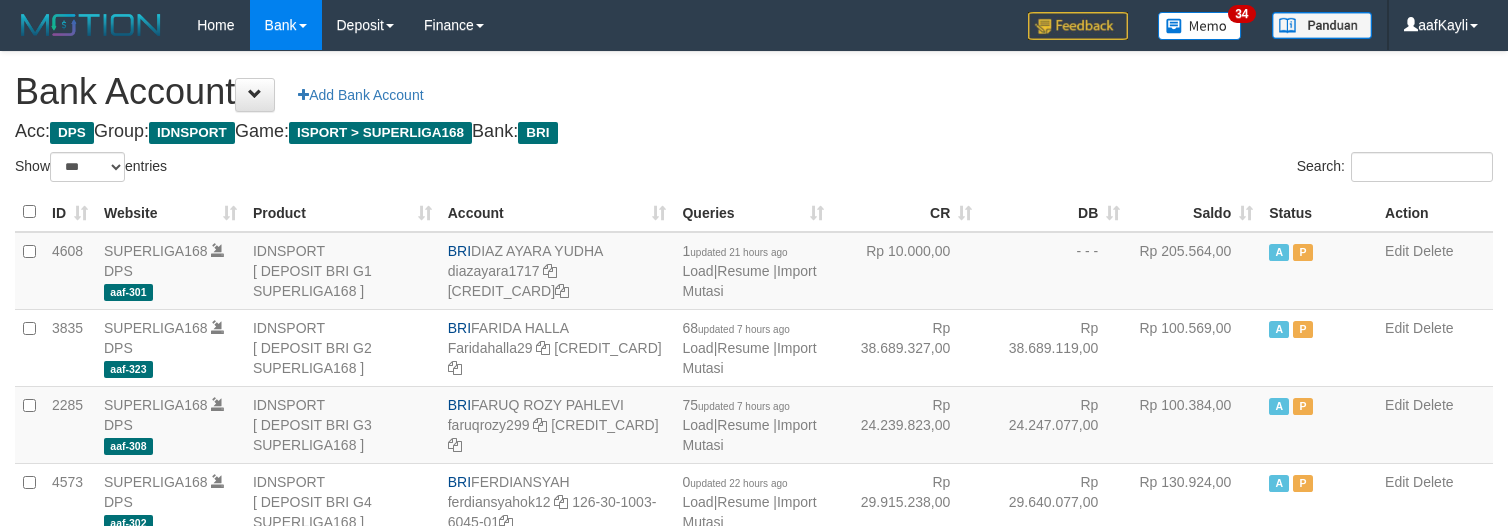 select on "***" 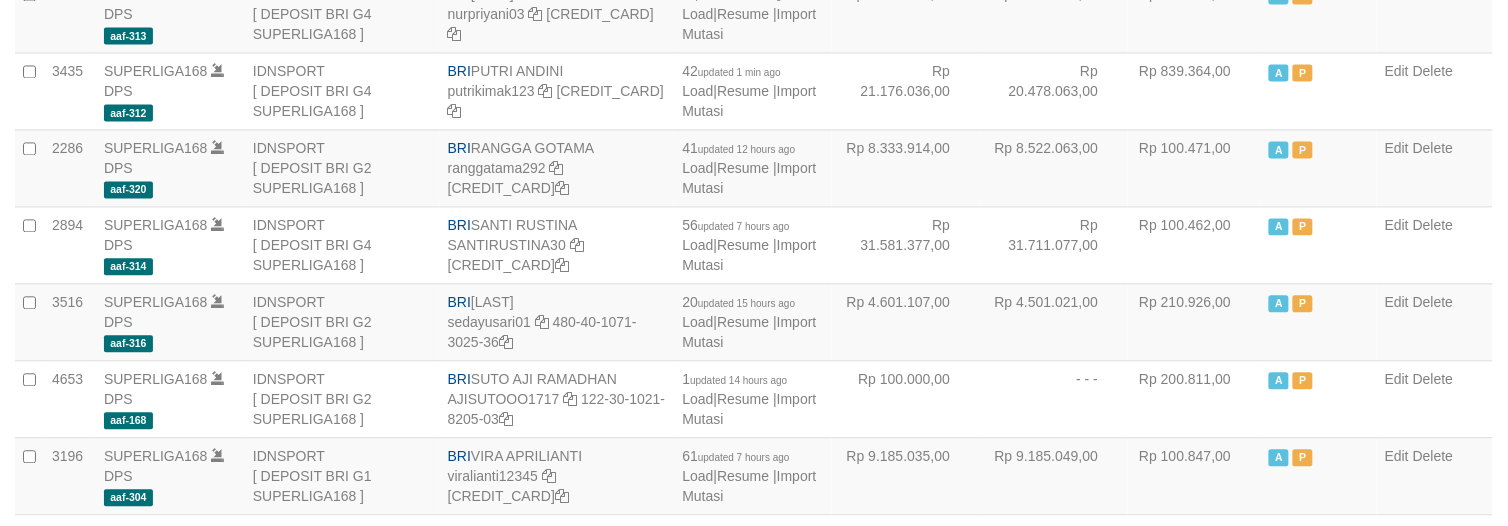 scroll, scrollTop: 1068, scrollLeft: 0, axis: vertical 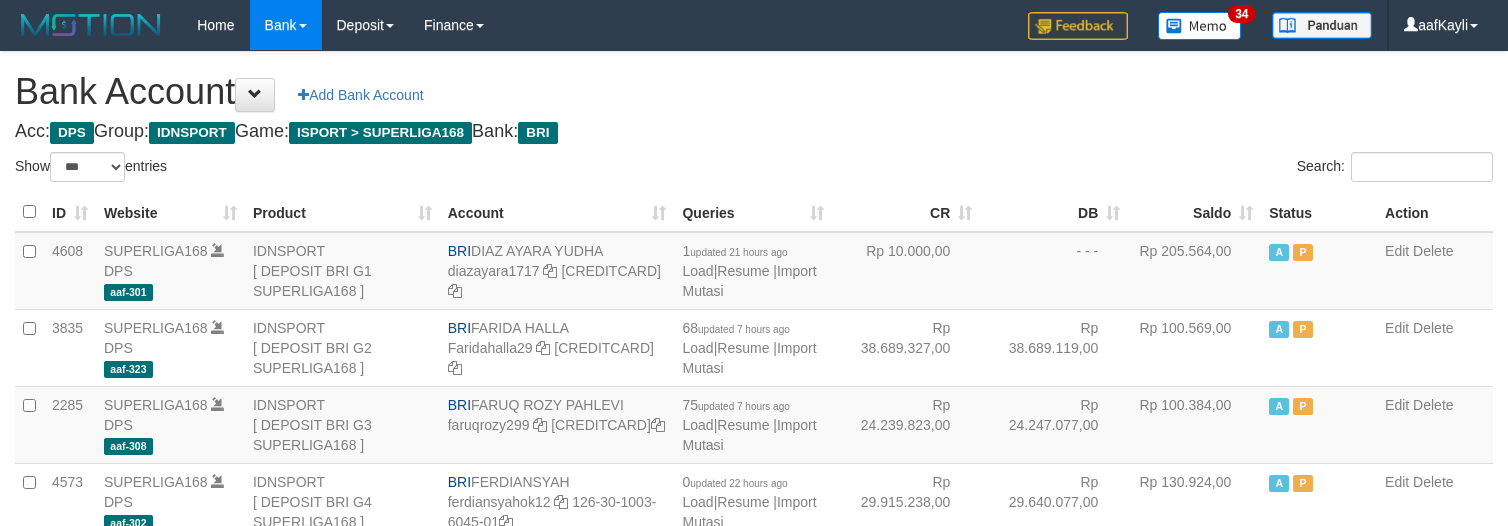 select on "***" 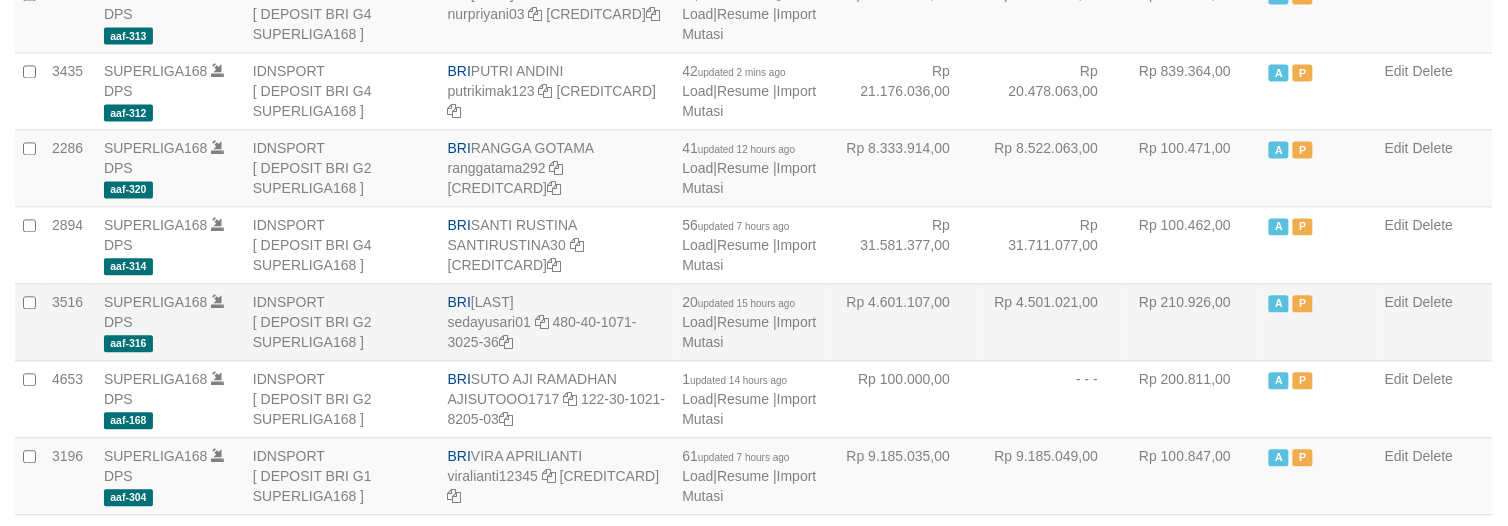 scroll, scrollTop: 1068, scrollLeft: 0, axis: vertical 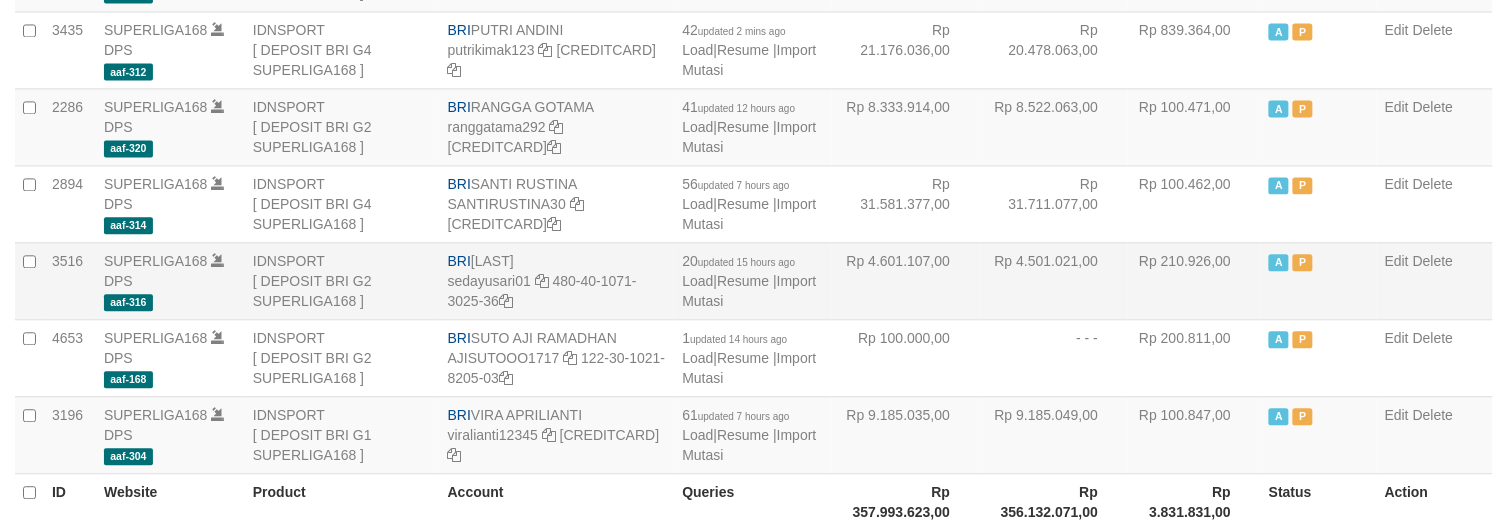 click on "Rp 4.501.021,00" at bounding box center (1054, 280) 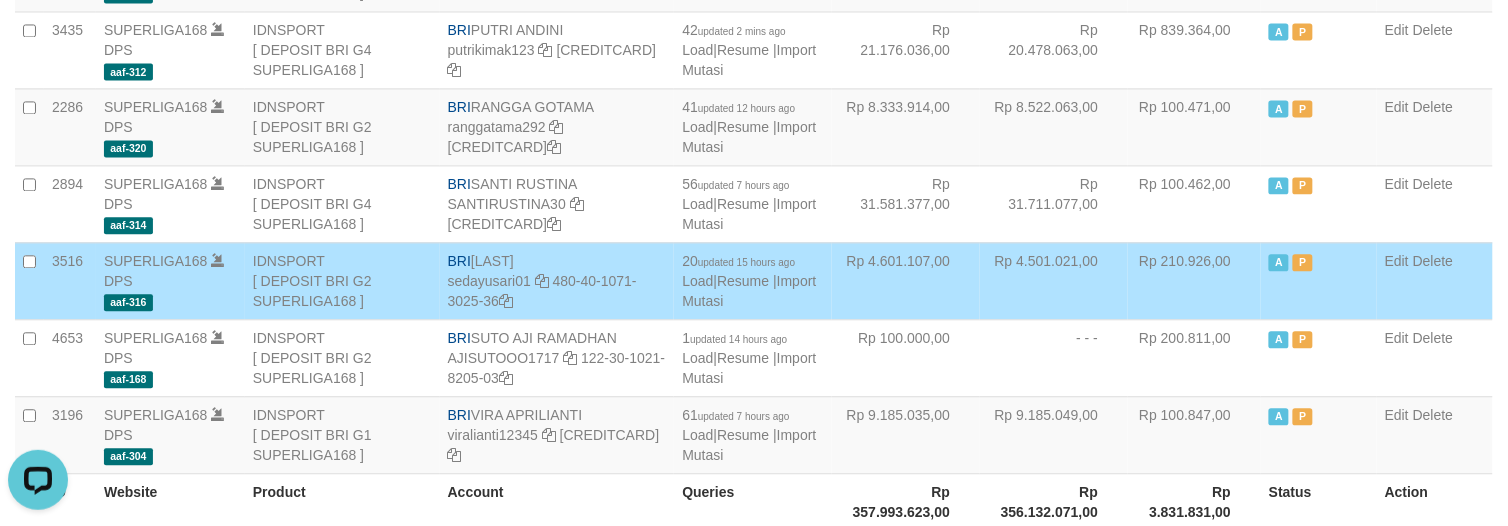 scroll, scrollTop: 0, scrollLeft: 0, axis: both 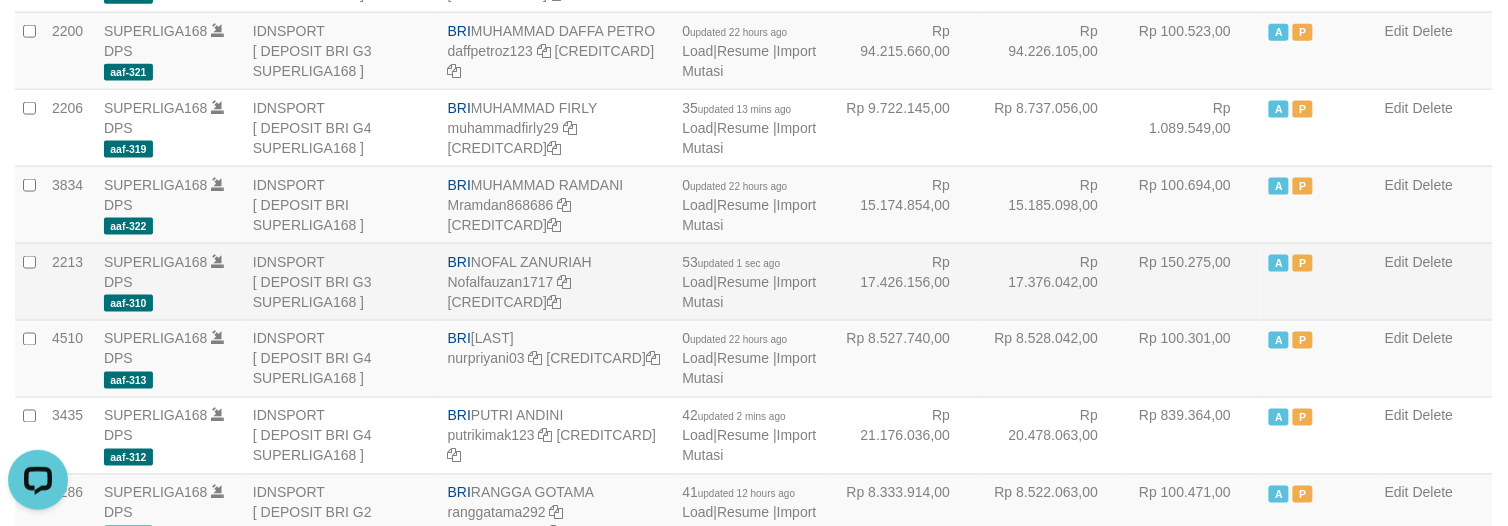 click on "Rp 17.376.042,00" at bounding box center [1054, 281] 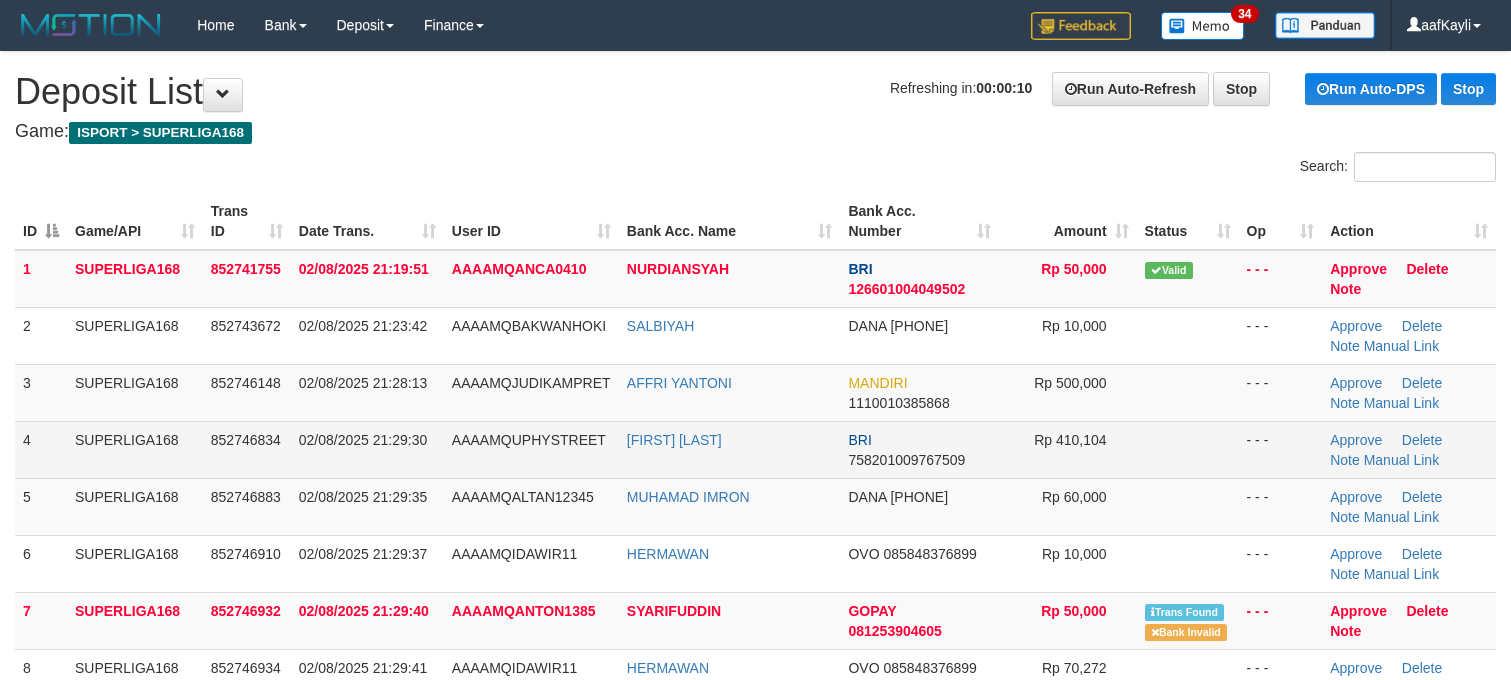 scroll, scrollTop: 0, scrollLeft: 0, axis: both 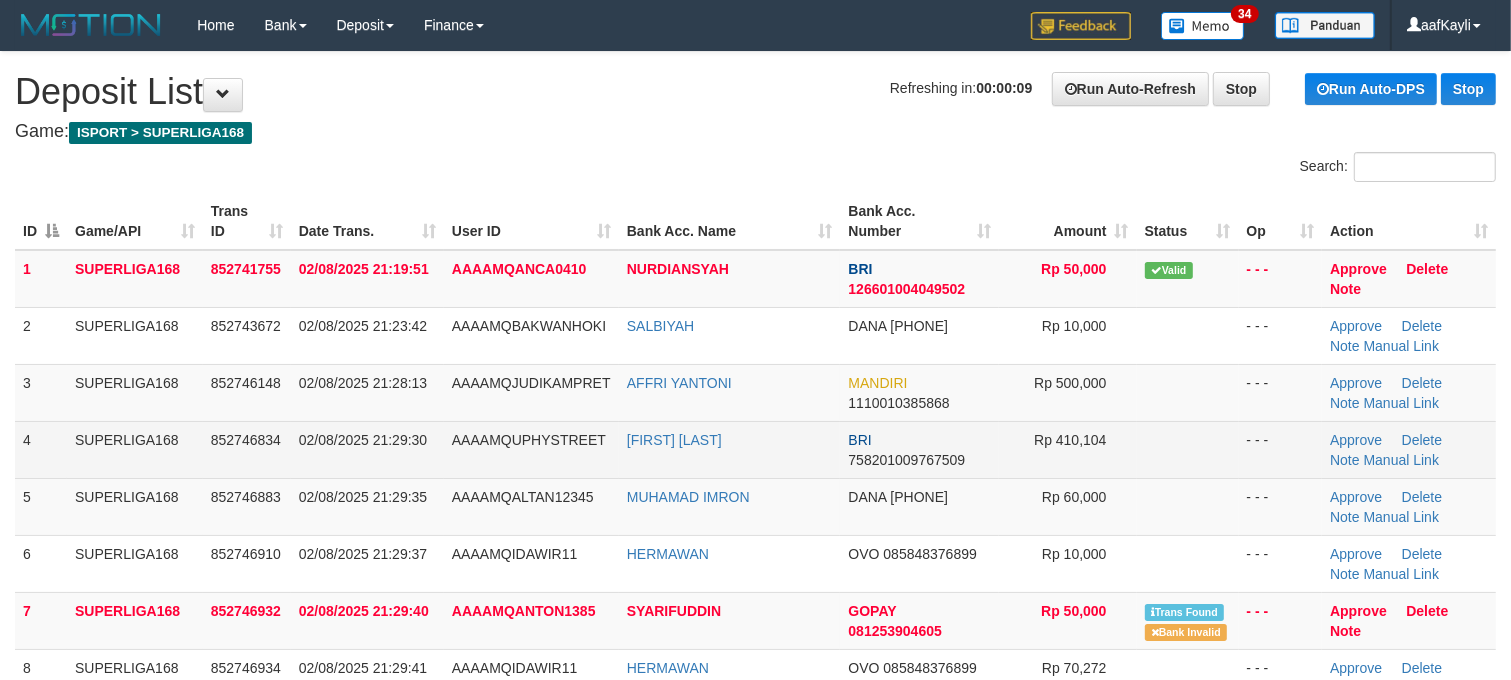 click at bounding box center [1188, 449] 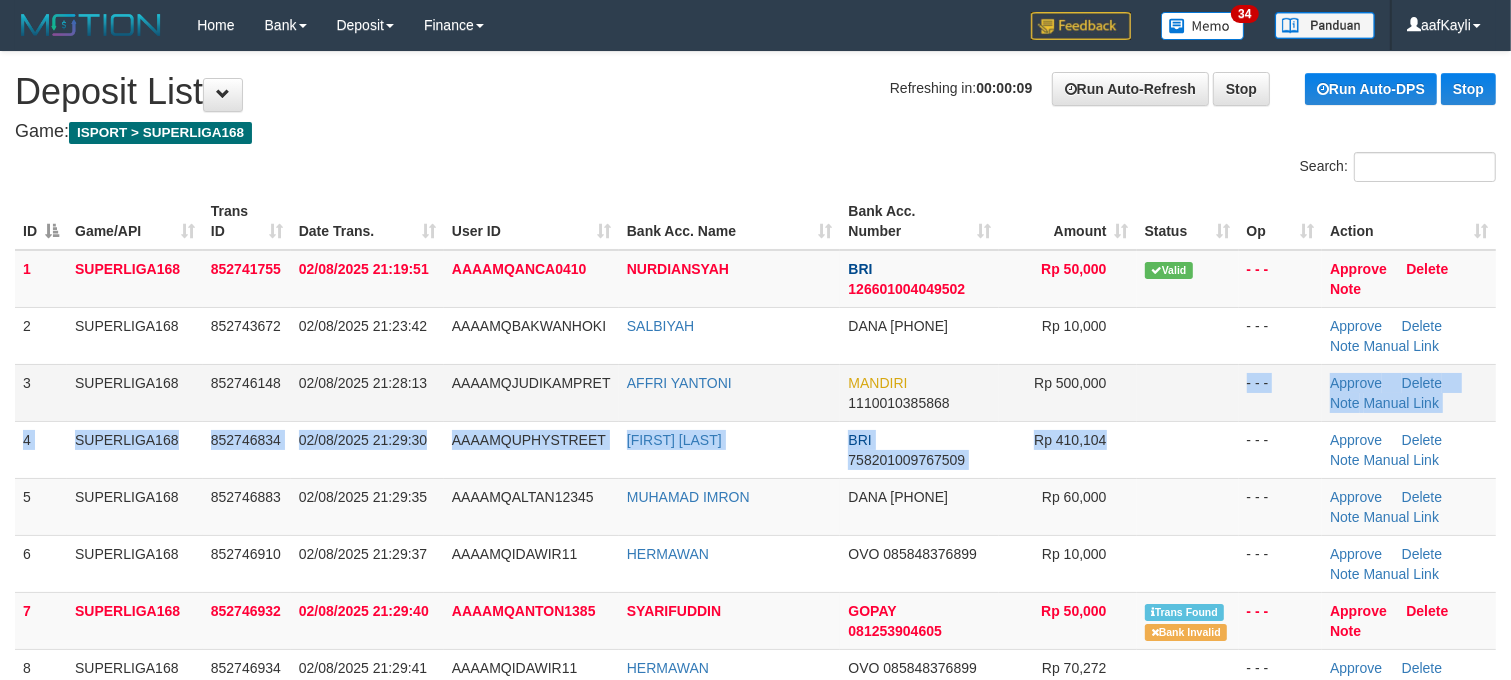 click on "1
SUPERLIGA168
852741755
02/08/2025 21:19:51
AAAAMQANCA0410
NURDIANSYAH
BRI
126601004049502
Rp 50,000
Valid
- - -
Approve
Delete
Note
2
SUPERLIGA168
852743672
02/08/2025 21:23:42
AAAAMQBAKWANHOKI
SALBIYAH
DANA
087885697547" at bounding box center (755, 535) 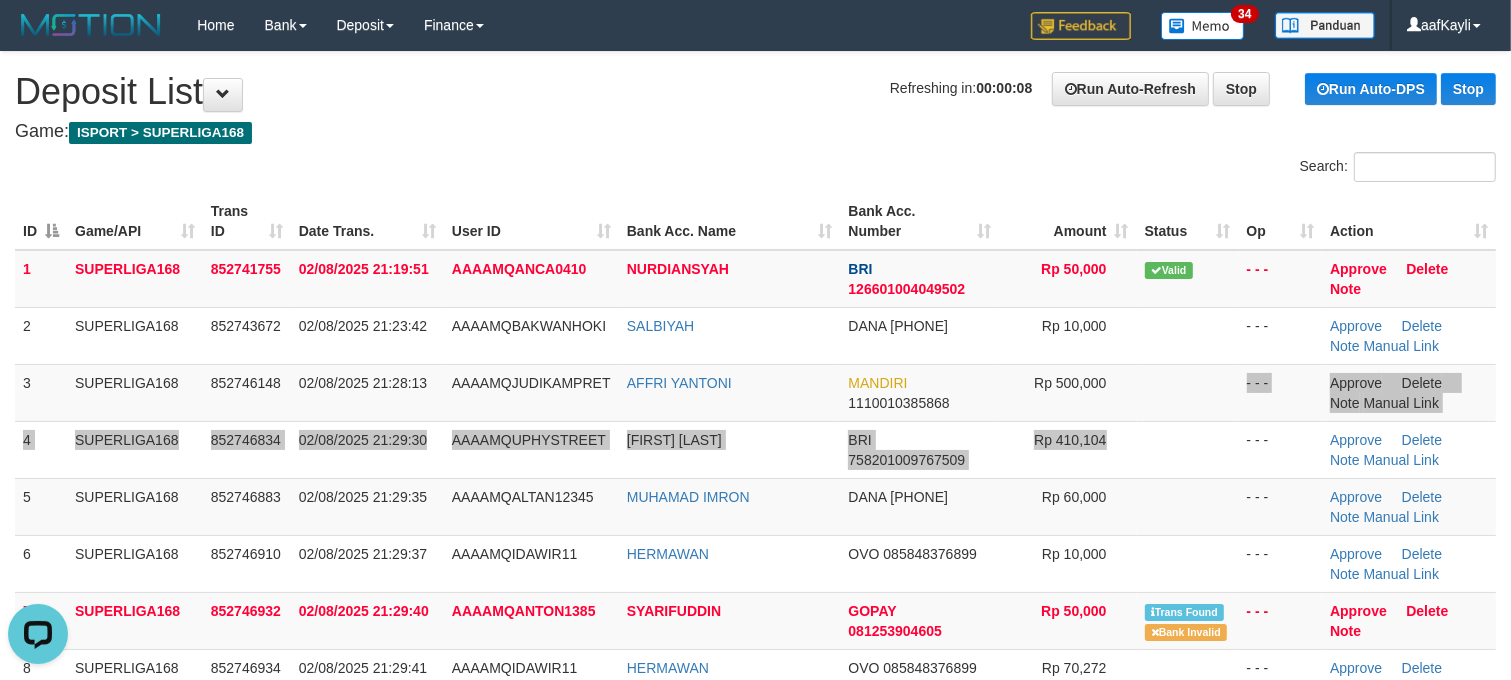 scroll, scrollTop: 0, scrollLeft: 0, axis: both 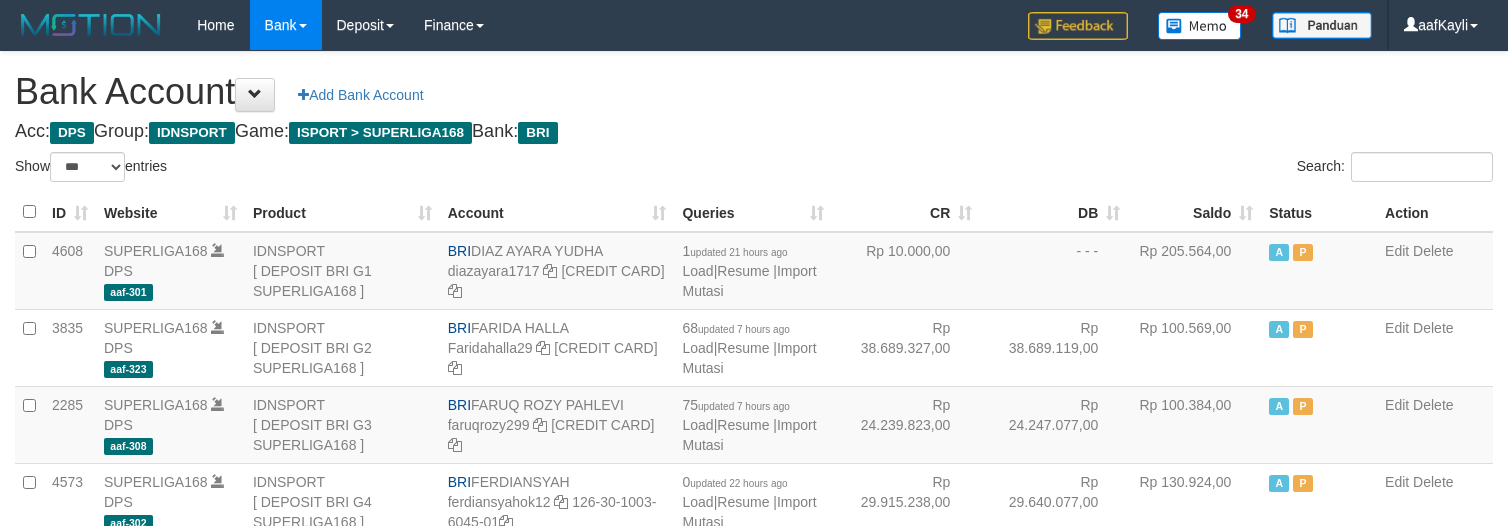 select on "***" 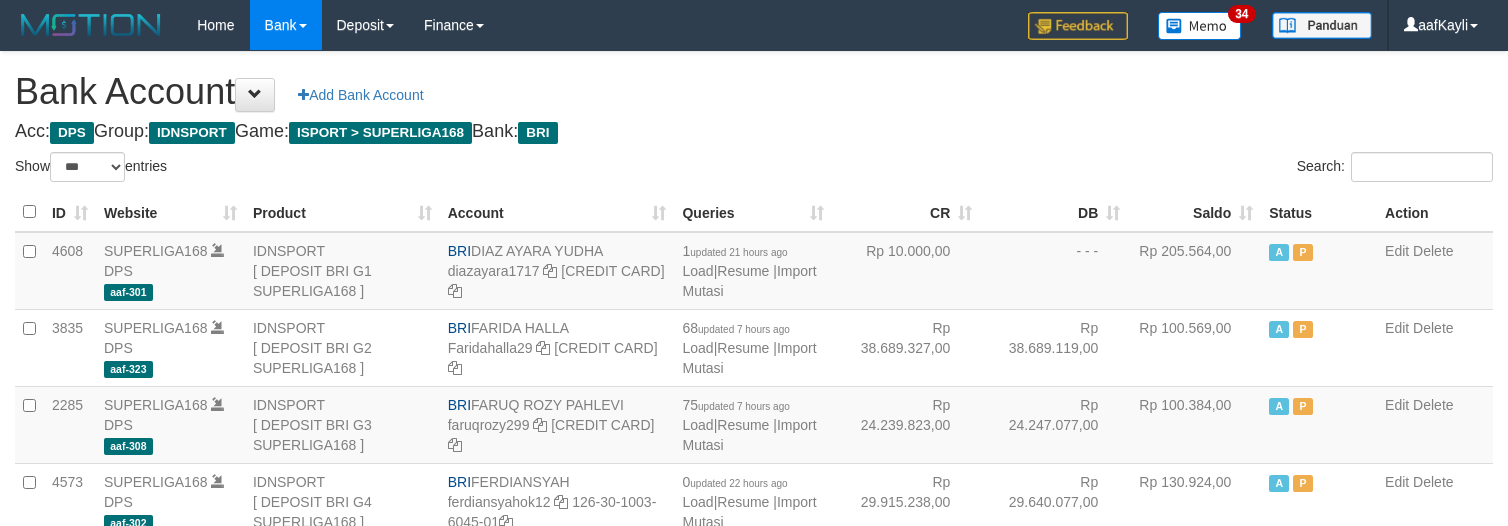 scroll, scrollTop: 682, scrollLeft: 0, axis: vertical 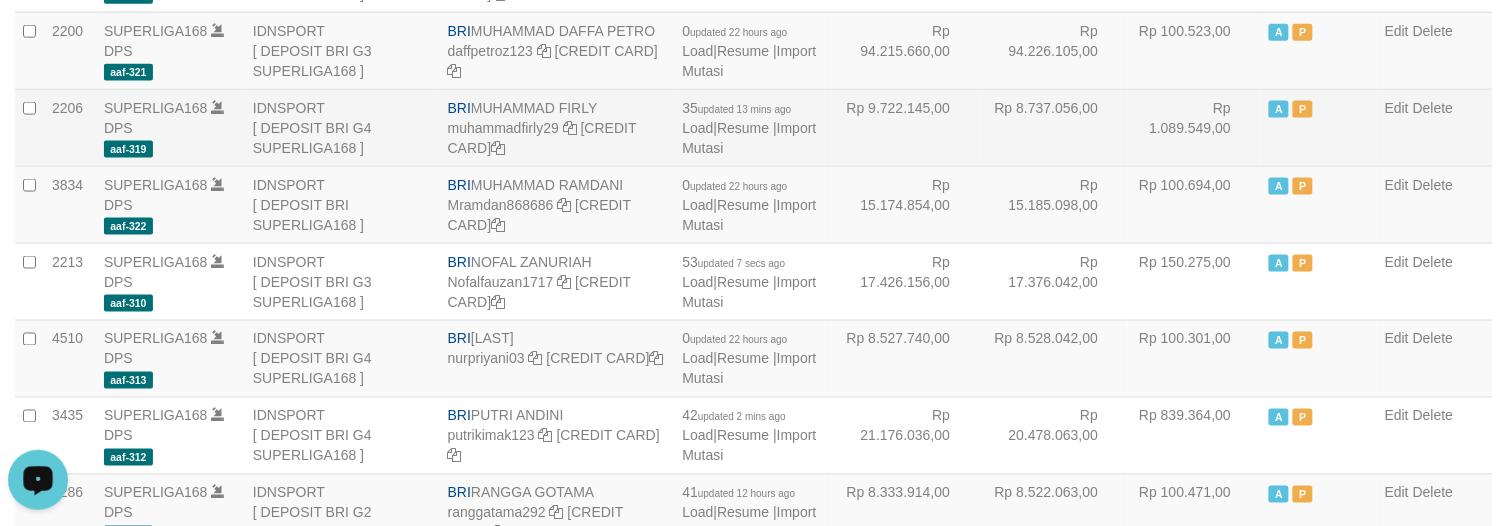click on "Rp 1.089.549,00" at bounding box center [1194, 127] 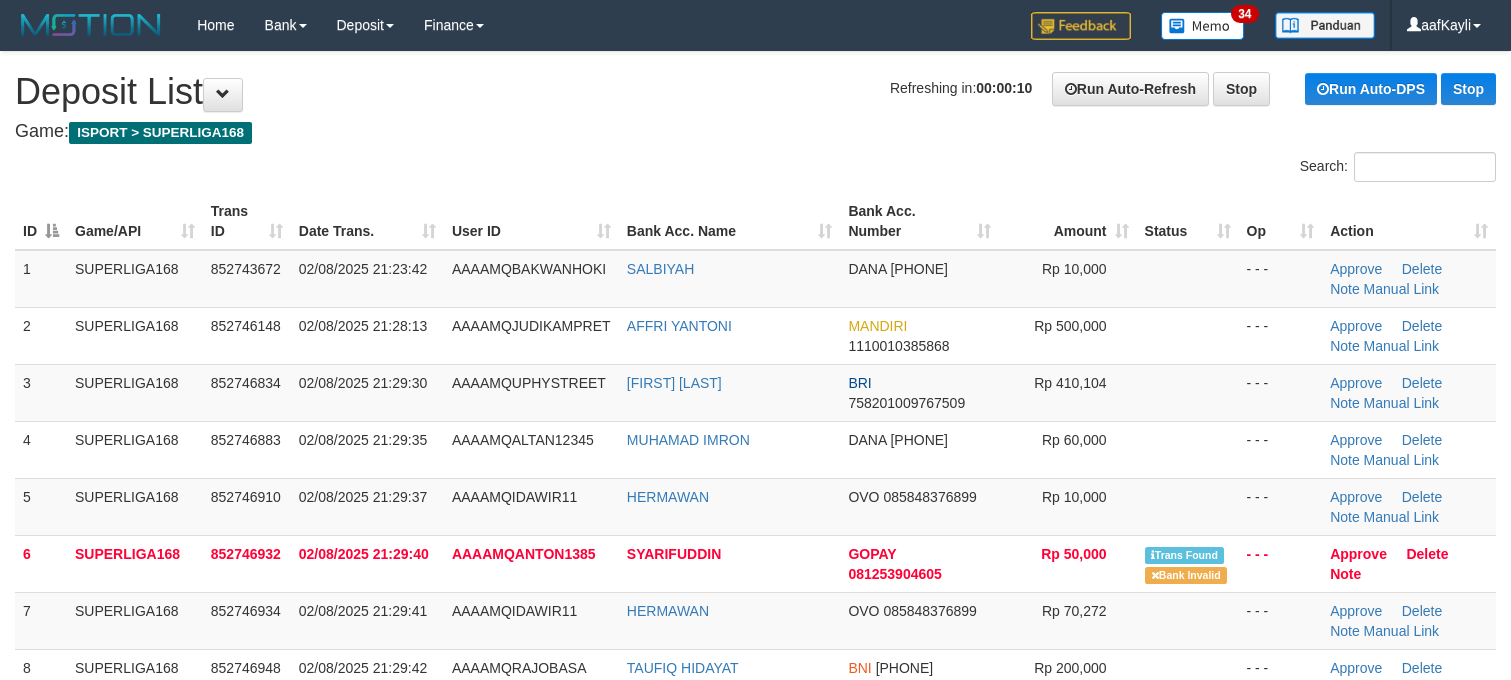 scroll, scrollTop: 0, scrollLeft: 0, axis: both 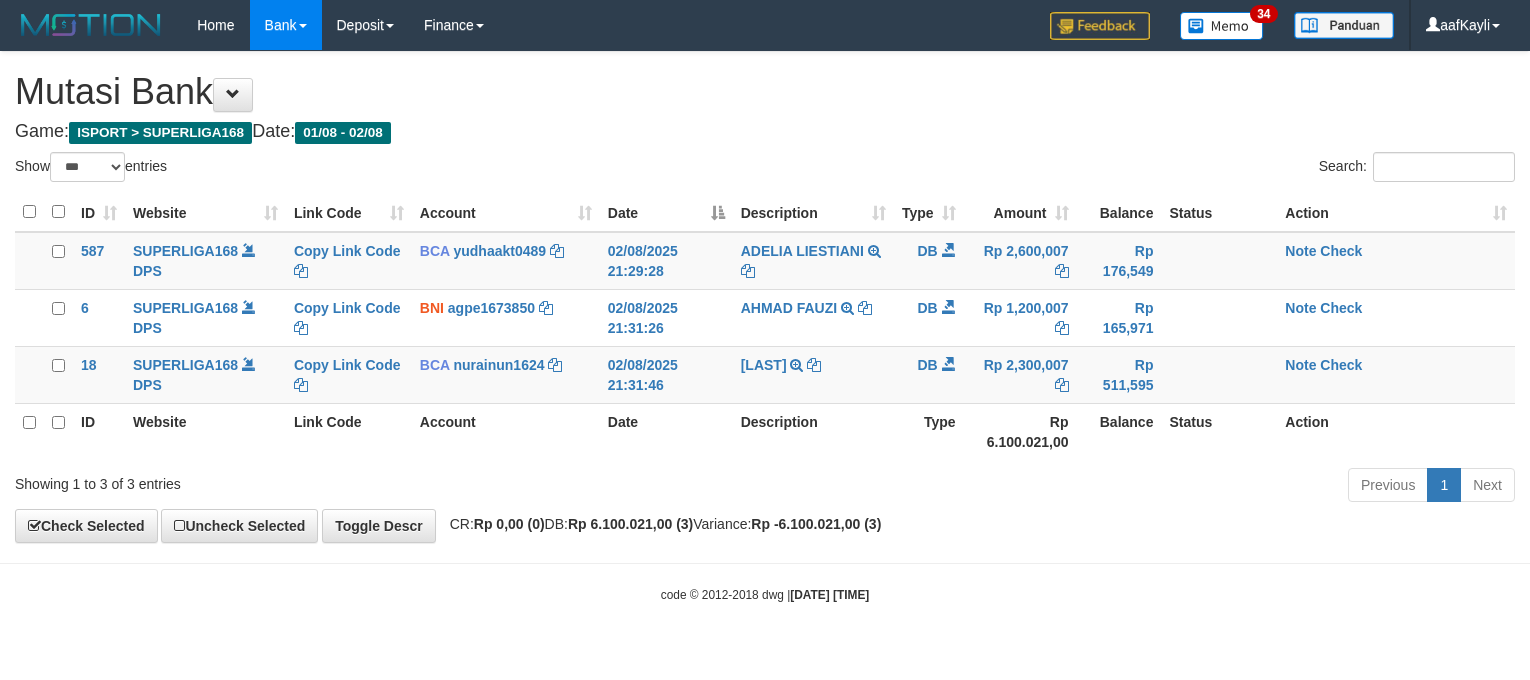 select on "***" 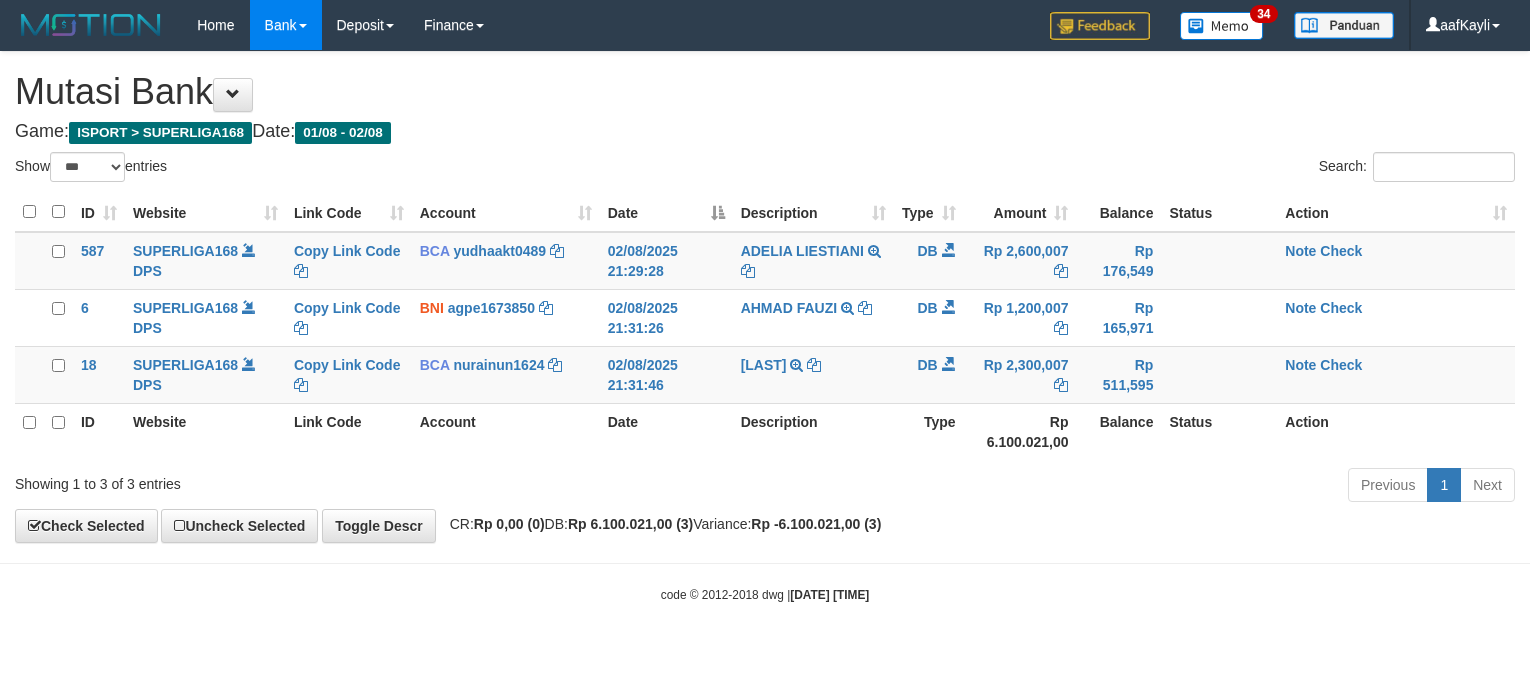 scroll, scrollTop: 0, scrollLeft: 0, axis: both 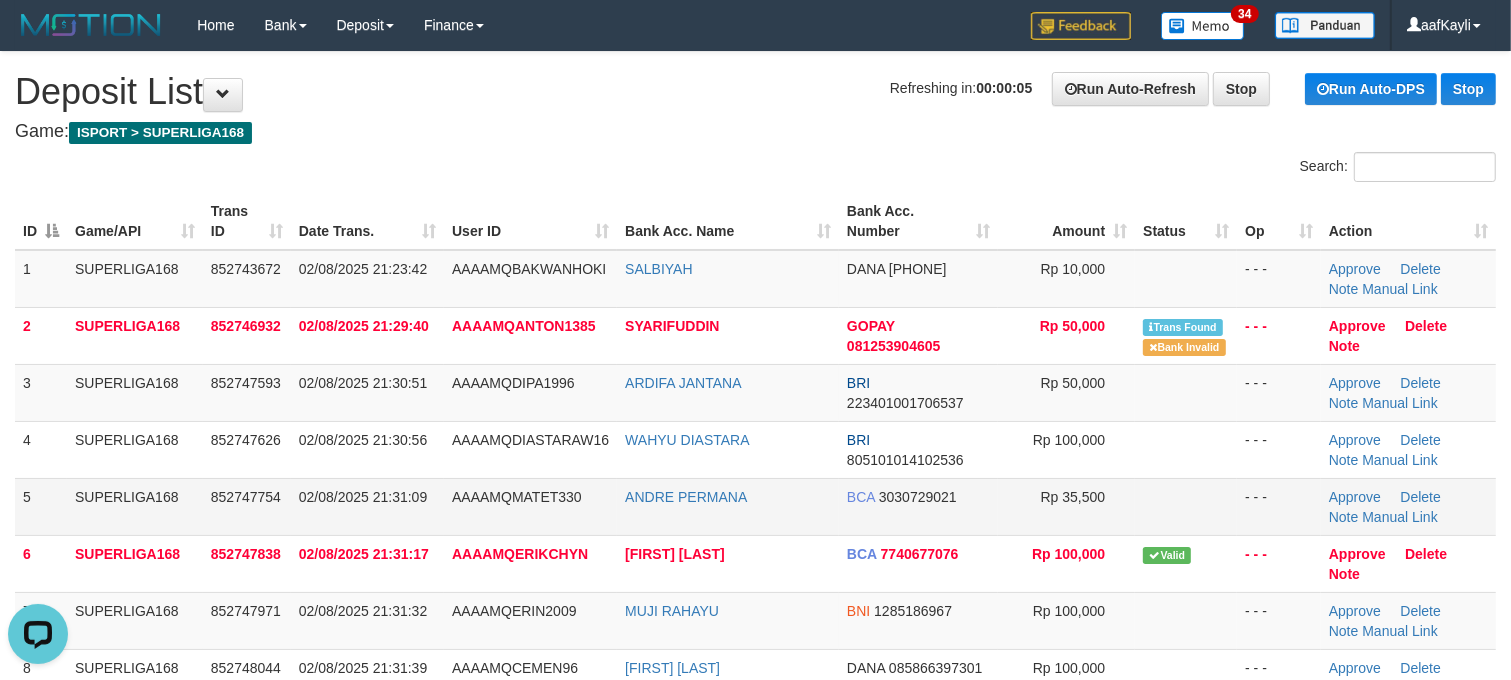click on "- - -" at bounding box center [1279, 506] 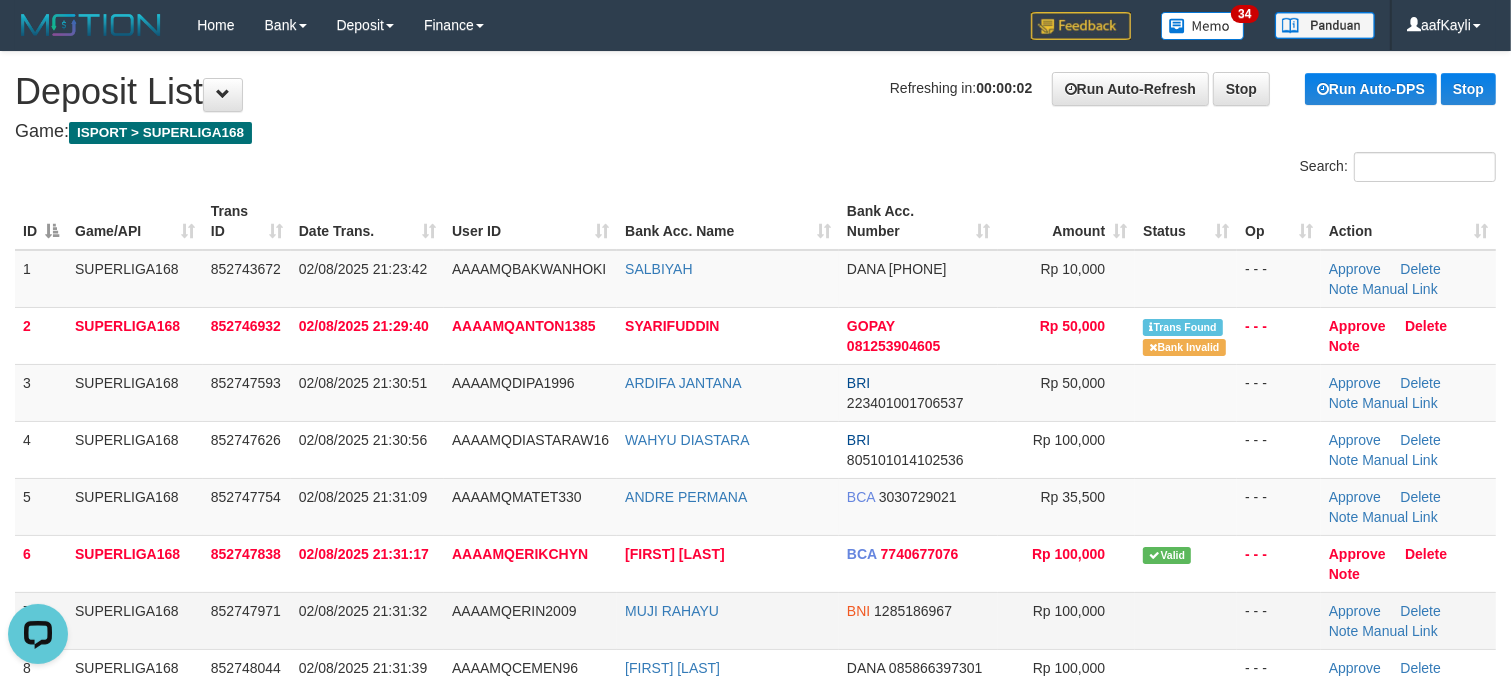 click at bounding box center [1186, 620] 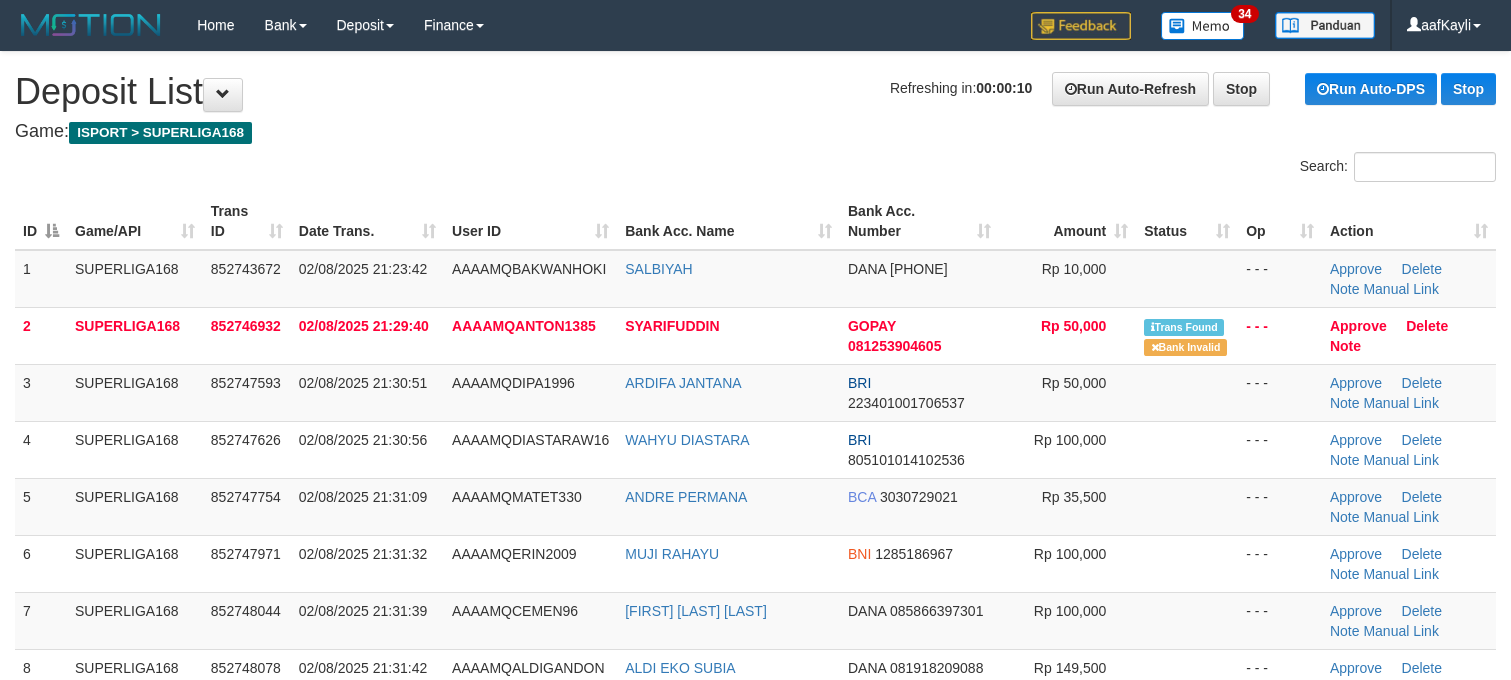 scroll, scrollTop: 0, scrollLeft: 0, axis: both 